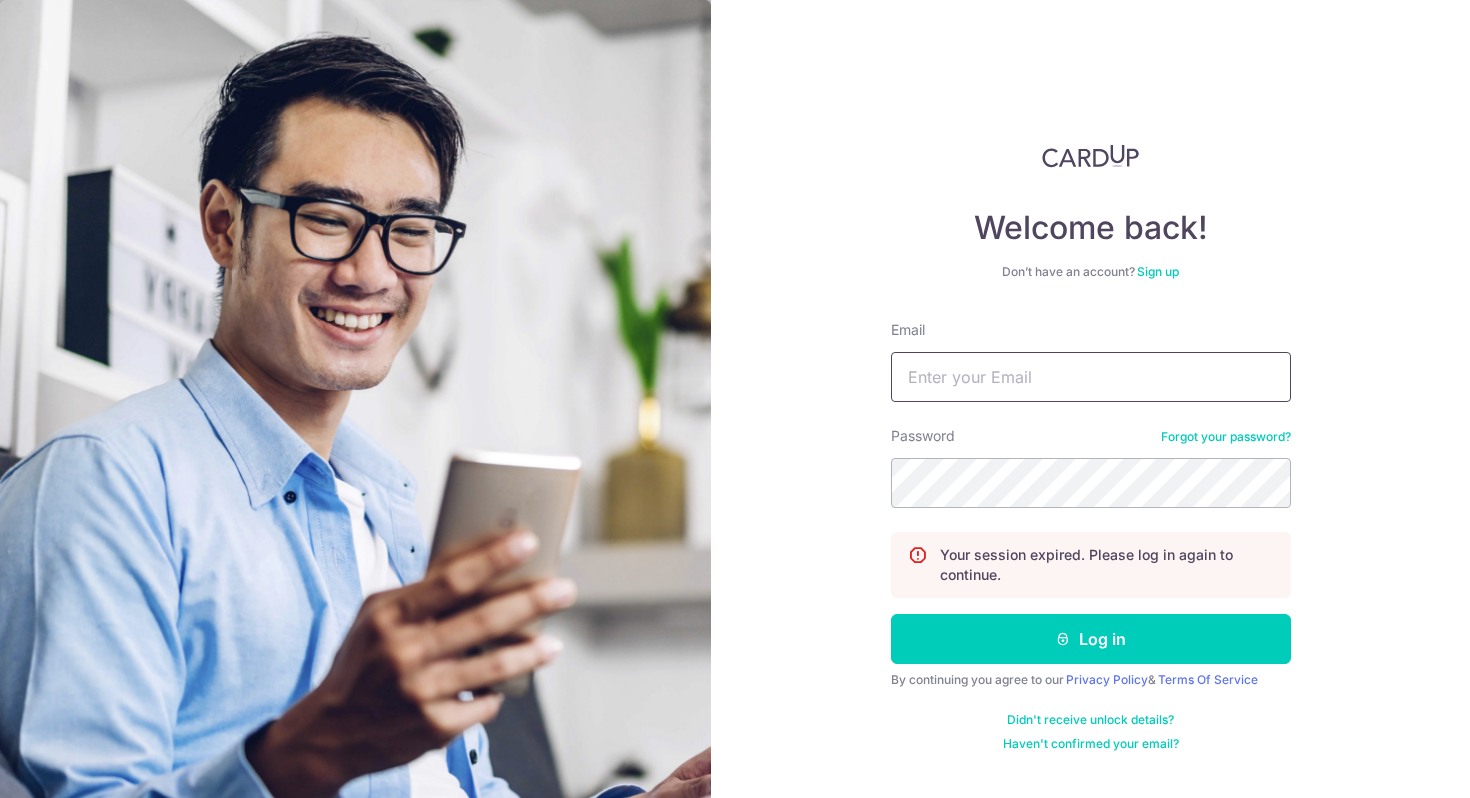 scroll, scrollTop: 0, scrollLeft: 0, axis: both 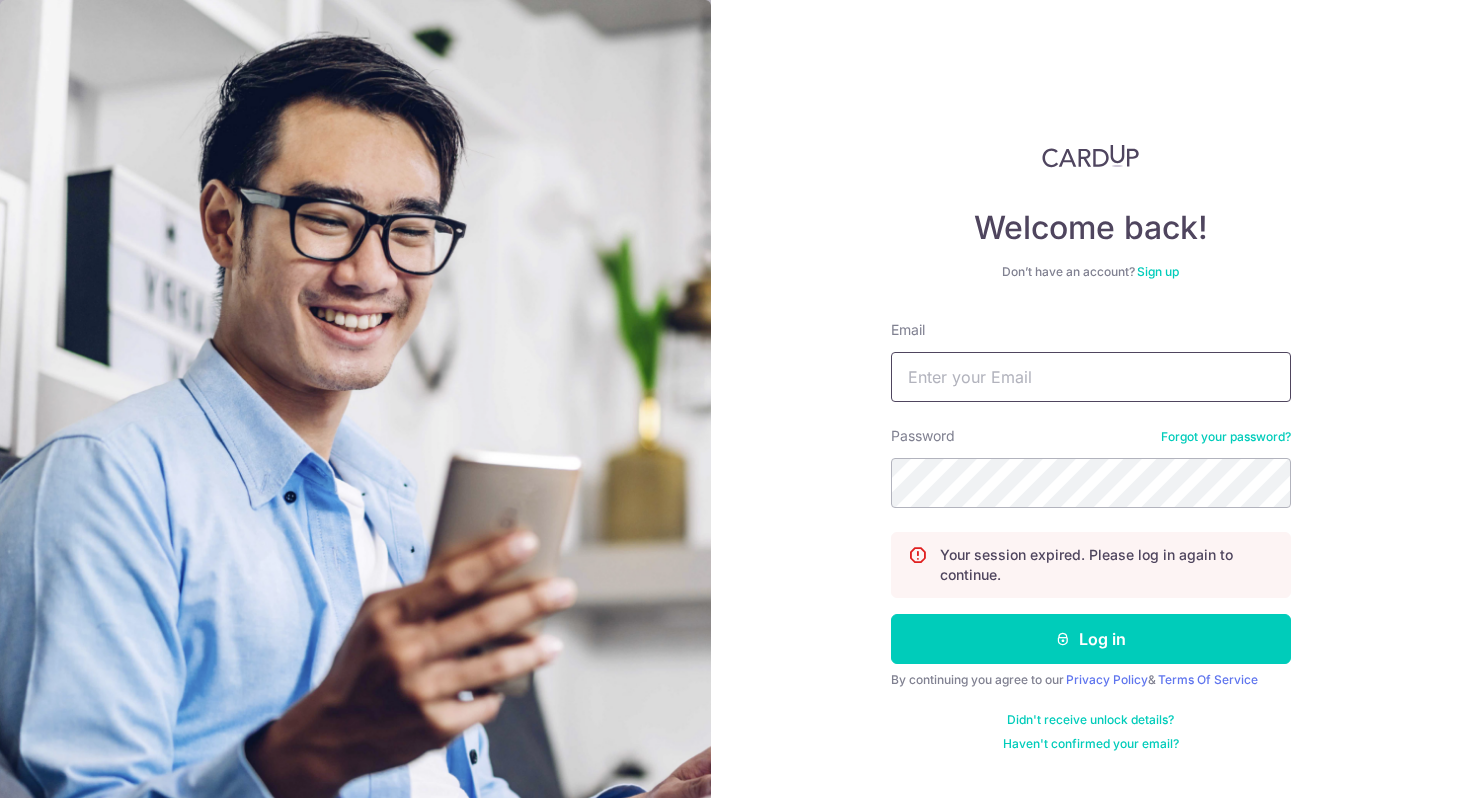 click at bounding box center (0, 798) 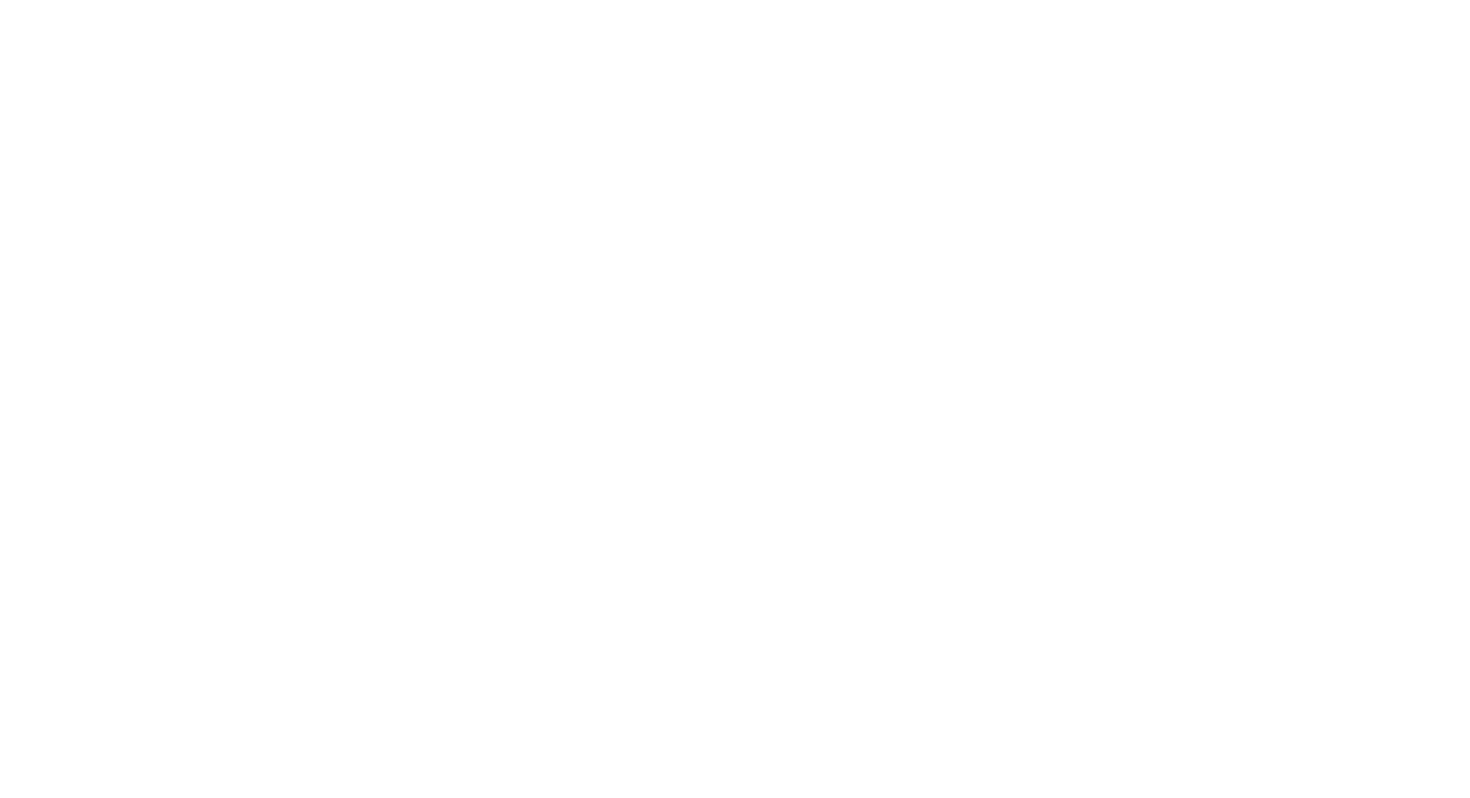 scroll, scrollTop: 0, scrollLeft: 0, axis: both 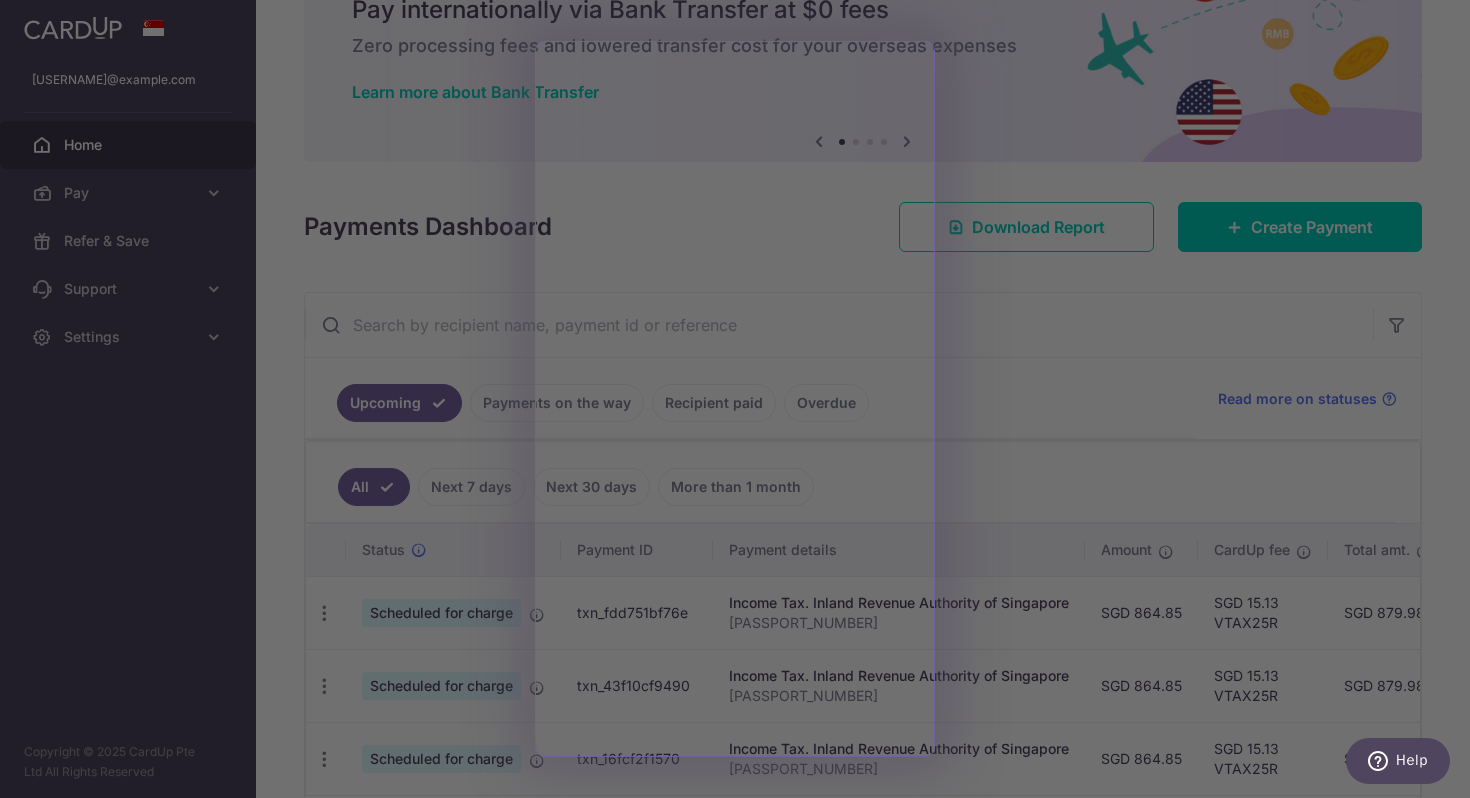 click at bounding box center (742, 403) 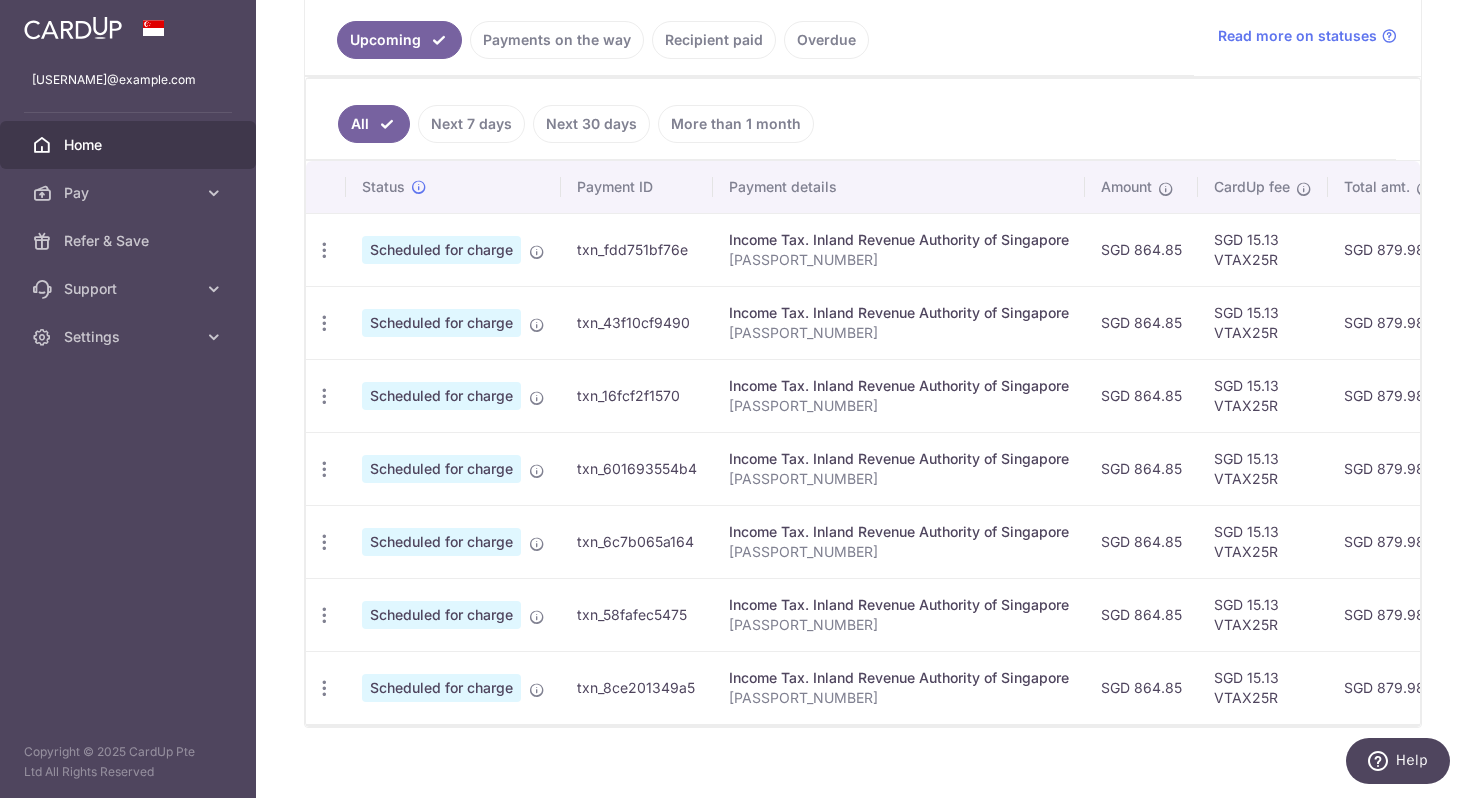 scroll, scrollTop: 472, scrollLeft: 0, axis: vertical 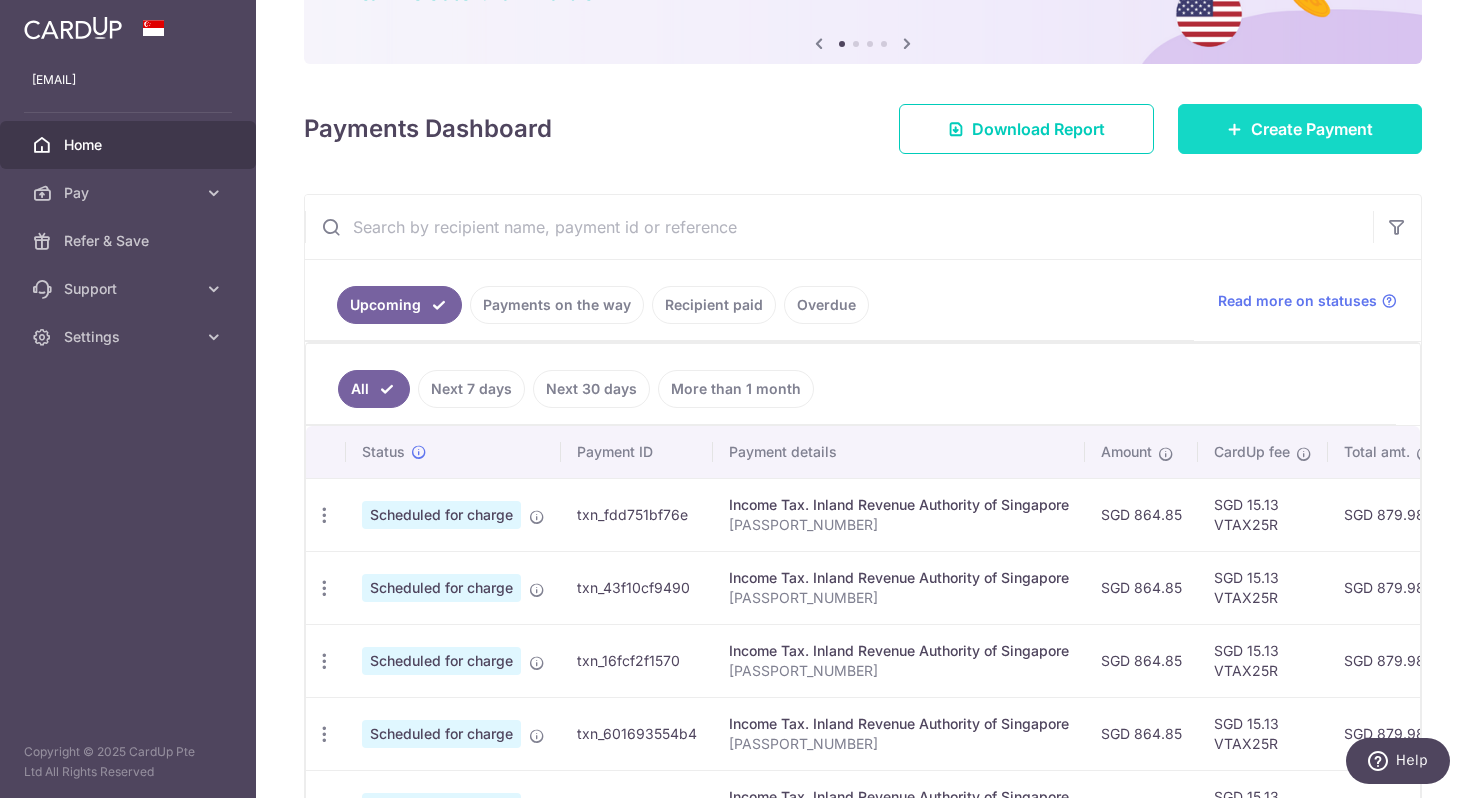 click on "Create Payment" at bounding box center (1312, 129) 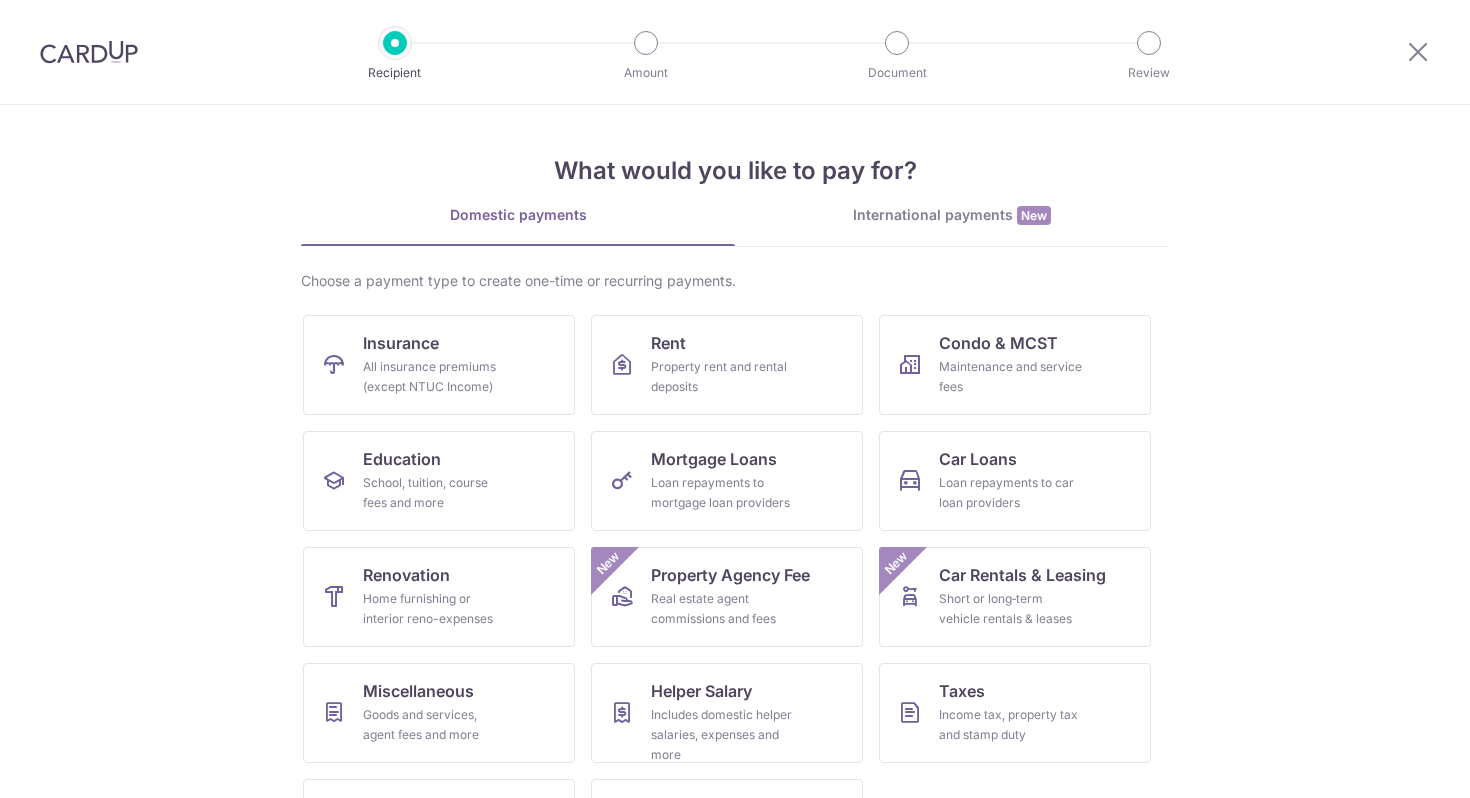 scroll, scrollTop: 0, scrollLeft: 0, axis: both 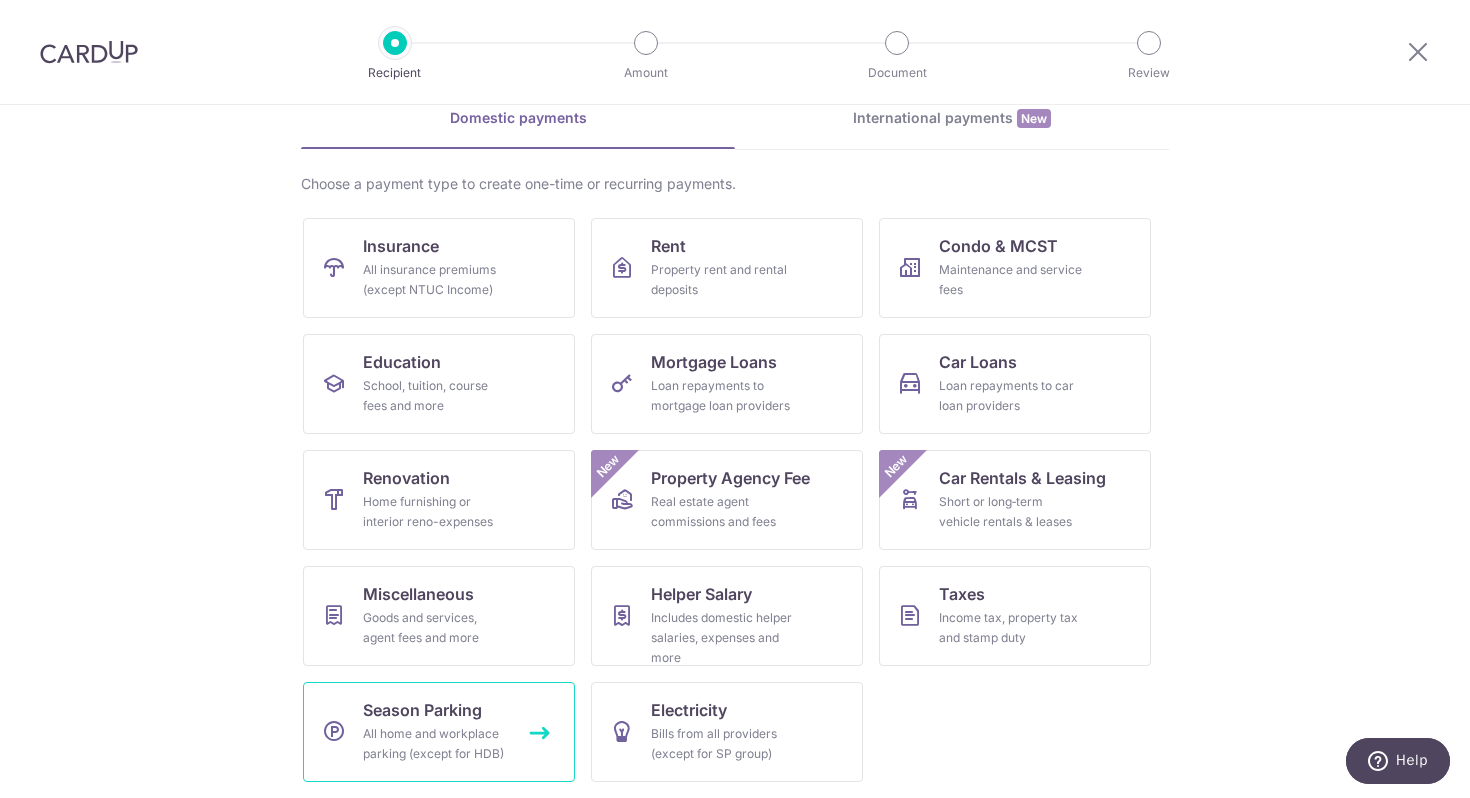 click on "Season Parking All home and workplace parking (except for HDB)" at bounding box center (439, 732) 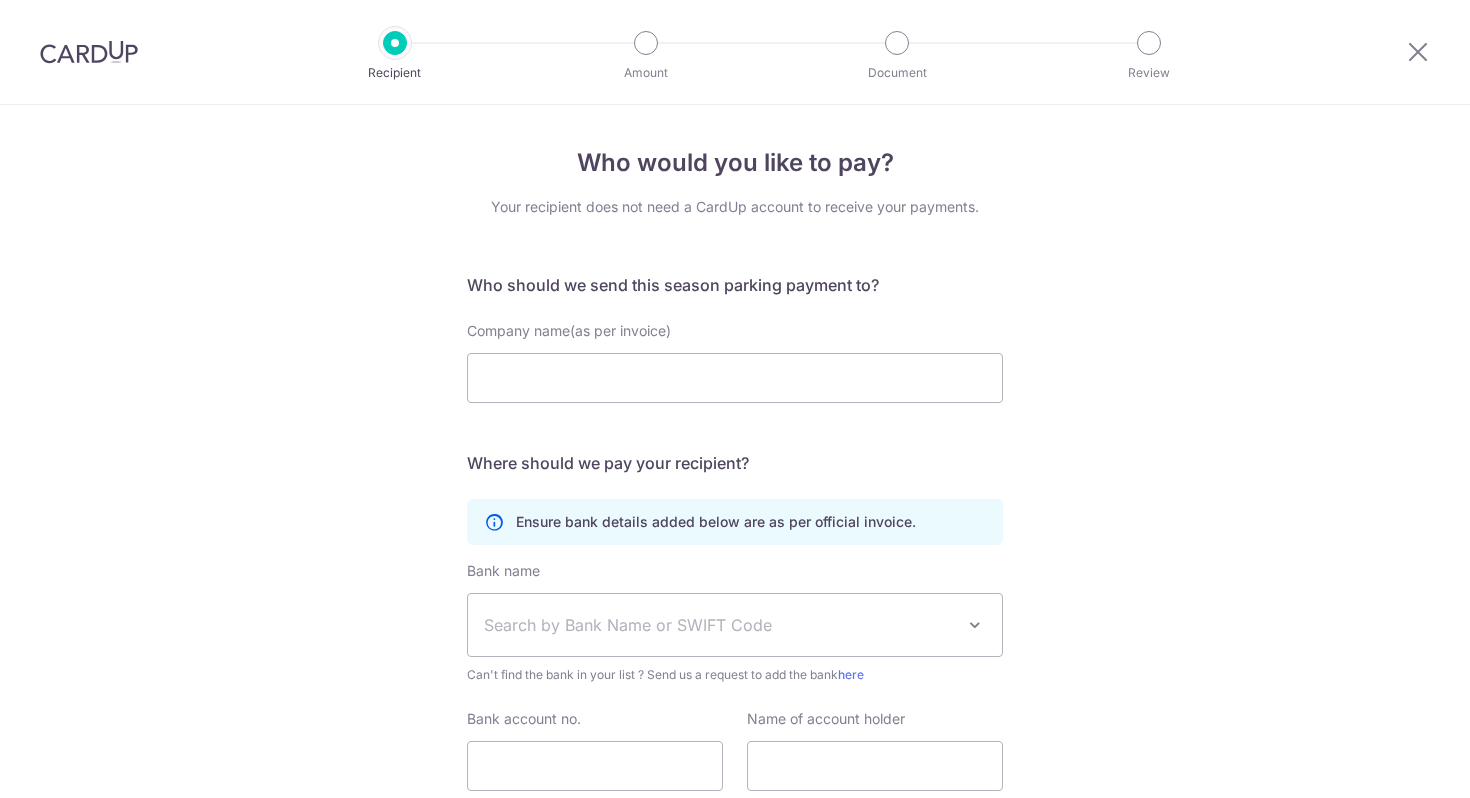 scroll, scrollTop: 0, scrollLeft: 0, axis: both 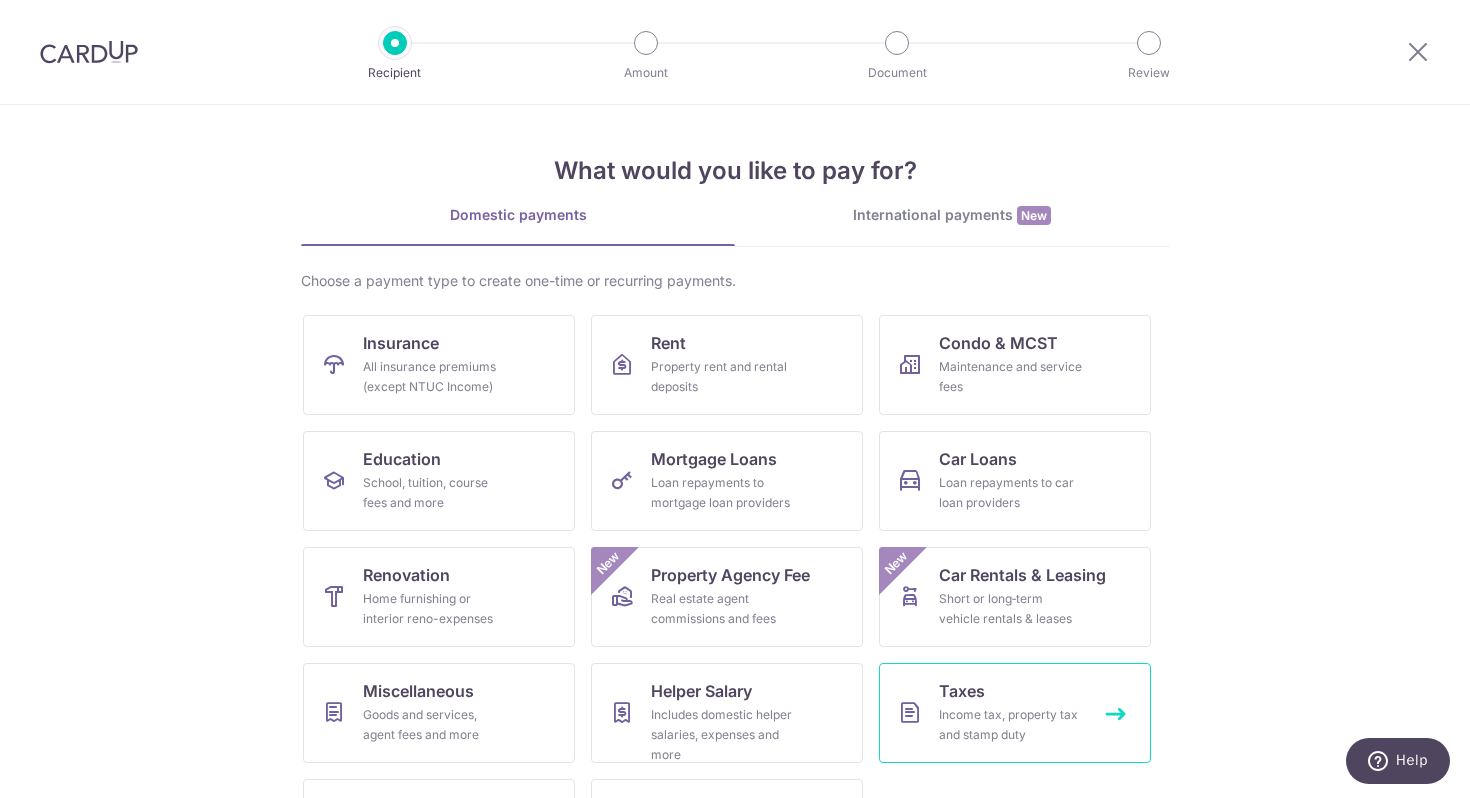click on "Income tax, property tax and stamp duty" at bounding box center (1011, 725) 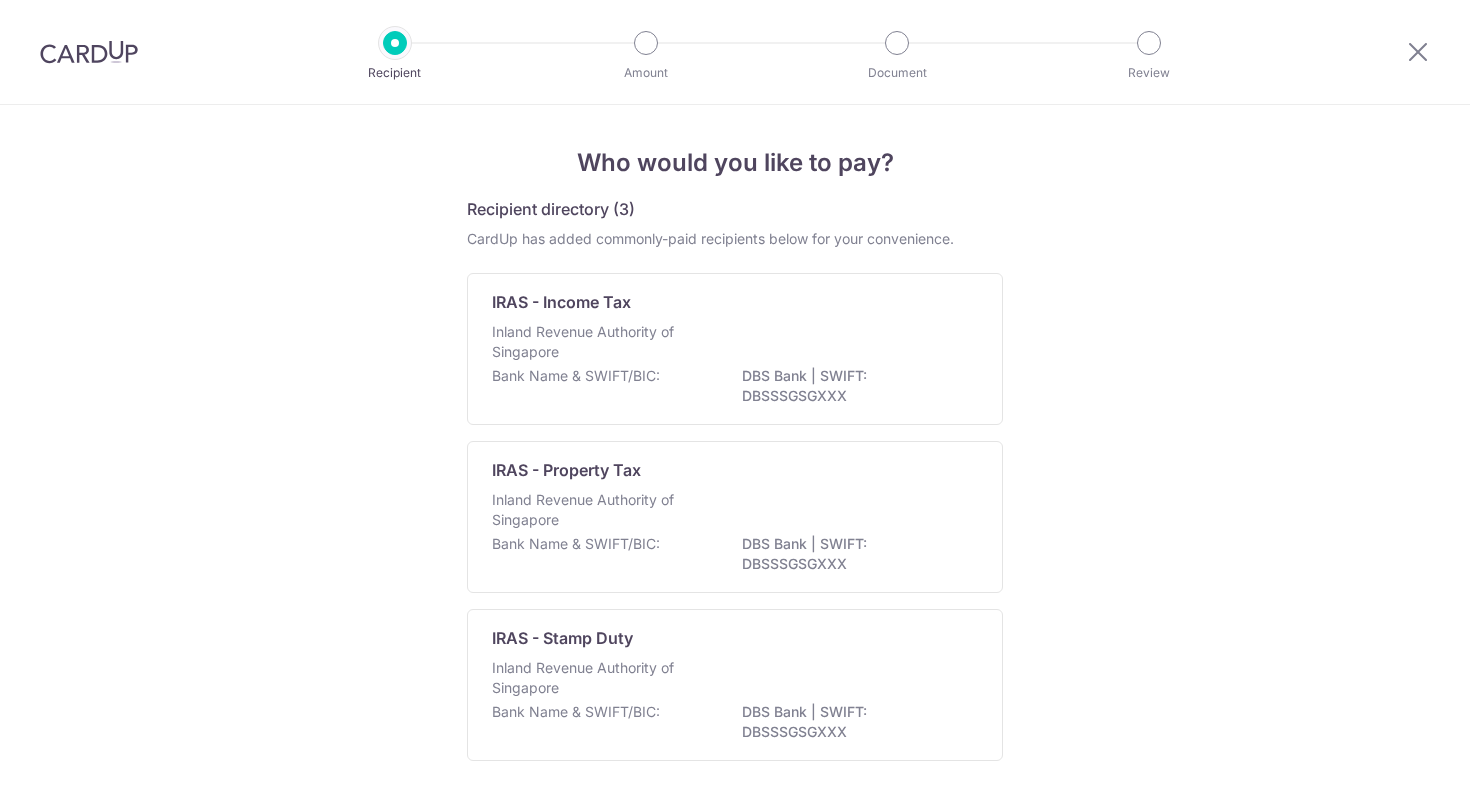 scroll, scrollTop: 0, scrollLeft: 0, axis: both 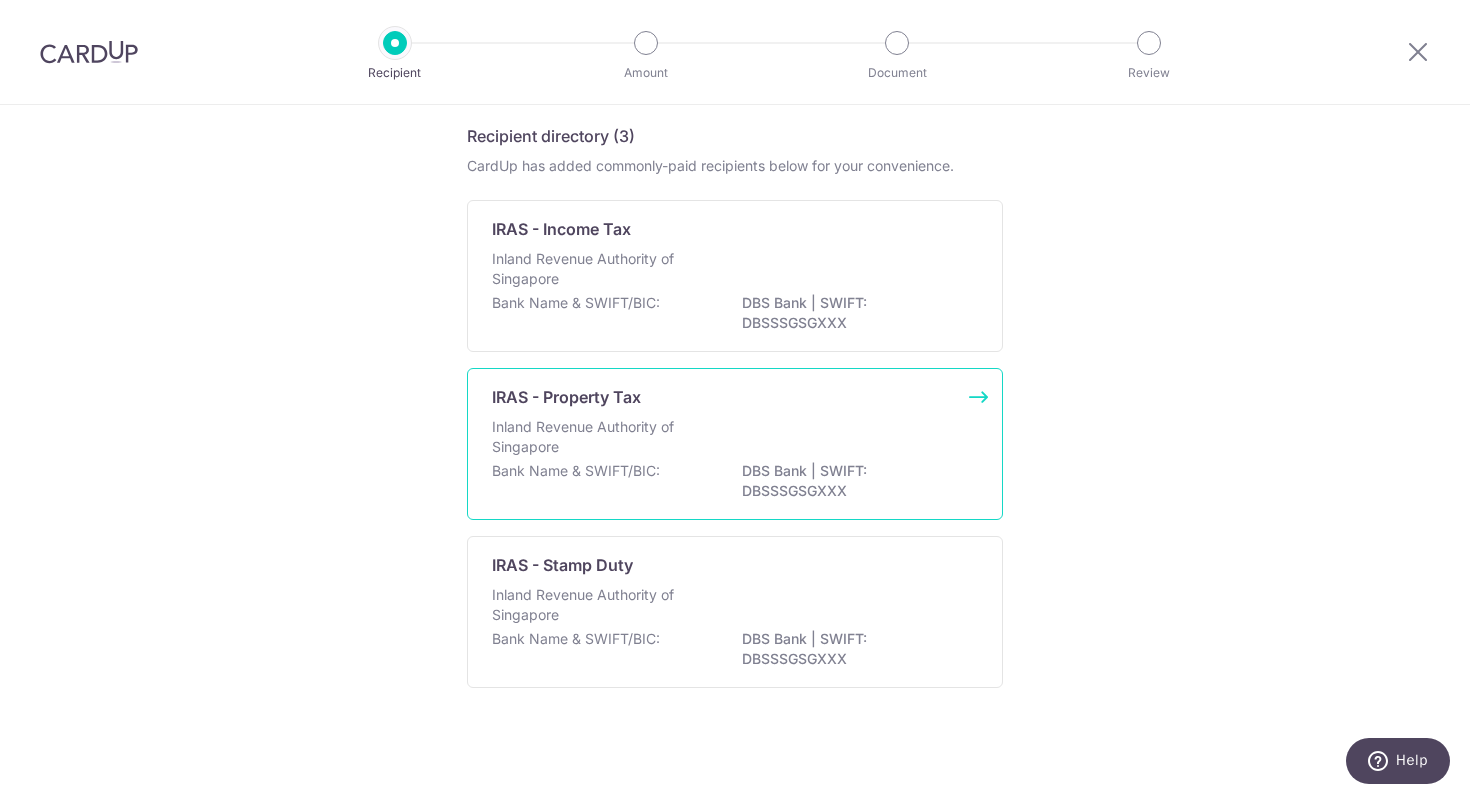 click on "Inland Revenue Authority of Singapore" at bounding box center [598, 437] 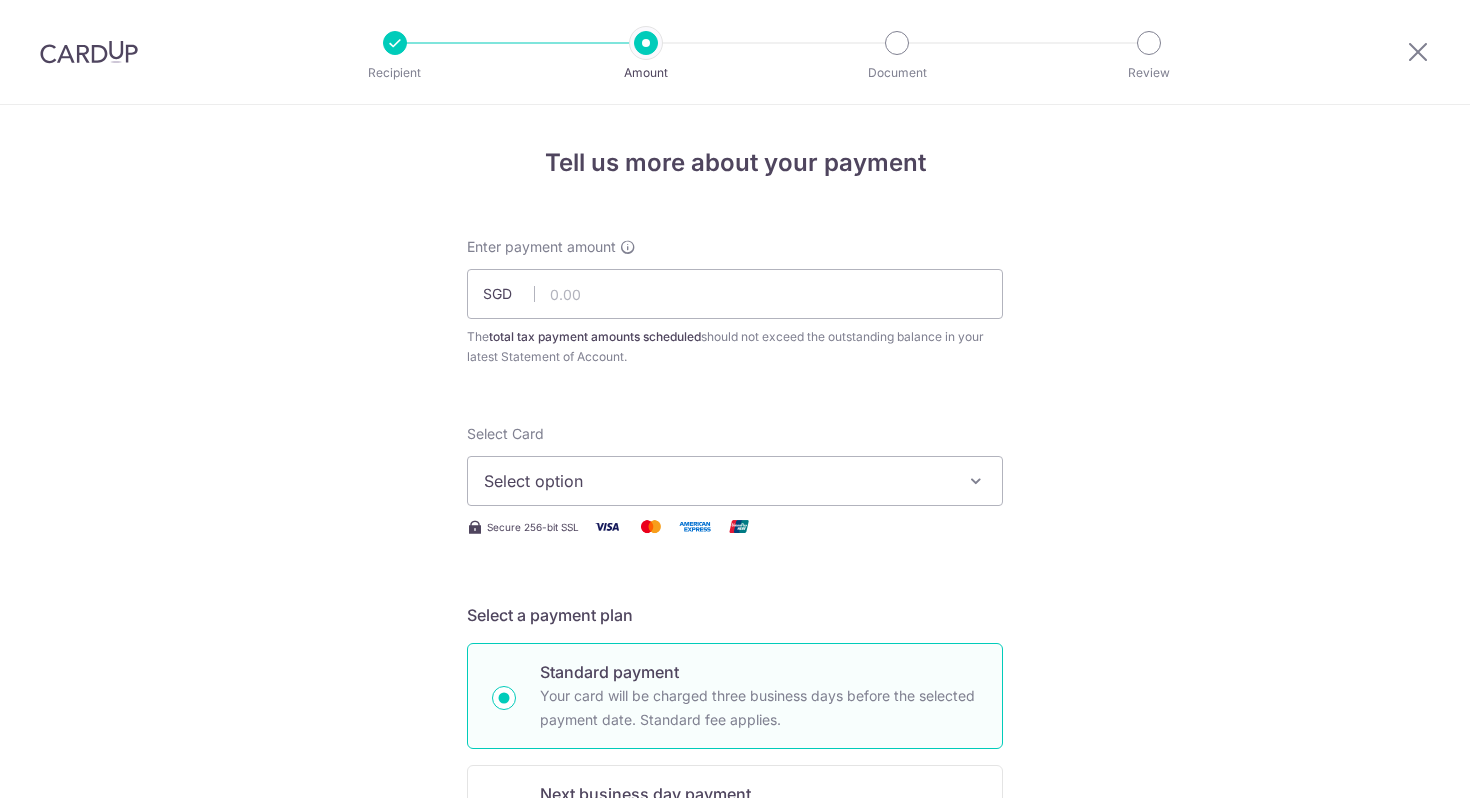 scroll, scrollTop: 0, scrollLeft: 0, axis: both 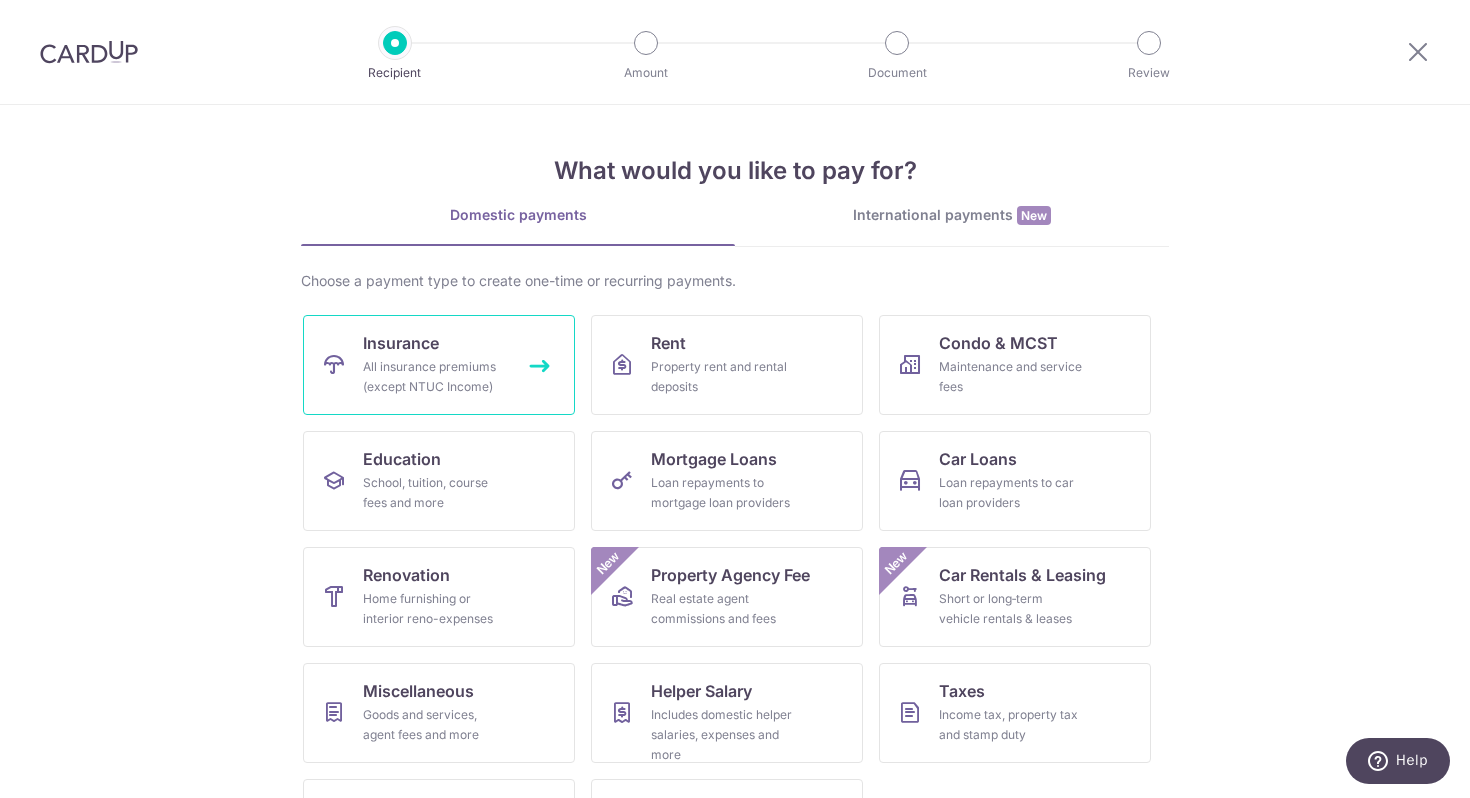 click on "Insurance All insurance premiums (except NTUC Income)" at bounding box center [439, 365] 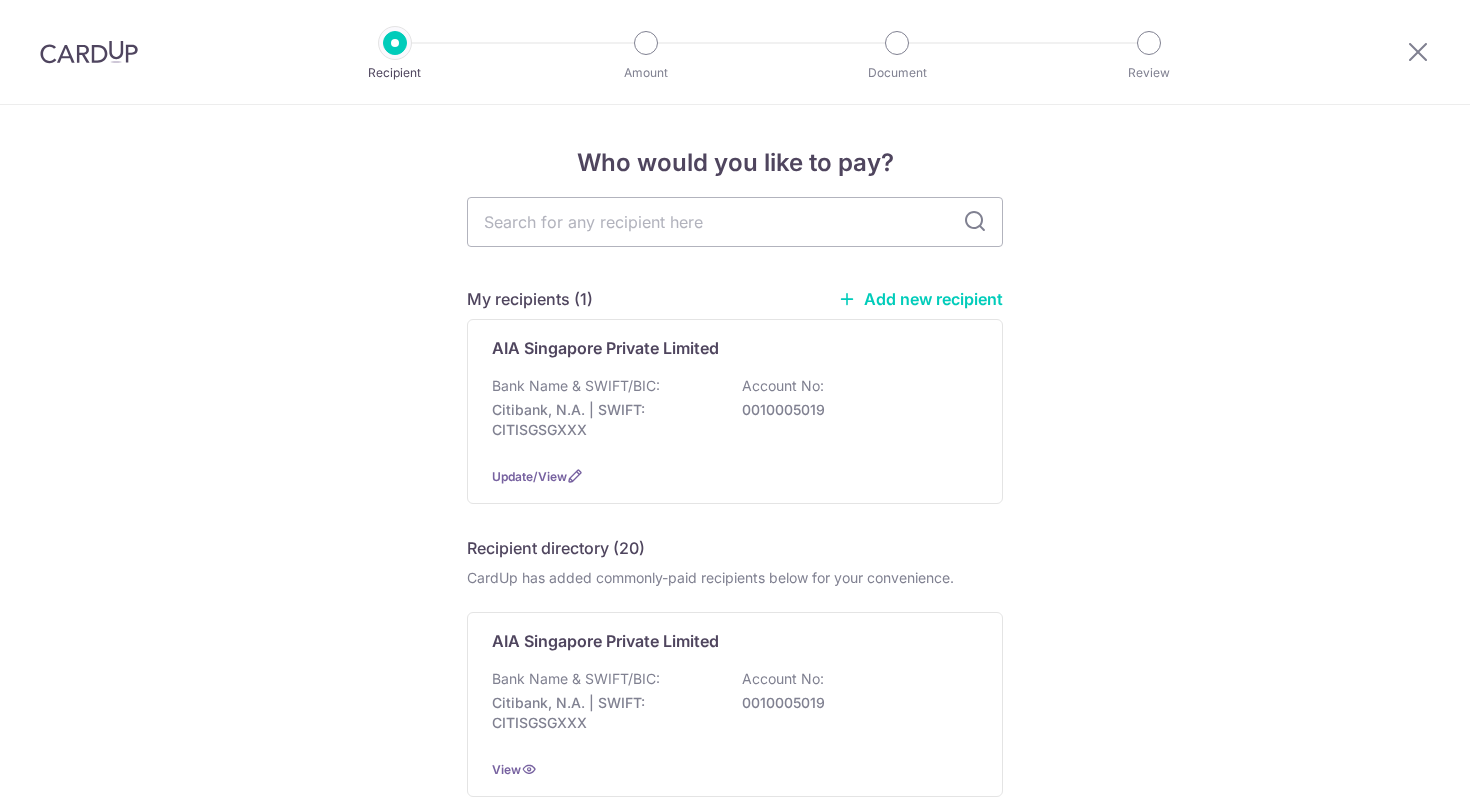 scroll, scrollTop: 0, scrollLeft: 0, axis: both 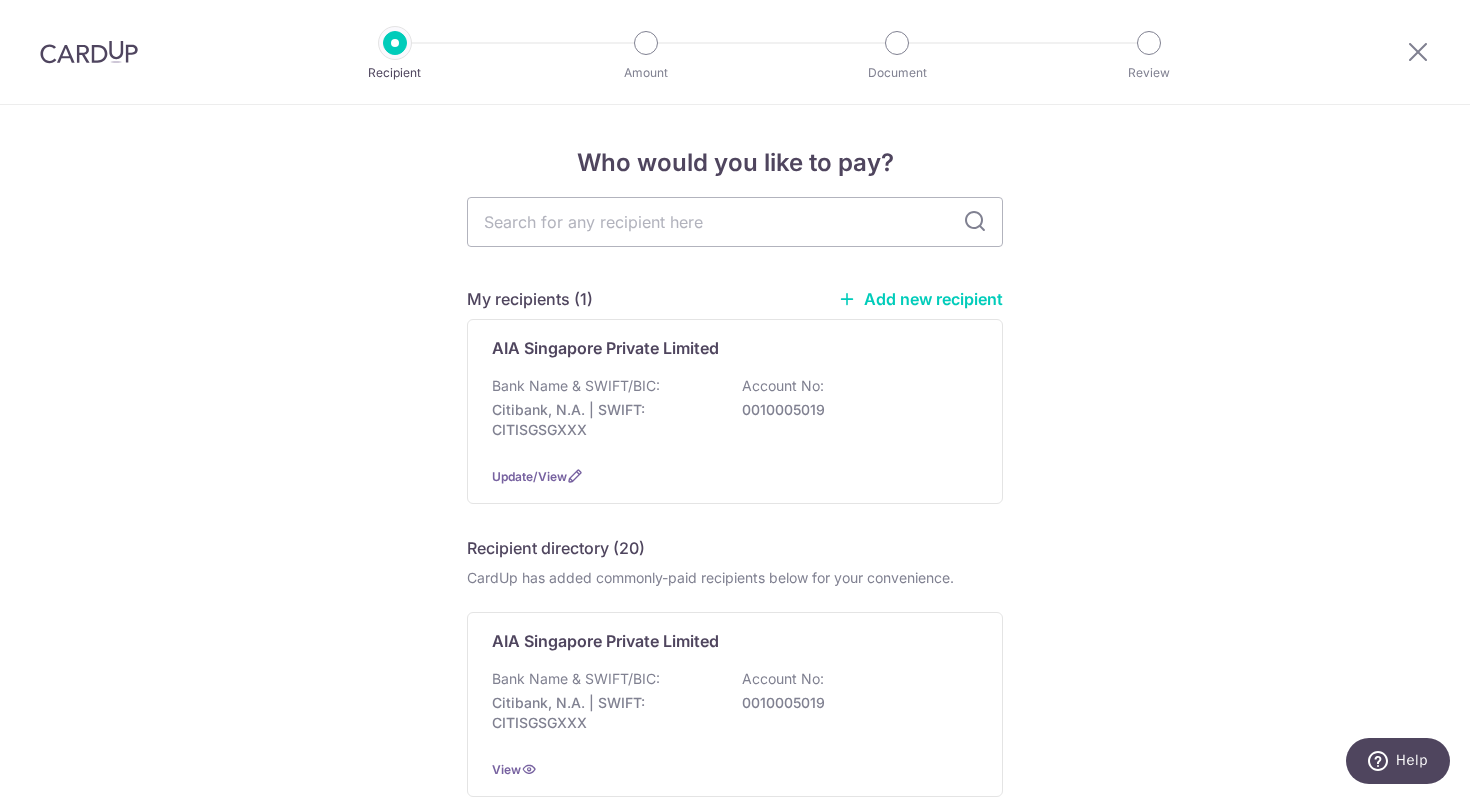 click at bounding box center (89, 52) 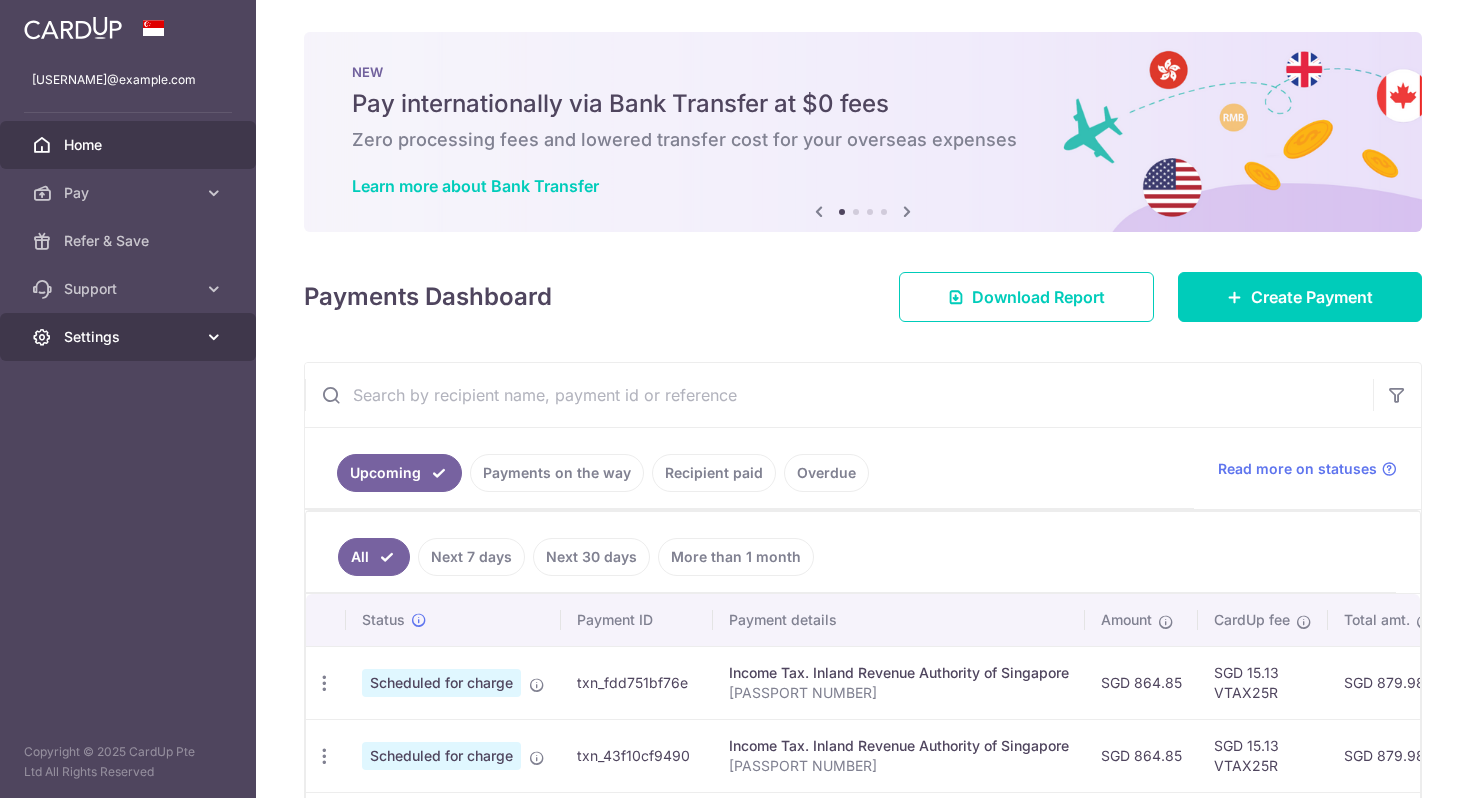 scroll, scrollTop: 0, scrollLeft: 0, axis: both 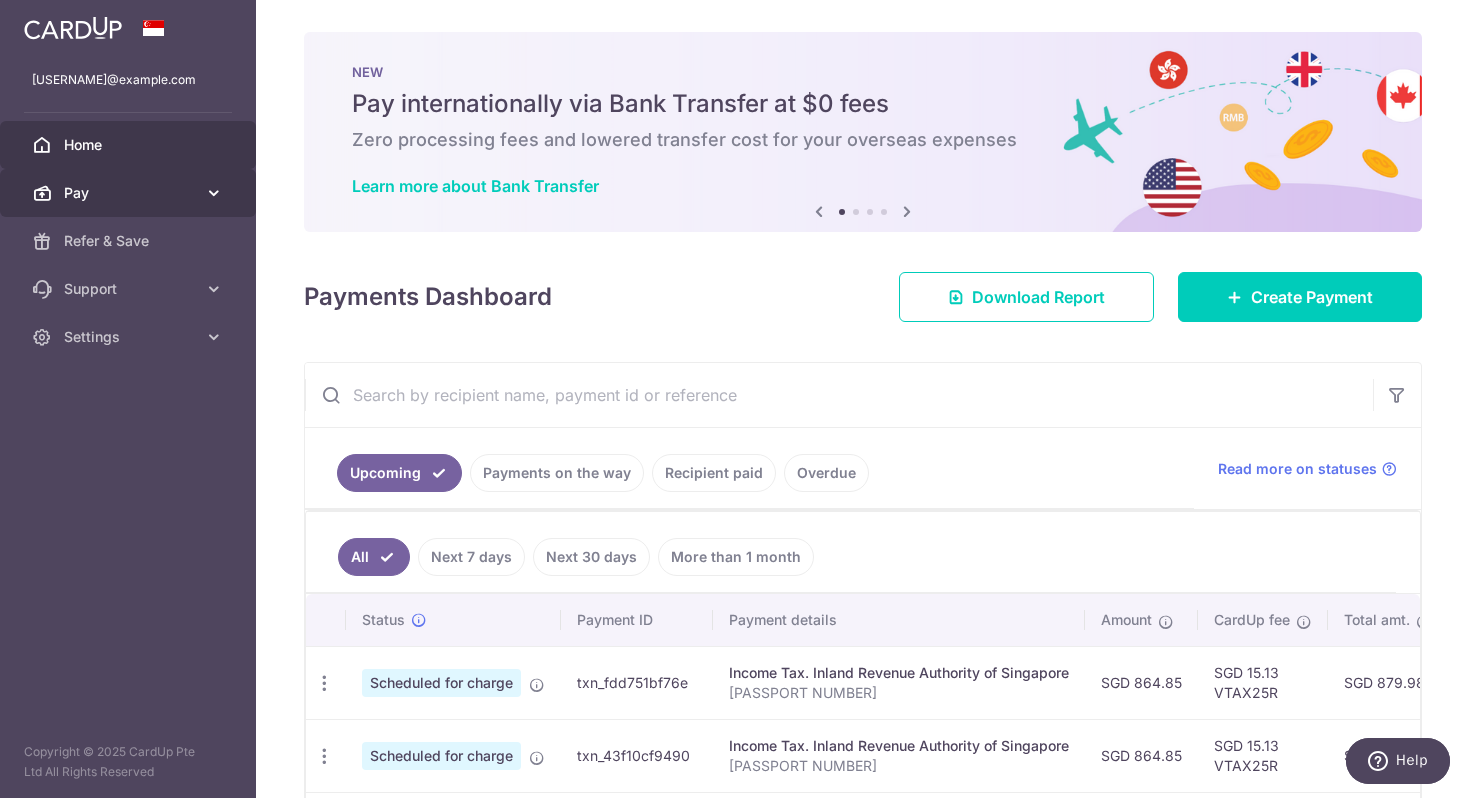click at bounding box center [214, 193] 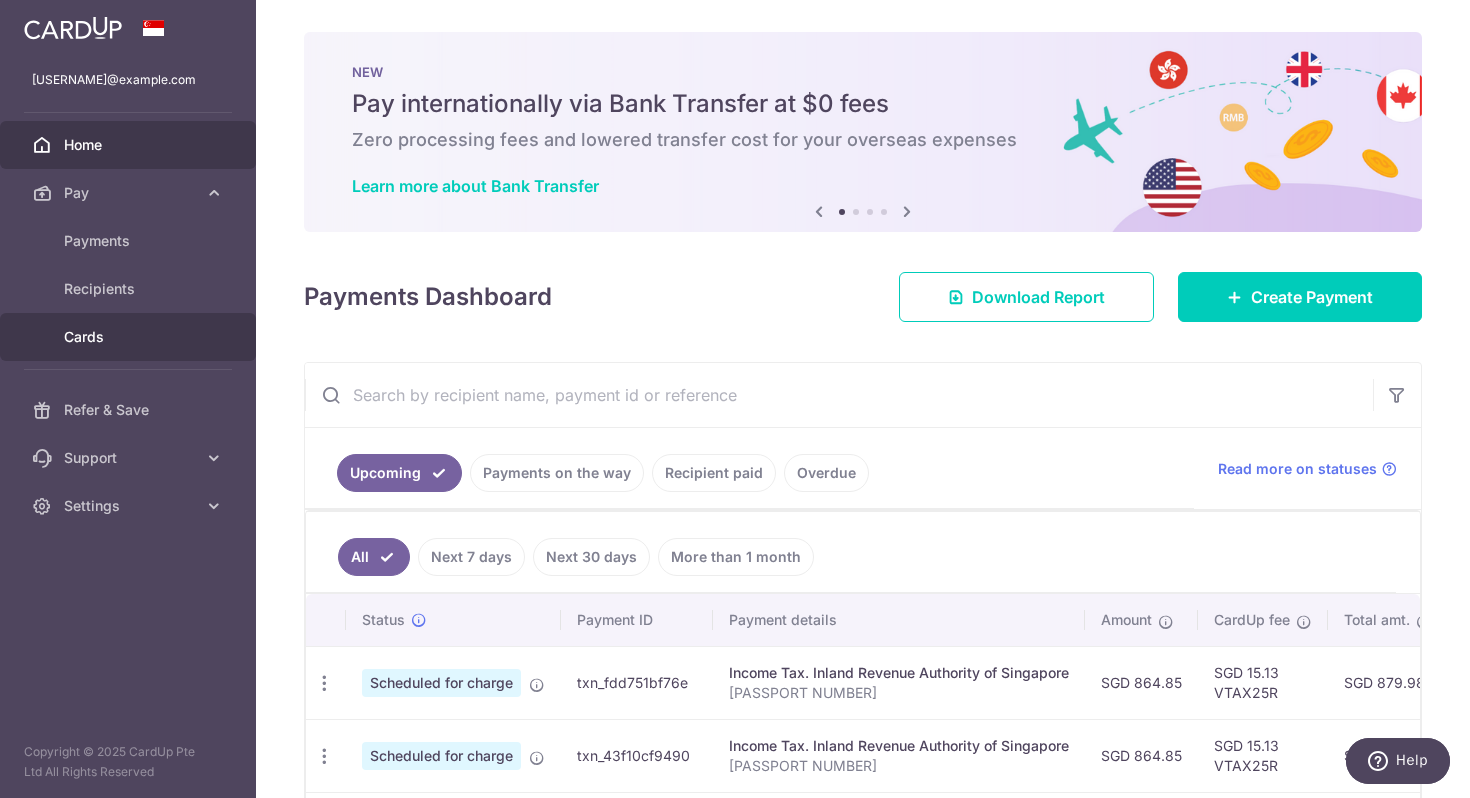 click on "Cards" at bounding box center (130, 337) 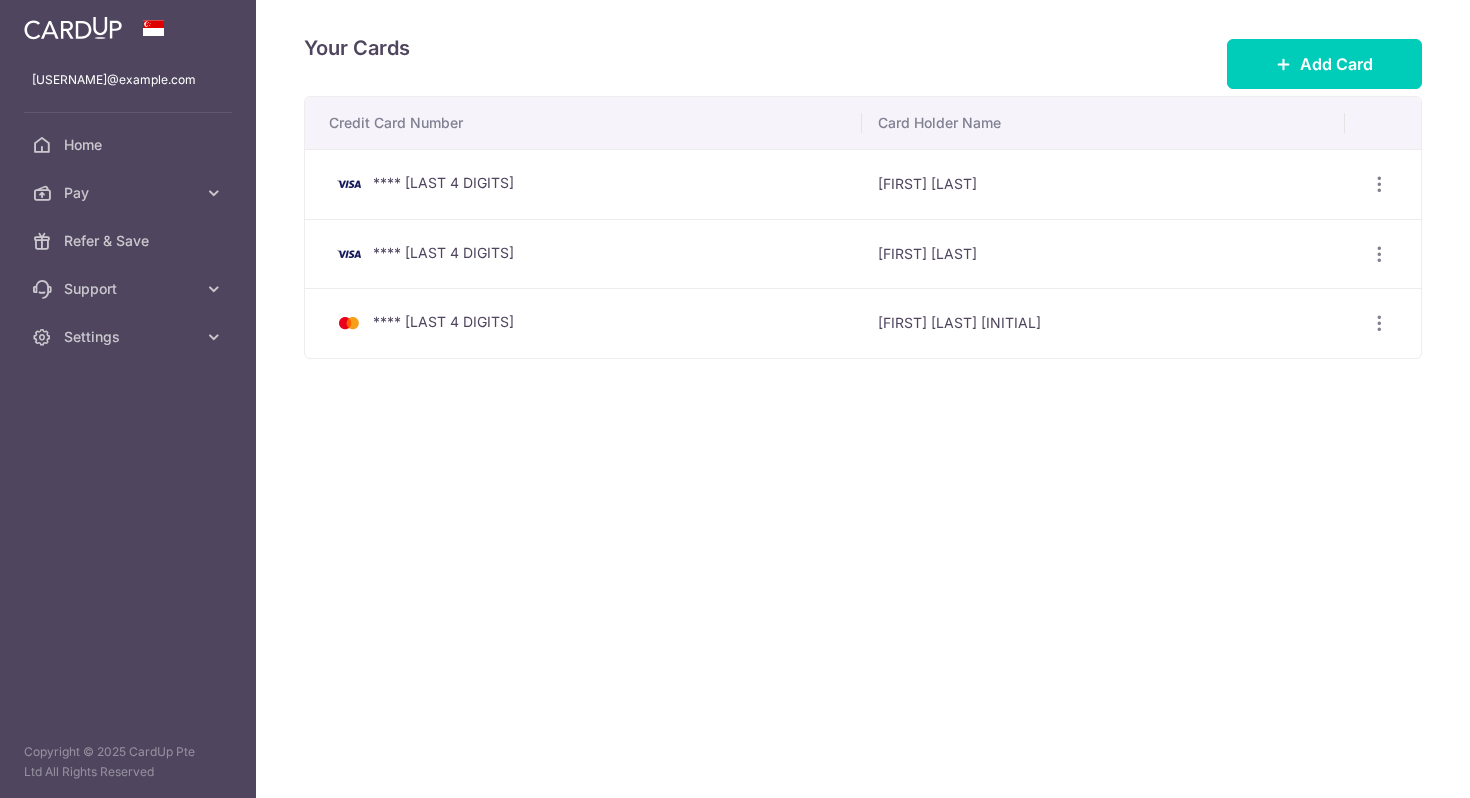 scroll, scrollTop: 0, scrollLeft: 0, axis: both 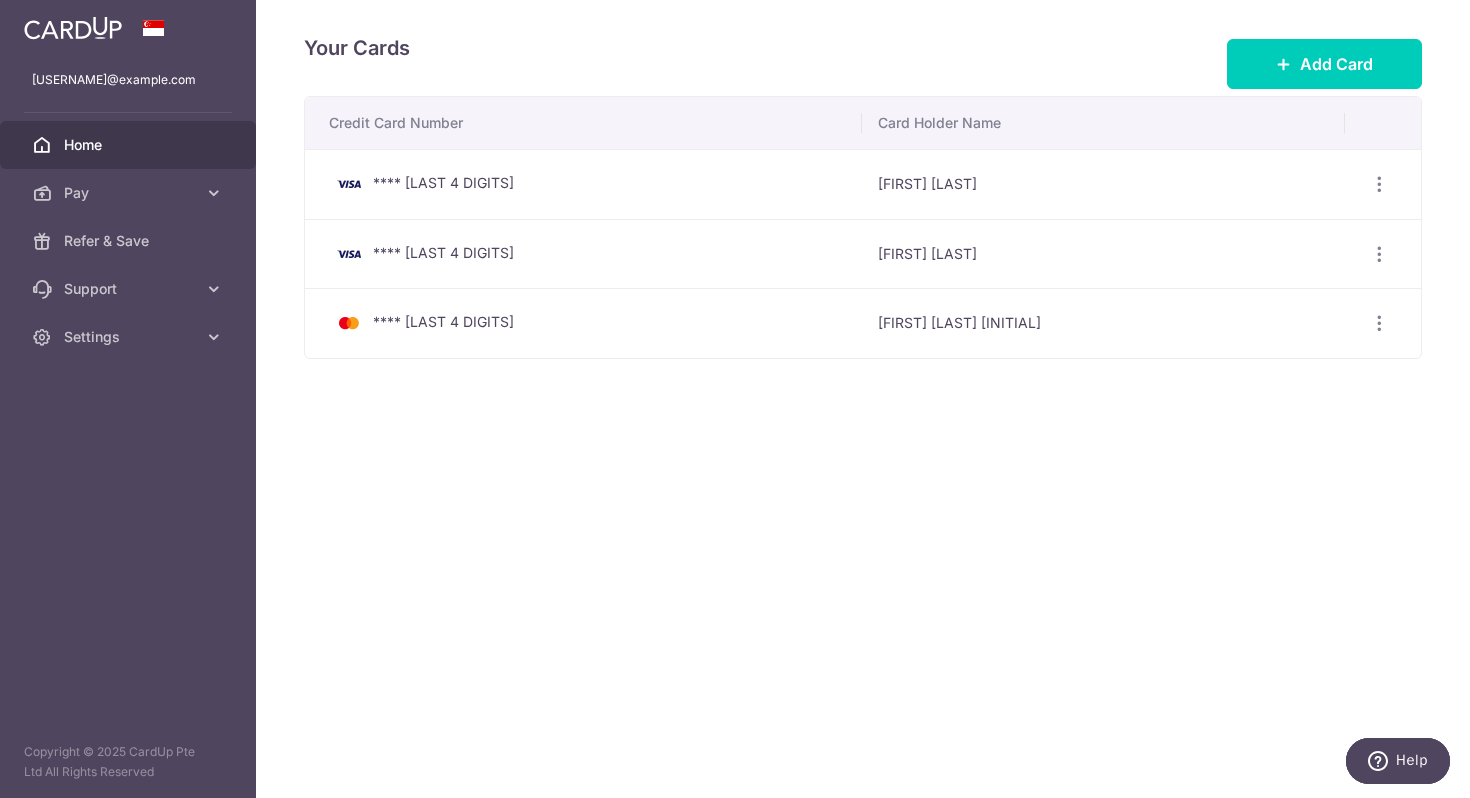 click on "Home" at bounding box center [130, 145] 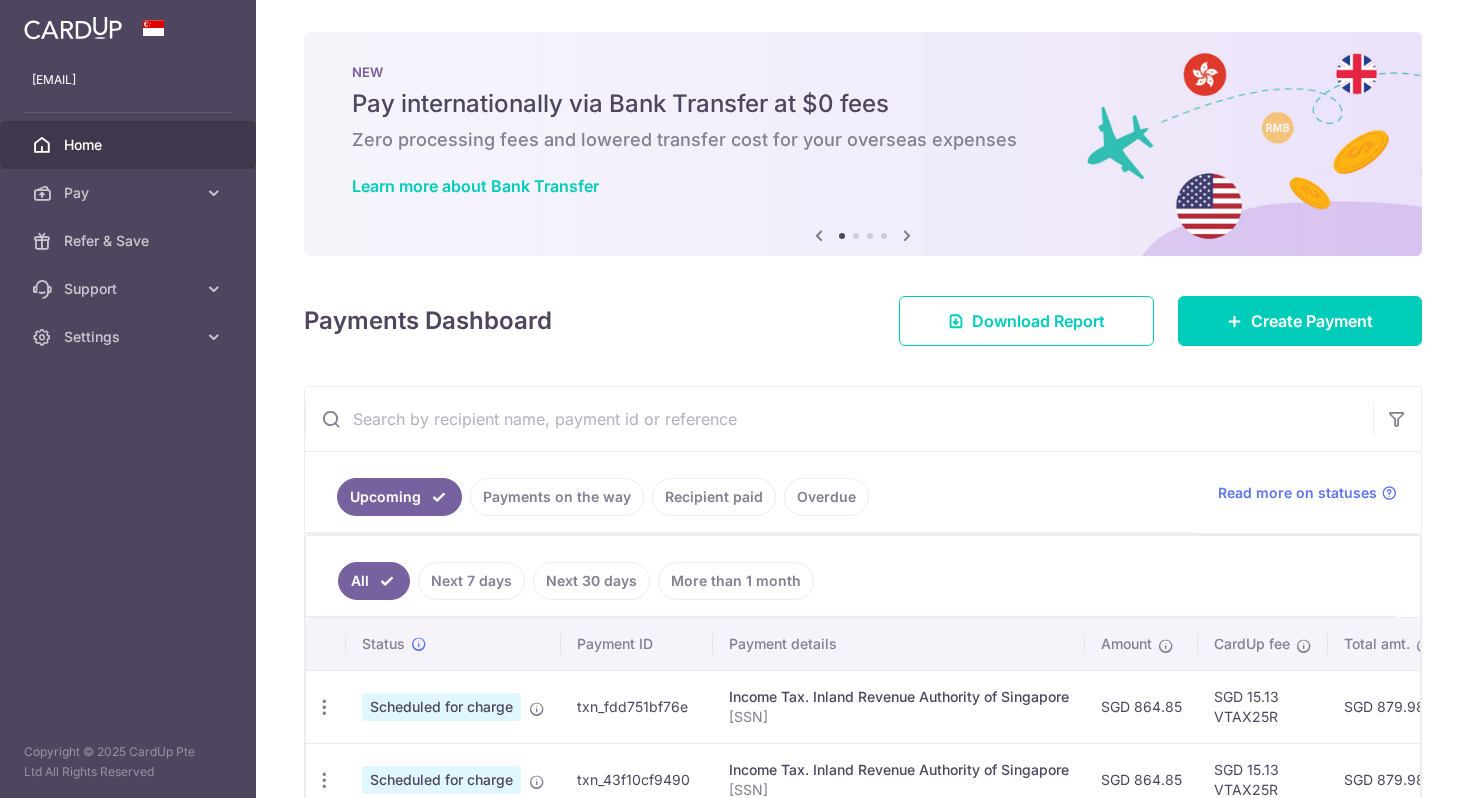 scroll, scrollTop: 0, scrollLeft: 0, axis: both 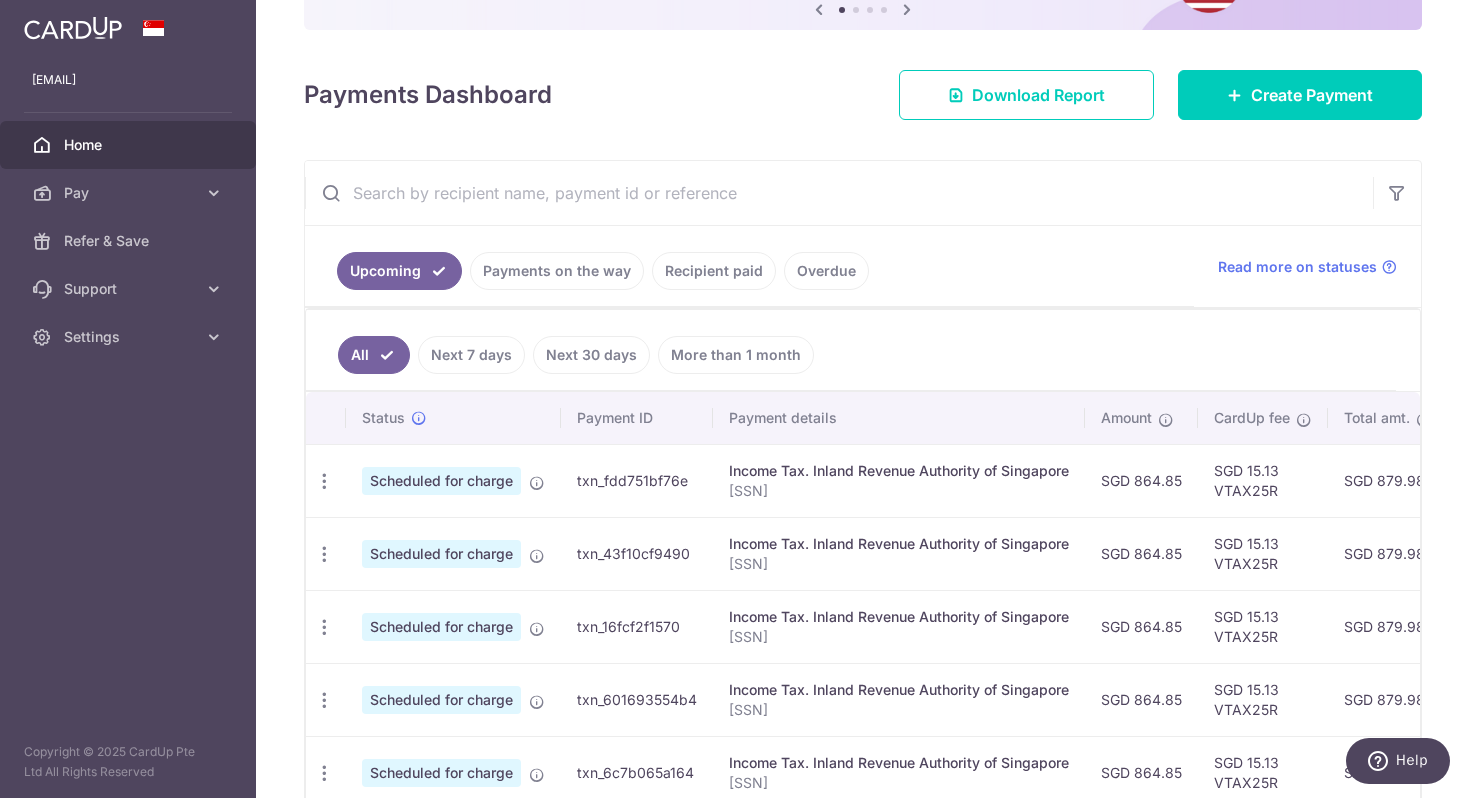 click on "Upcoming
Payments on the way
Recipient paid
Overdue" at bounding box center [749, 266] 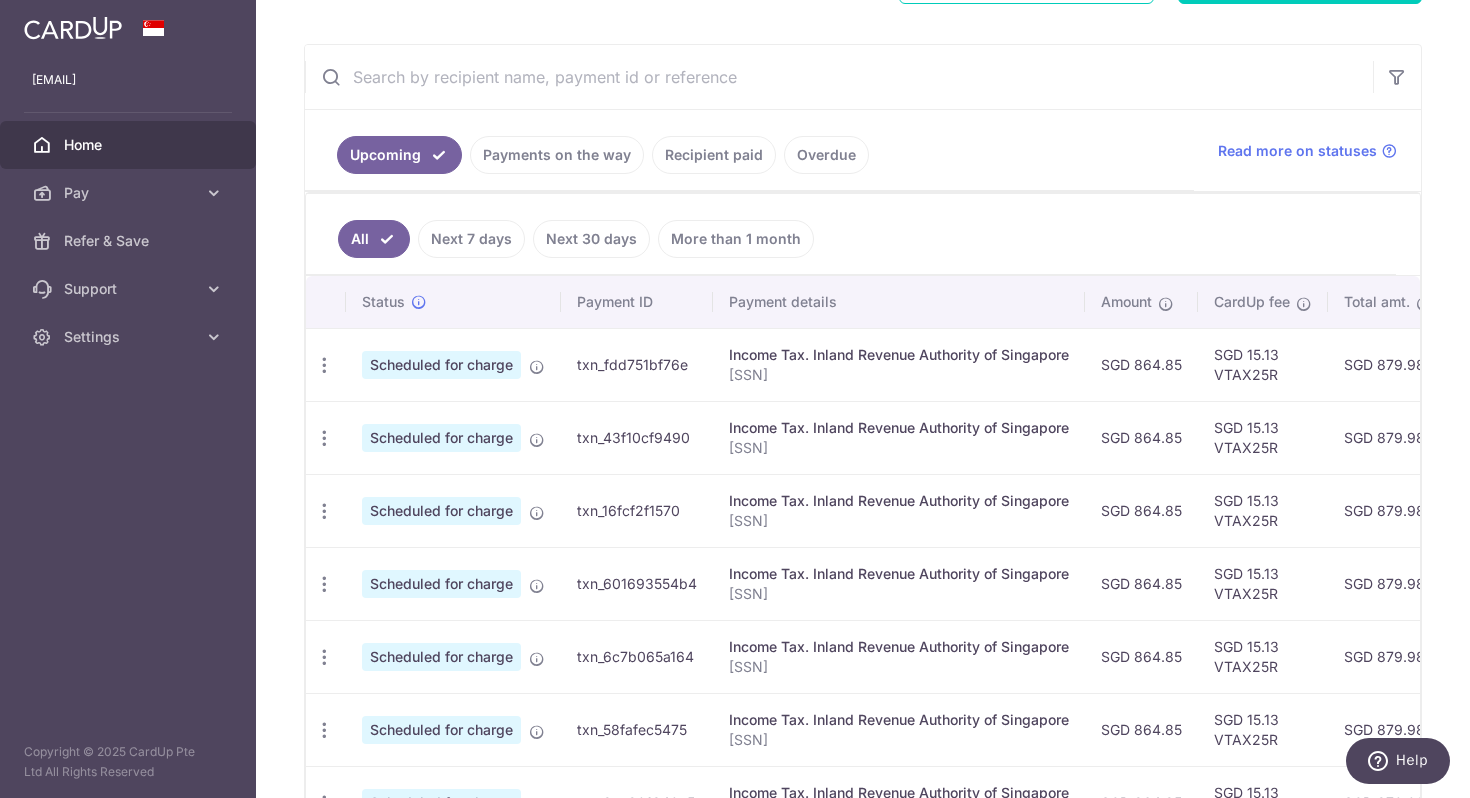 scroll, scrollTop: 349, scrollLeft: 0, axis: vertical 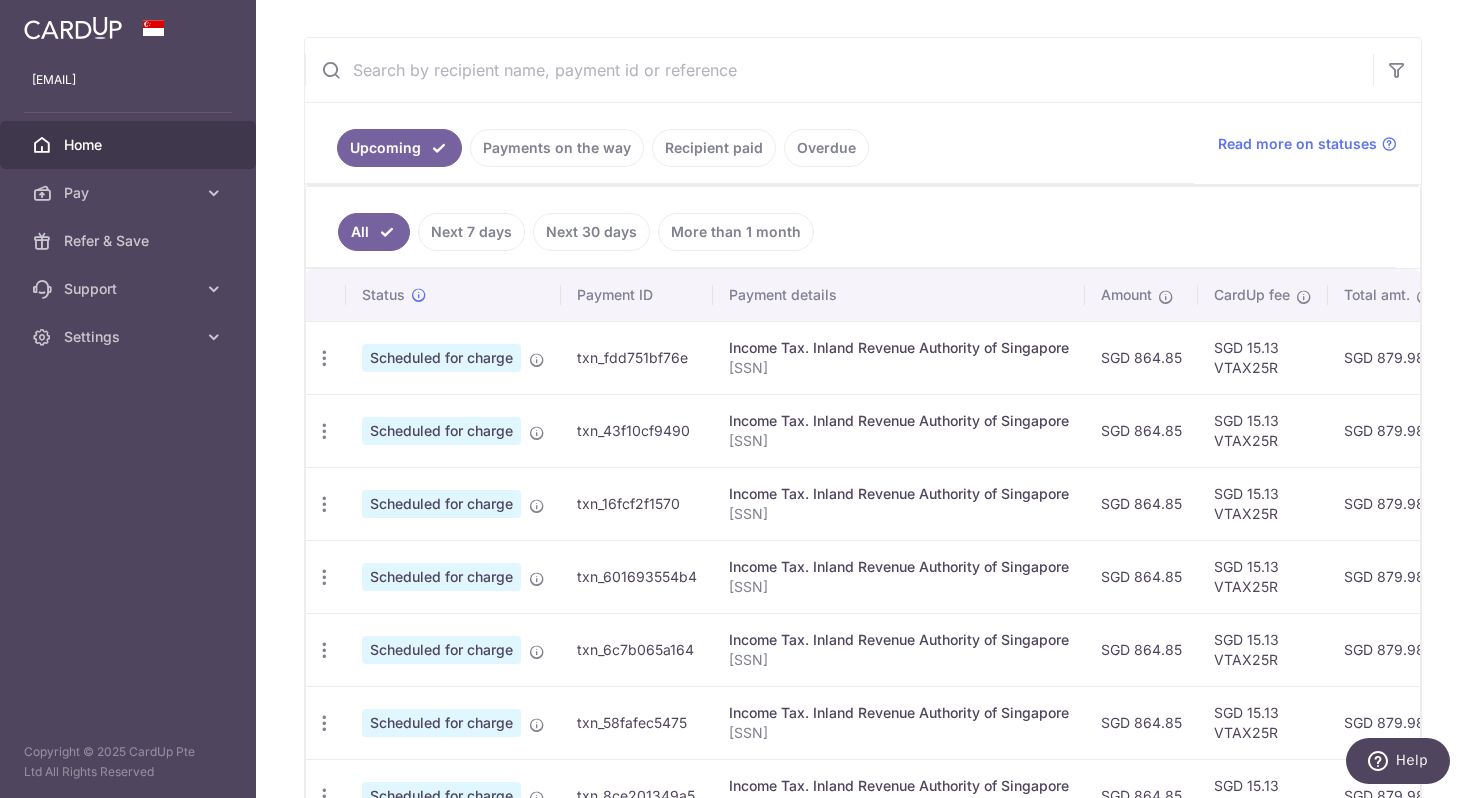 click on "Payments on the way" at bounding box center (557, 148) 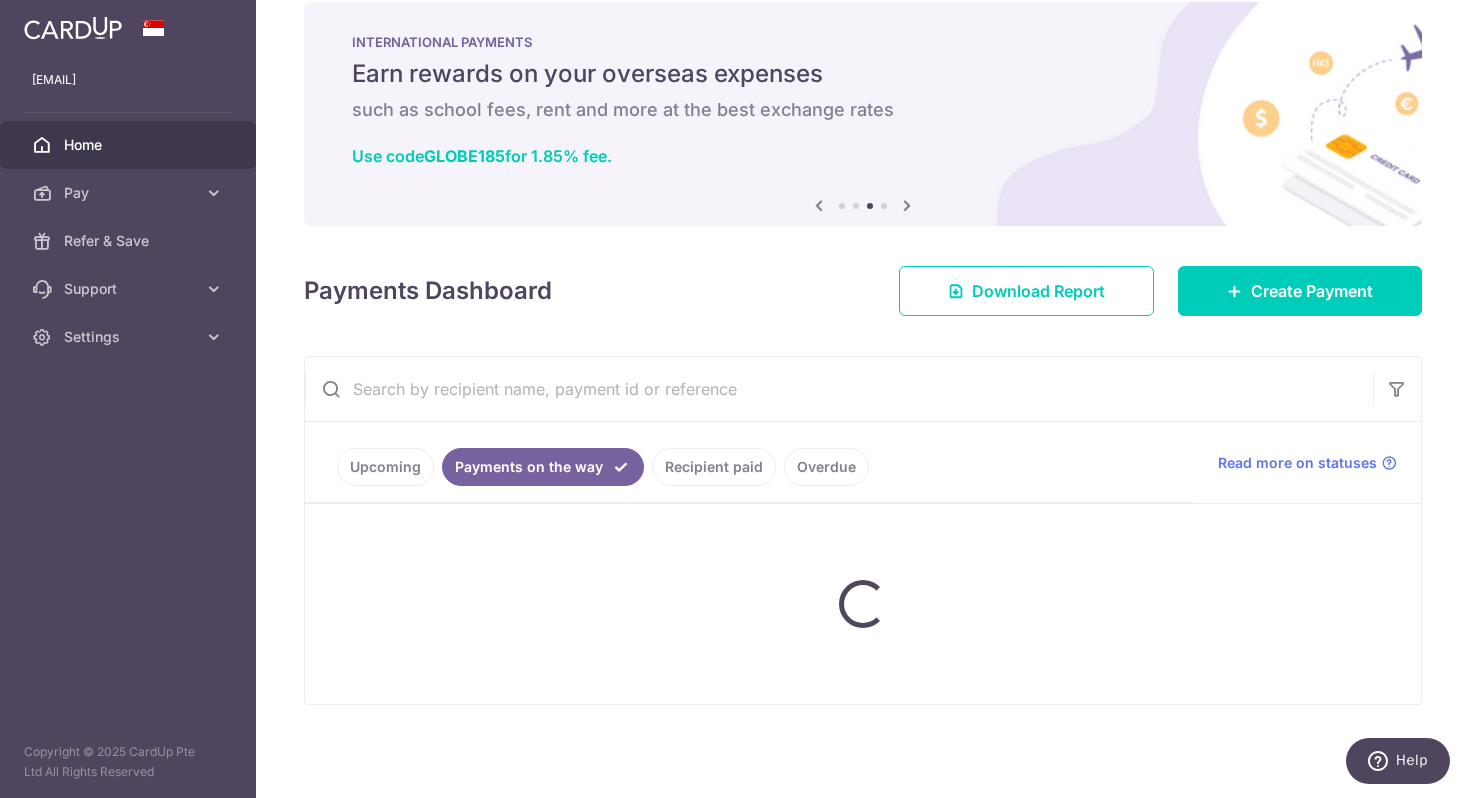 scroll, scrollTop: 0, scrollLeft: 0, axis: both 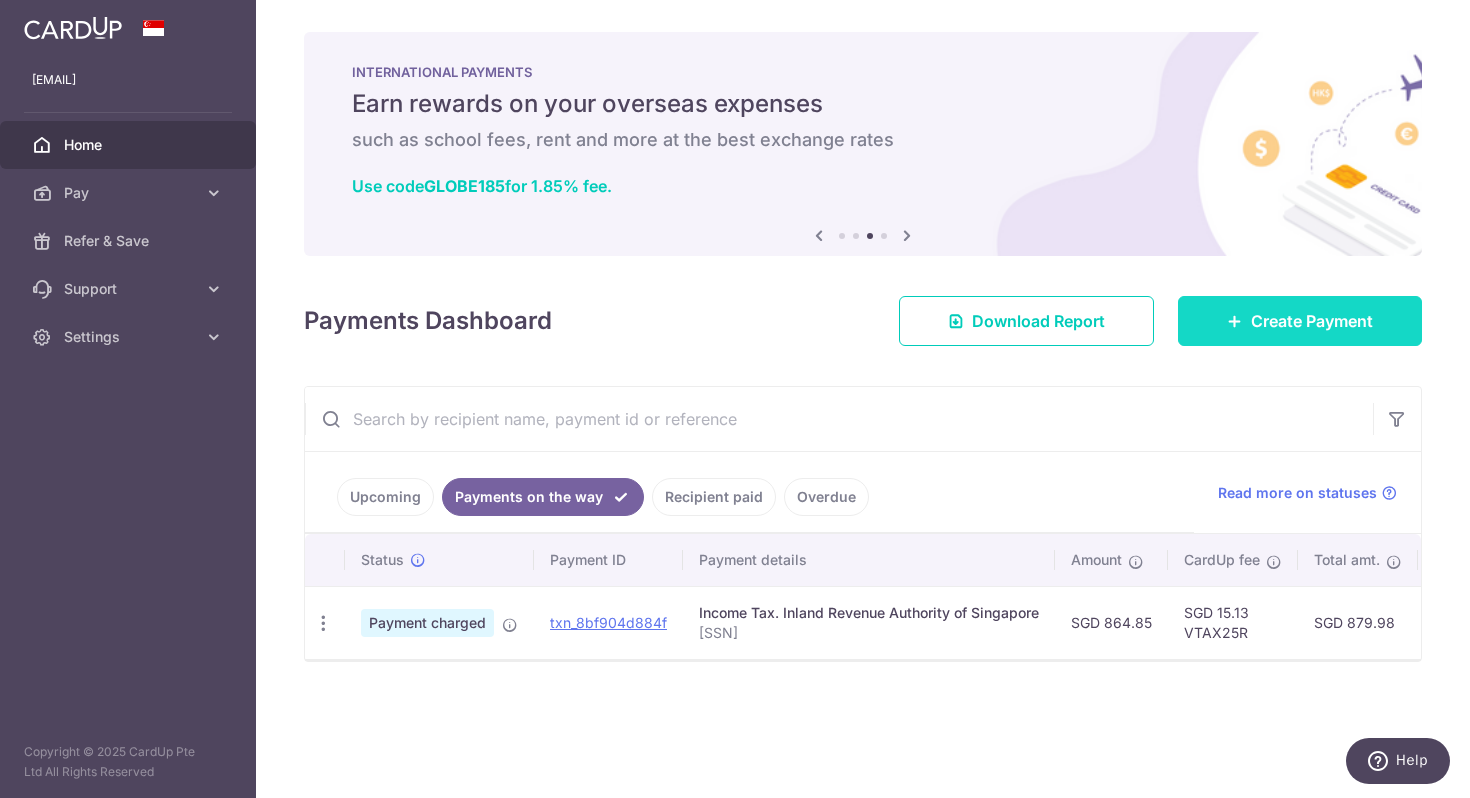 click on "Create Payment" at bounding box center [1312, 321] 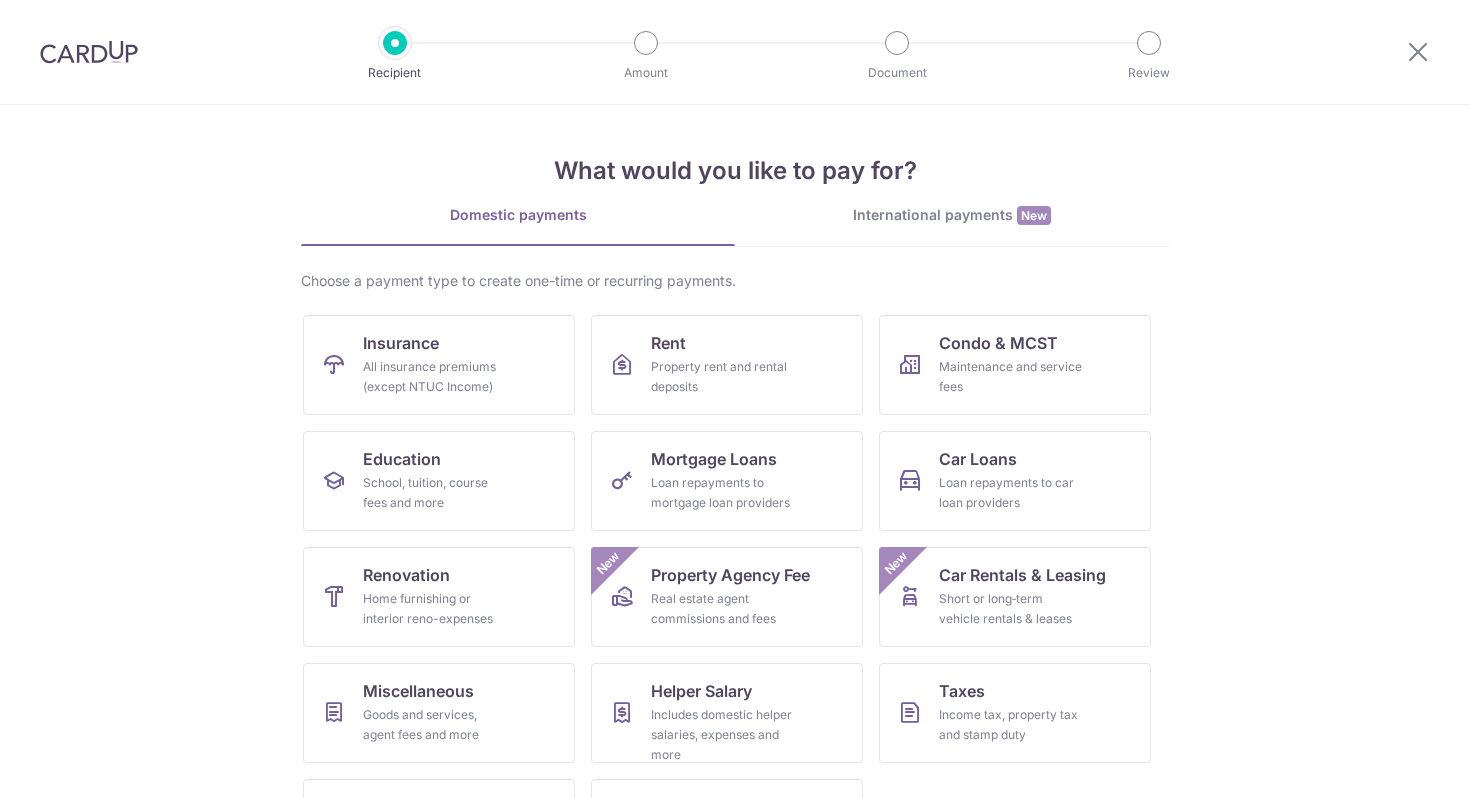 scroll, scrollTop: 0, scrollLeft: 0, axis: both 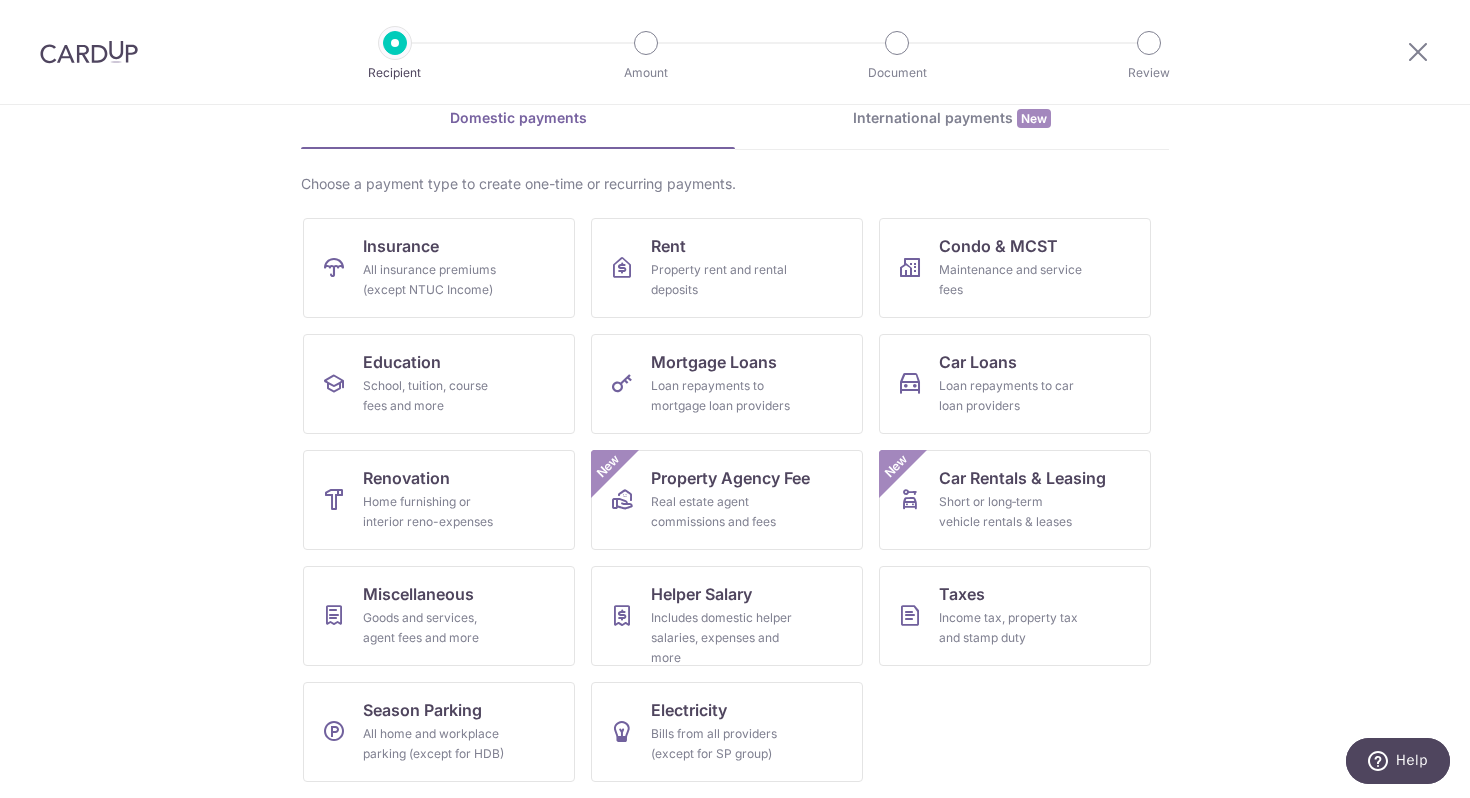 drag, startPoint x: 538, startPoint y: 613, endPoint x: 1223, endPoint y: 2, distance: 917.903 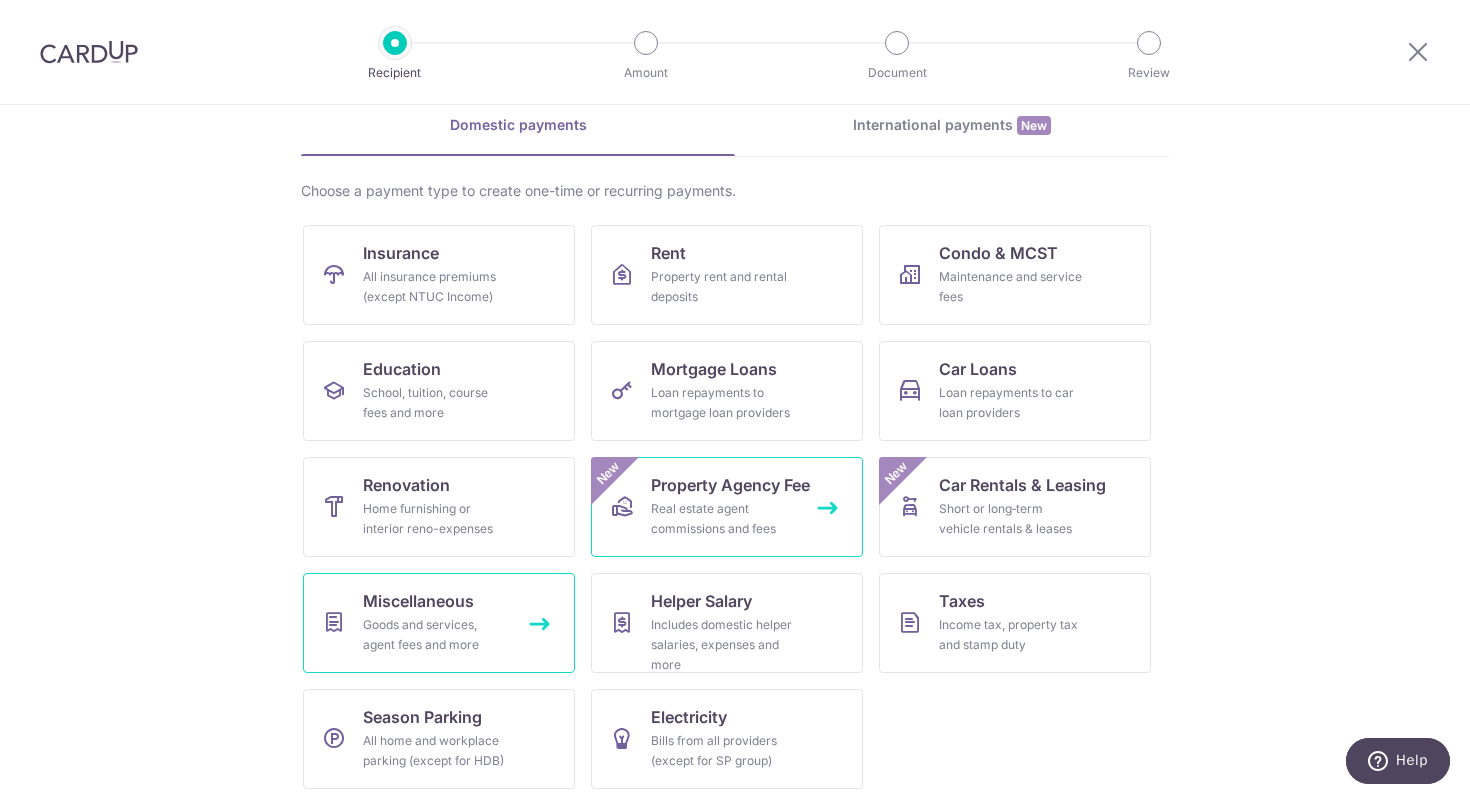 scroll, scrollTop: 97, scrollLeft: 0, axis: vertical 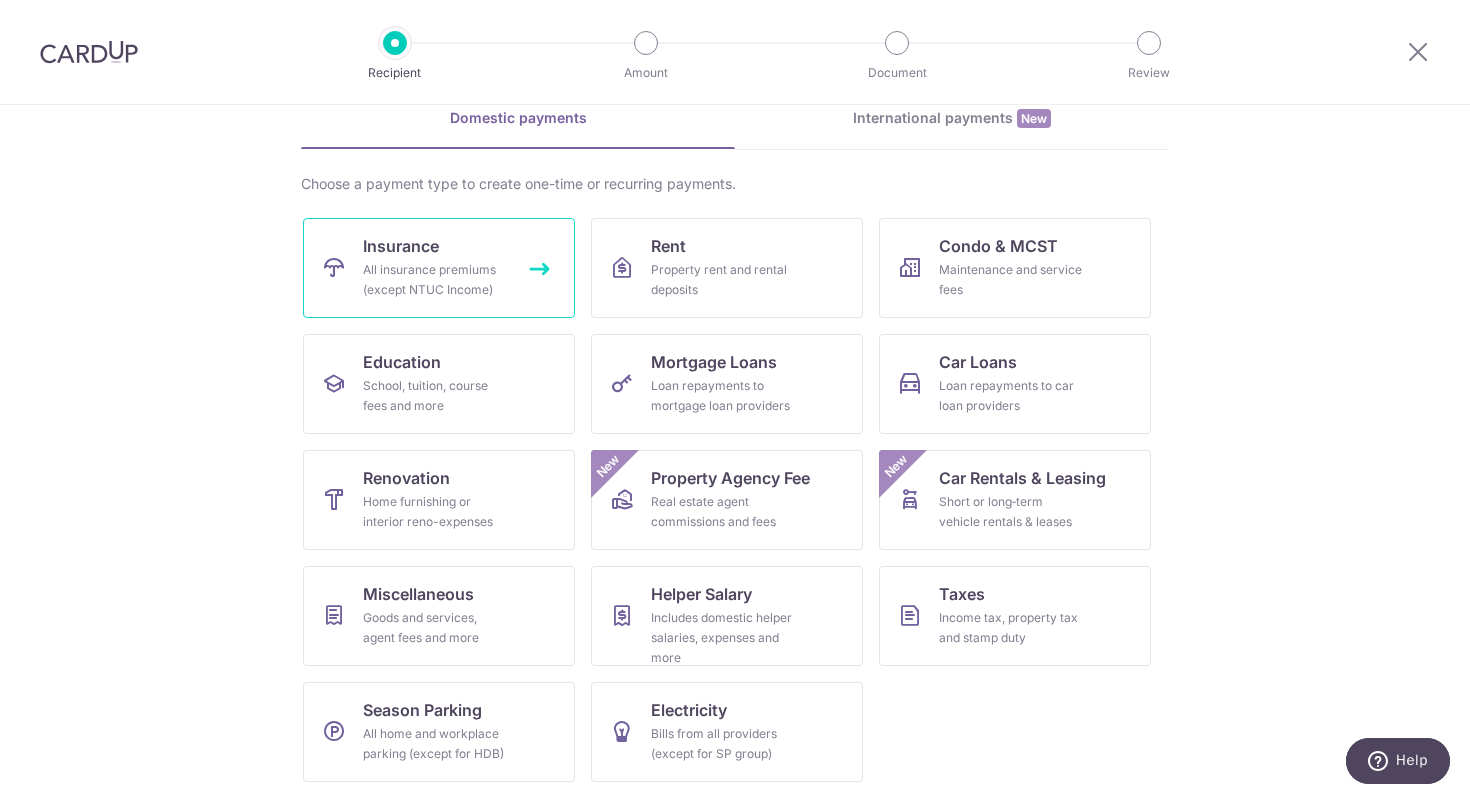 click on "Insurance All insurance premiums (except NTUC Income)" at bounding box center [439, 268] 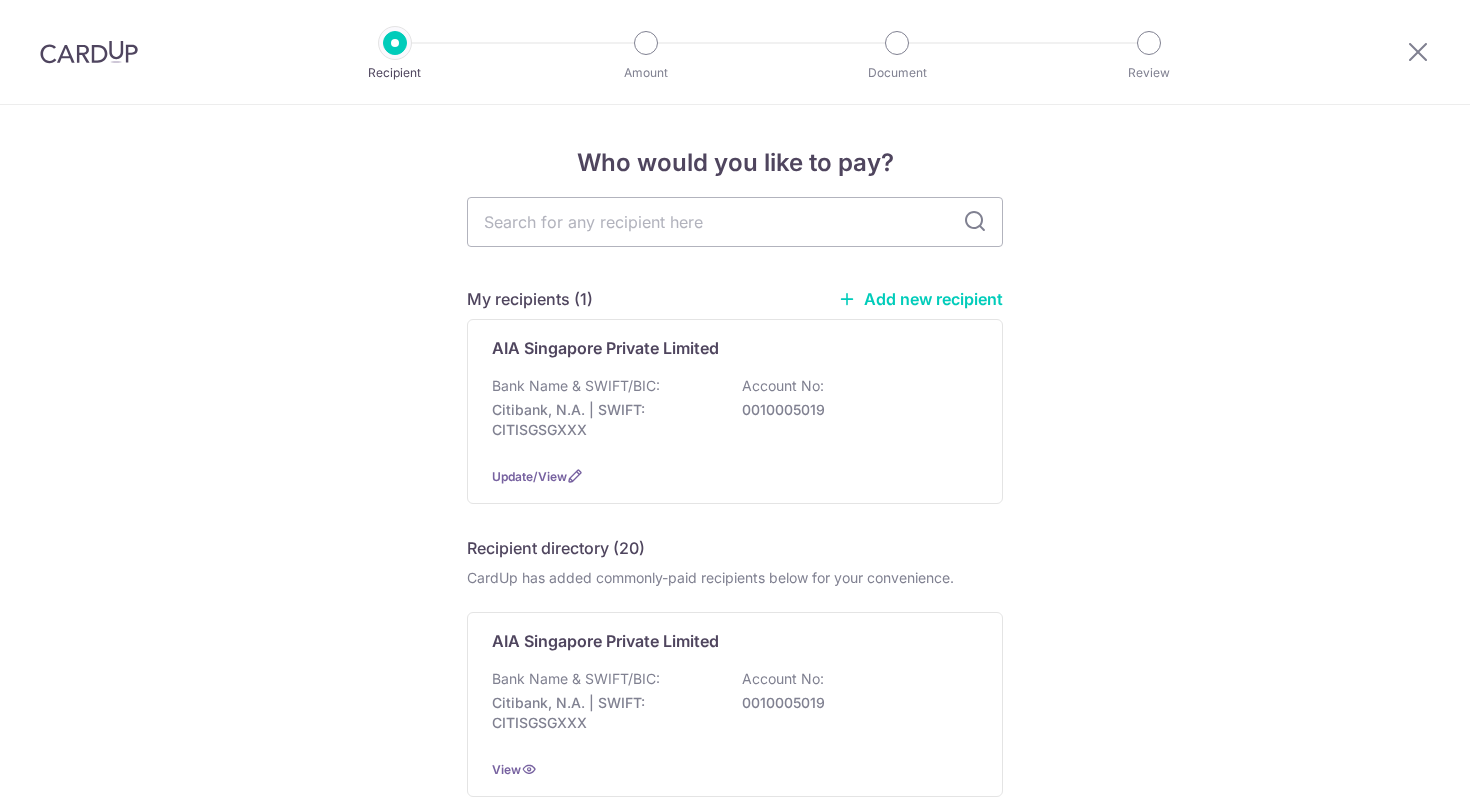 scroll, scrollTop: 0, scrollLeft: 0, axis: both 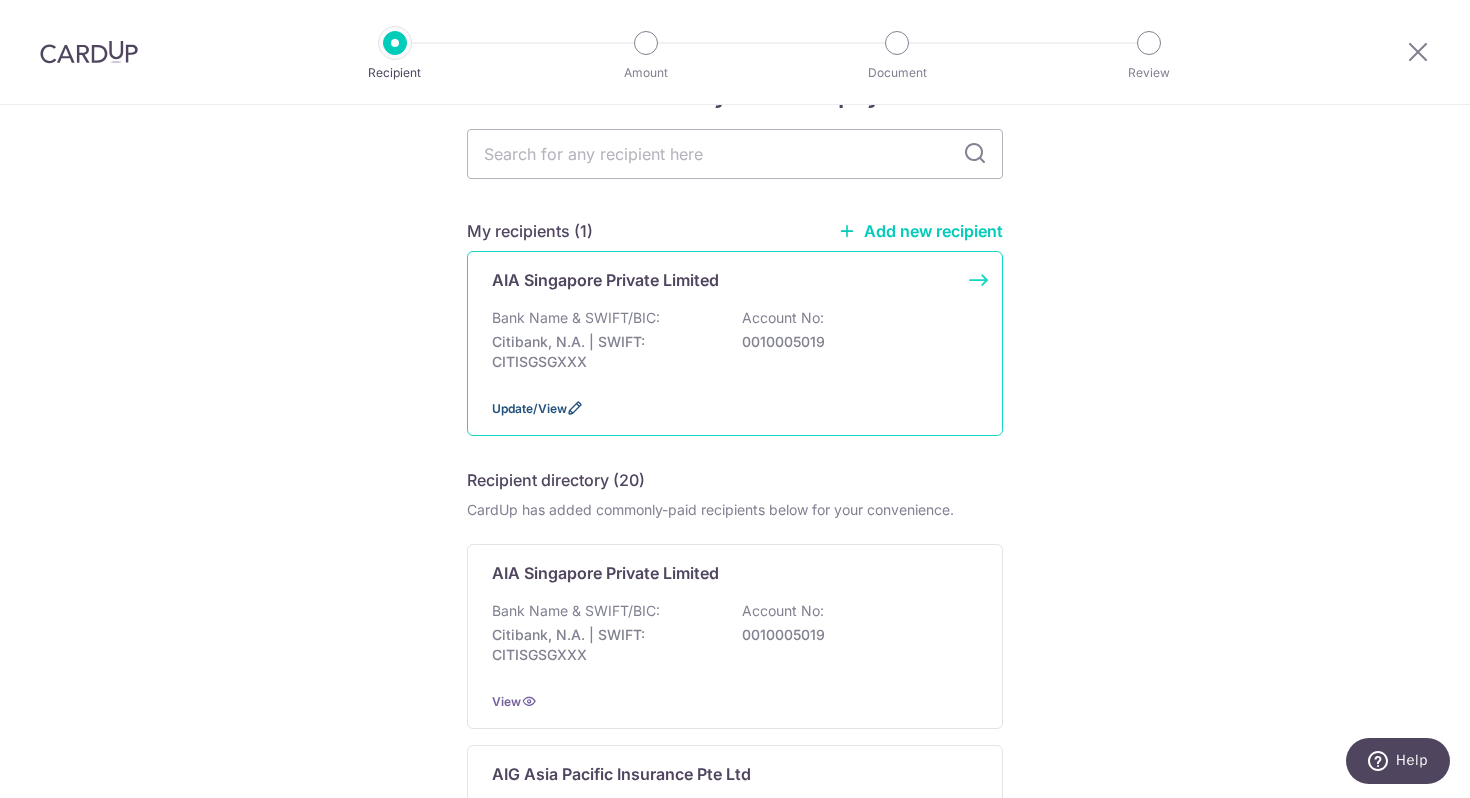 click on "Update/View" at bounding box center [529, 408] 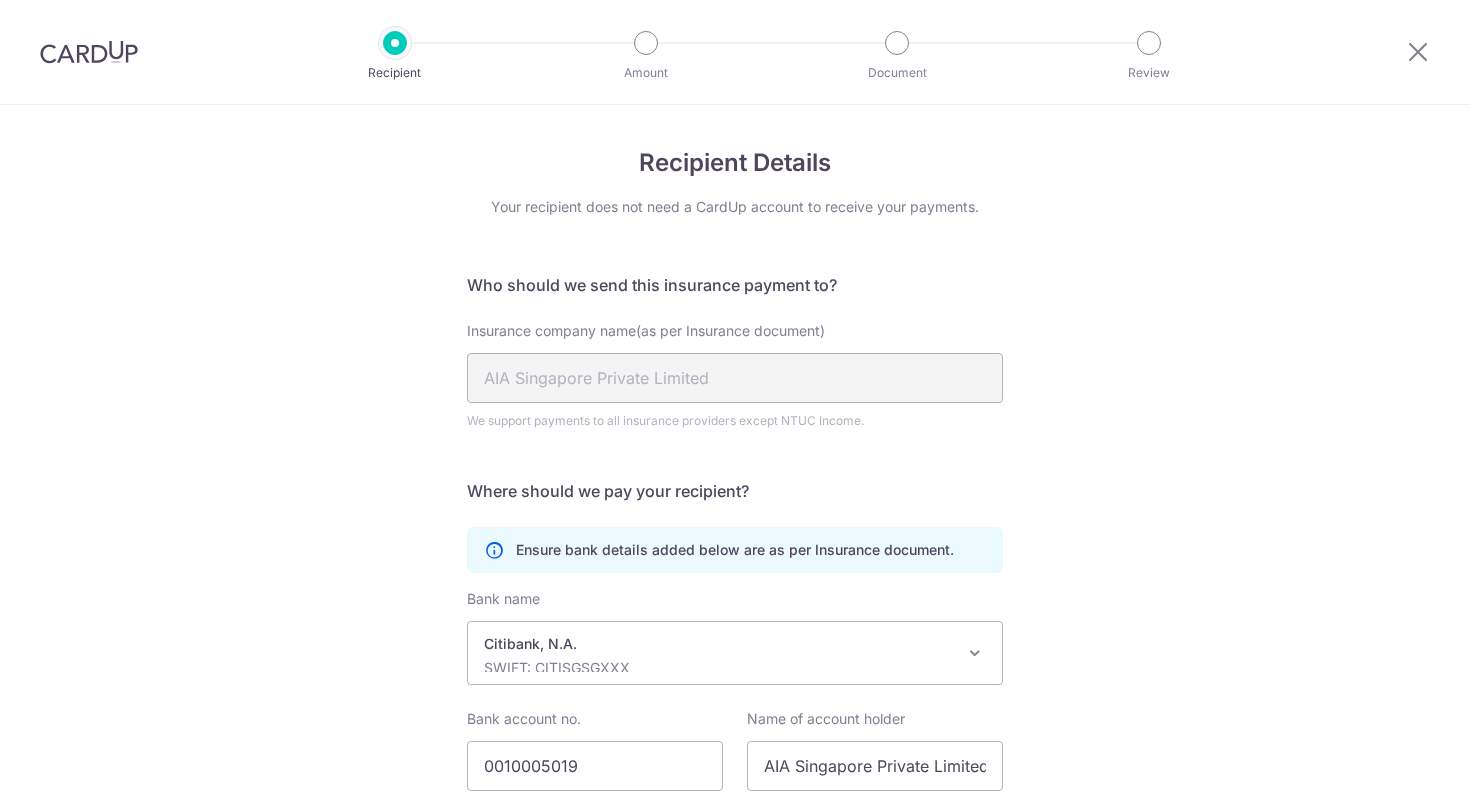 scroll, scrollTop: 0, scrollLeft: 0, axis: both 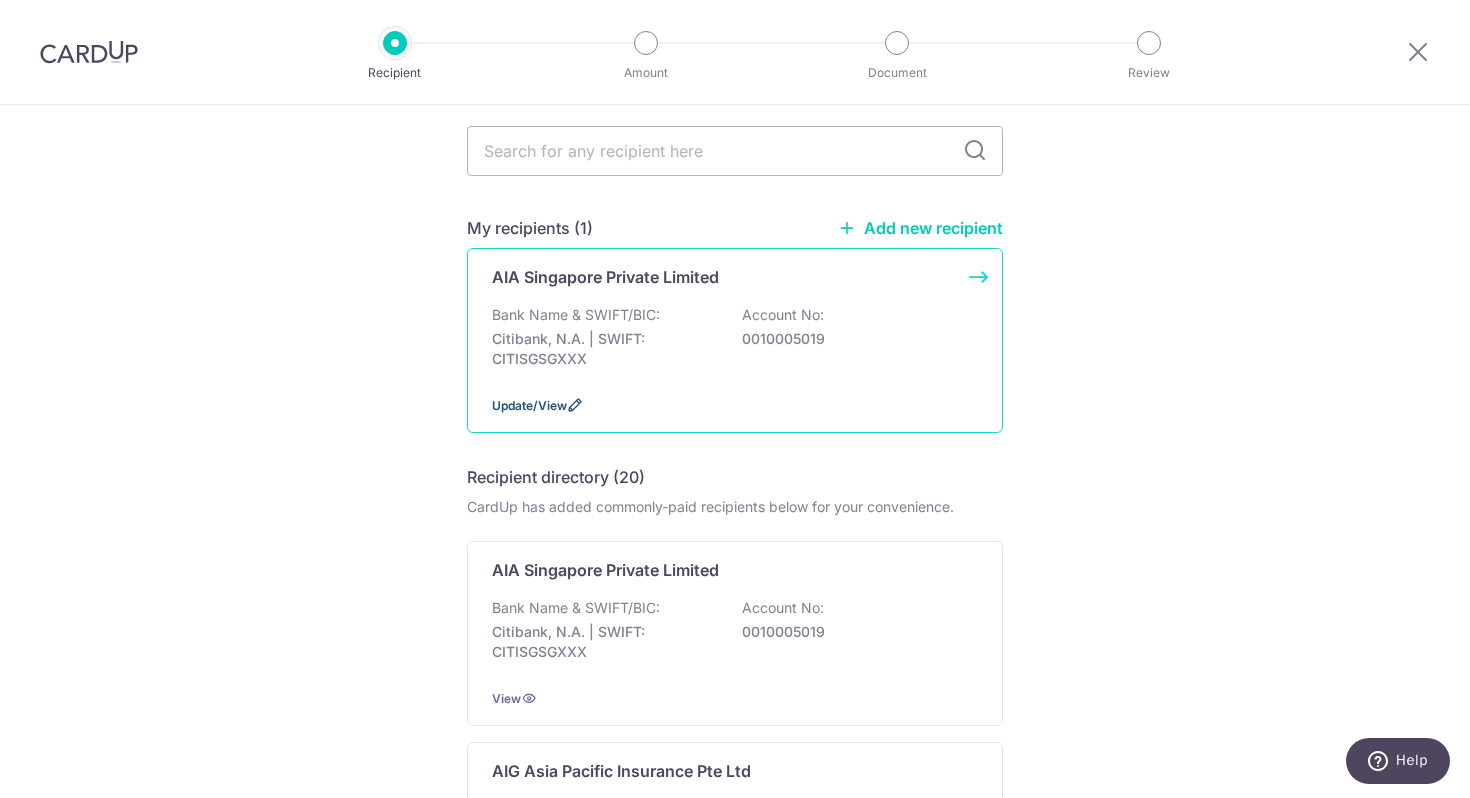 click on "Update/View" at bounding box center (529, 405) 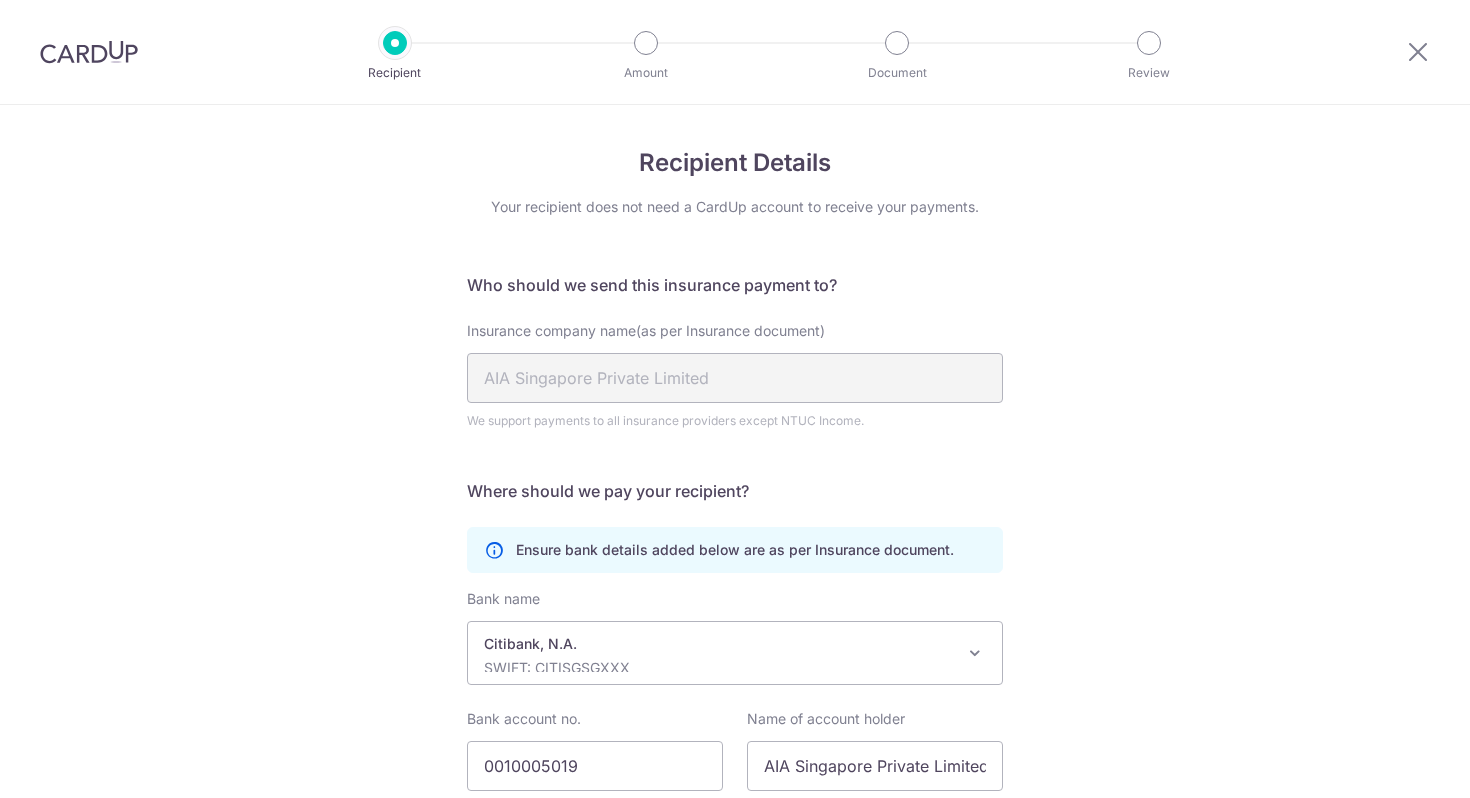 scroll, scrollTop: 0, scrollLeft: 0, axis: both 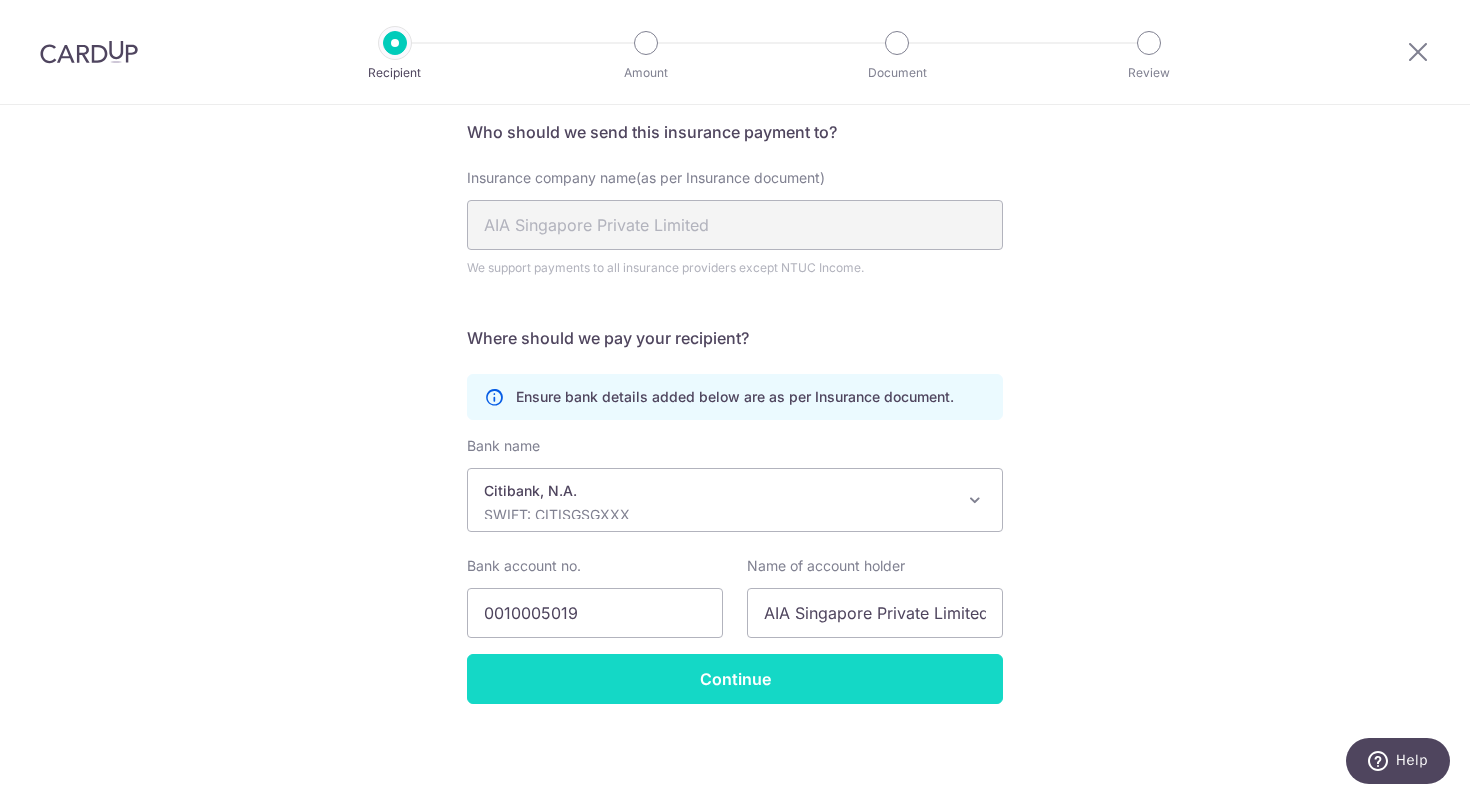 click on "Continue" at bounding box center (735, 679) 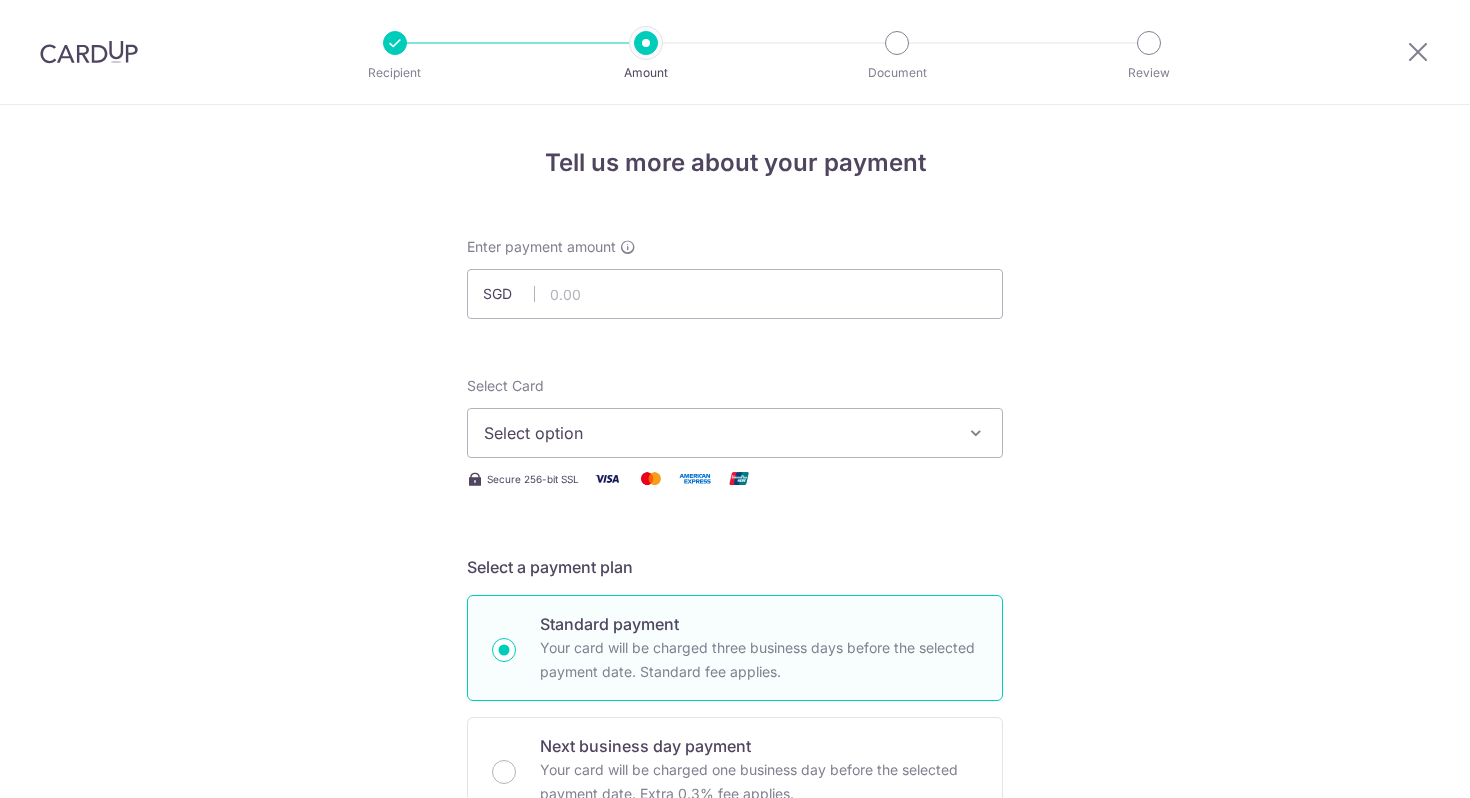 scroll, scrollTop: 0, scrollLeft: 0, axis: both 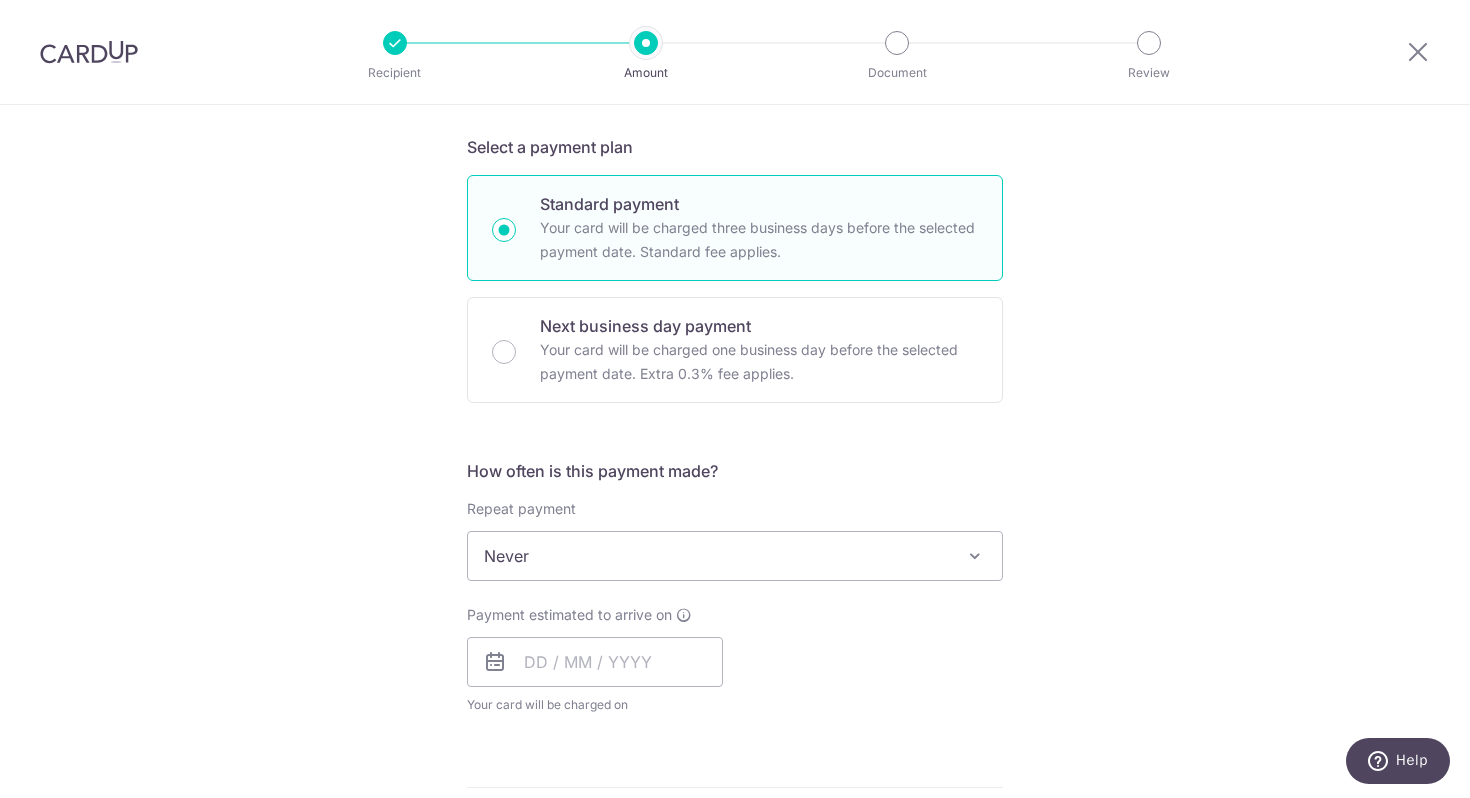 click on "Never" at bounding box center [735, 556] 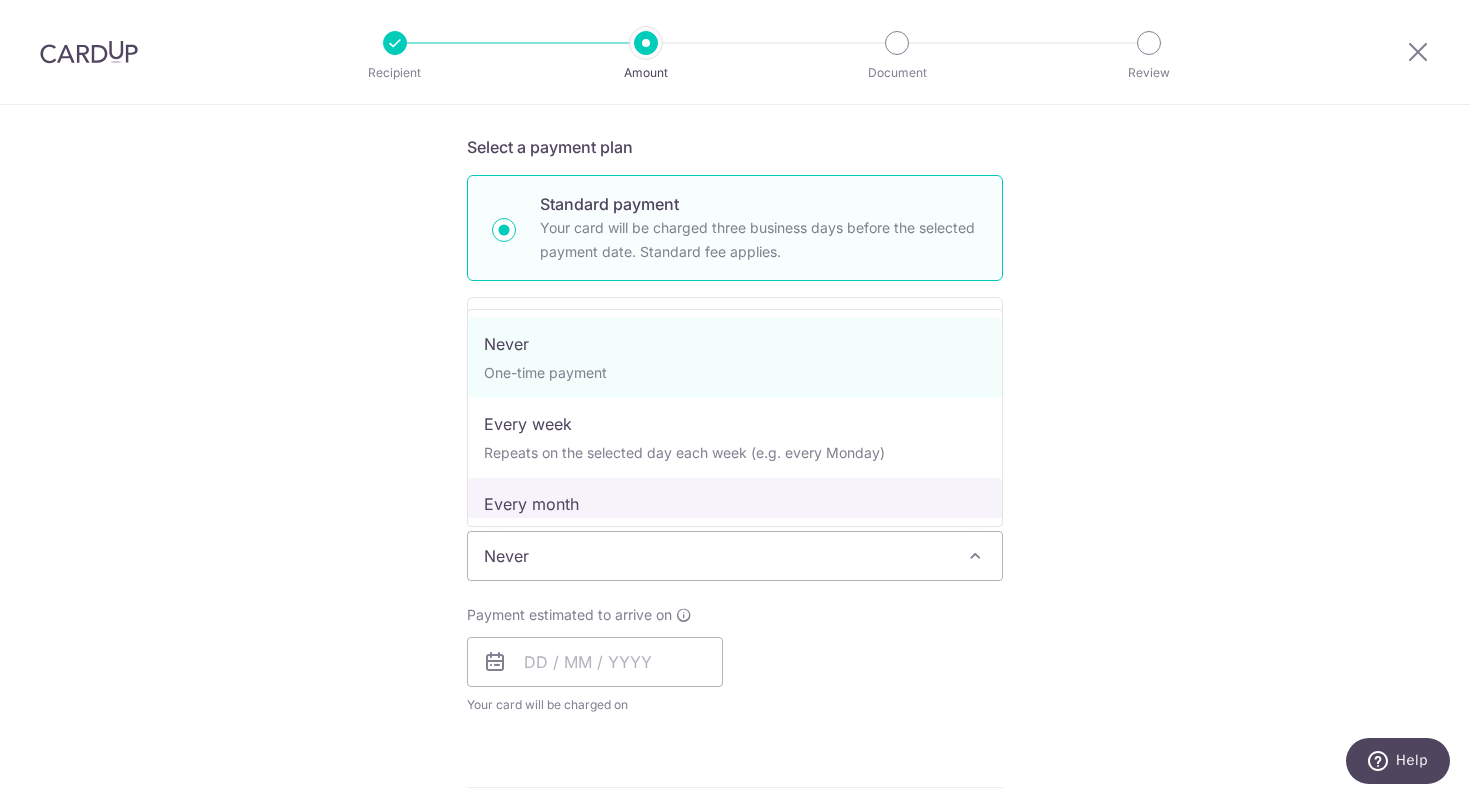 select on "3" 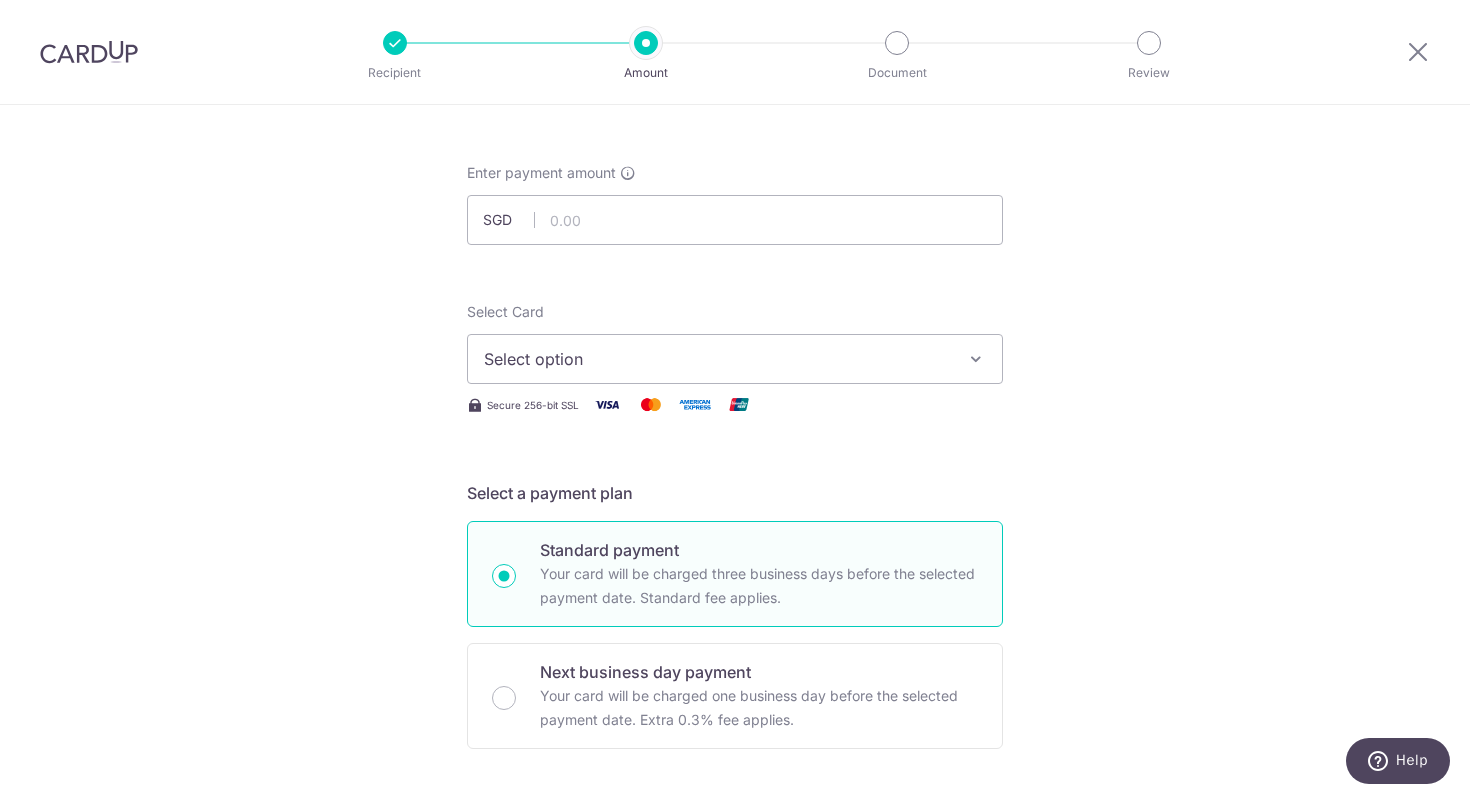 scroll, scrollTop: 0, scrollLeft: 0, axis: both 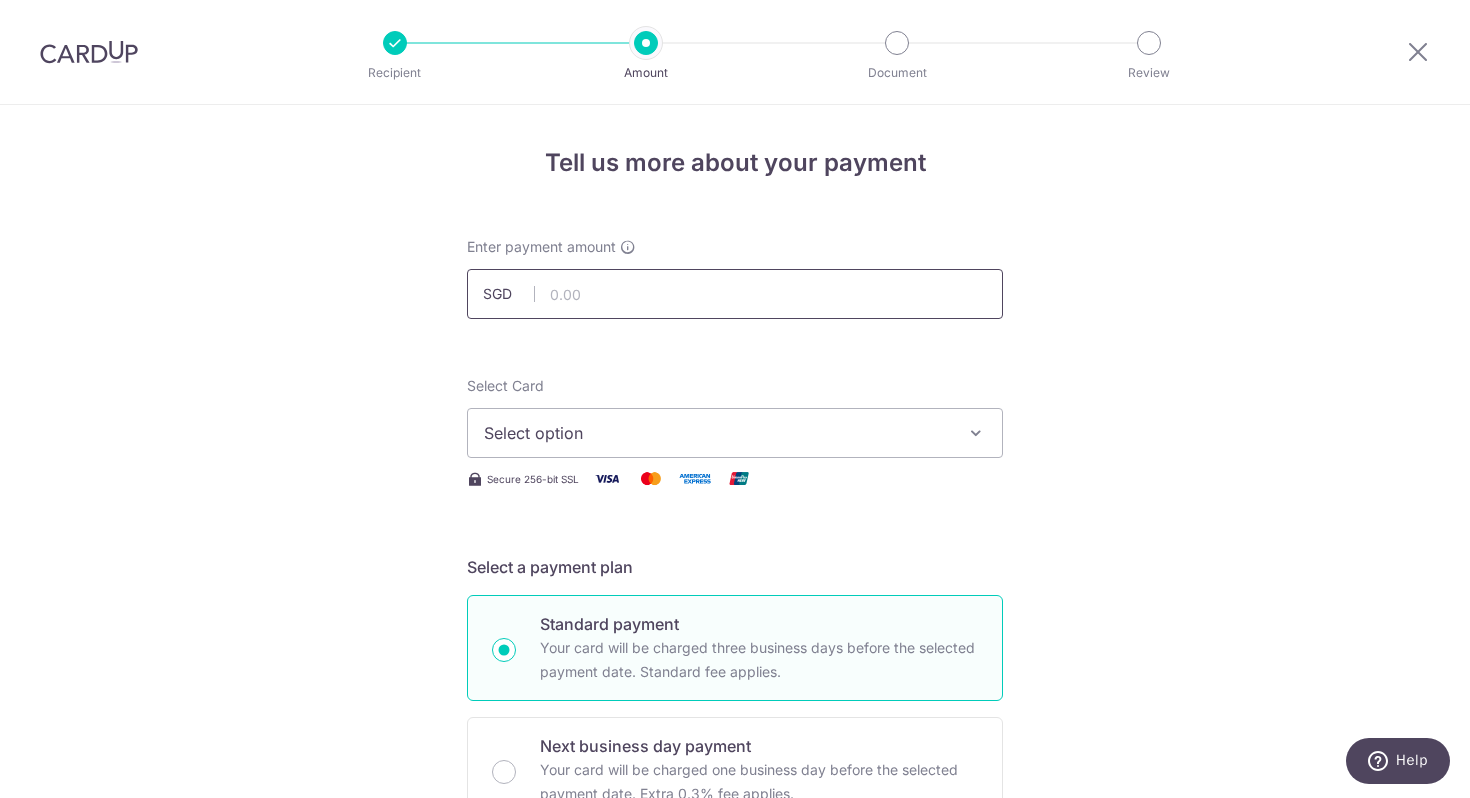 click at bounding box center (735, 294) 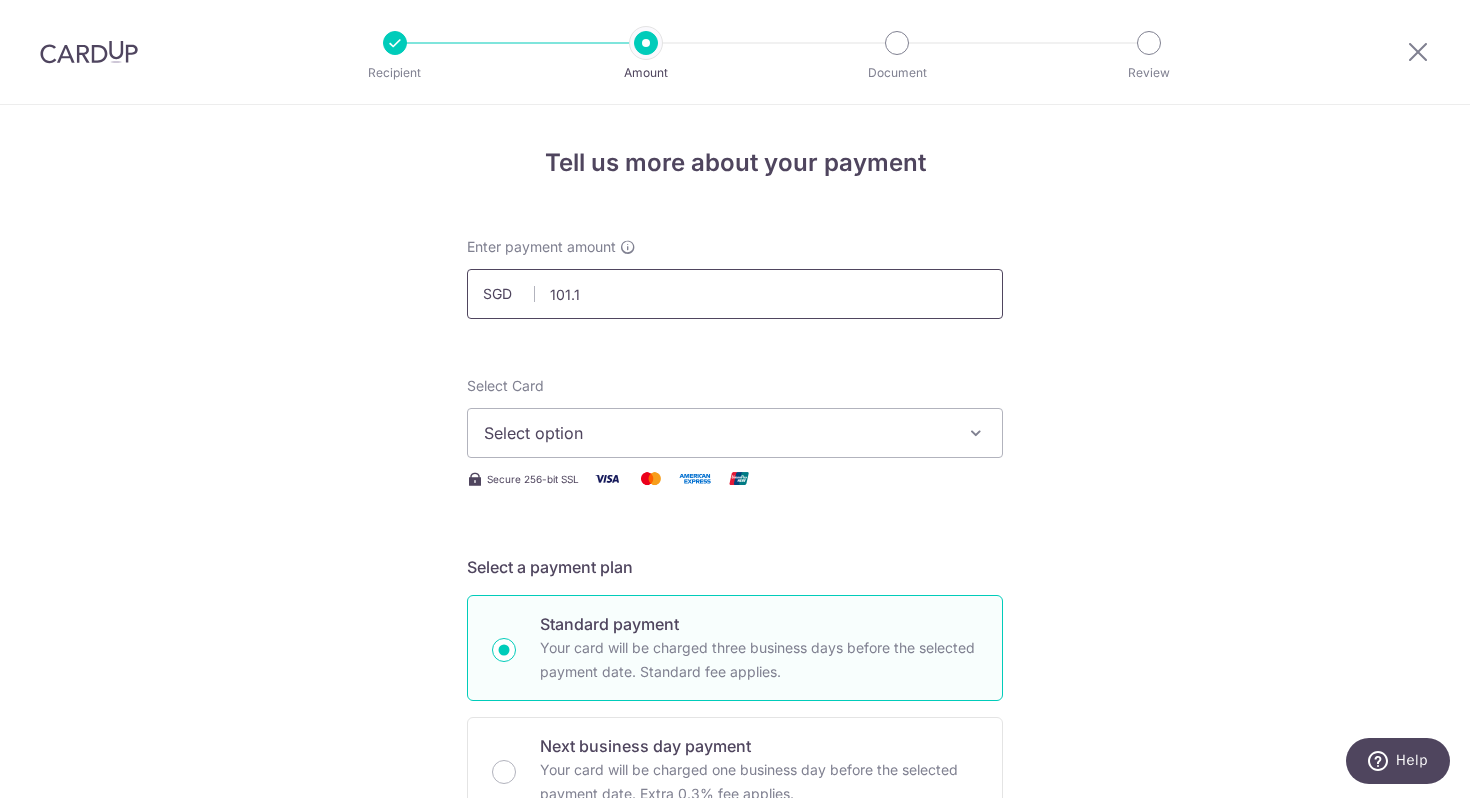 type on "101.15" 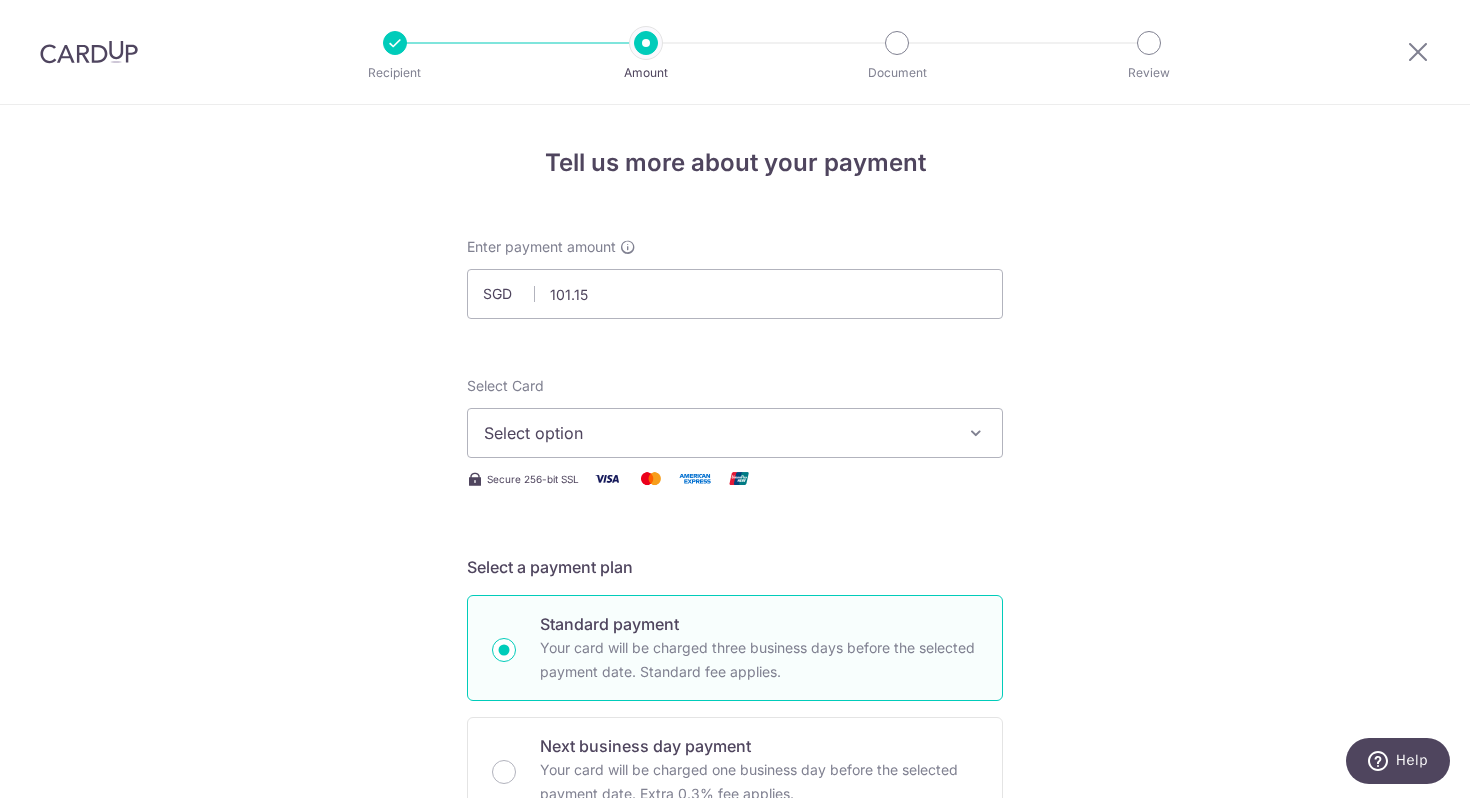 click on "Select option" at bounding box center (717, 433) 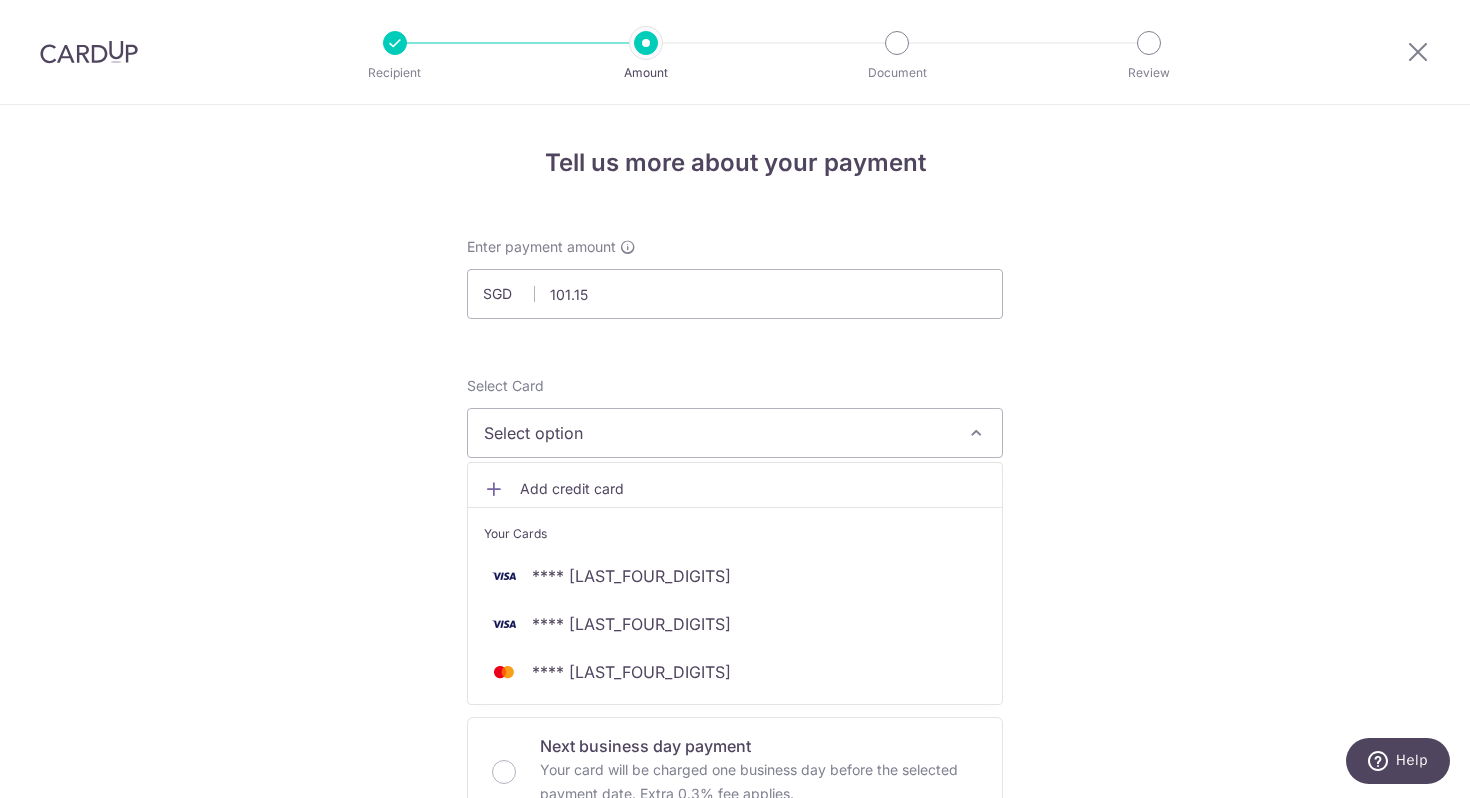 click on "Your Cards" at bounding box center (735, 529) 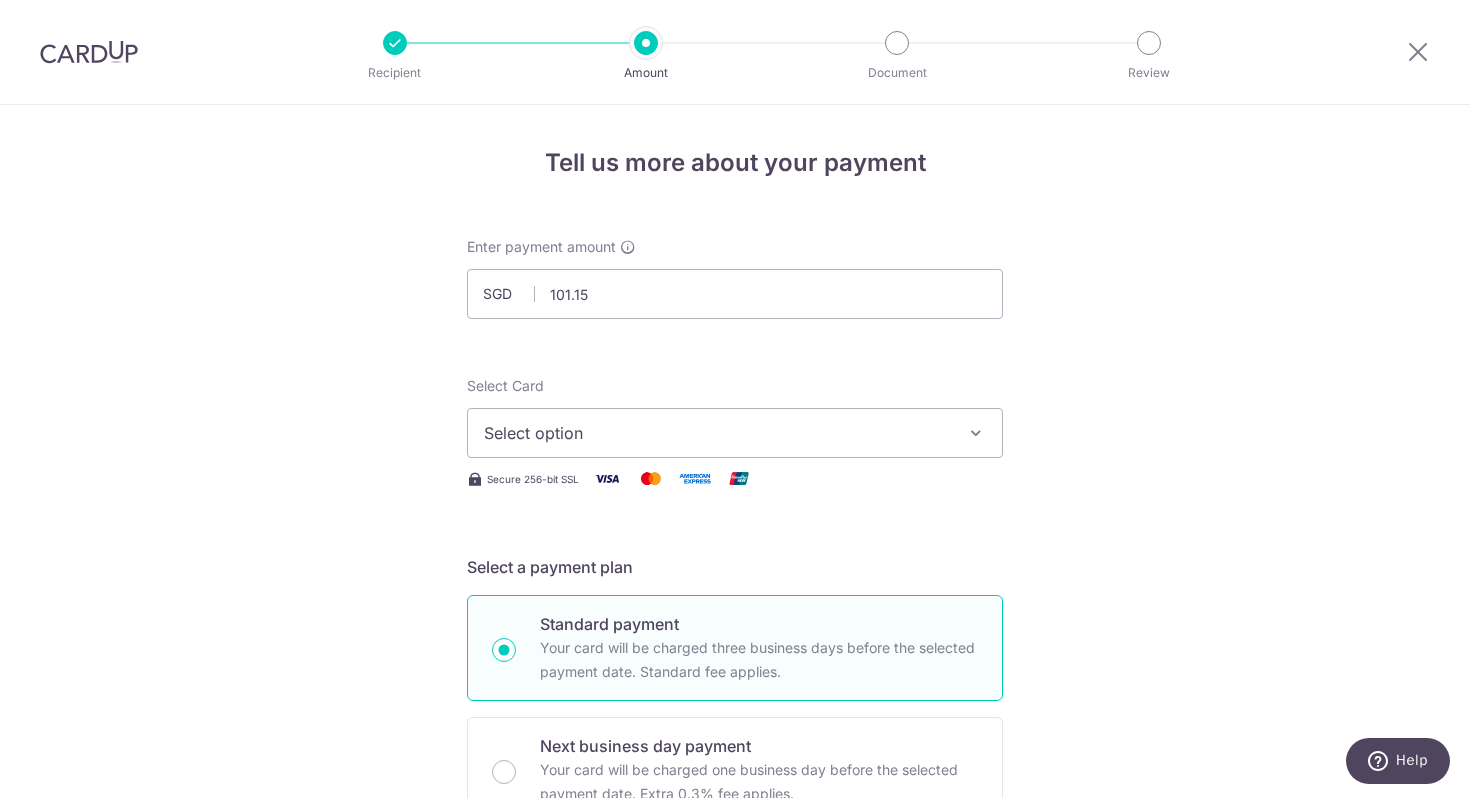 click on "Select option" at bounding box center (717, 433) 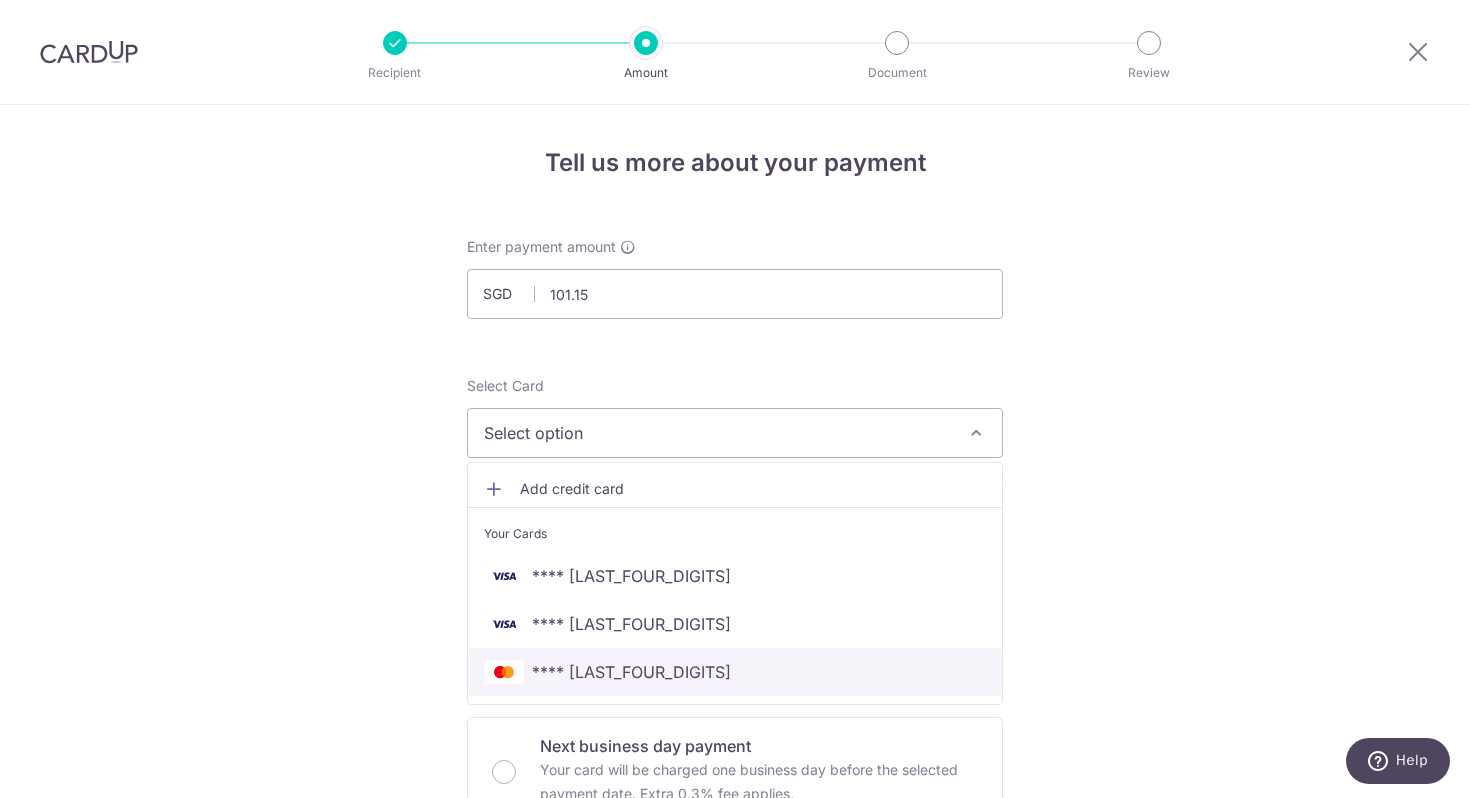 click on "**** [LAST_FOUR]" at bounding box center (735, 672) 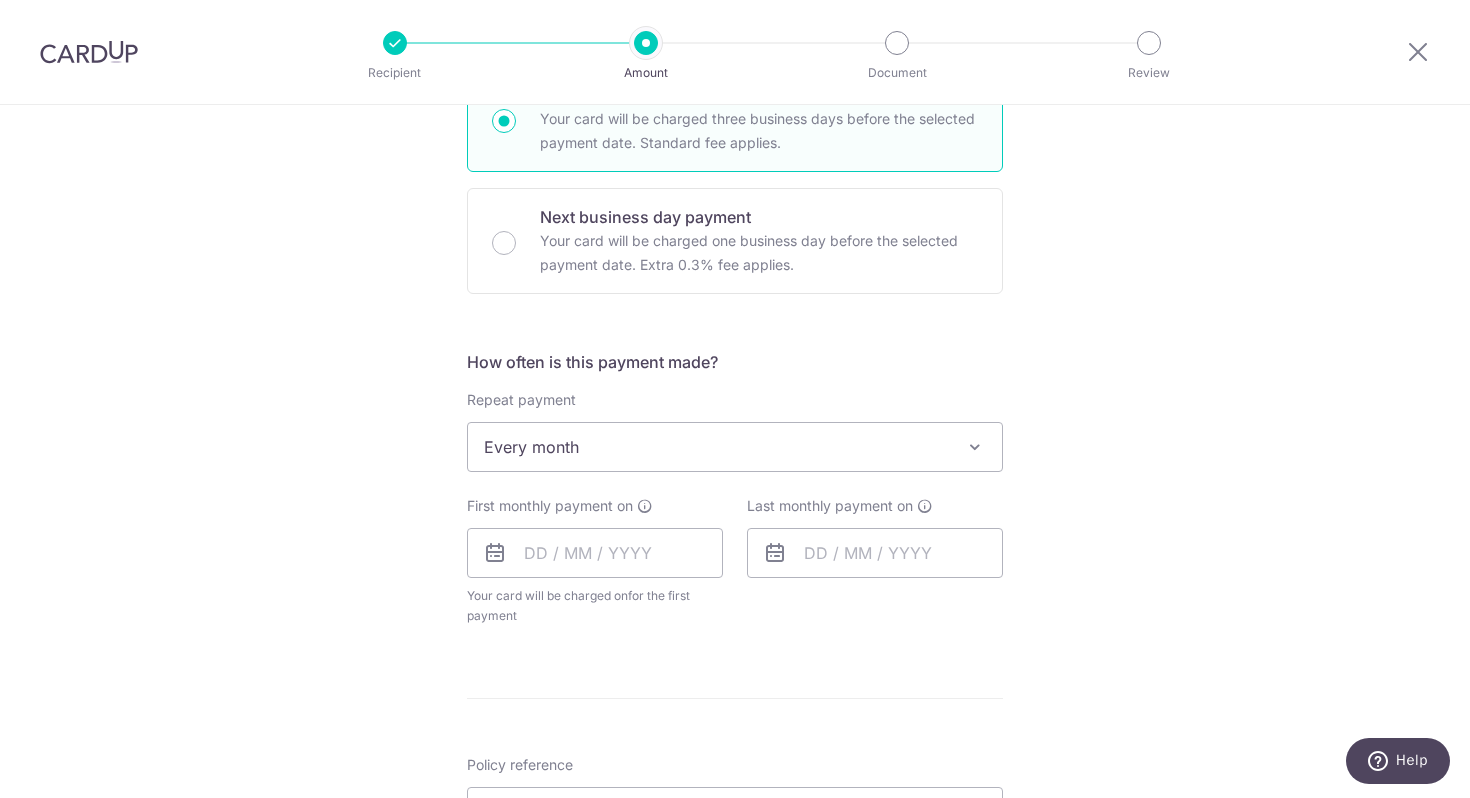 scroll, scrollTop: 541, scrollLeft: 0, axis: vertical 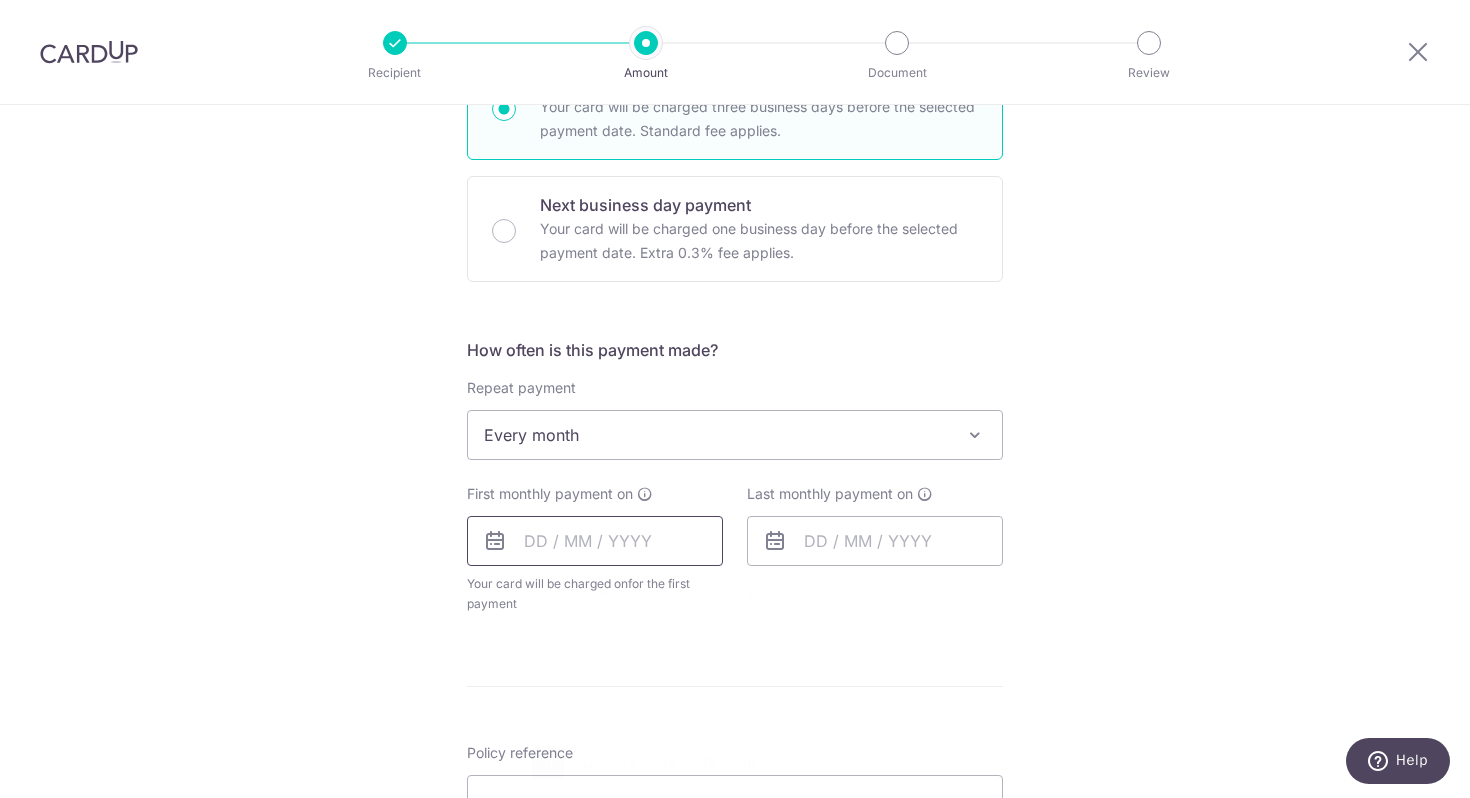 click at bounding box center (595, 541) 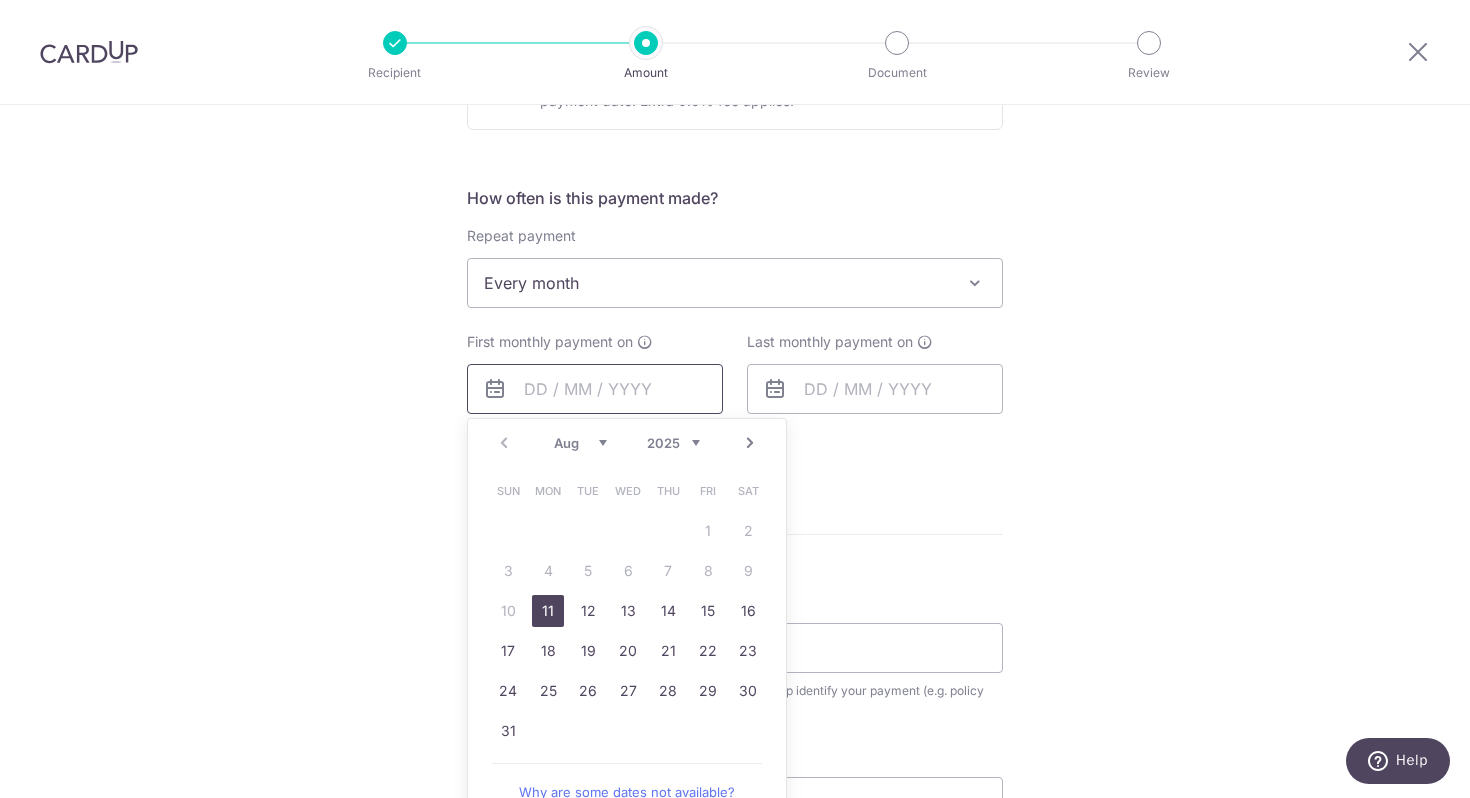 scroll, scrollTop: 702, scrollLeft: 0, axis: vertical 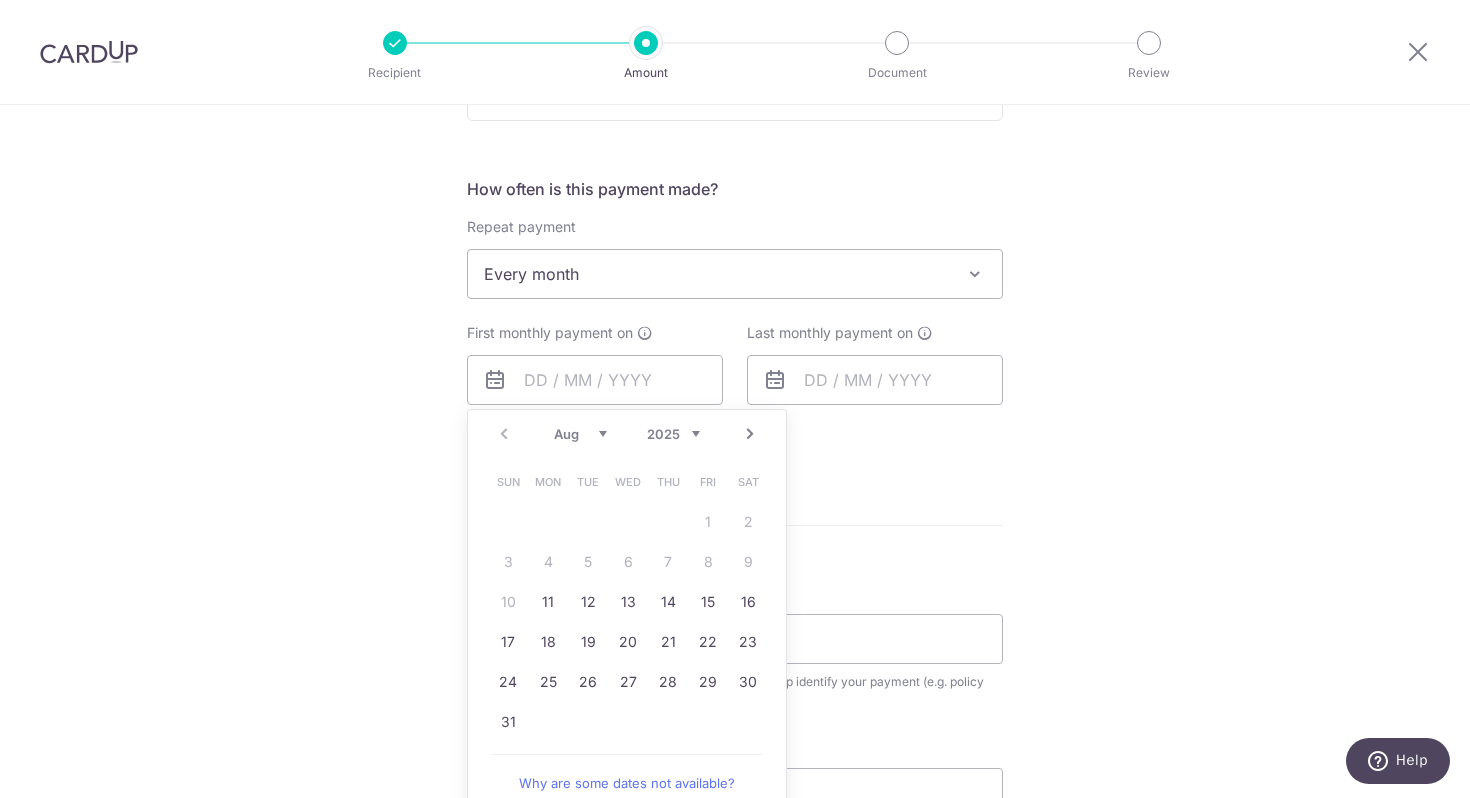 click on "Next" at bounding box center (750, 434) 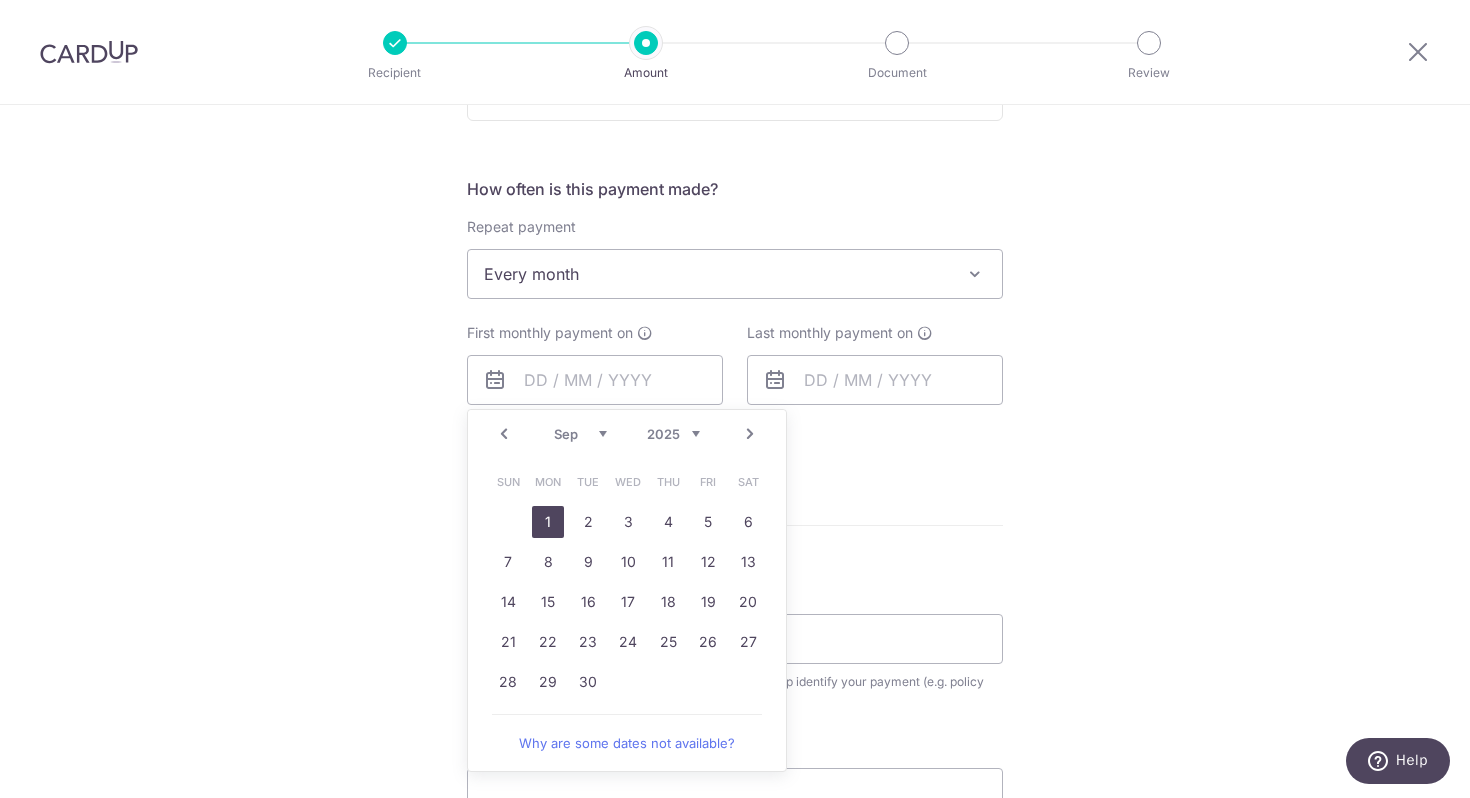 click on "1" at bounding box center [548, 522] 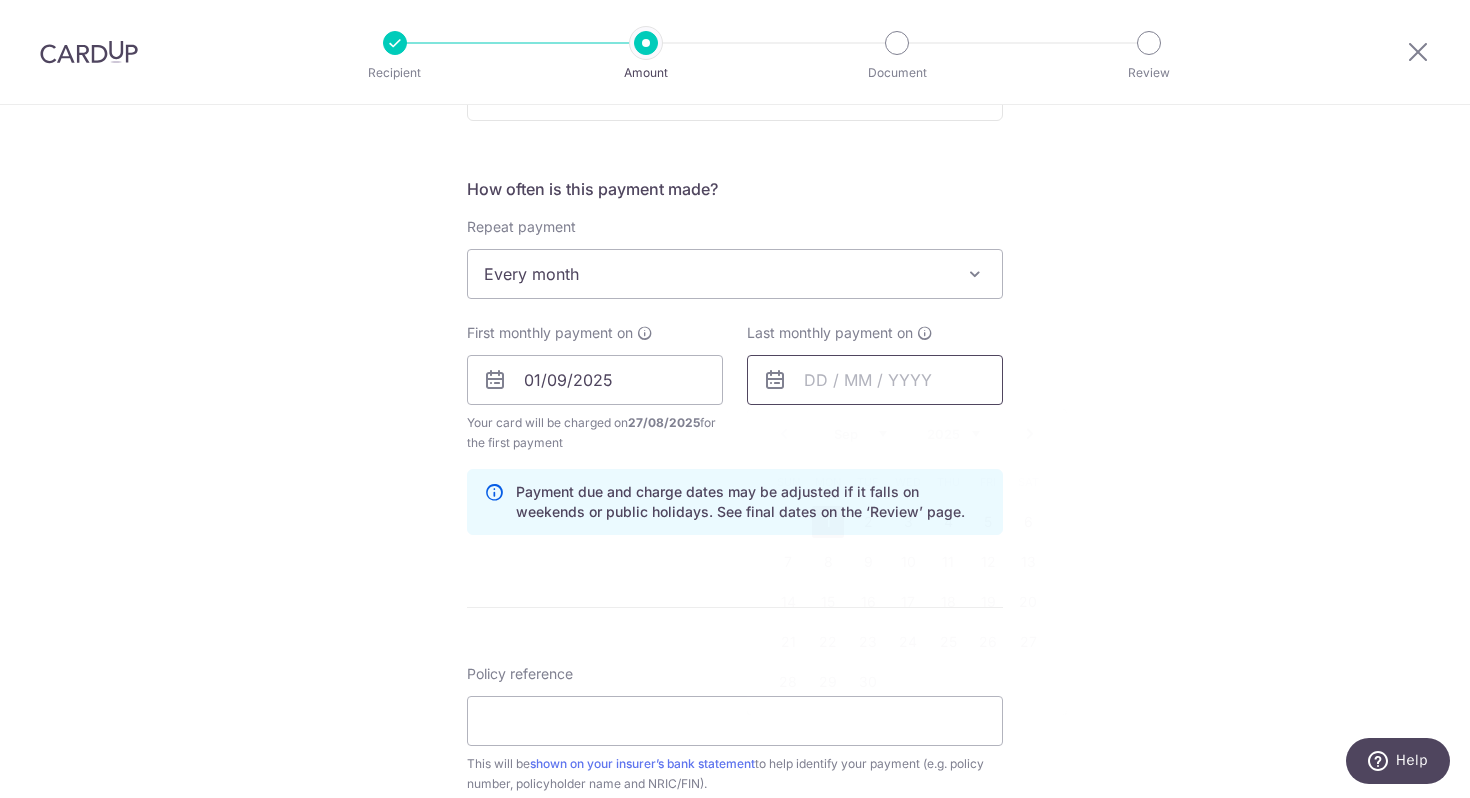 click at bounding box center (875, 380) 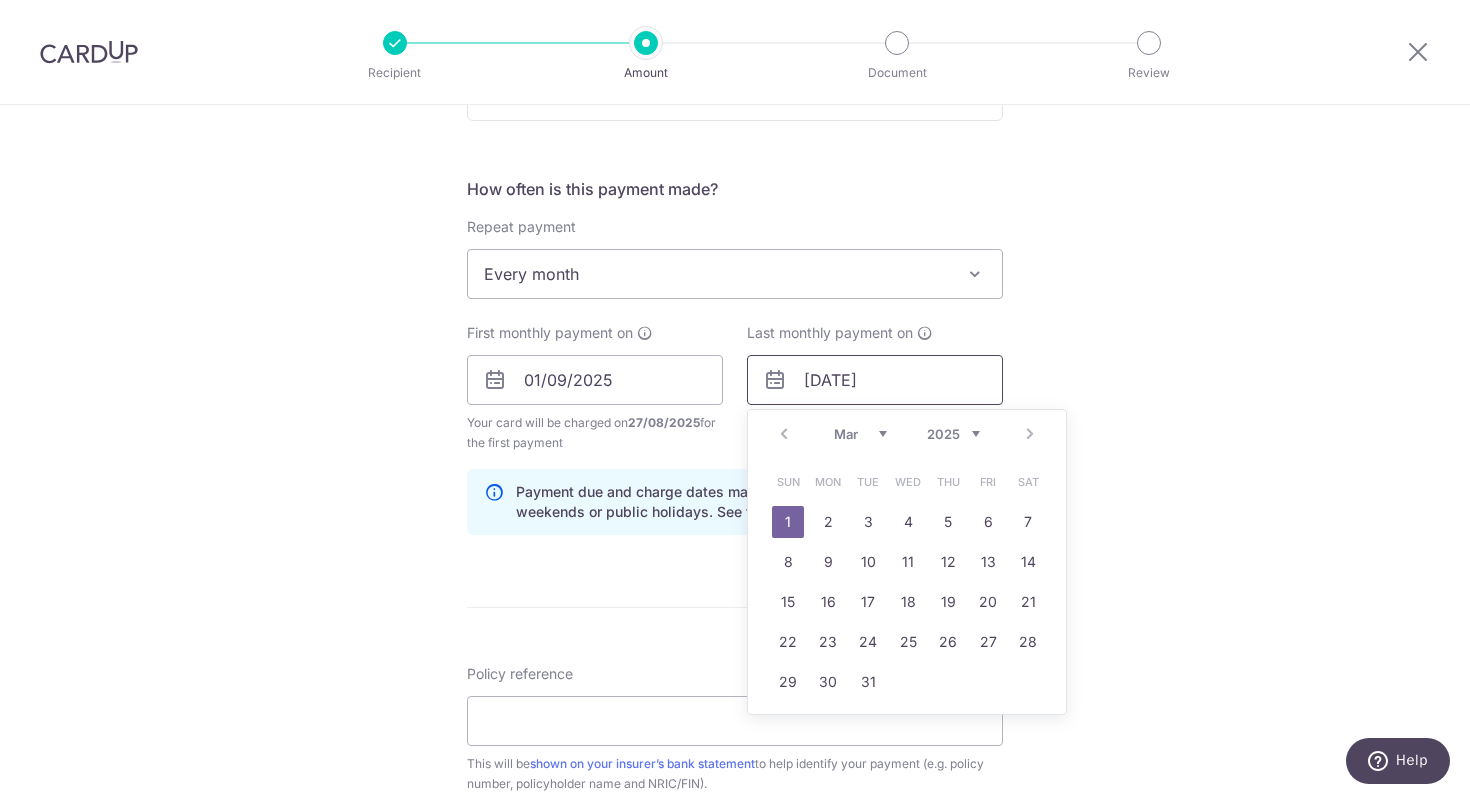 type on "01/03/2043" 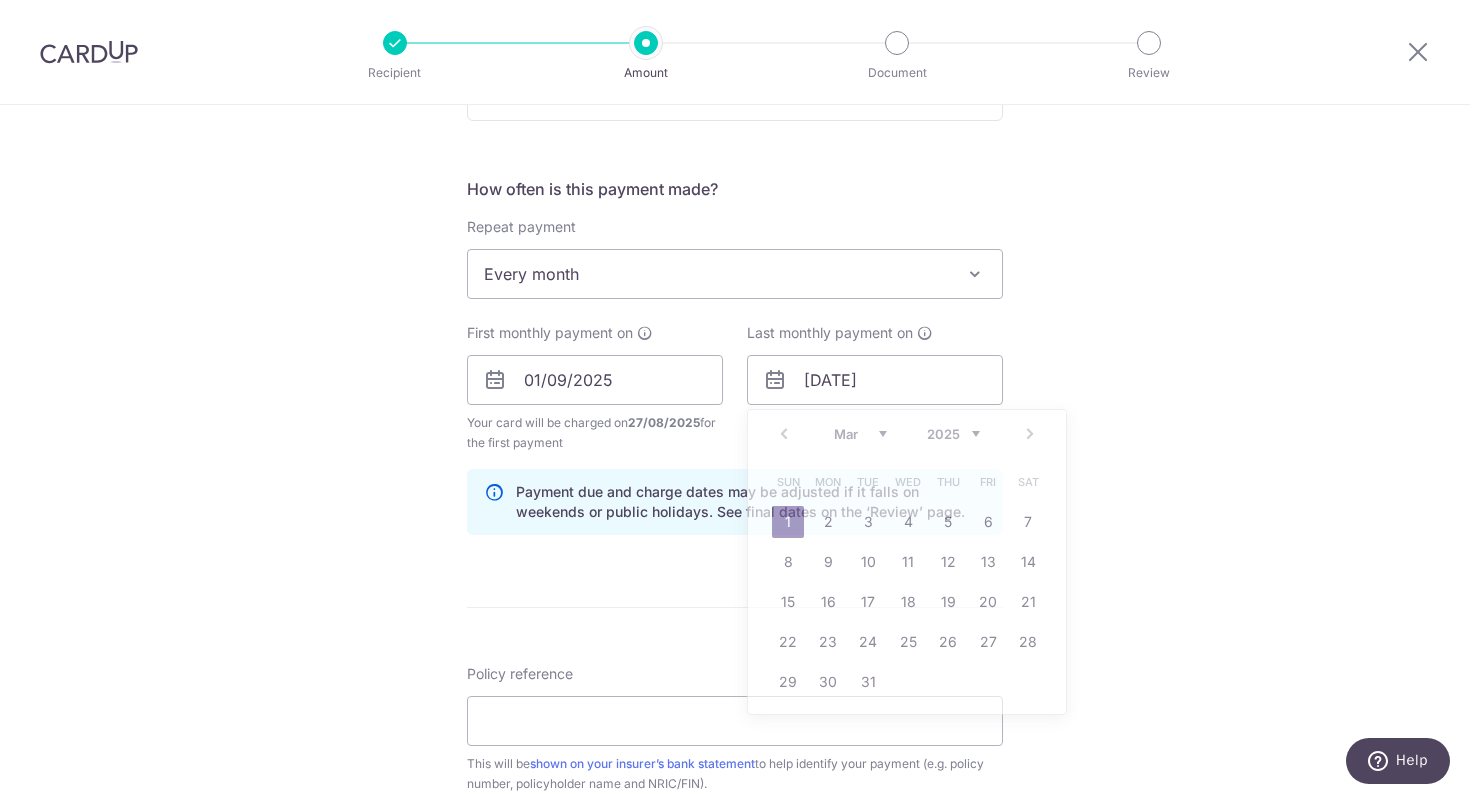 click on "Tell us more about your payment
Enter payment amount
SGD
101.15
101.15
Select Card
**** 0850
Add credit card
Your Cards
**** 6215
**** 5080
**** 0850
Secure 256-bit SSL
Text
New card details
Card" at bounding box center (735, 399) 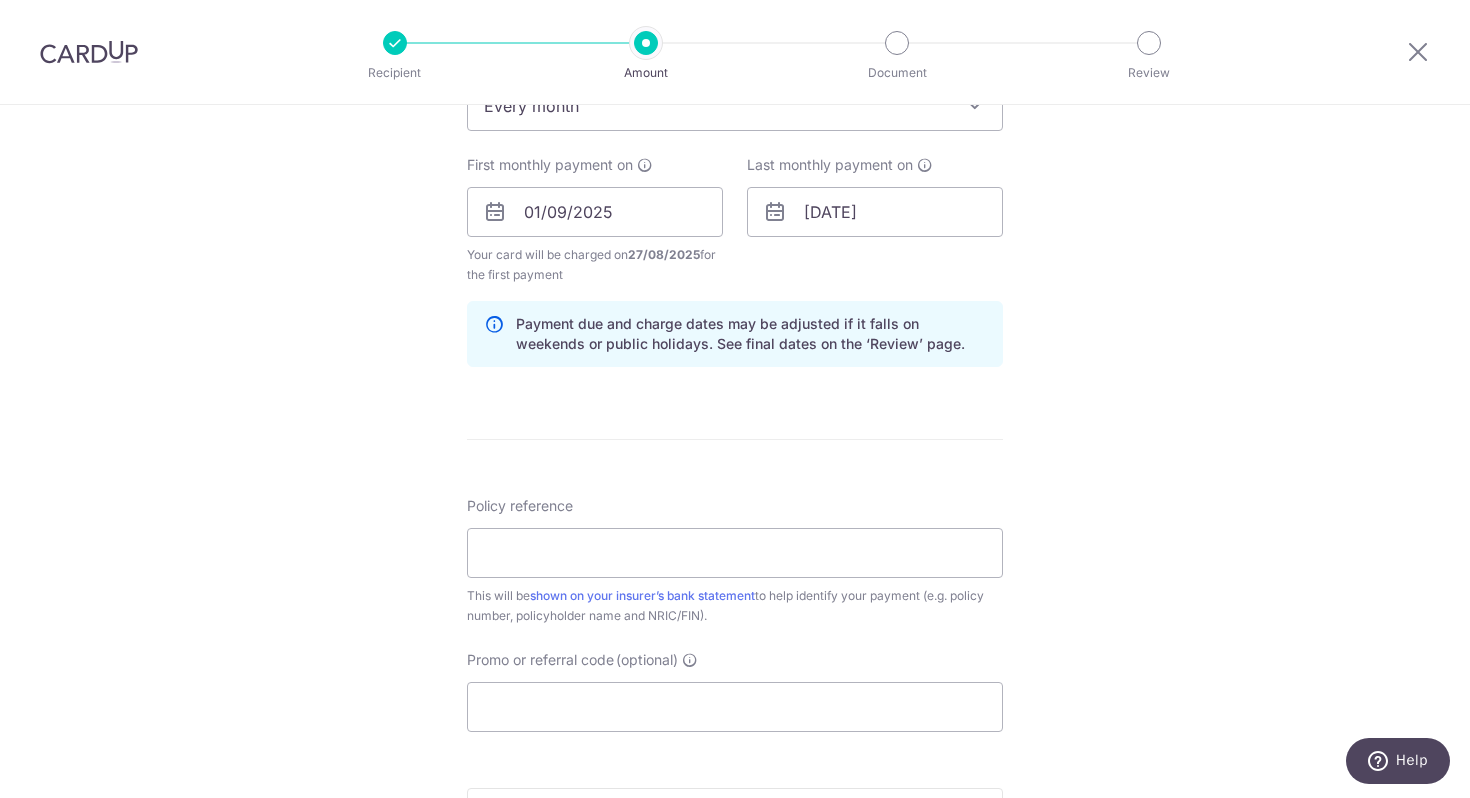 scroll, scrollTop: 960, scrollLeft: 0, axis: vertical 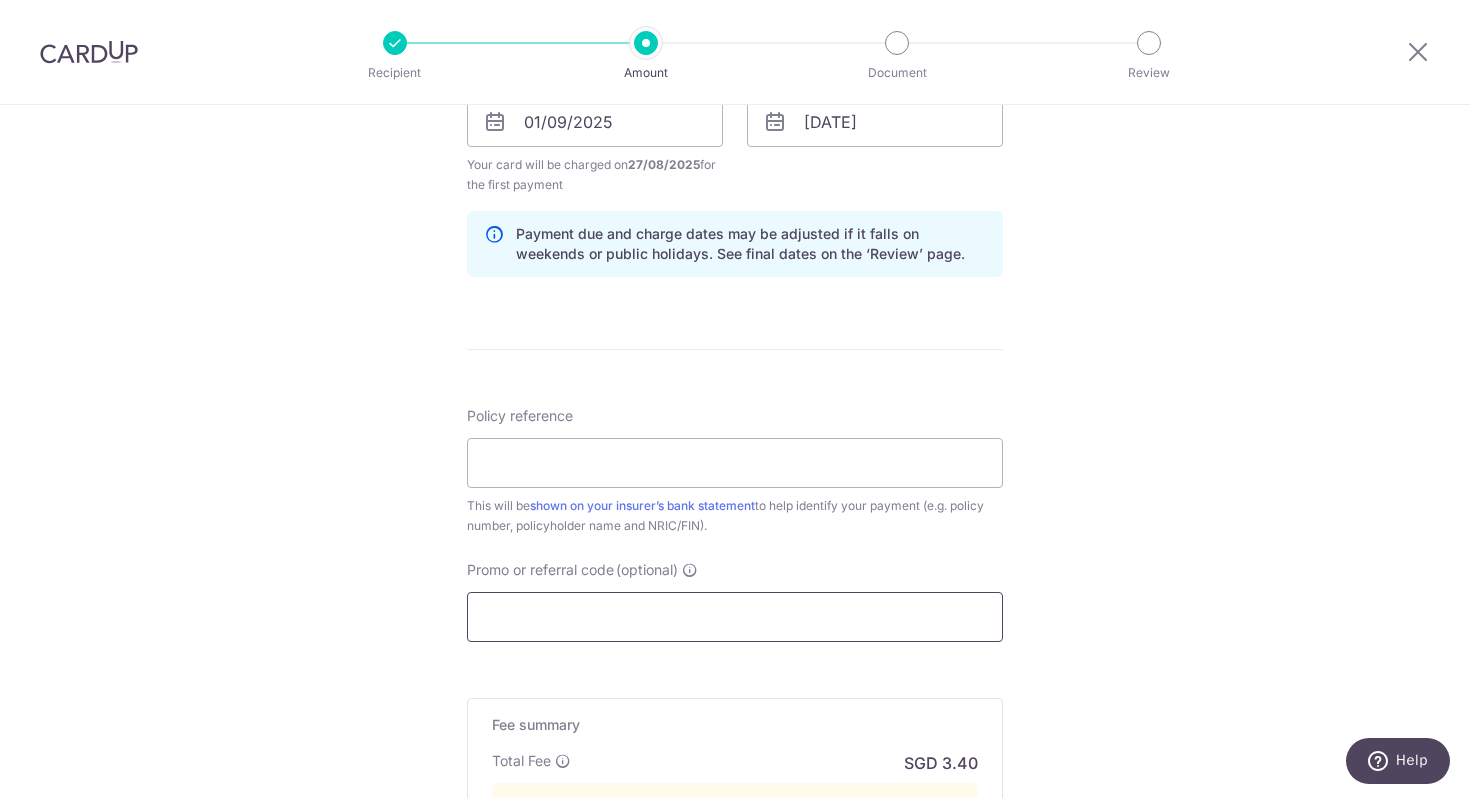 paste on "3HOME25R" 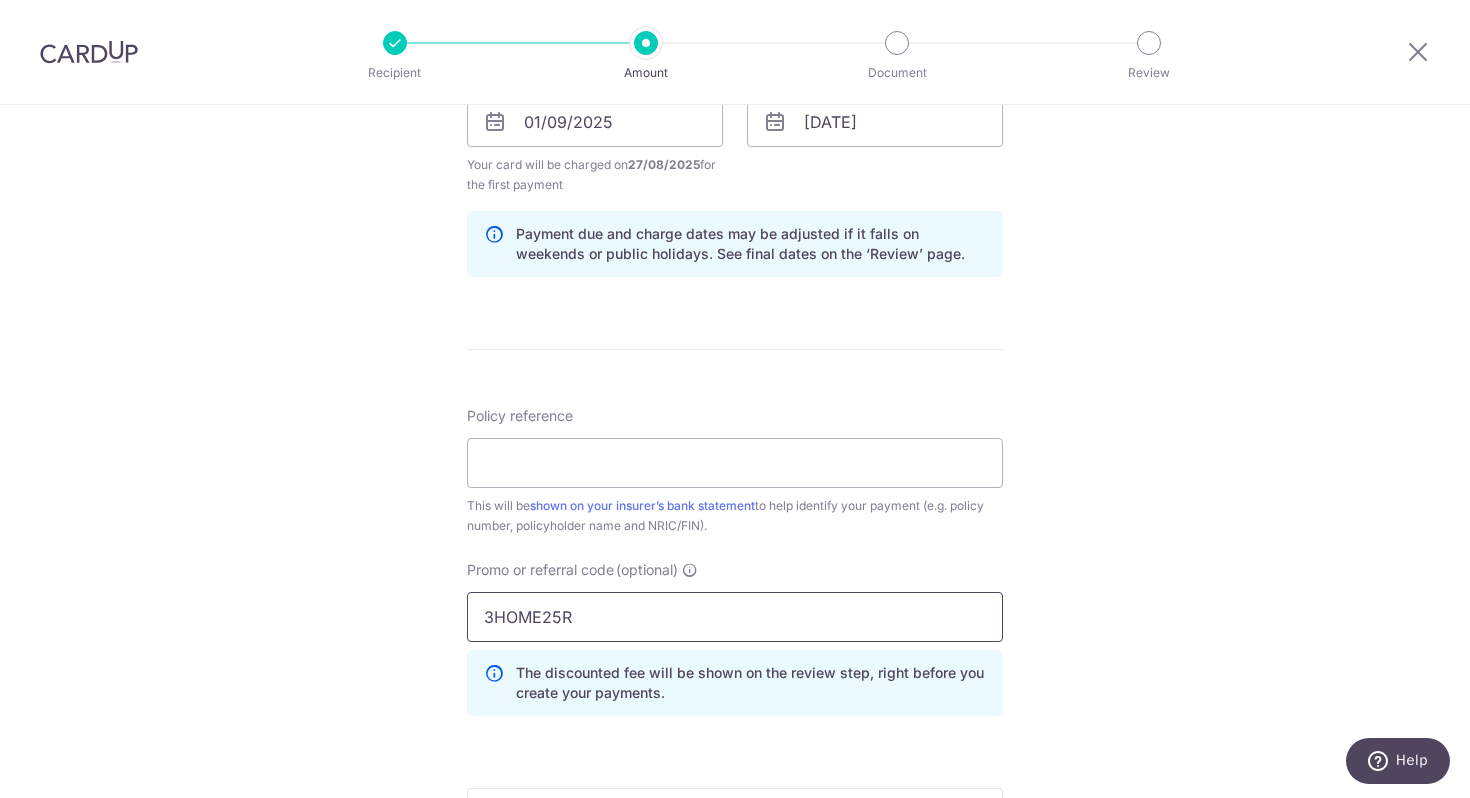 type on "3HOME25R" 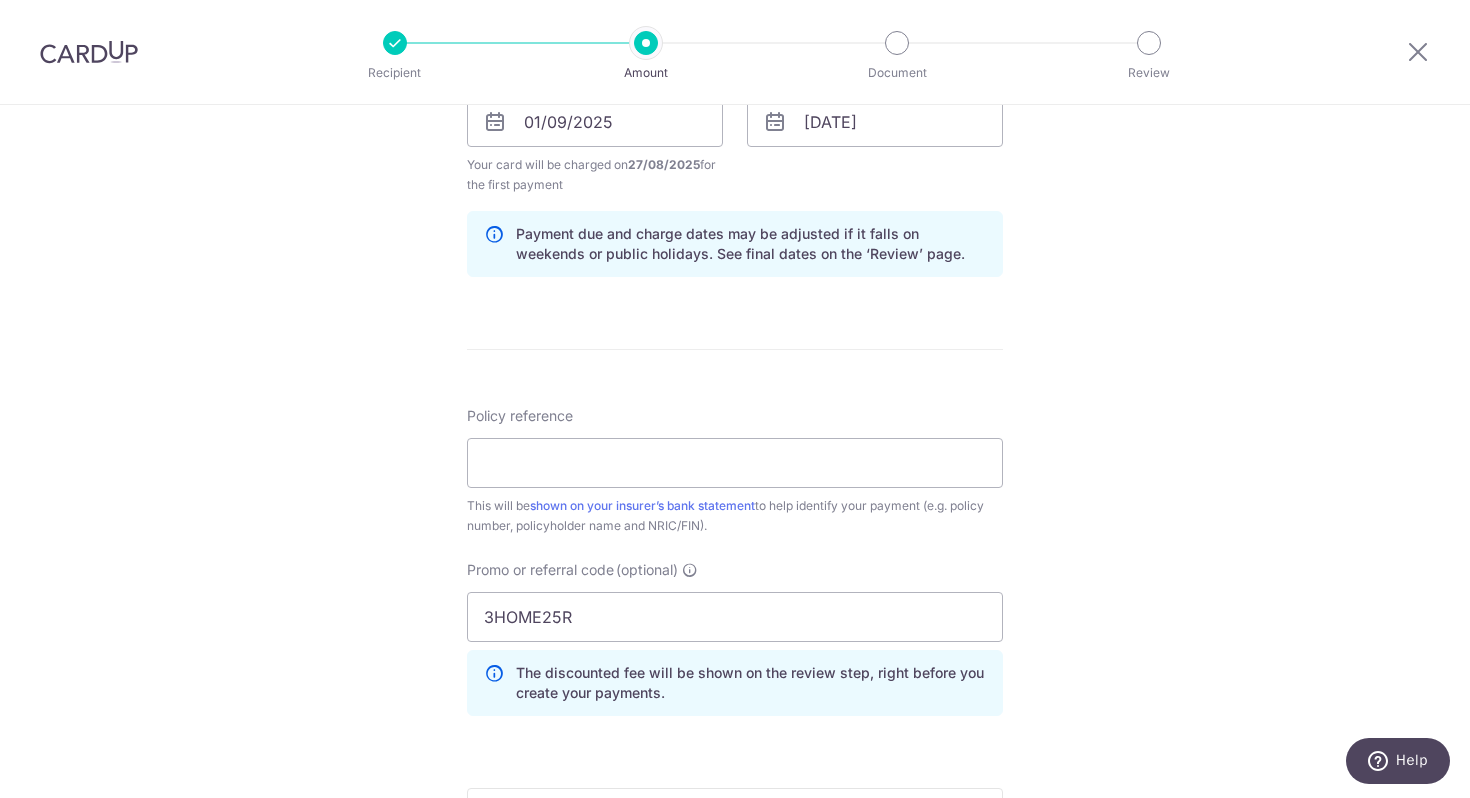 click on "Tell us more about your payment
Enter payment amount
SGD
101.15
101.15
Select Card
**** 0850
Add credit card
Your Cards
**** 6215
**** 5080
**** 0850
Secure 256-bit SSL
Text
New card details
Card" at bounding box center [735, 186] 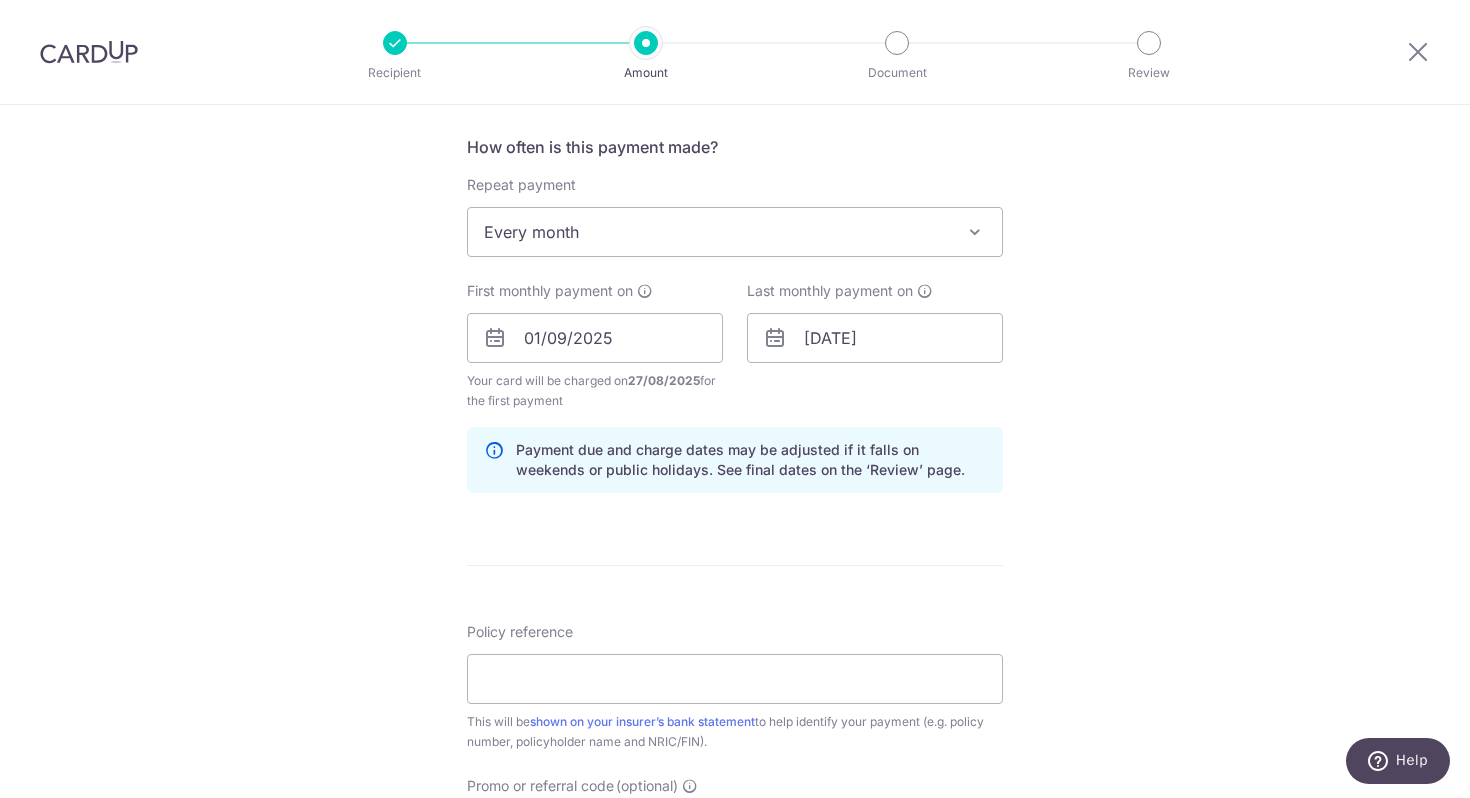 scroll, scrollTop: 738, scrollLeft: 0, axis: vertical 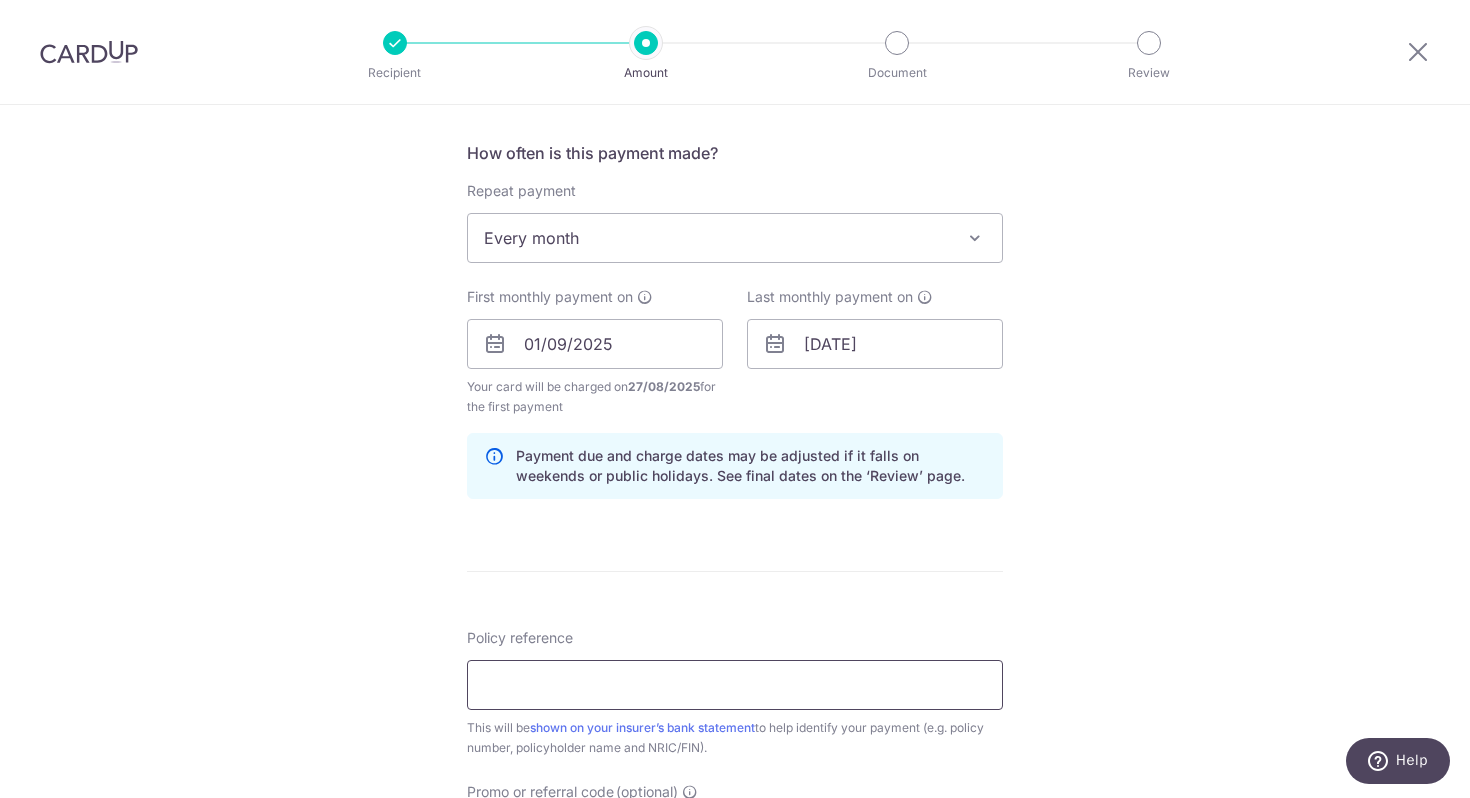 click on "Policy reference" at bounding box center [735, 685] 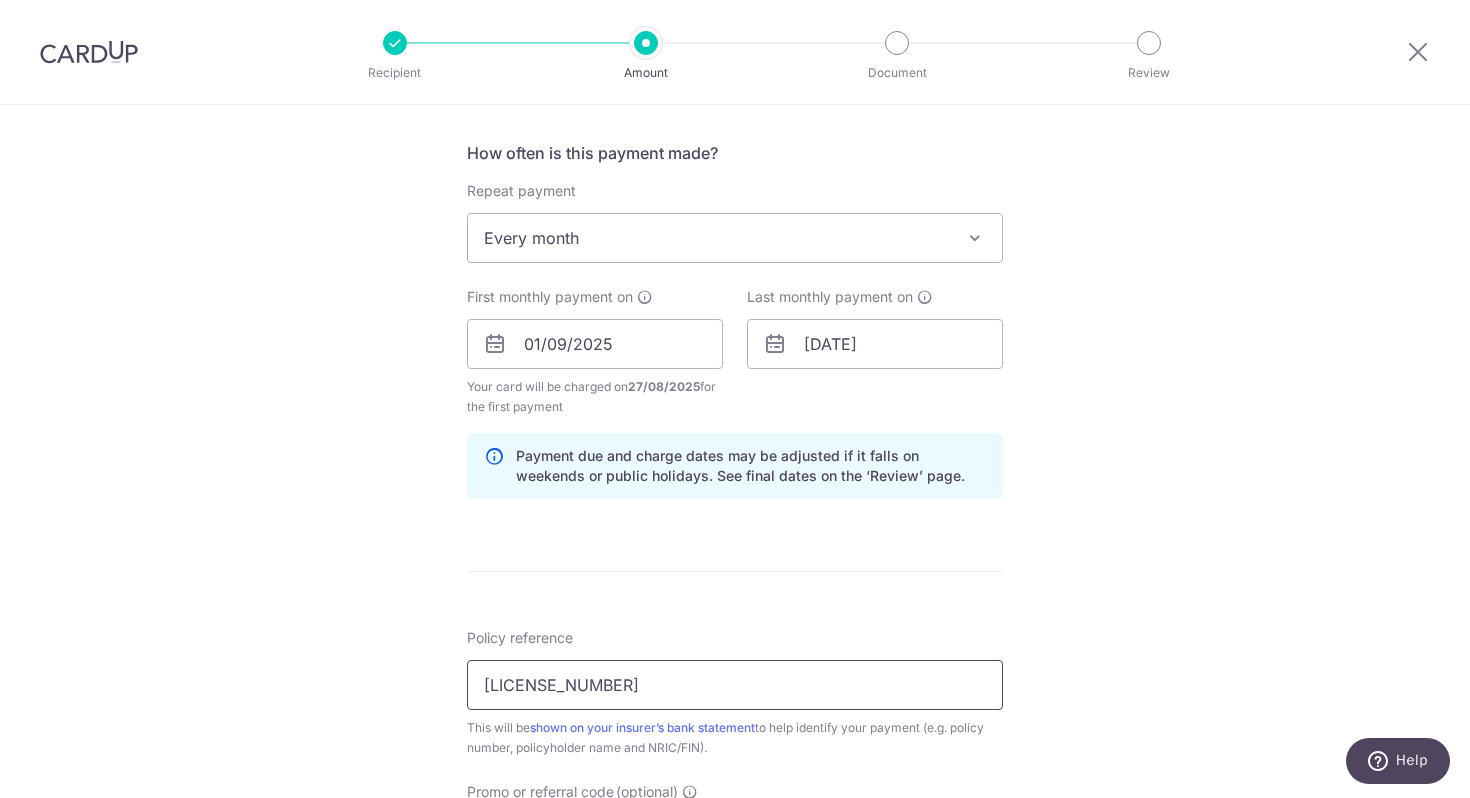 type on "[PASSPORT_NUMBER]" 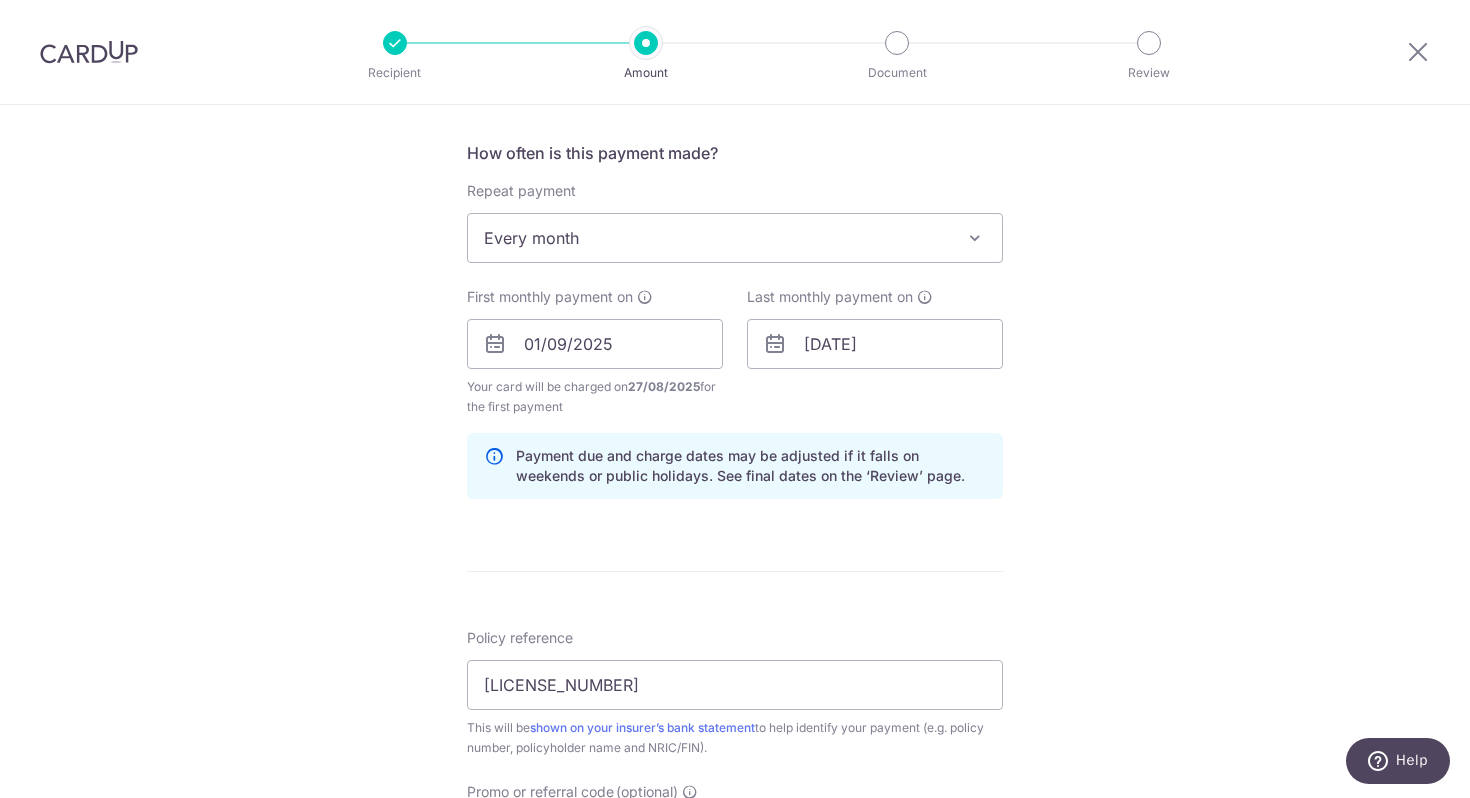 click on "Enter payment amount
SGD
101.15
101.15
Select Card
**** 0850
Add credit card
Your Cards
**** 6215
**** 5080
**** 0850
Secure 256-bit SSL
Text
New card details
Card
Secure 256-bit SSL" at bounding box center (735, 427) 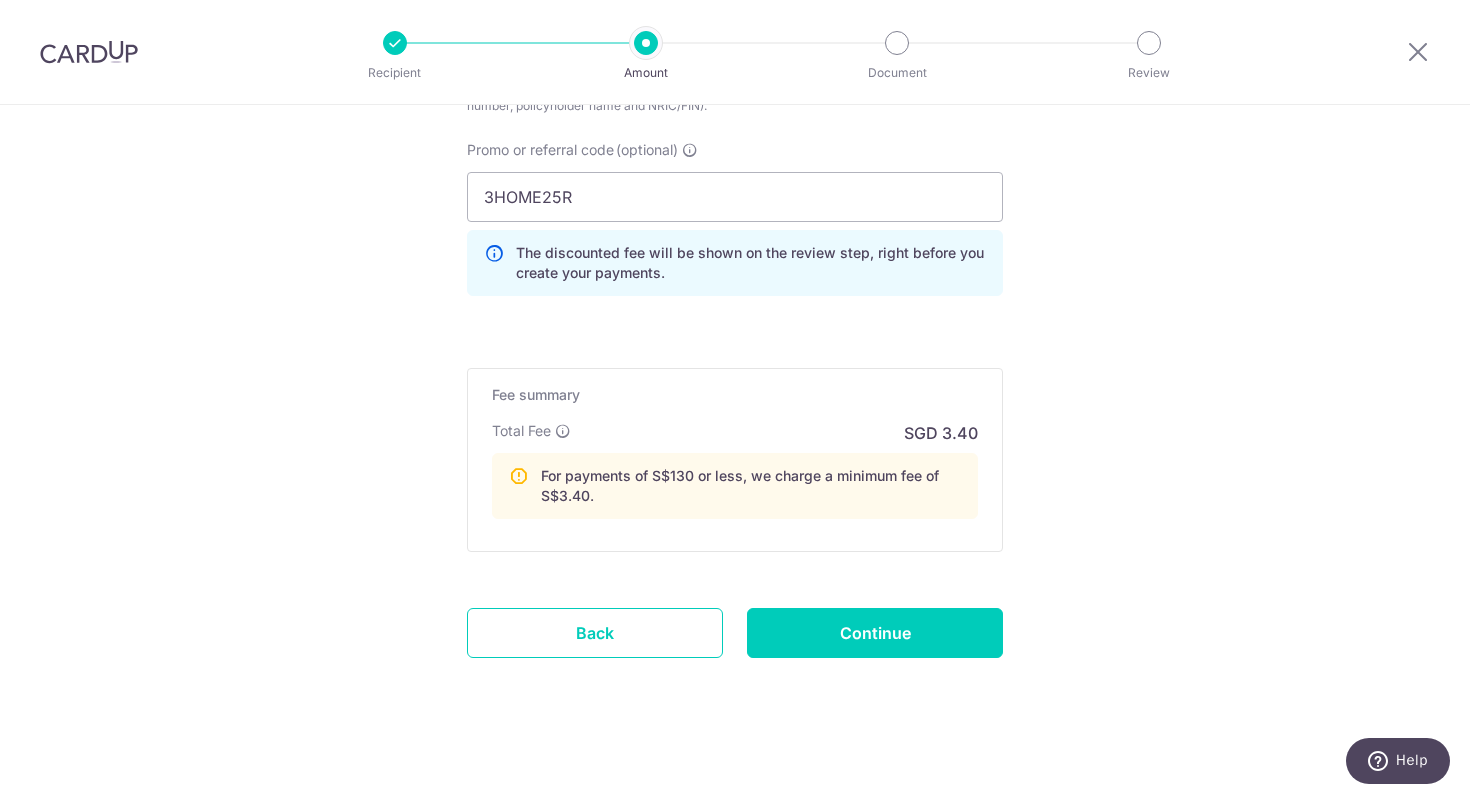 scroll, scrollTop: 1390, scrollLeft: 0, axis: vertical 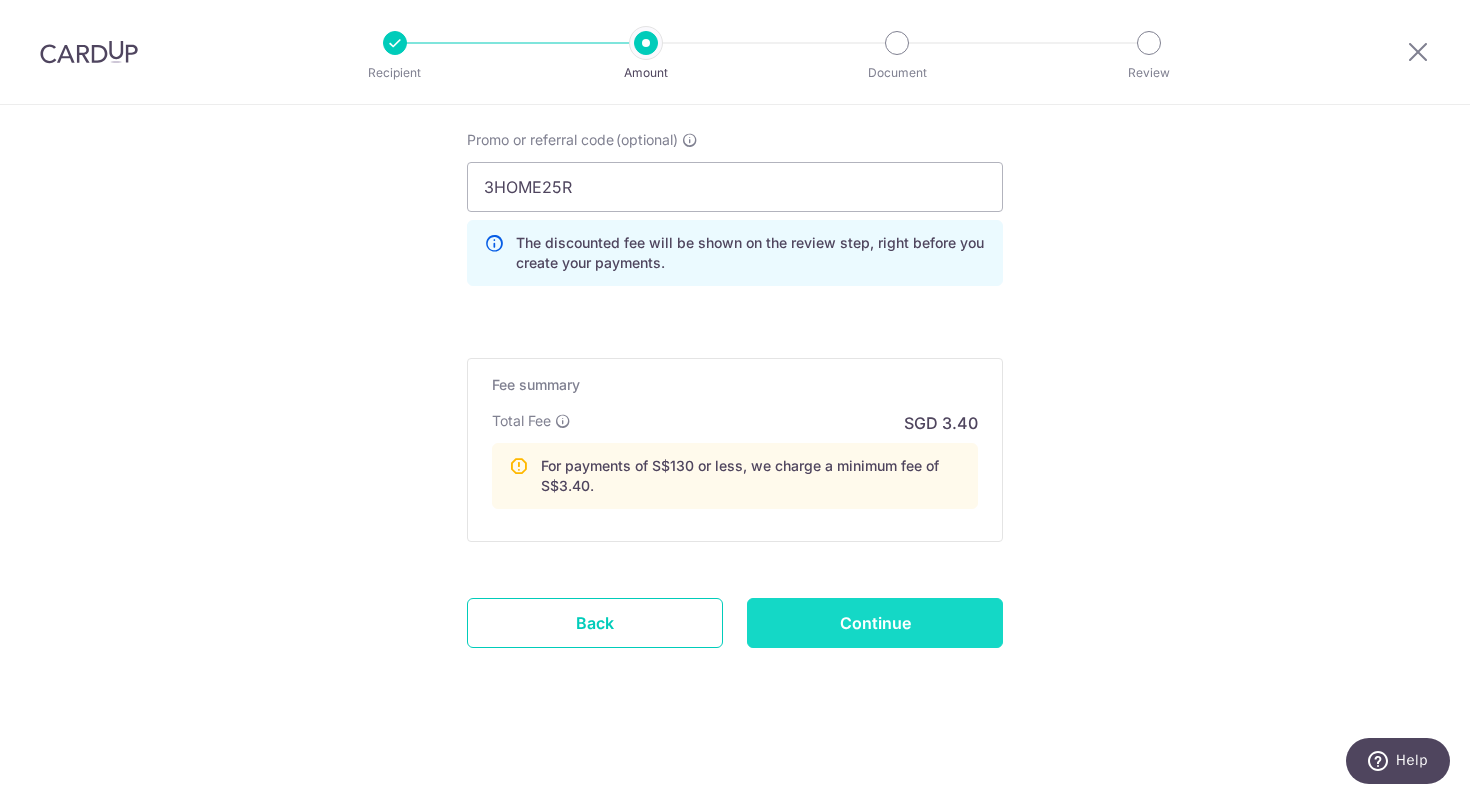 click on "Continue" at bounding box center [875, 623] 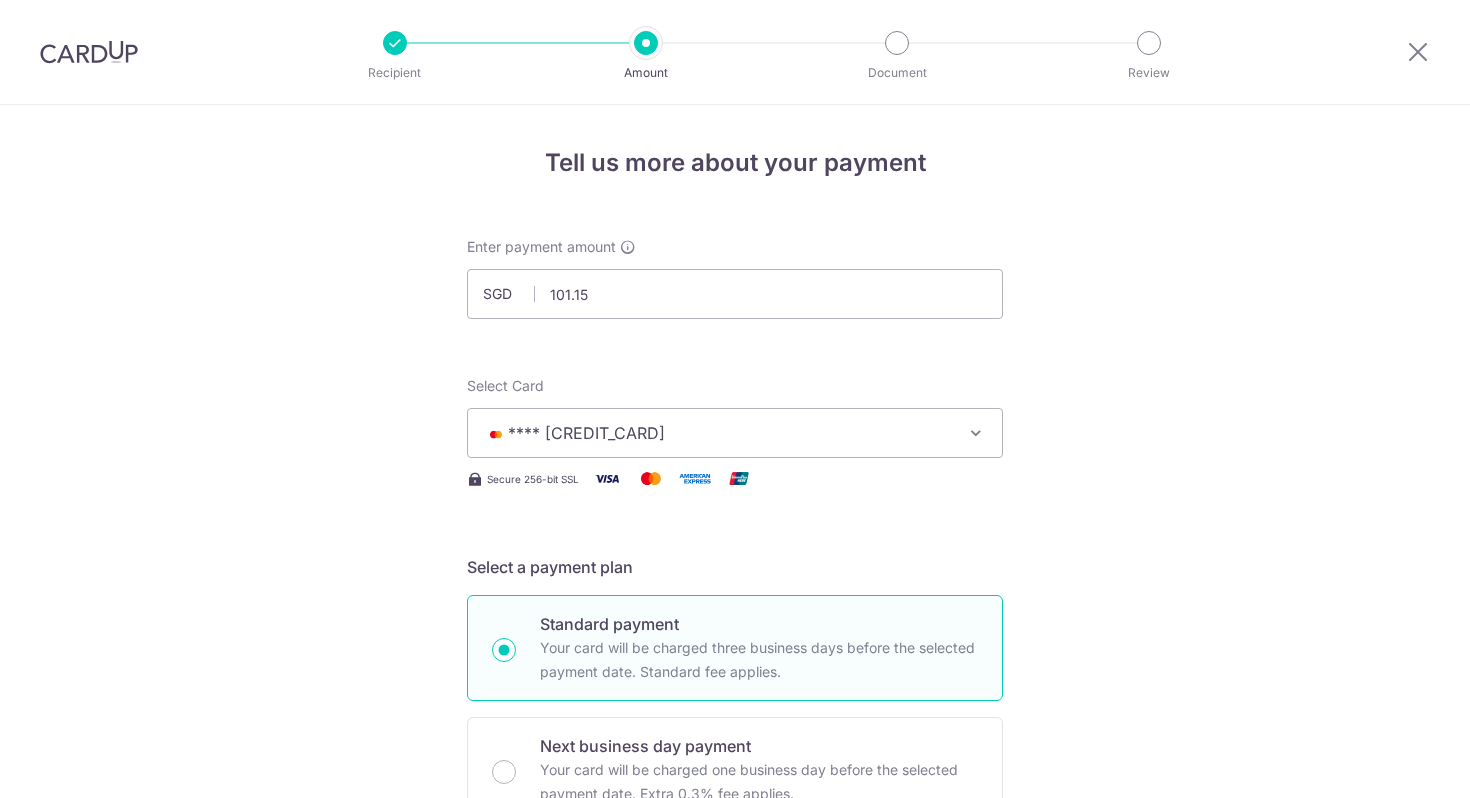 scroll, scrollTop: 0, scrollLeft: 0, axis: both 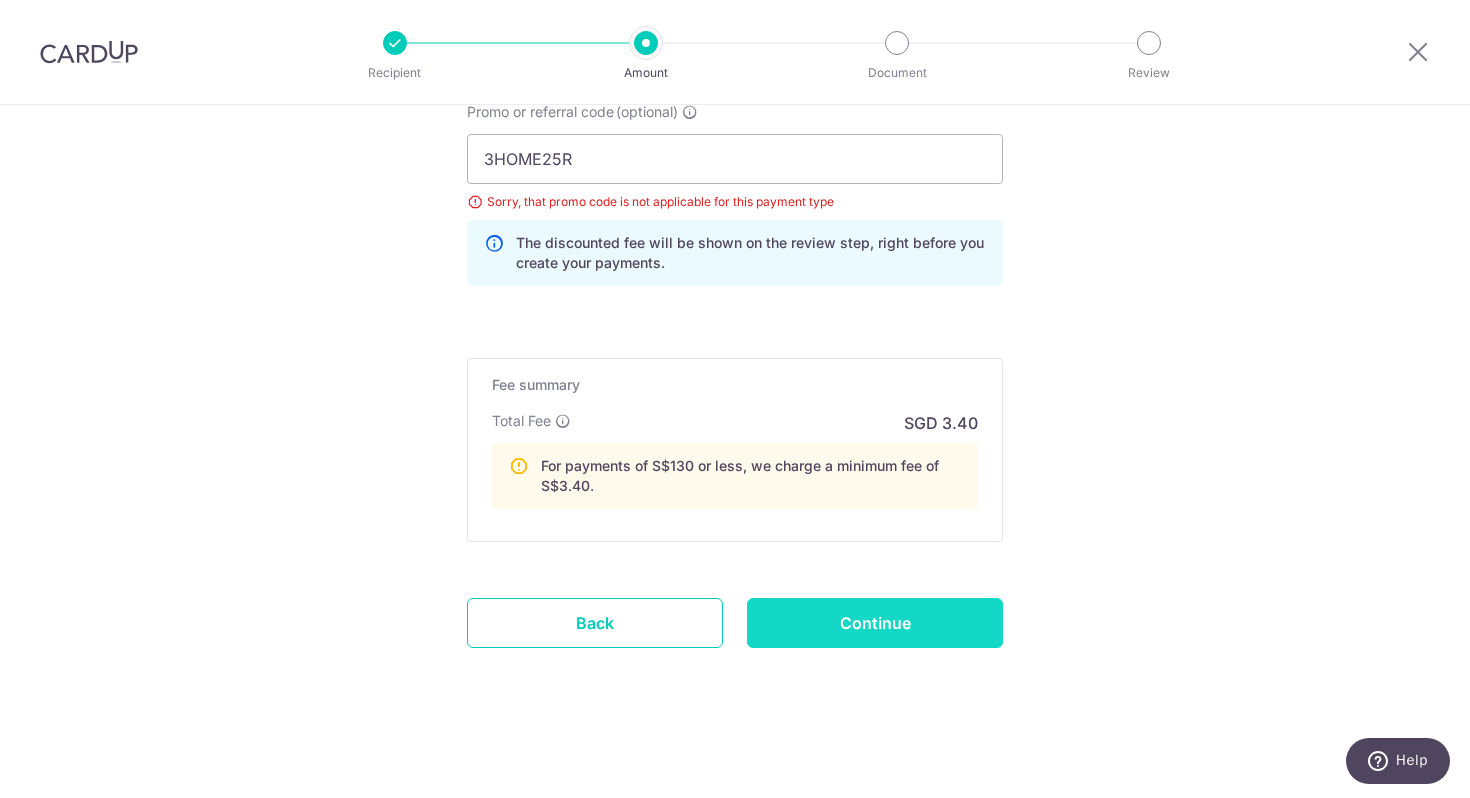 click on "Continue" at bounding box center [875, 623] 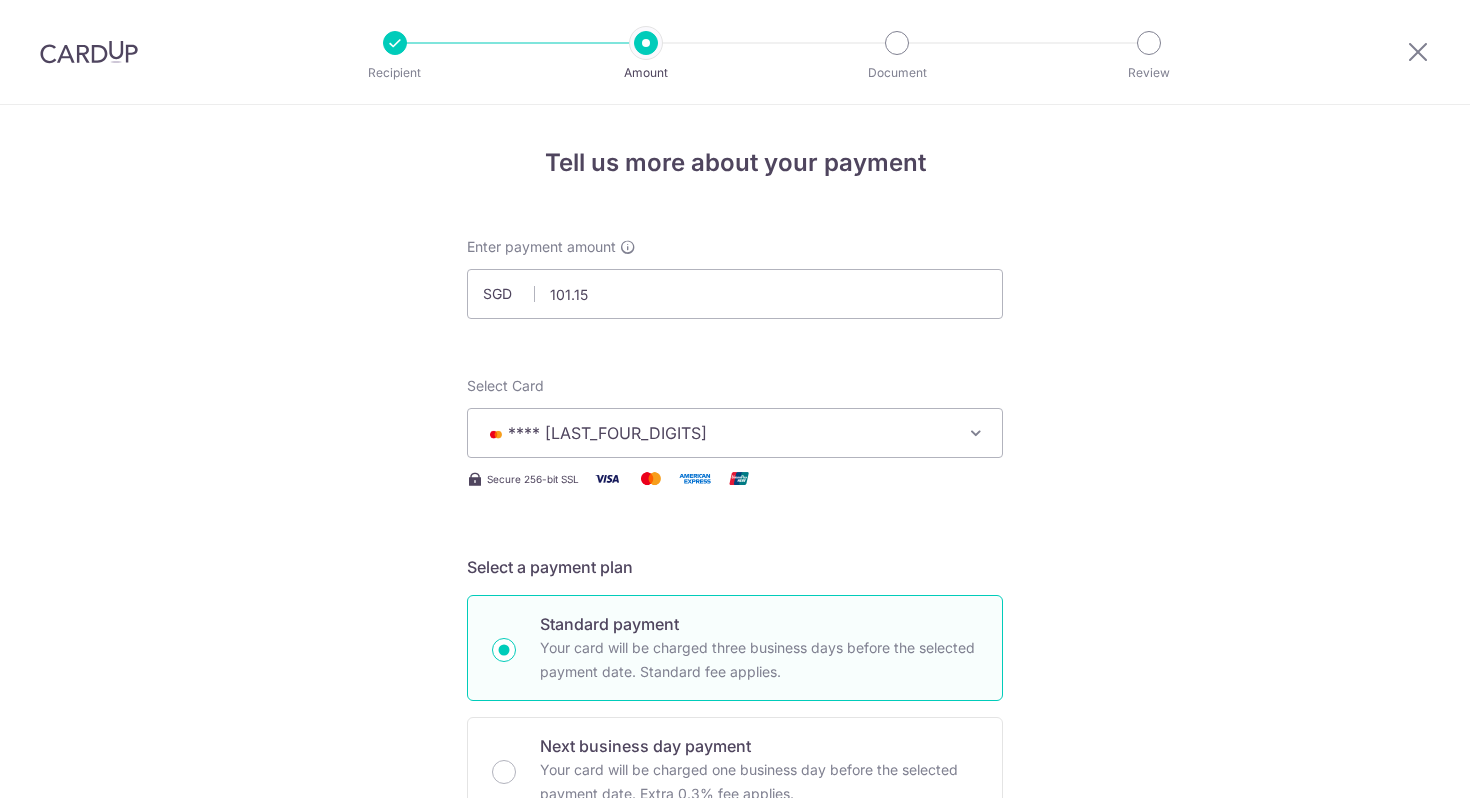 scroll, scrollTop: 0, scrollLeft: 0, axis: both 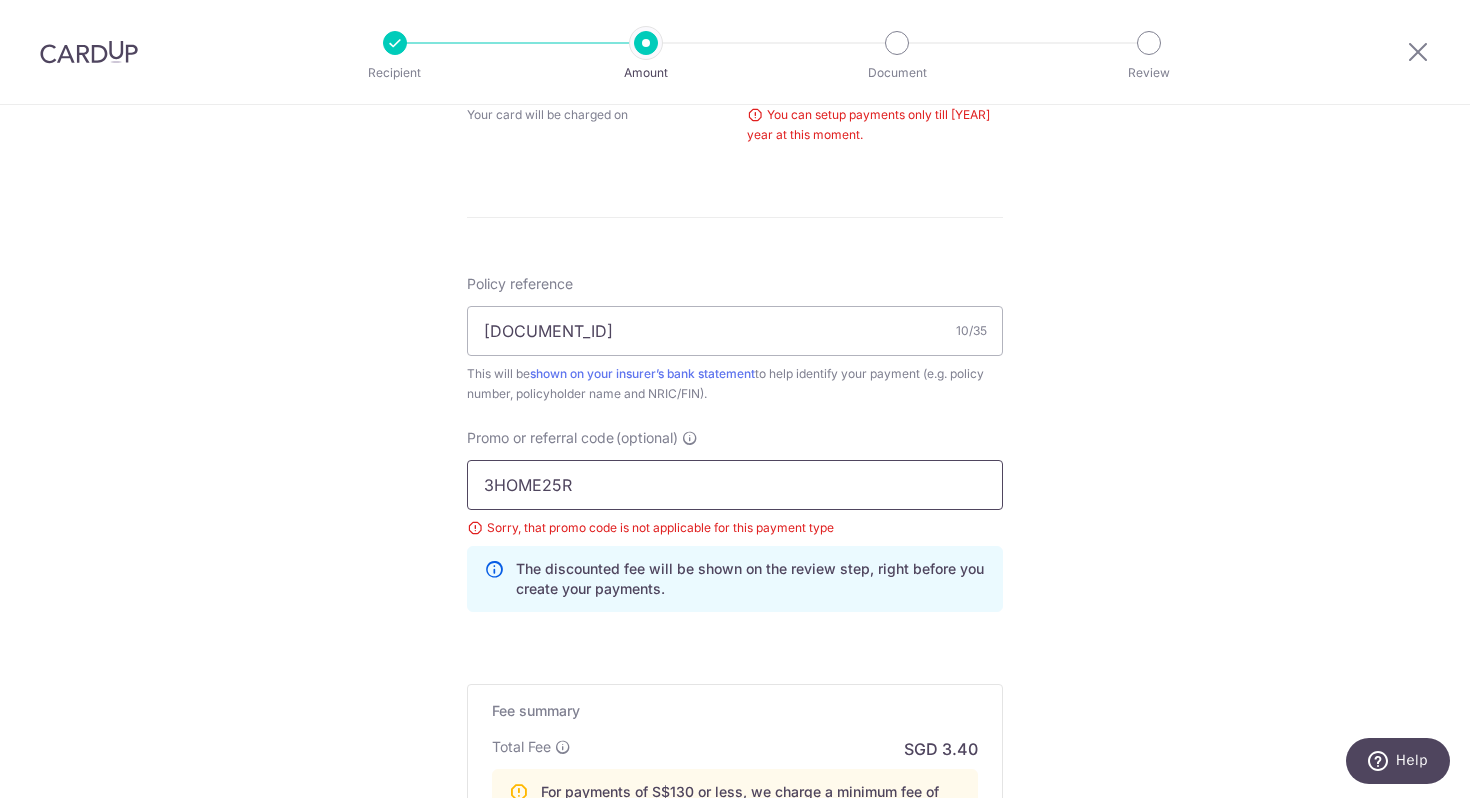 drag, startPoint x: 727, startPoint y: 475, endPoint x: 444, endPoint y: 441, distance: 285.0351 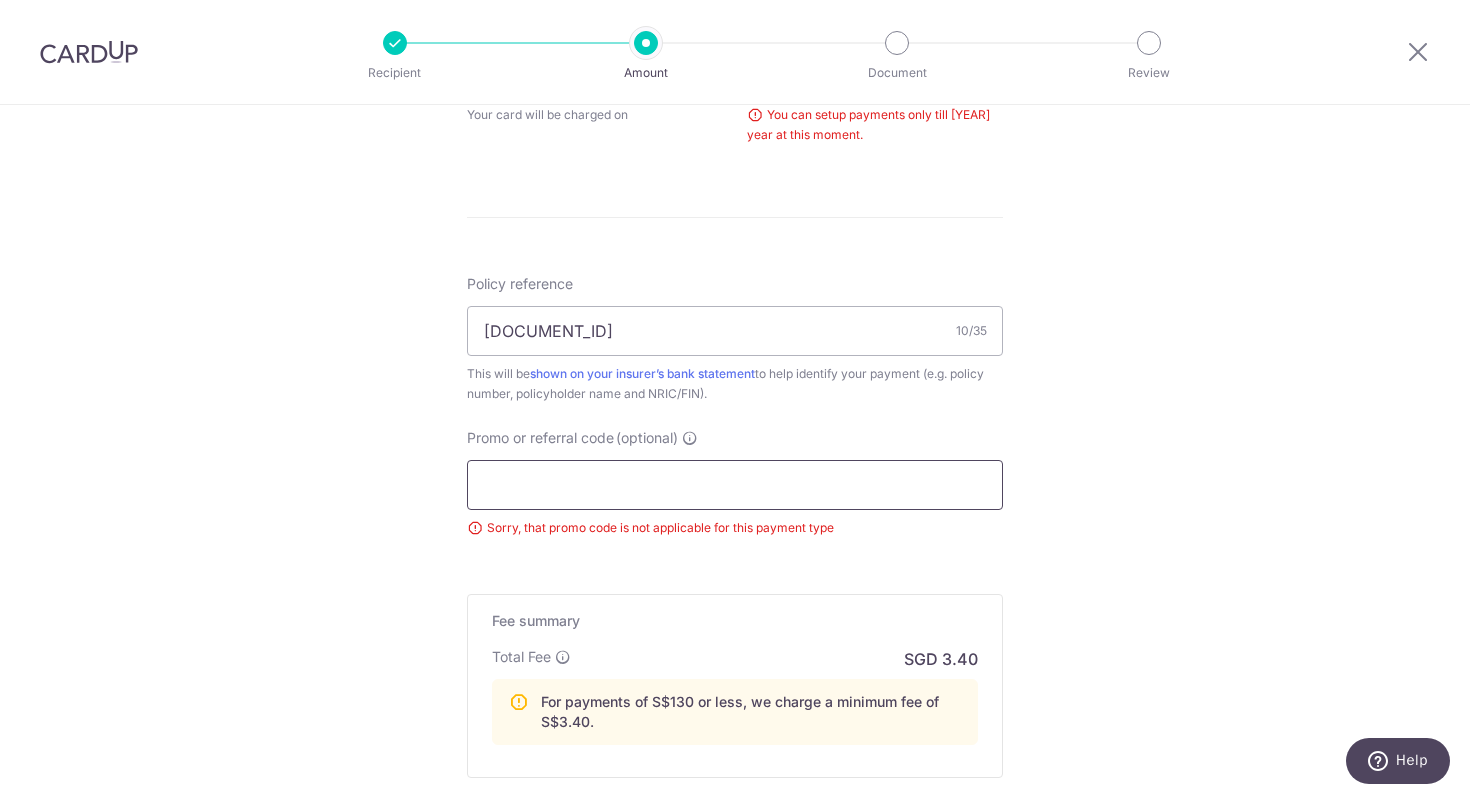 paste on "RENO25ONE" 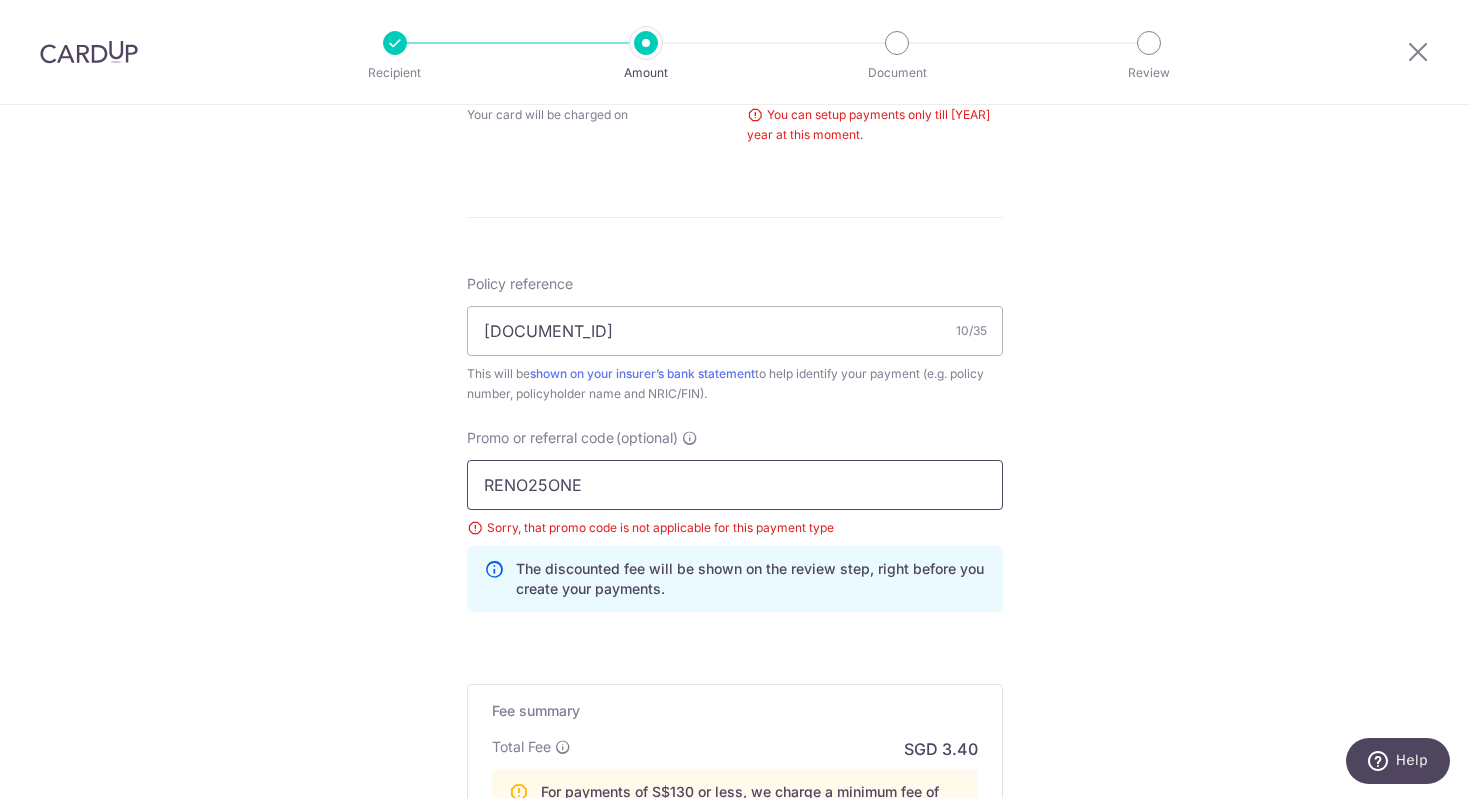 type on "RENO25ONE" 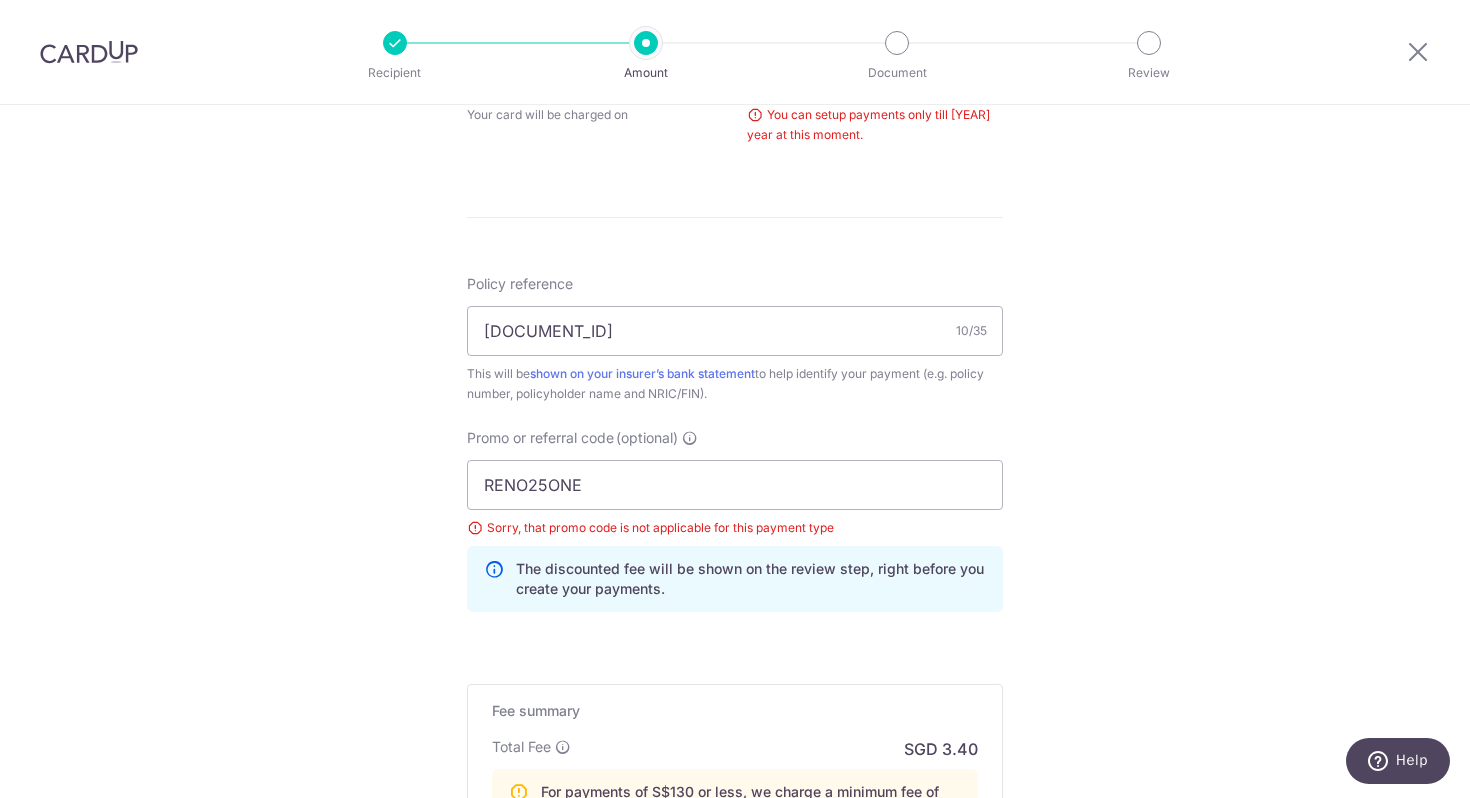click on "Tell us more about your payment
Enter payment amount
SGD
101.15
101.15
Select Card
**** [LAST_FOUR]
Add credit card
Your Cards
**** [LAST_FOUR]
**** [LAST_FOUR]
**** [LAST_FOUR]
Secure 256-bit SSL
Text
New card details
Card" at bounding box center (735, 109) 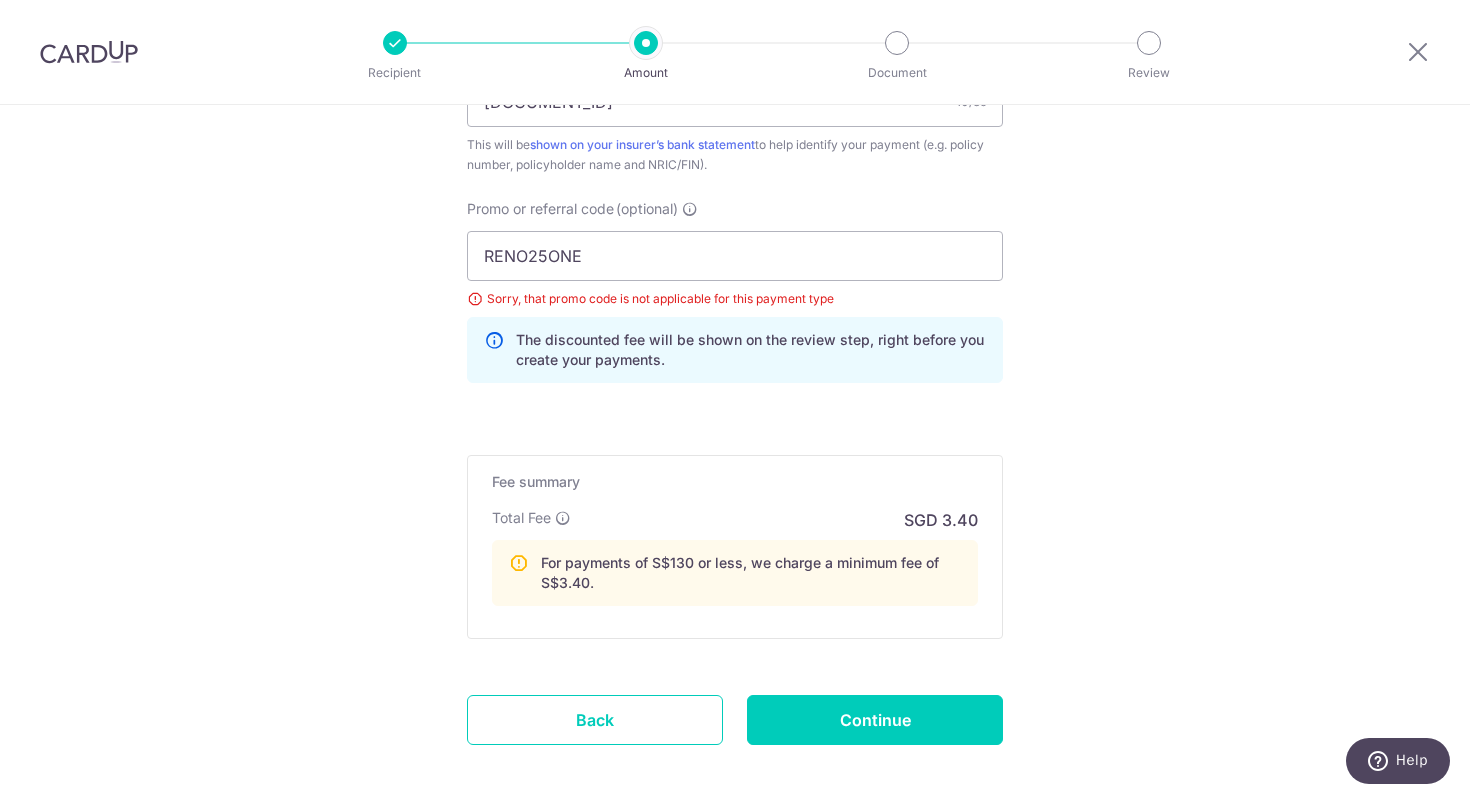 scroll, scrollTop: 1260, scrollLeft: 0, axis: vertical 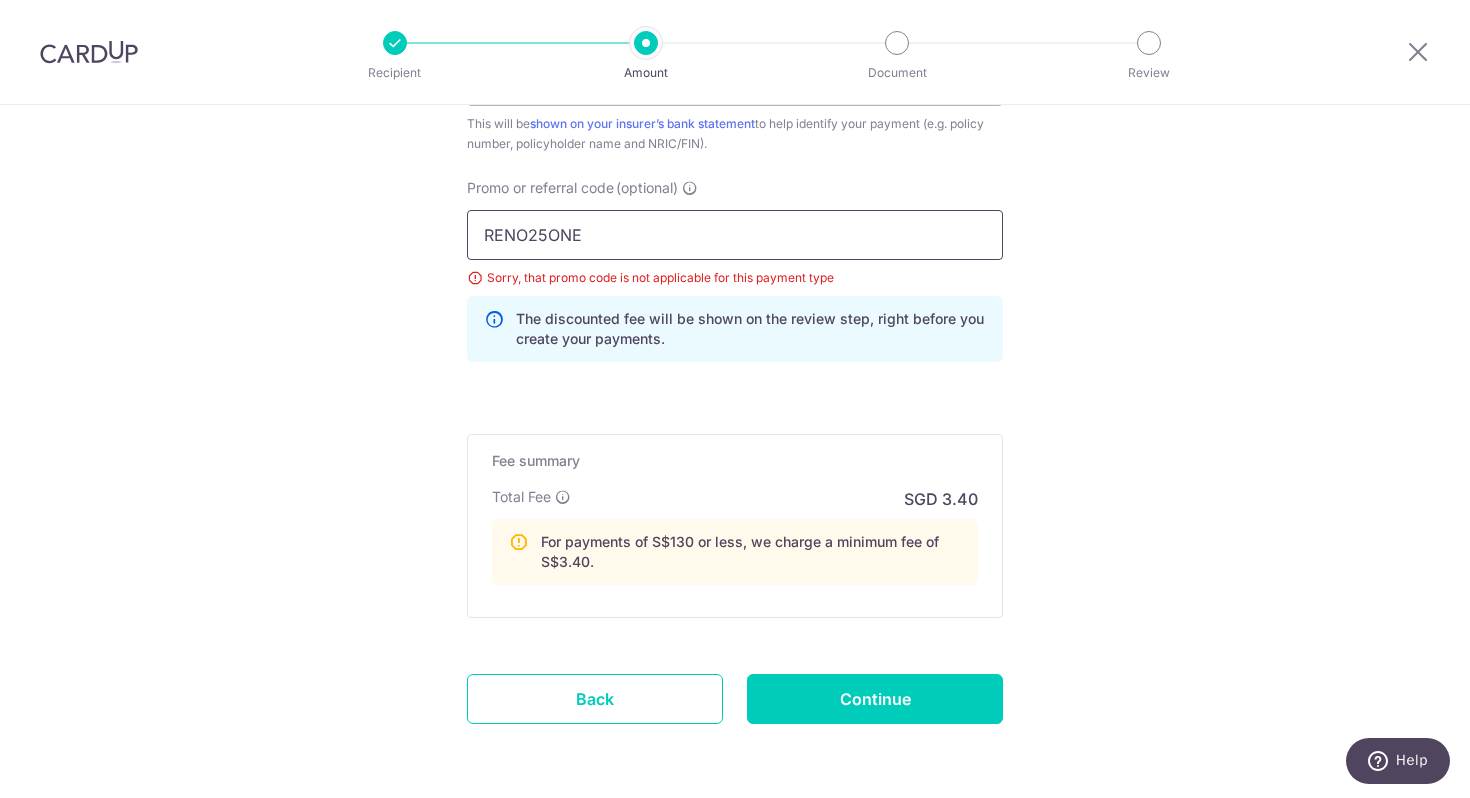 drag, startPoint x: 653, startPoint y: 222, endPoint x: 693, endPoint y: 235, distance: 42.059483 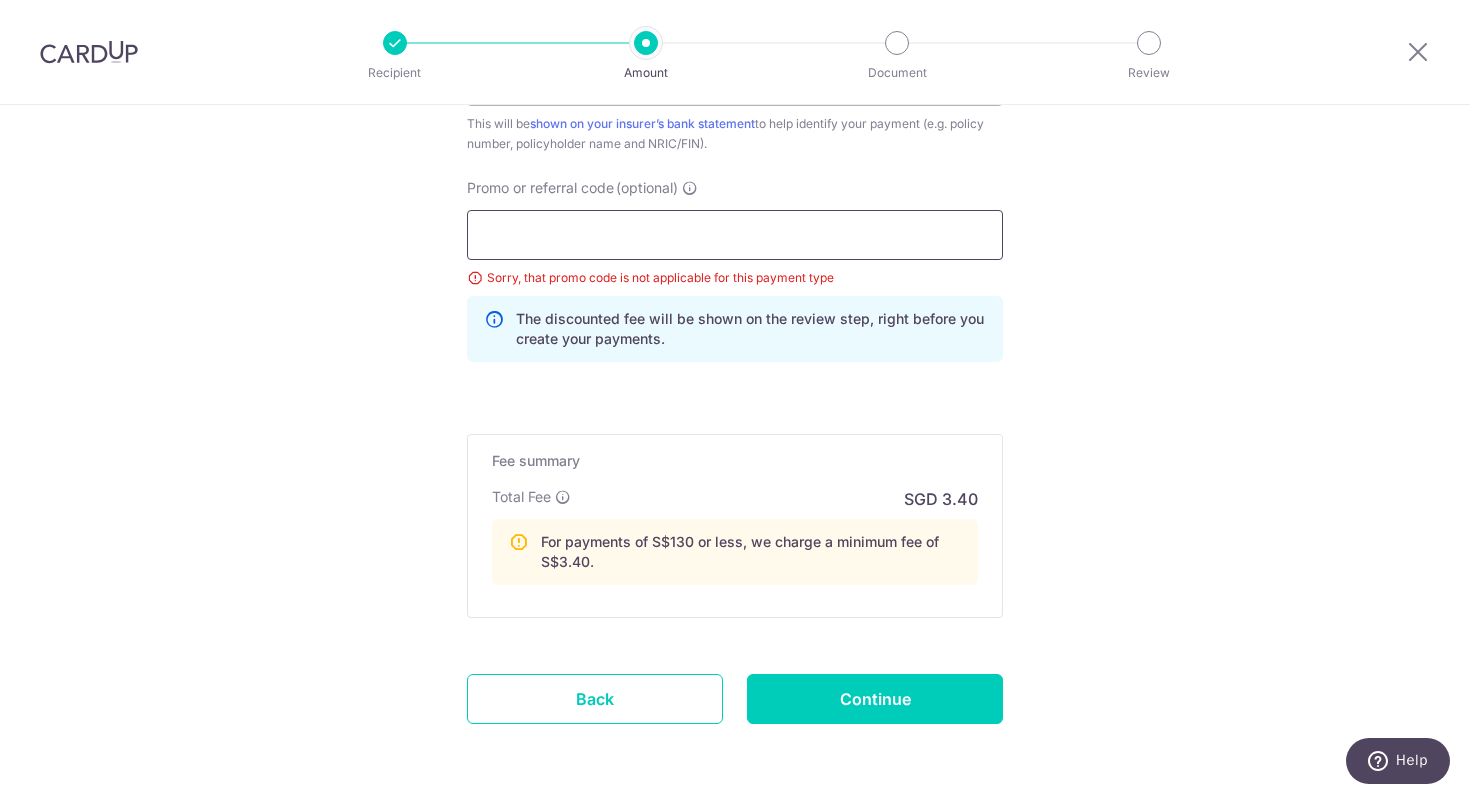scroll, scrollTop: 1246, scrollLeft: 0, axis: vertical 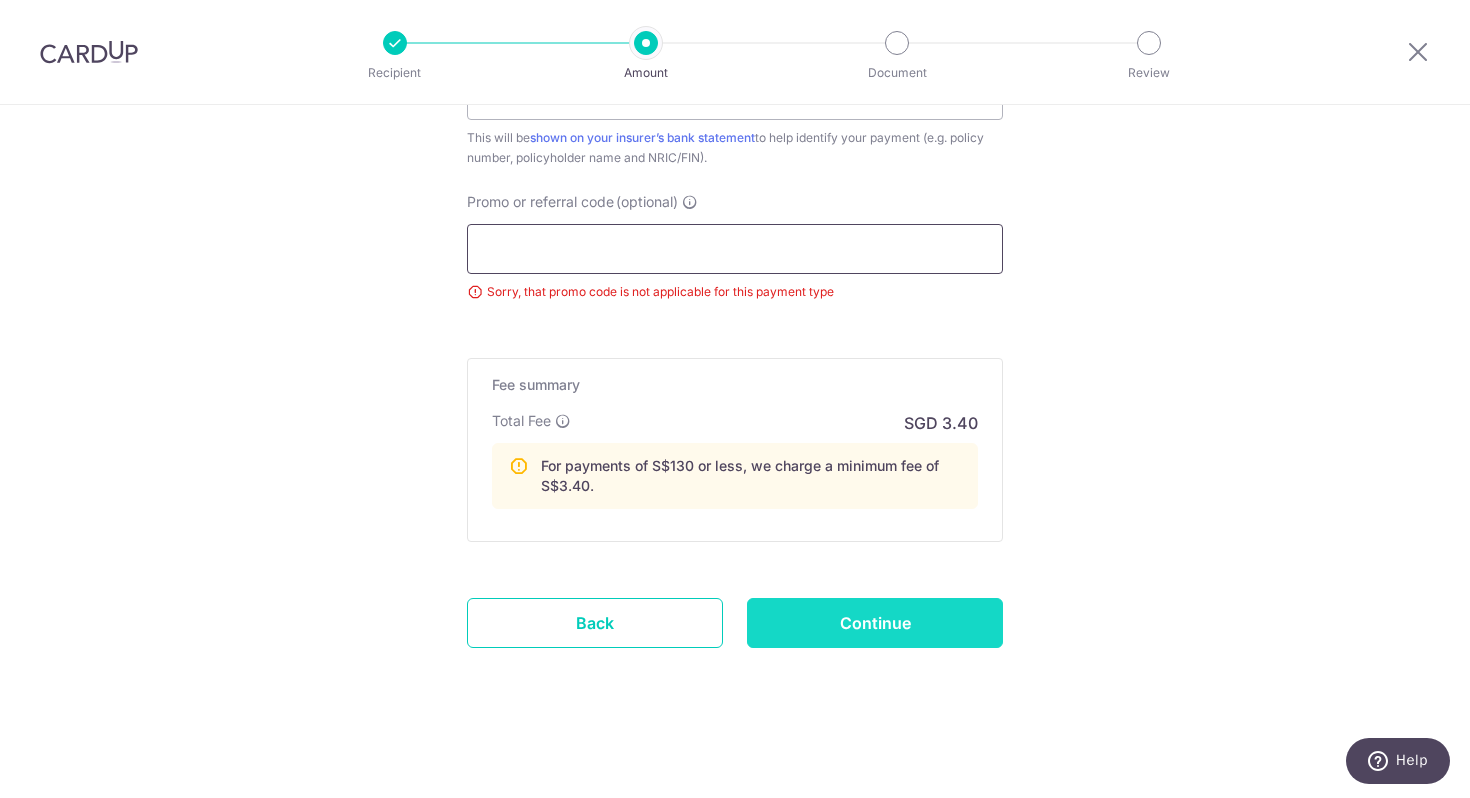 type 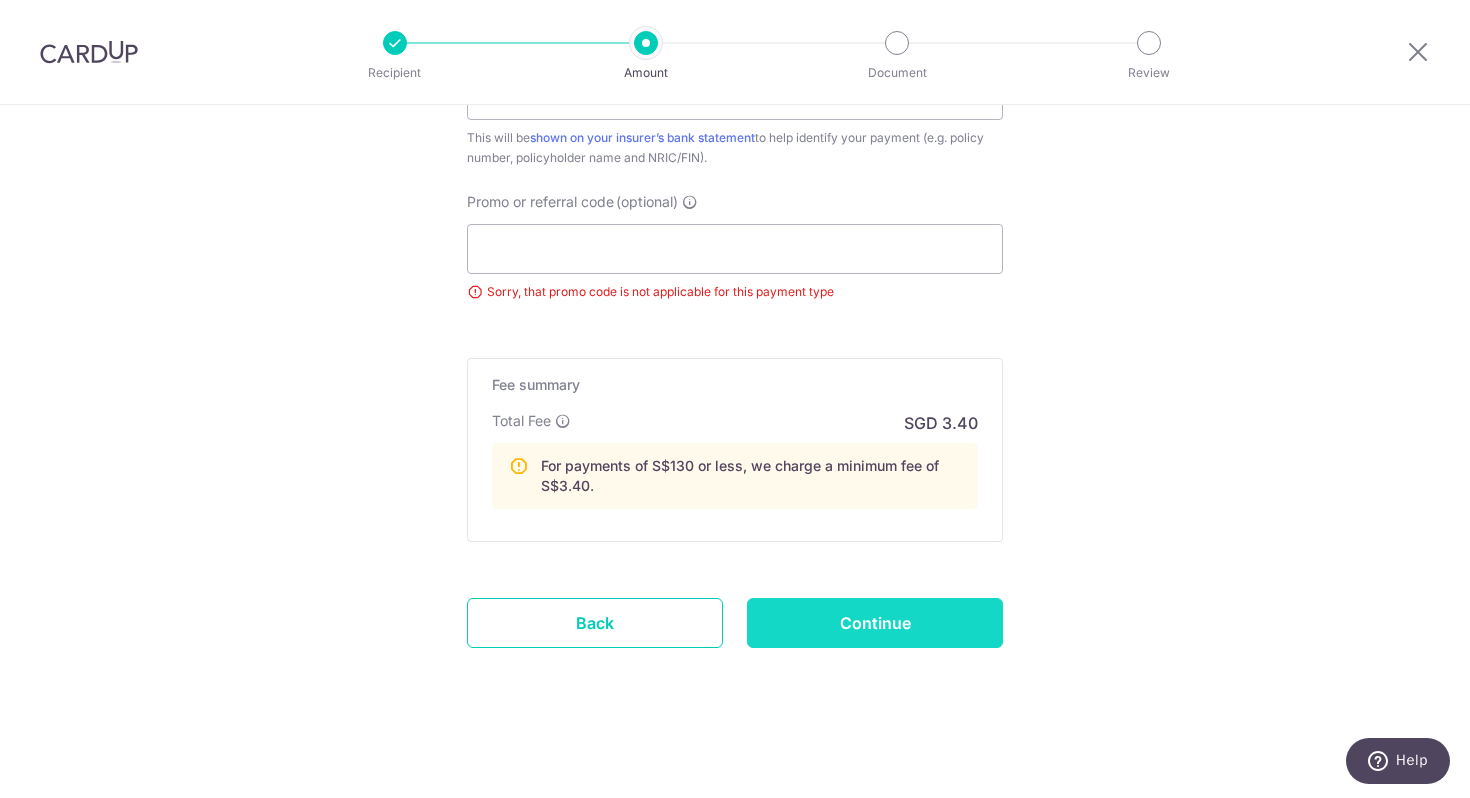 click on "Continue" at bounding box center [875, 623] 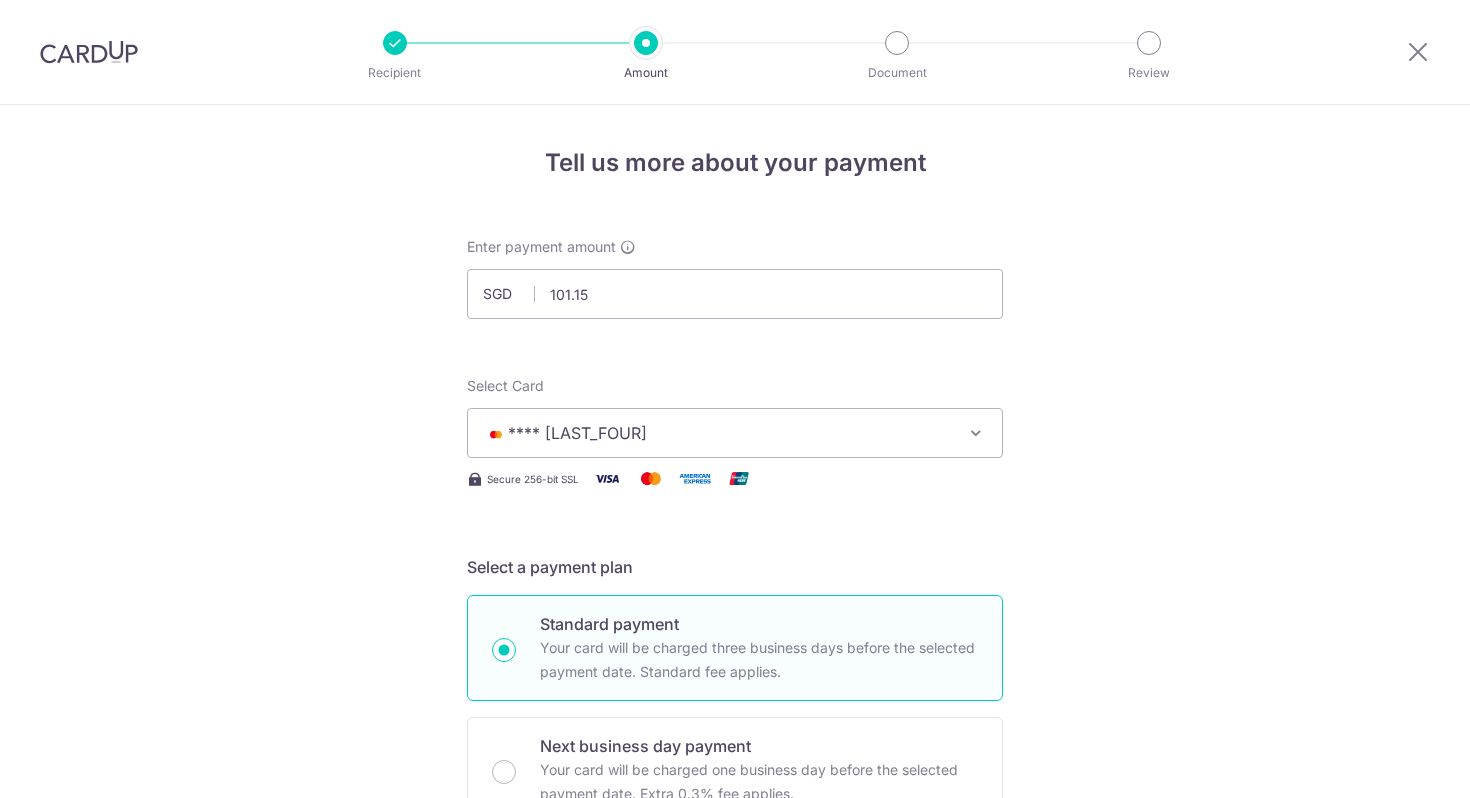 scroll, scrollTop: 0, scrollLeft: 0, axis: both 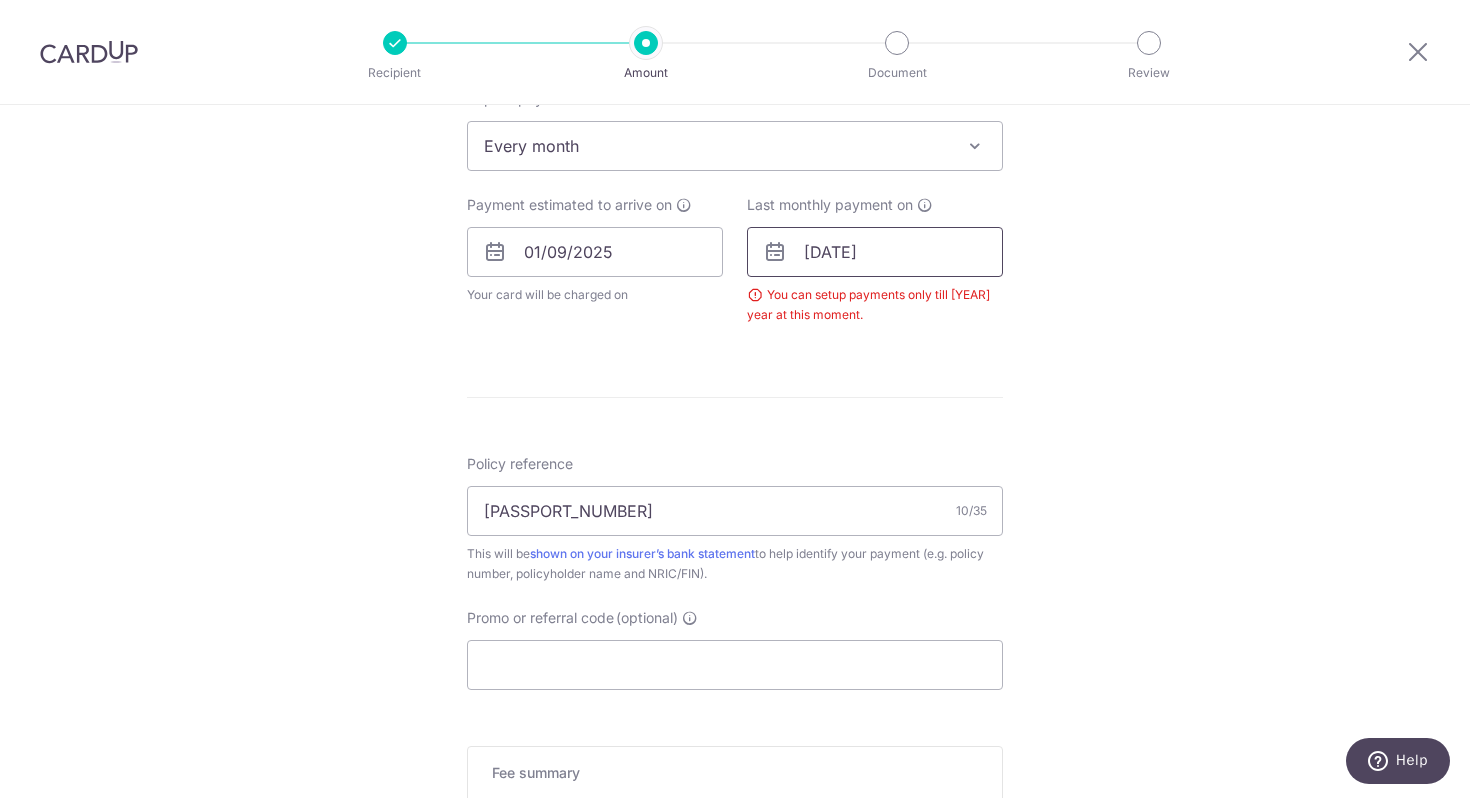 click on "[DATE]" at bounding box center (875, 252) 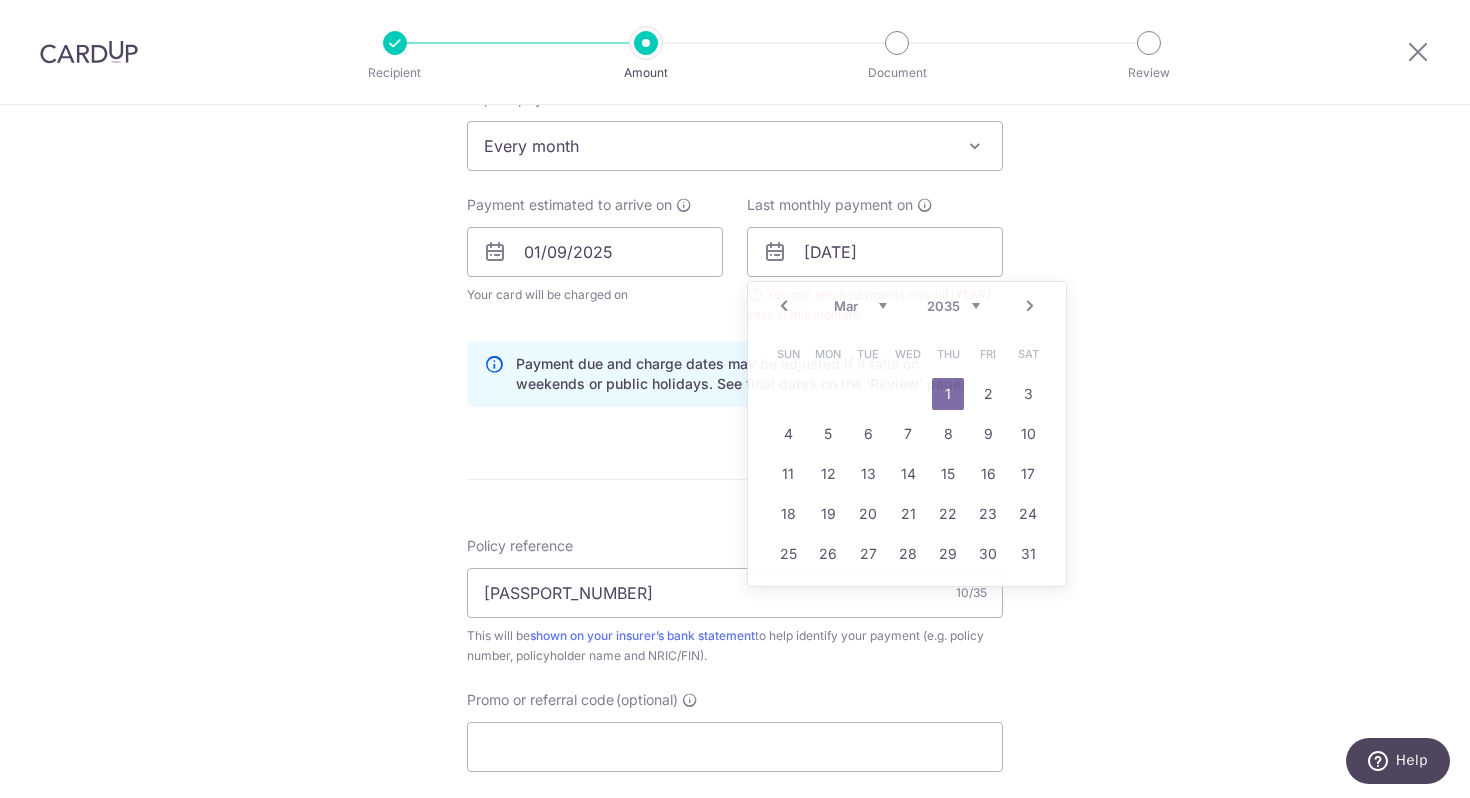 click on "Tell us more about your payment
Enter payment amount
SGD
101.15
101.15
Select Card
**** [LAST_FOUR]
Add credit card
Your Cards
**** [LAST_FOUR]
**** [LAST_FOUR]
**** [LAST_FOUR]
Secure 256-bit SSL
Text
New card details
Card" at bounding box center [735, 271] 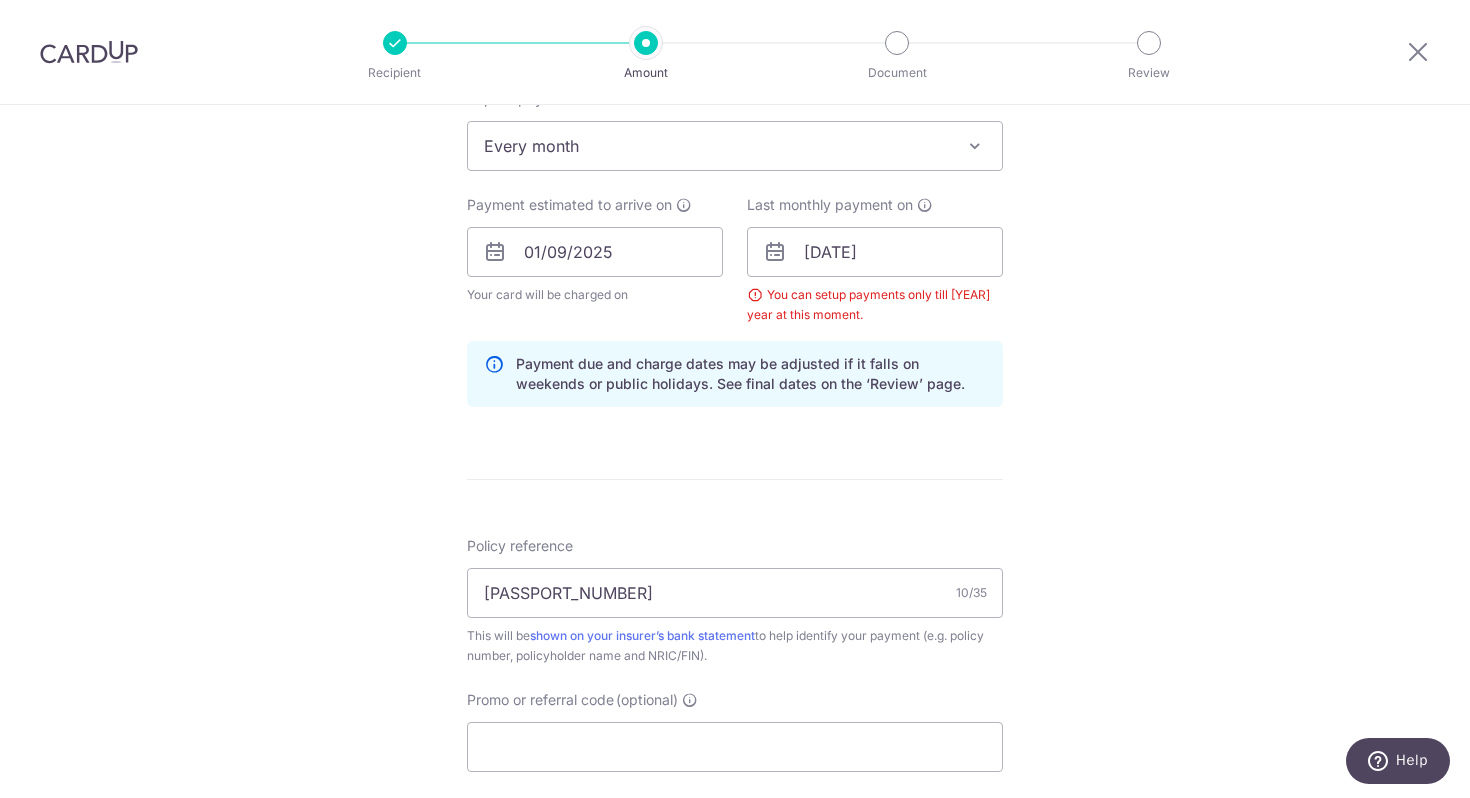 click on "How often is this payment made?
Repeat payment
Never
Every week
Every month
Every quarter
Every half a year
Every year Every month
To set up monthly income tax payments on CardUp, please ensure the following:     Keep GIRO active   First payment through GIRO   Limit of 11 months scheduling   Upload Notice of Assessment    For more details, refer to this guide:  CardUp Help - Monthly Income Tax Payments
Payment estimated to arrive on
[DATE]
Your card will be charged on   for the first payment
* If your payment is funded by [TIME] on [DATE]
[DATE]
No. of Payments
Jan" at bounding box center (735, 236) 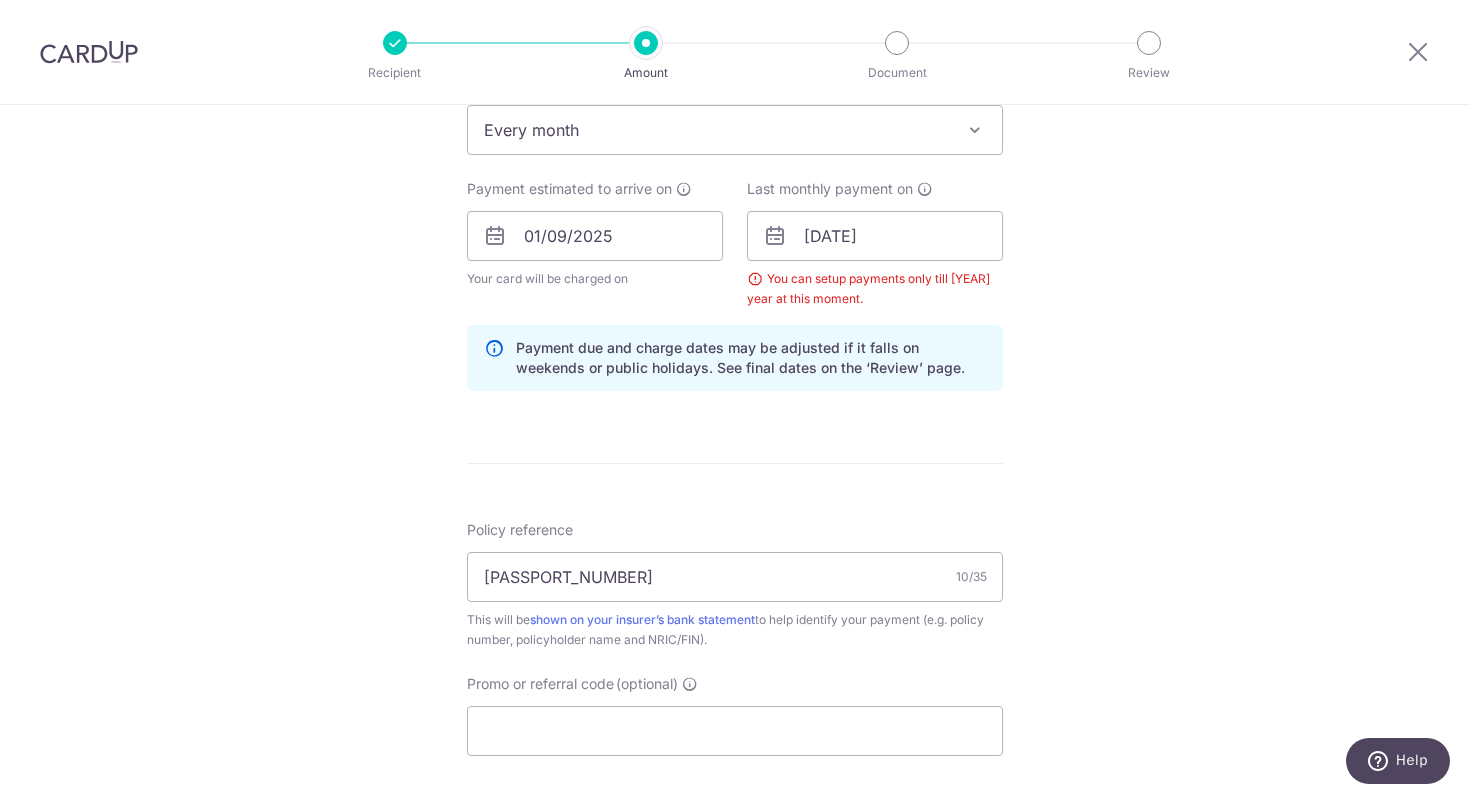 scroll, scrollTop: 800, scrollLeft: 0, axis: vertical 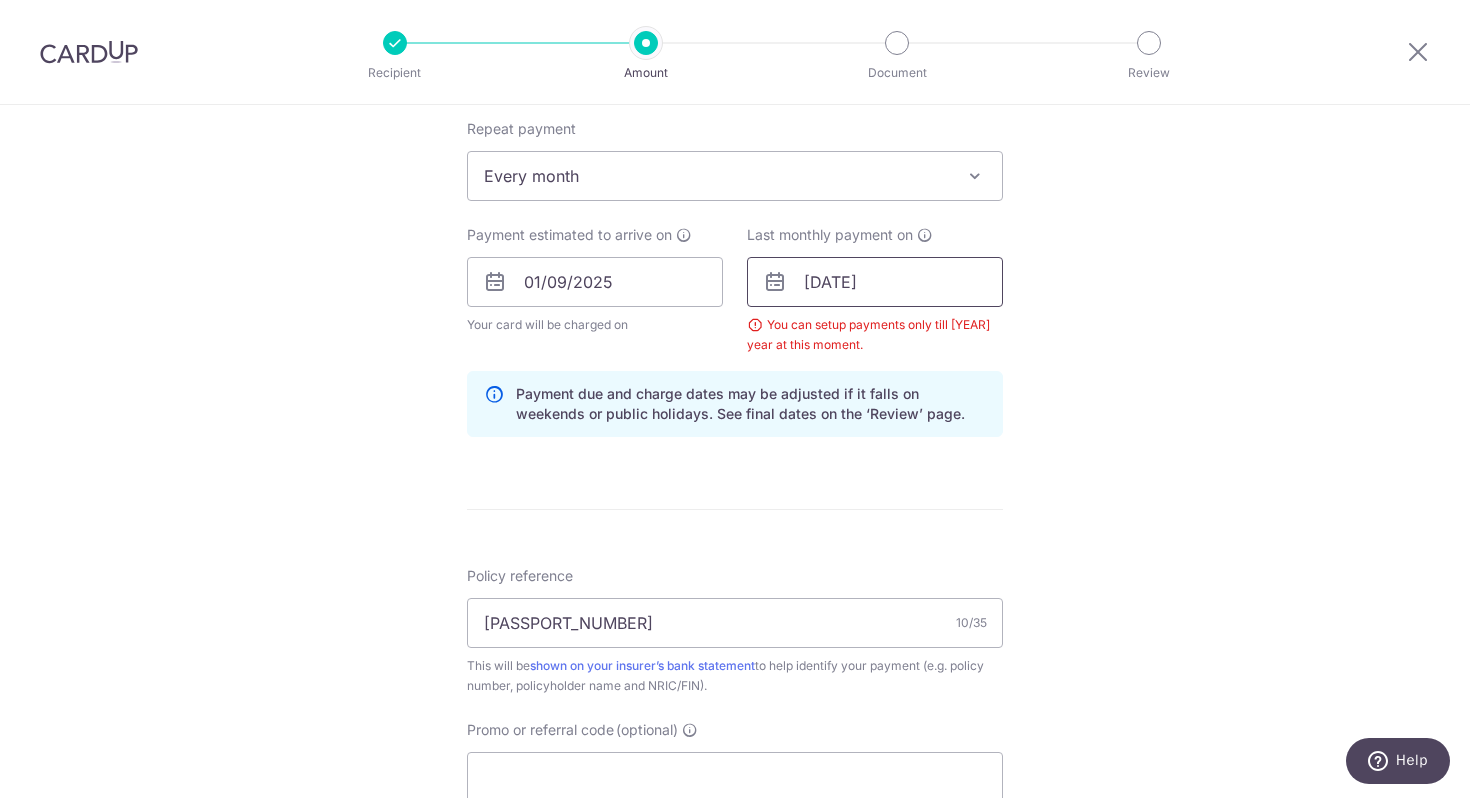 click on "[DATE]" at bounding box center [875, 282] 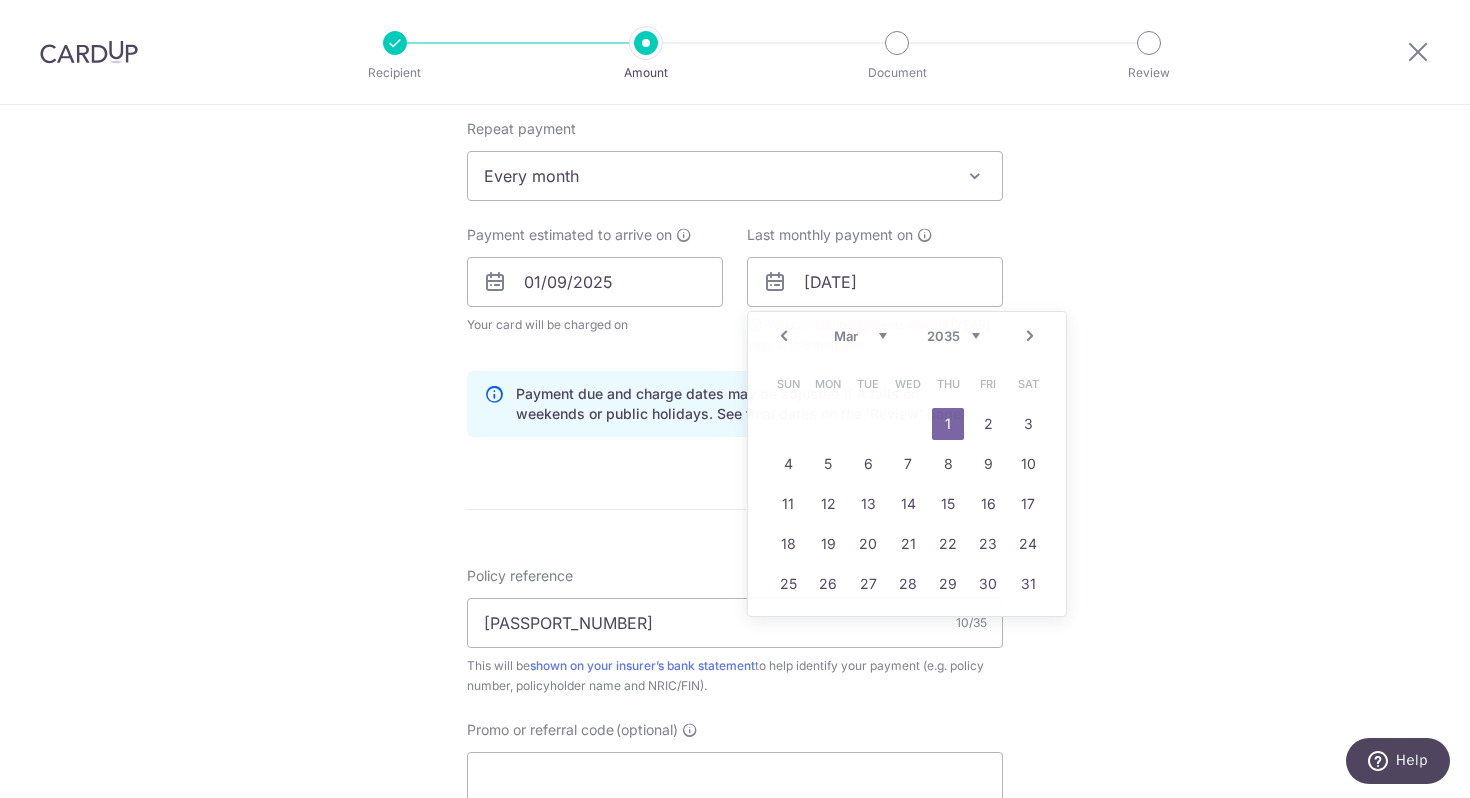 click on "Tell us more about your payment
Enter payment amount
SGD
101.15
101.15
Select Card
**** 0850
Add credit card
Your Cards
**** 6215
**** 5080
**** 0850
Secure 256-bit SSL
Text
New card details
Card" at bounding box center (735, 301) 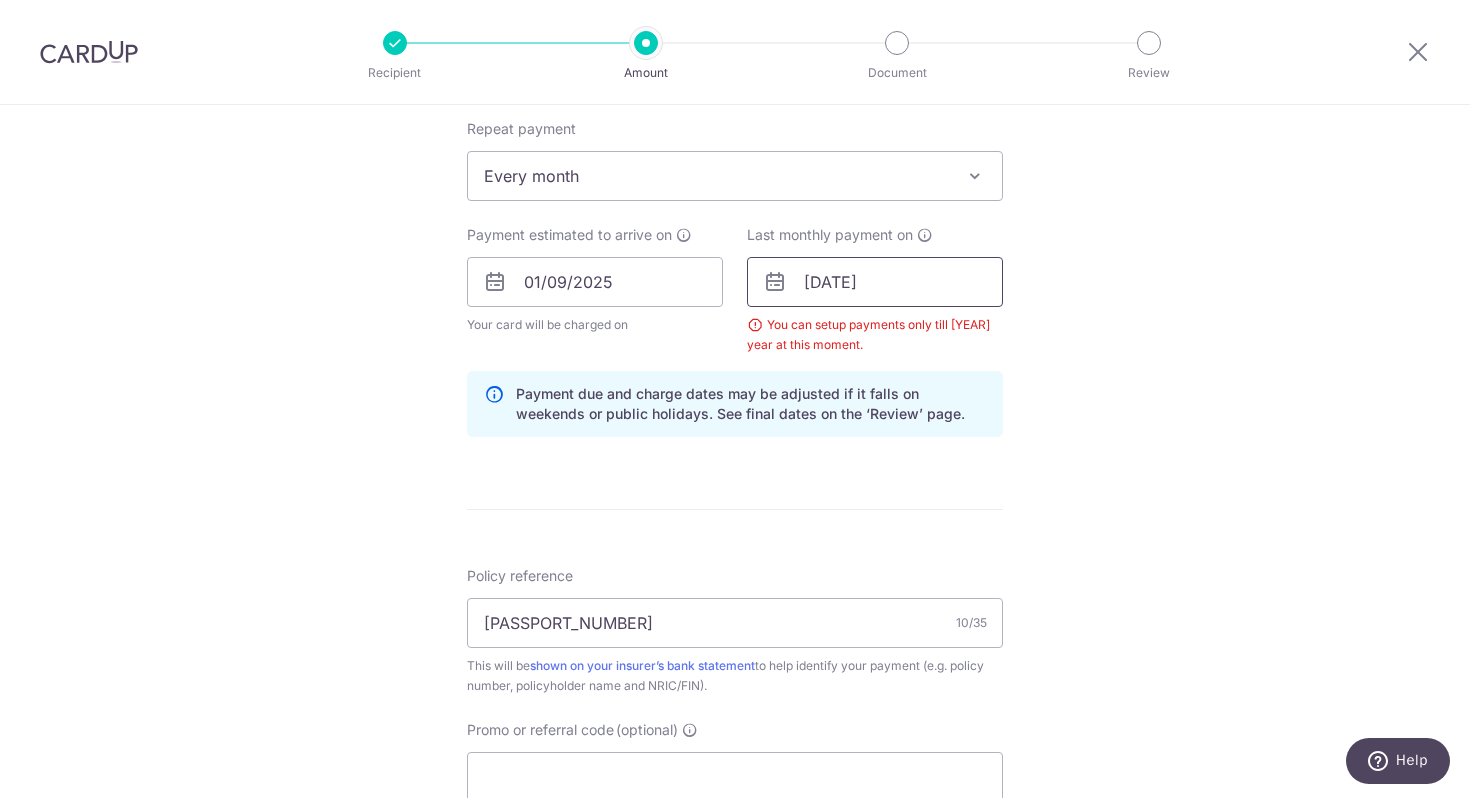 click on "01/03/2035" at bounding box center [875, 282] 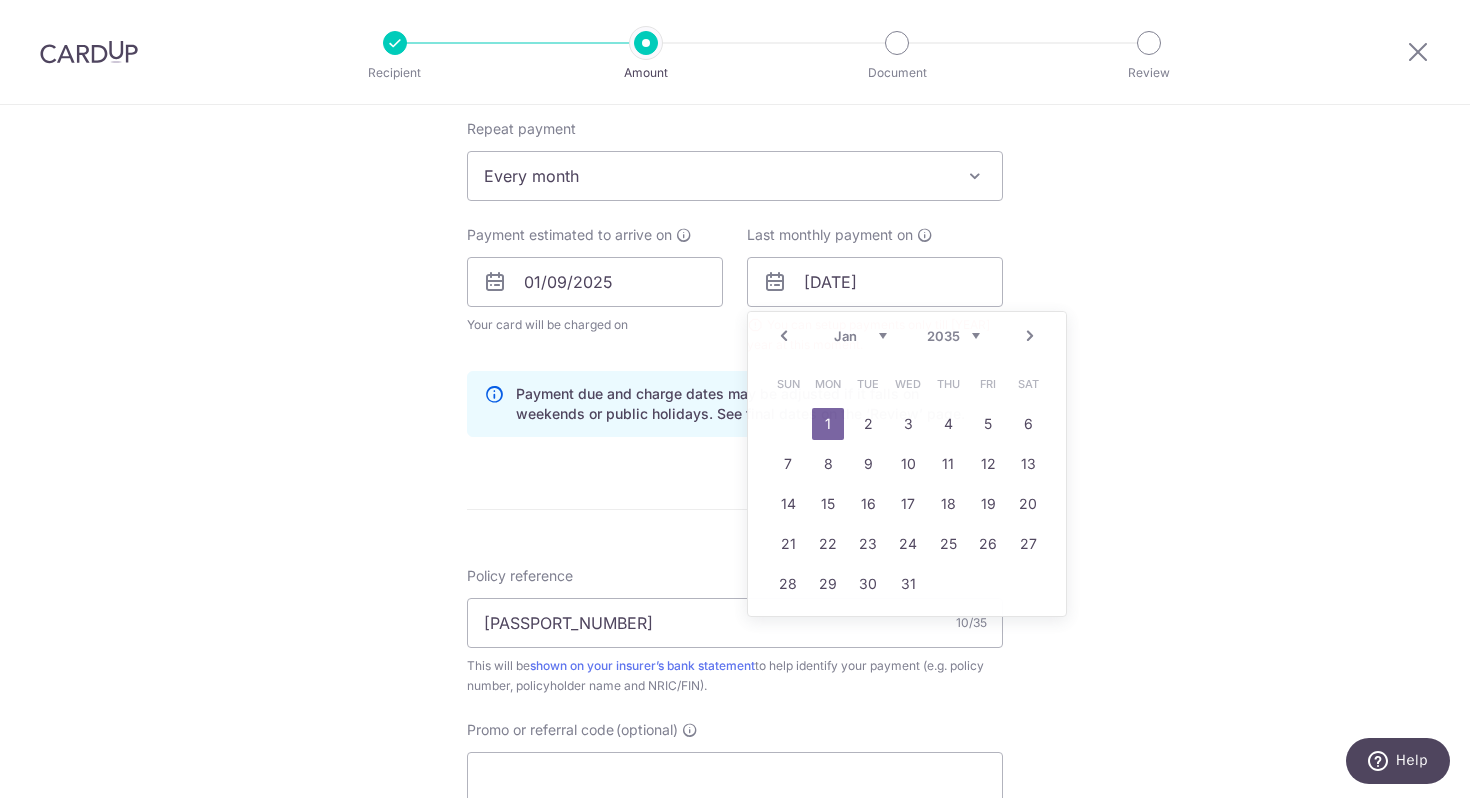 click on "Tell us more about your payment
Enter payment amount
SGD
101.15
101.15
Select Card
**** 0850
Add credit card
Your Cards
**** 6215
**** 5080
**** 0850
Secure 256-bit SSL
Text
New card details
Card" at bounding box center (735, 301) 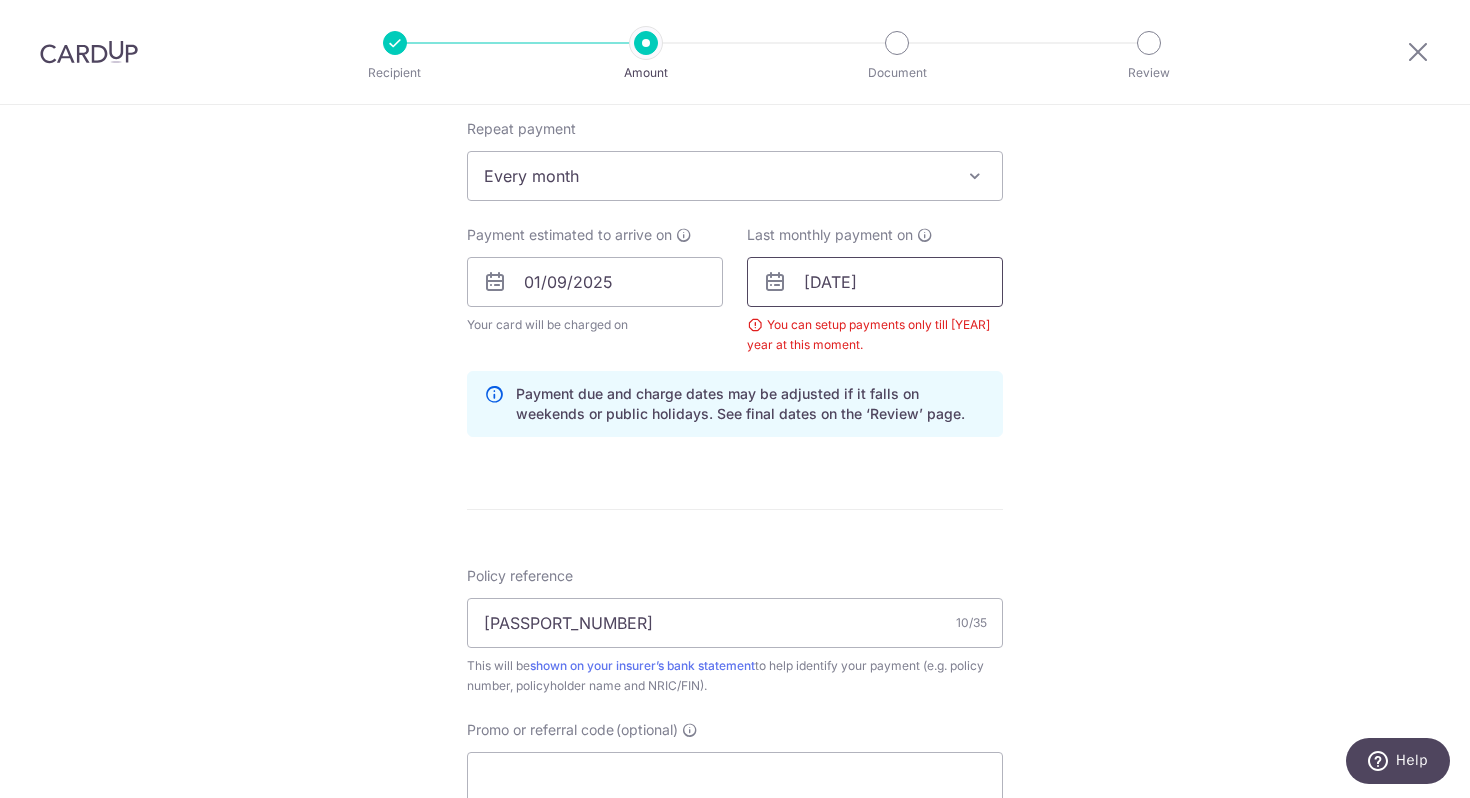 click on "01/01/2035" at bounding box center (875, 282) 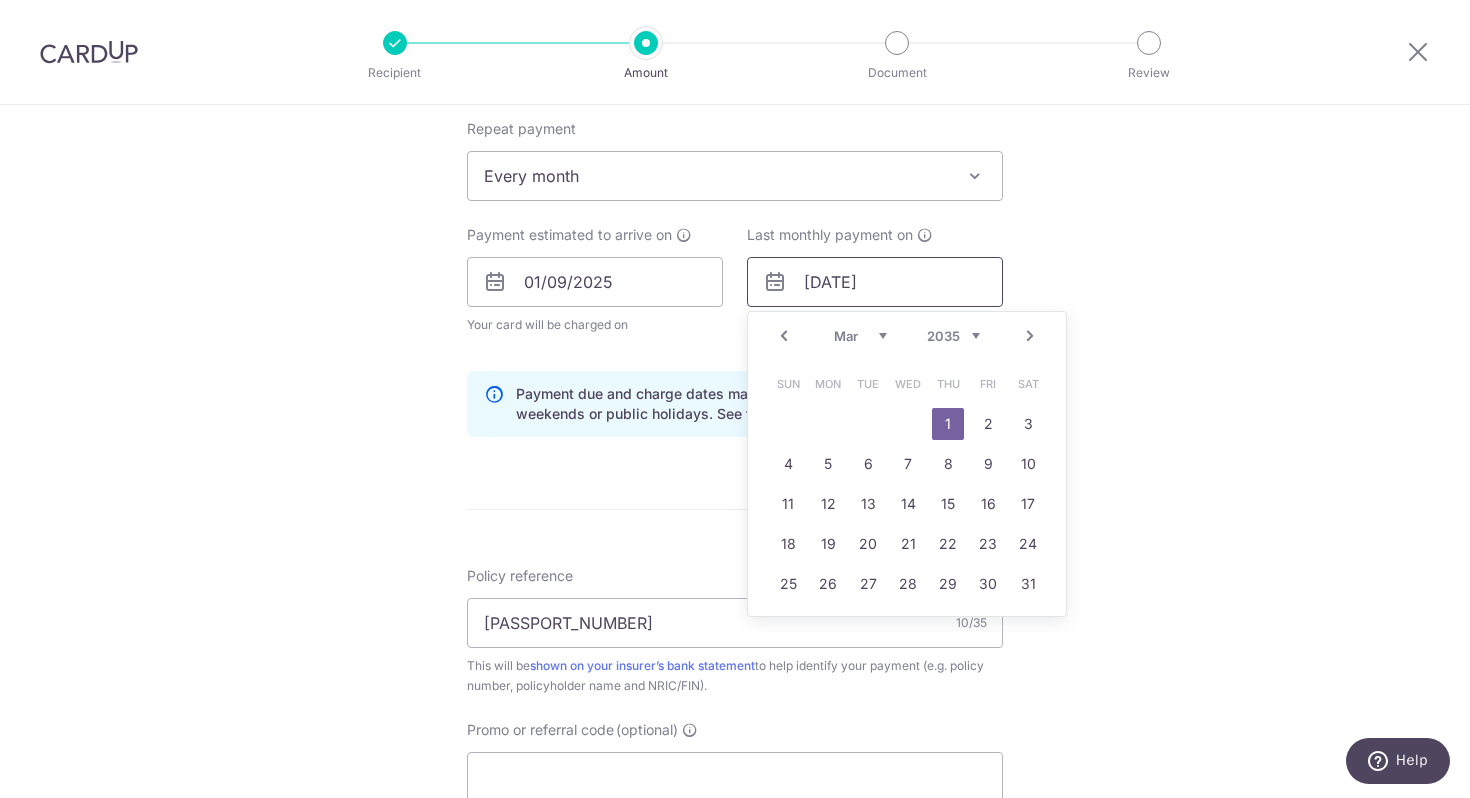 click on "01/03/2035" at bounding box center (875, 282) 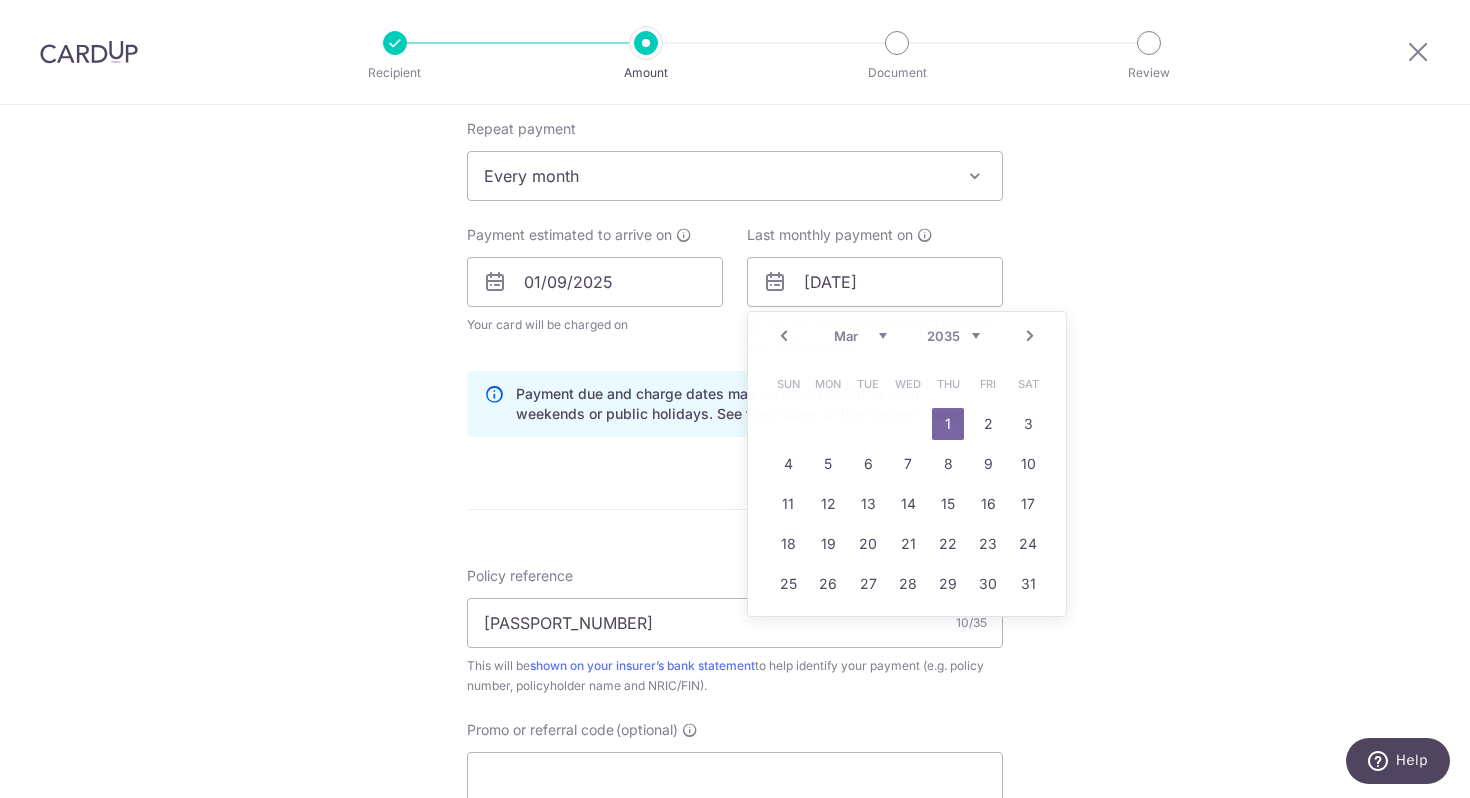 click on "Tell us more about your payment
Enter payment amount
SGD
101.15
101.15
Select Card
**** 0850
Add credit card
Your Cards
**** 6215
**** 5080
**** 0850
Secure 256-bit SSL
Text
New card details
Card" at bounding box center [735, 301] 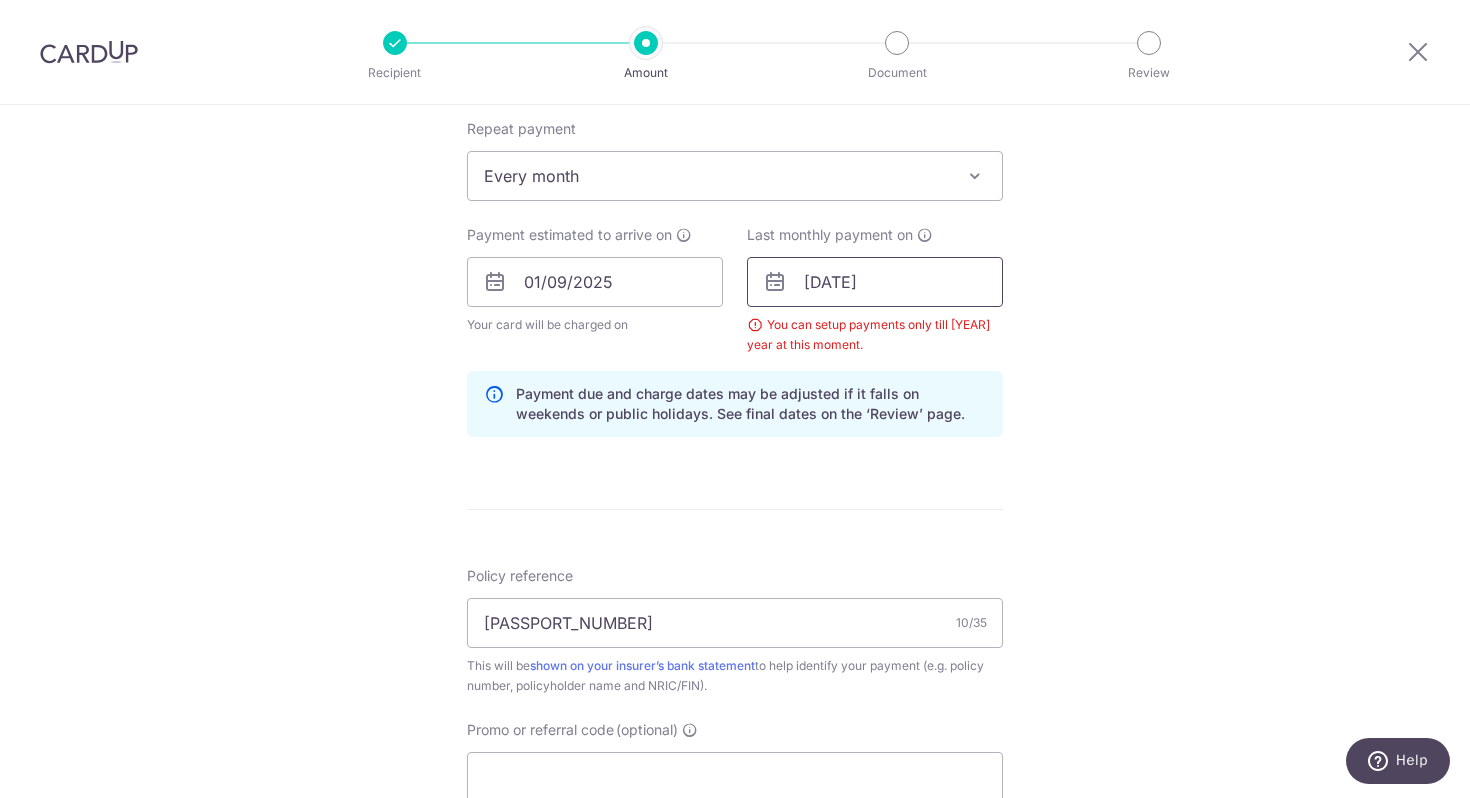 click on "01/03/2035" at bounding box center [875, 282] 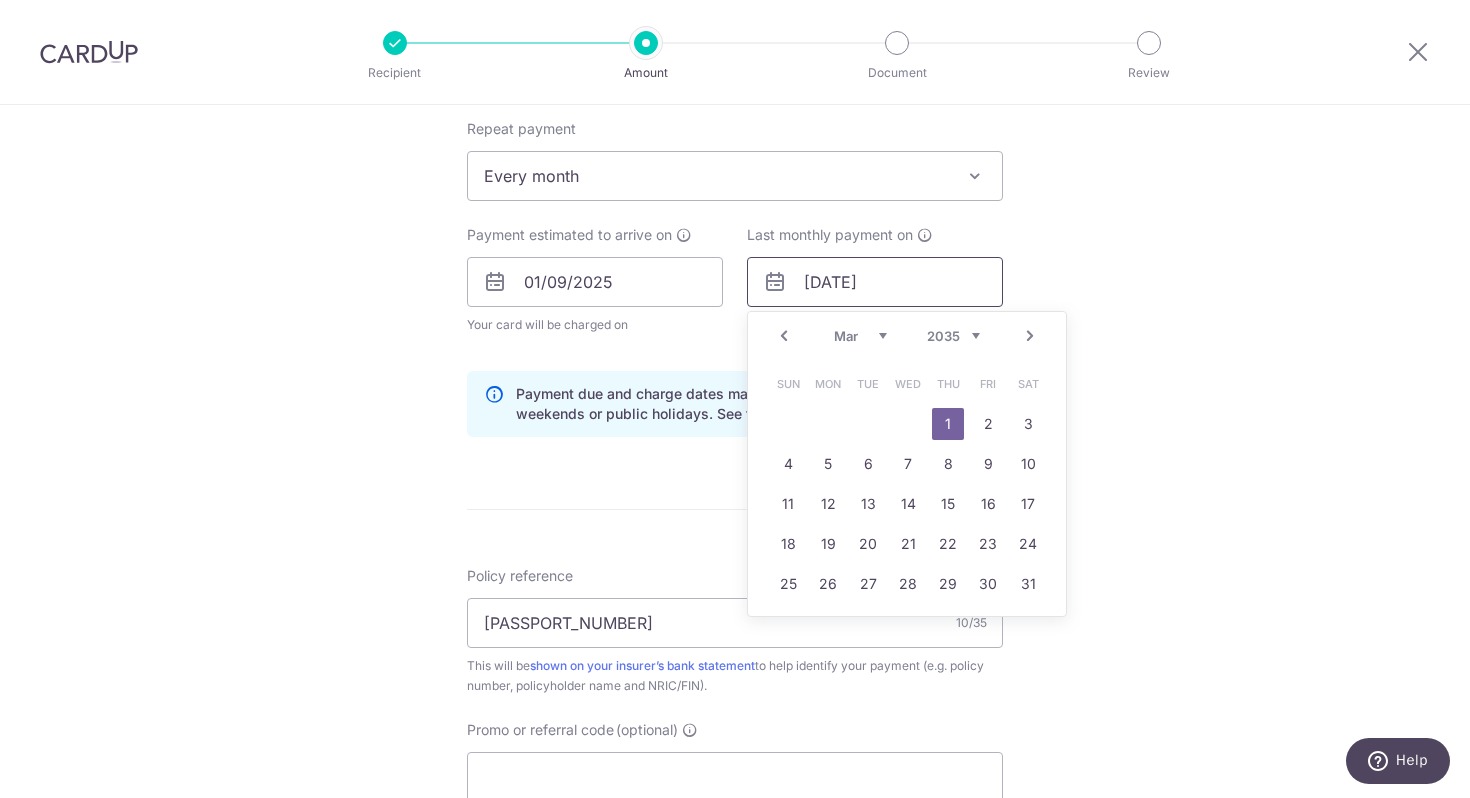 click on "01/03/2035" at bounding box center [875, 282] 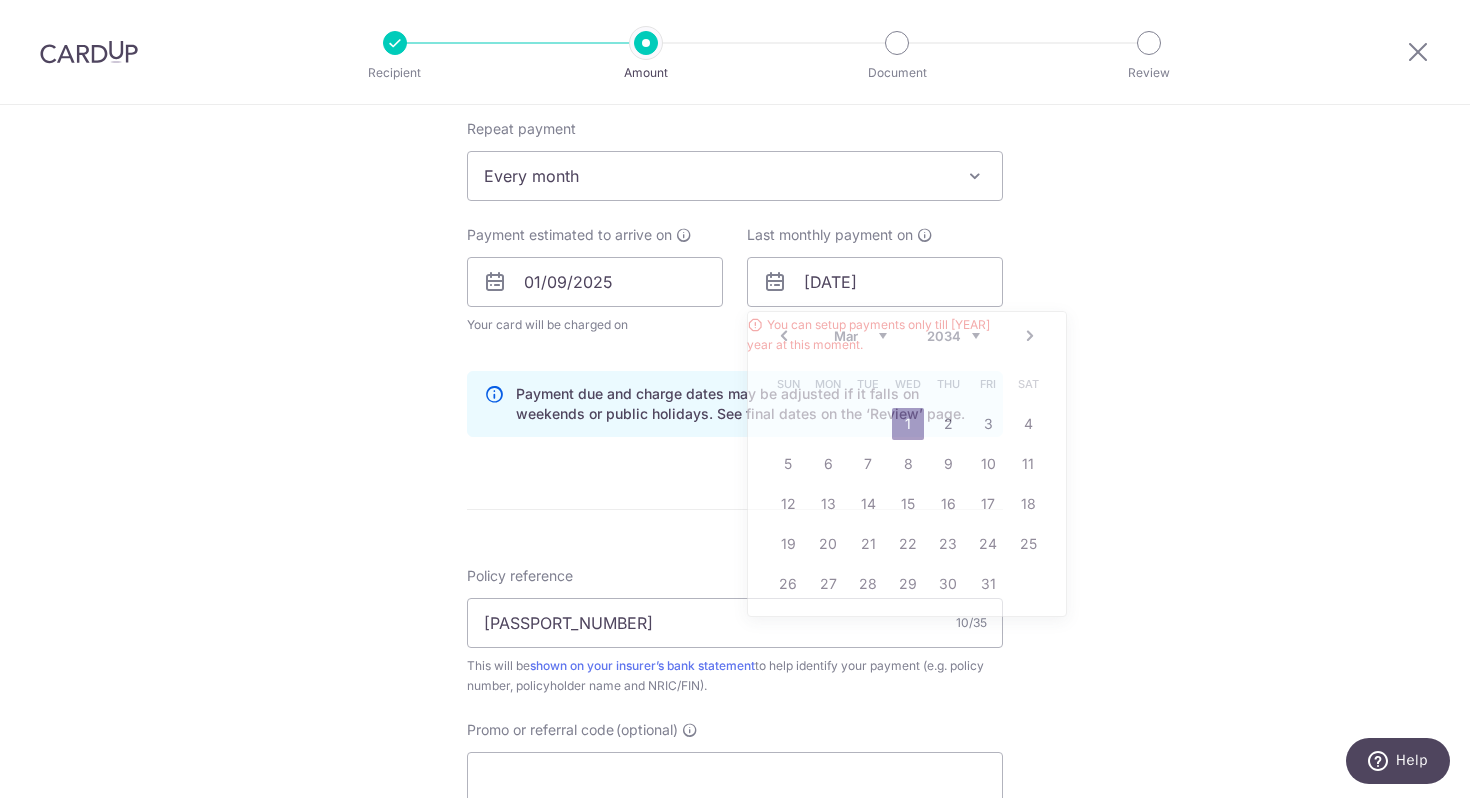 click on "Tell us more about your payment
Enter payment amount
SGD
101.15
101.15
Select Card
**** 0850
Add credit card
Your Cards
**** 6215
**** 5080
**** 0850
Secure 256-bit SSL
Text
New card details
Card" at bounding box center (735, 301) 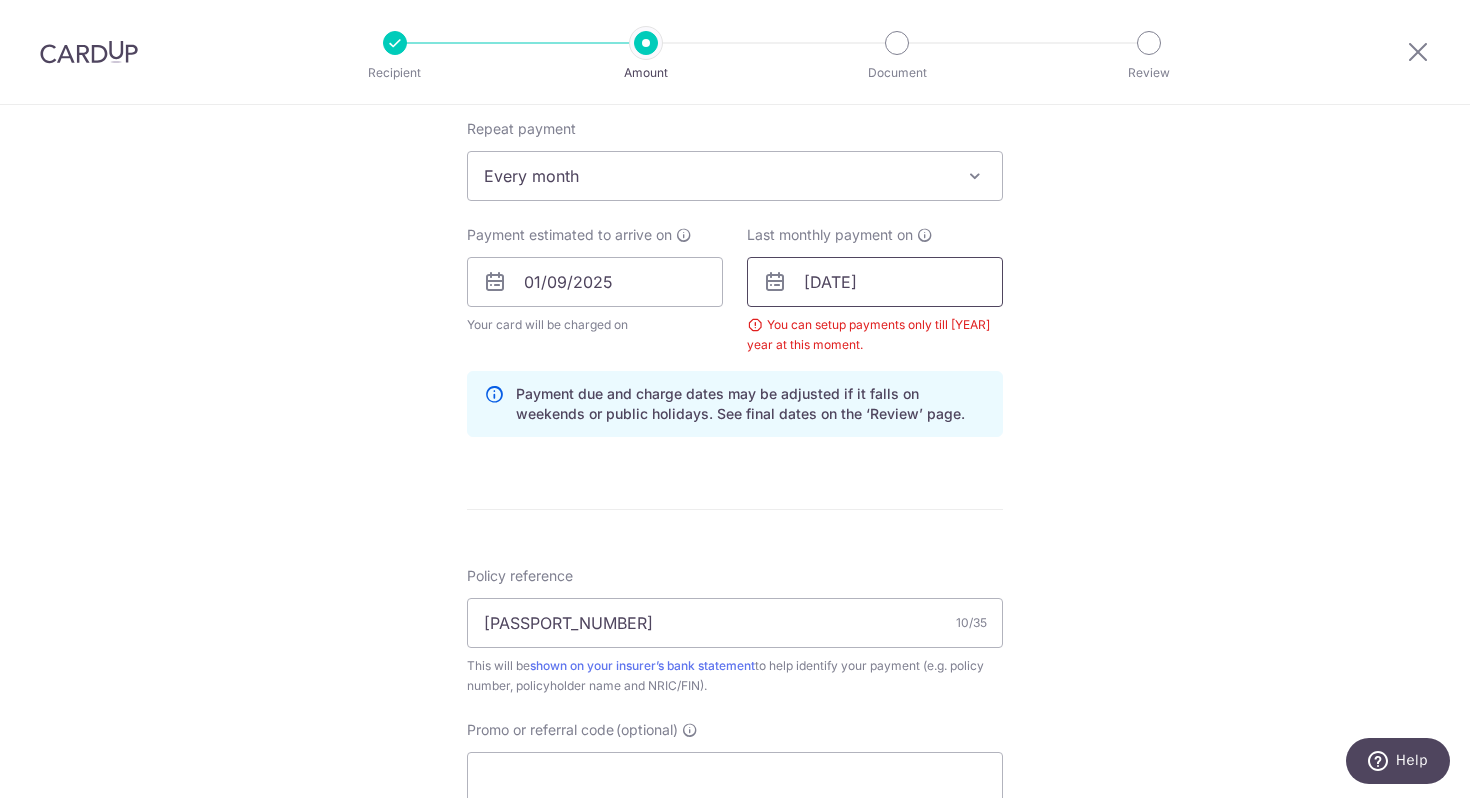 click on "01/03/2034" at bounding box center (875, 282) 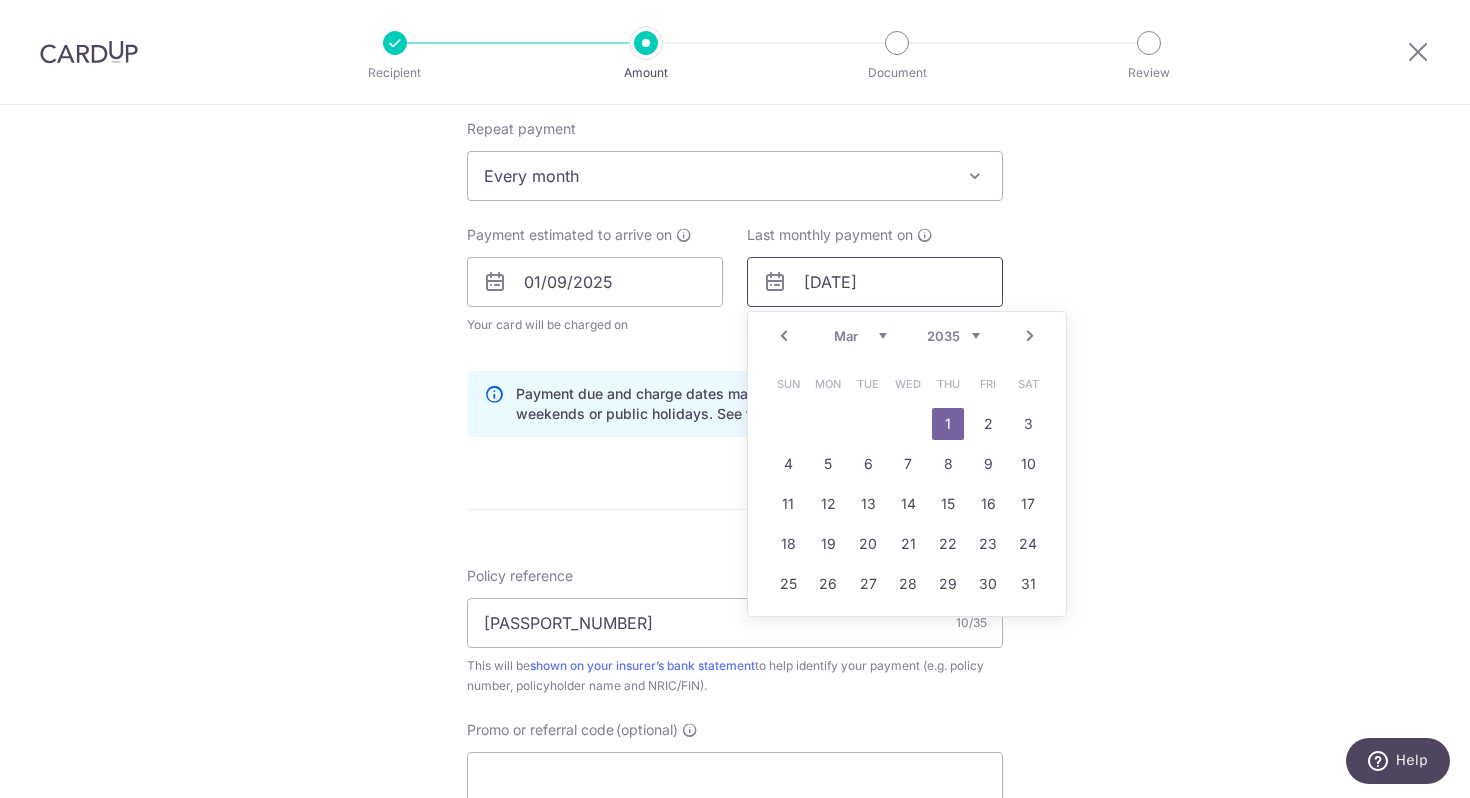 type on "01/03/2035" 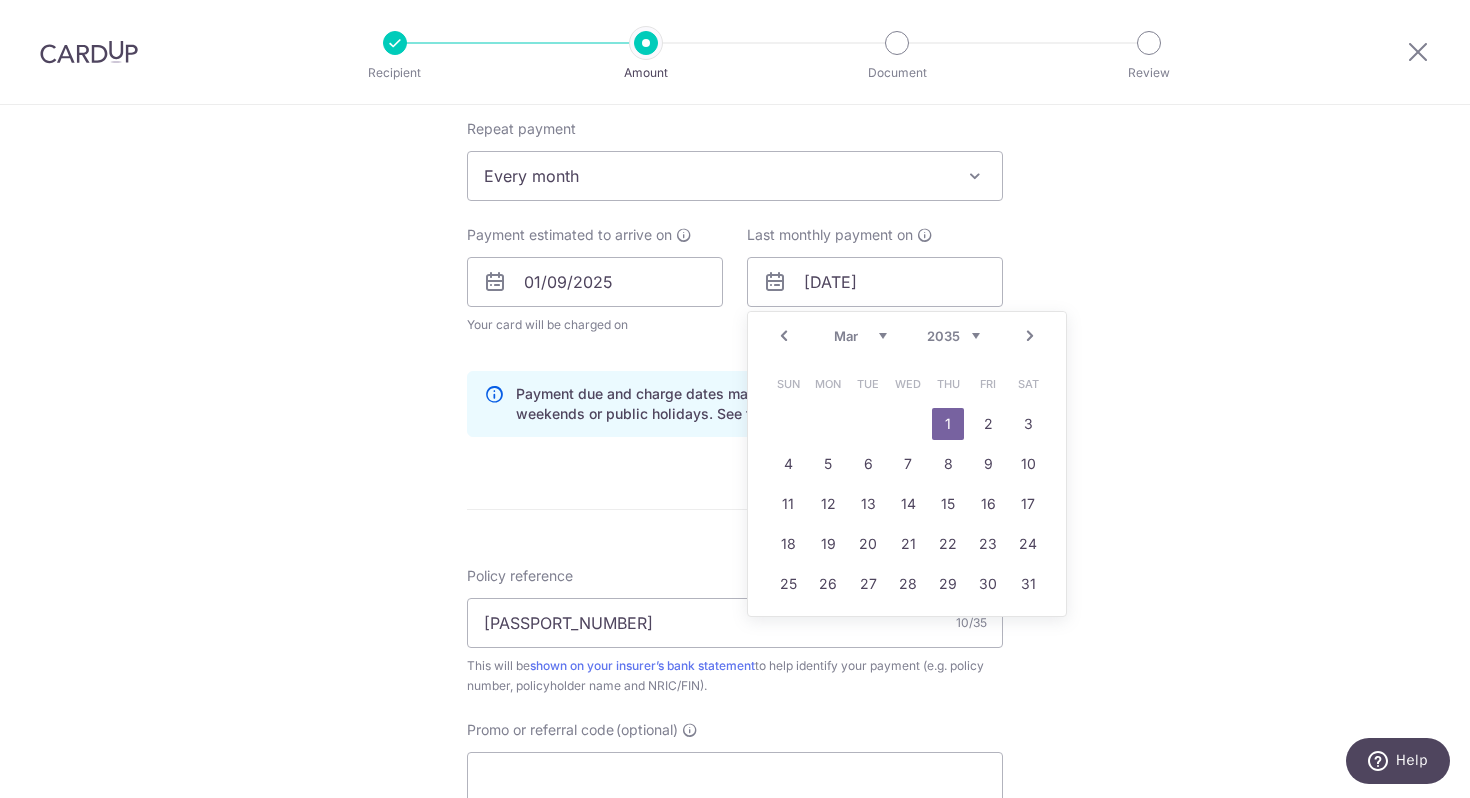 click on "Tell us more about your payment
Enter payment amount
SGD
101.15
101.15
Select Card
**** 0850
Add credit card
Your Cards
**** 6215
**** 5080
**** 0850
Secure 256-bit SSL
Text
New card details
Card" at bounding box center (735, 301) 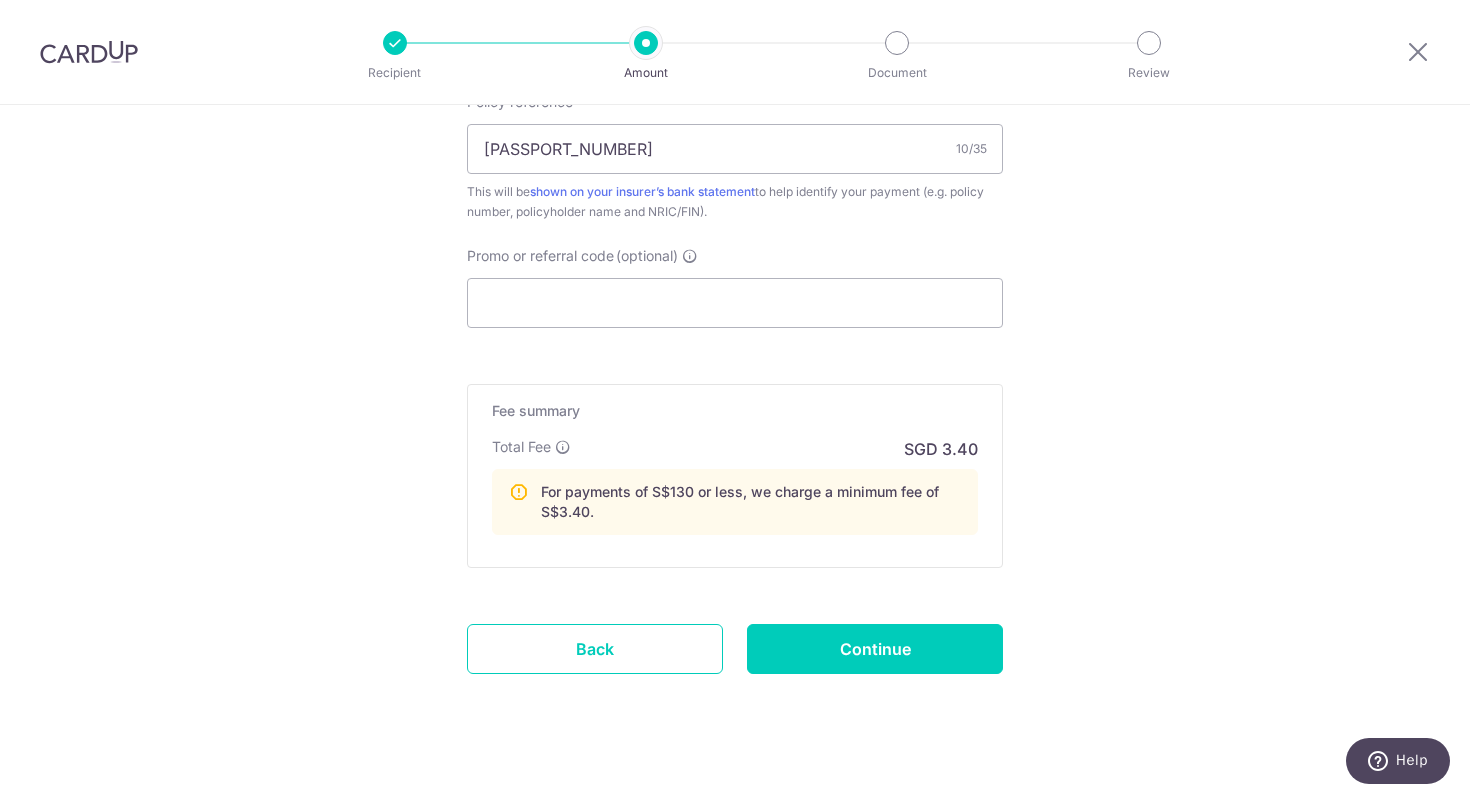 scroll, scrollTop: 1300, scrollLeft: 0, axis: vertical 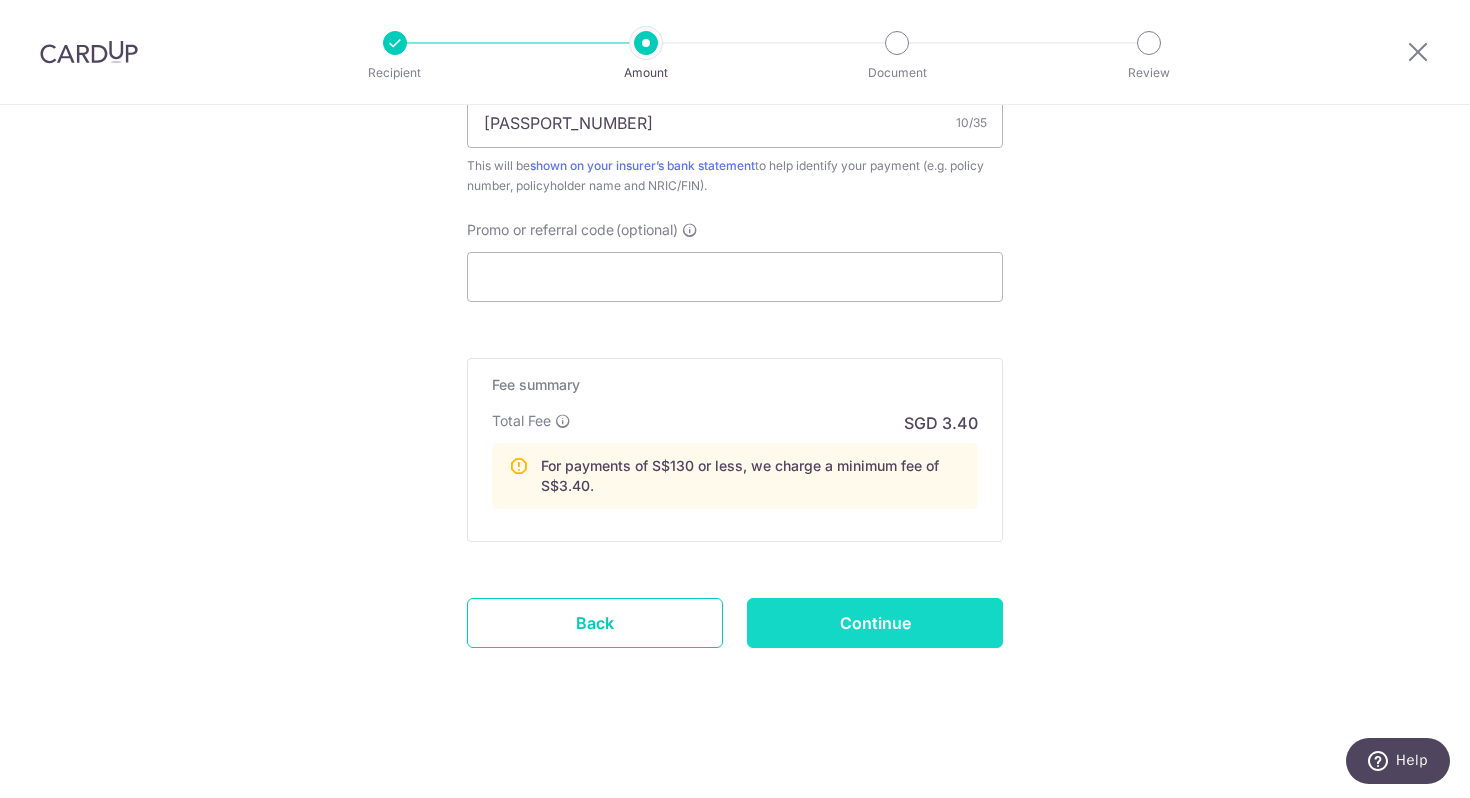 click on "Continue" at bounding box center [875, 623] 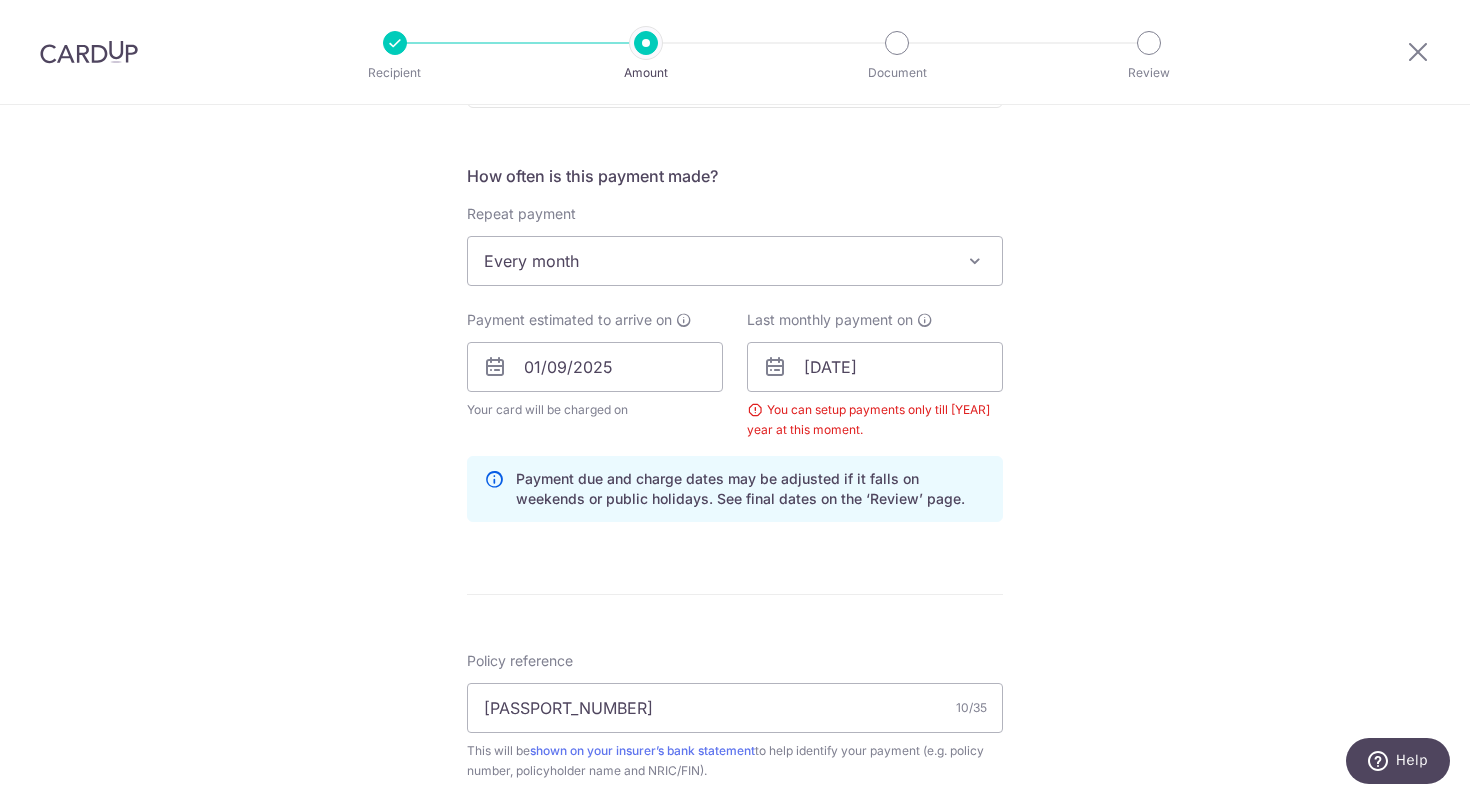 scroll, scrollTop: 721, scrollLeft: 0, axis: vertical 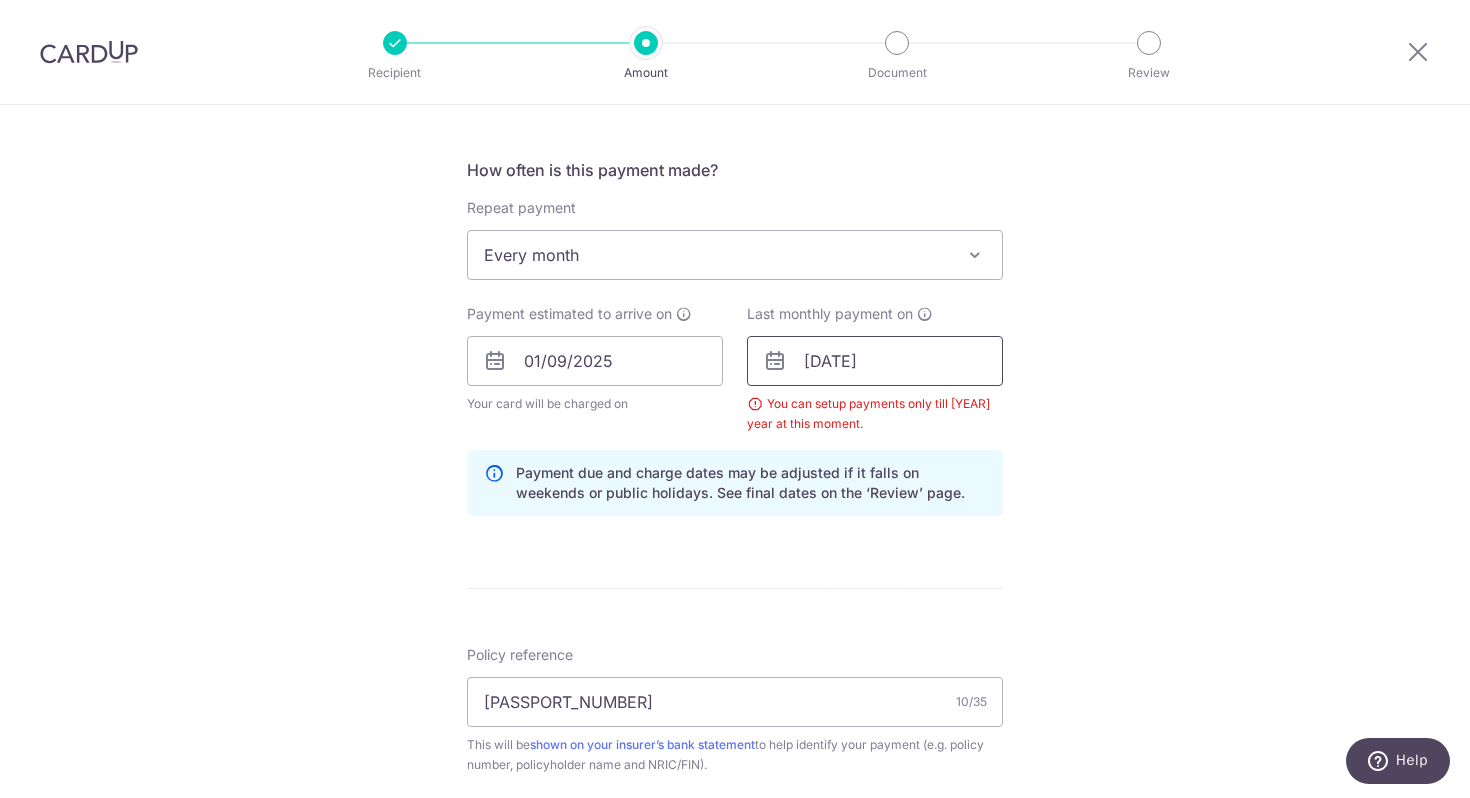 click on "[DATE]" at bounding box center [875, 361] 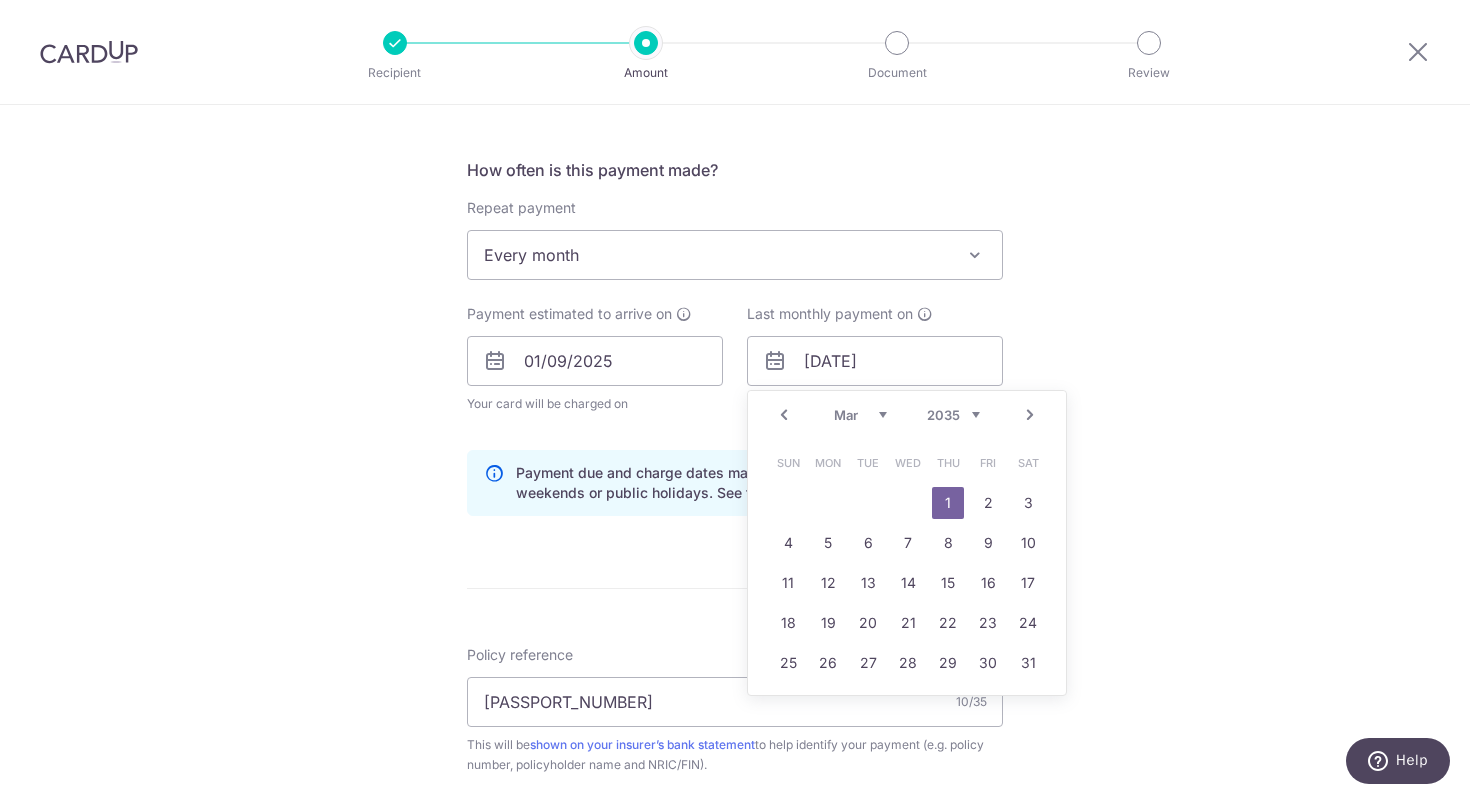 click on "Tell us more about your payment
Enter payment amount
SGD
101.15
101.15
Select Card
**** 0850
Add credit card
Your Cards
**** 6215
**** 5080
**** 0850
Secure 256-bit SSL
Text
New card details
Card" at bounding box center (735, 380) 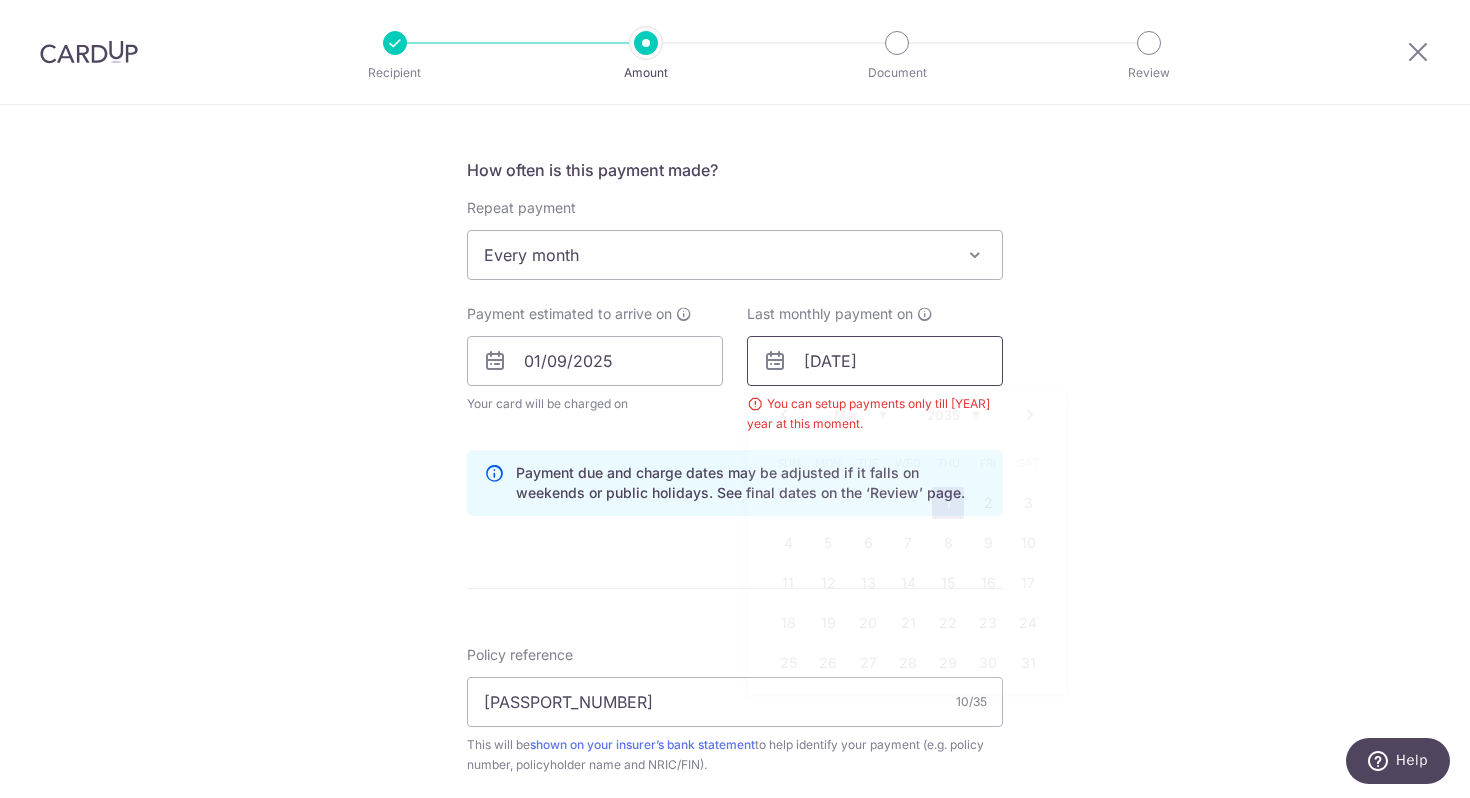 click on "[DATE]" at bounding box center [875, 361] 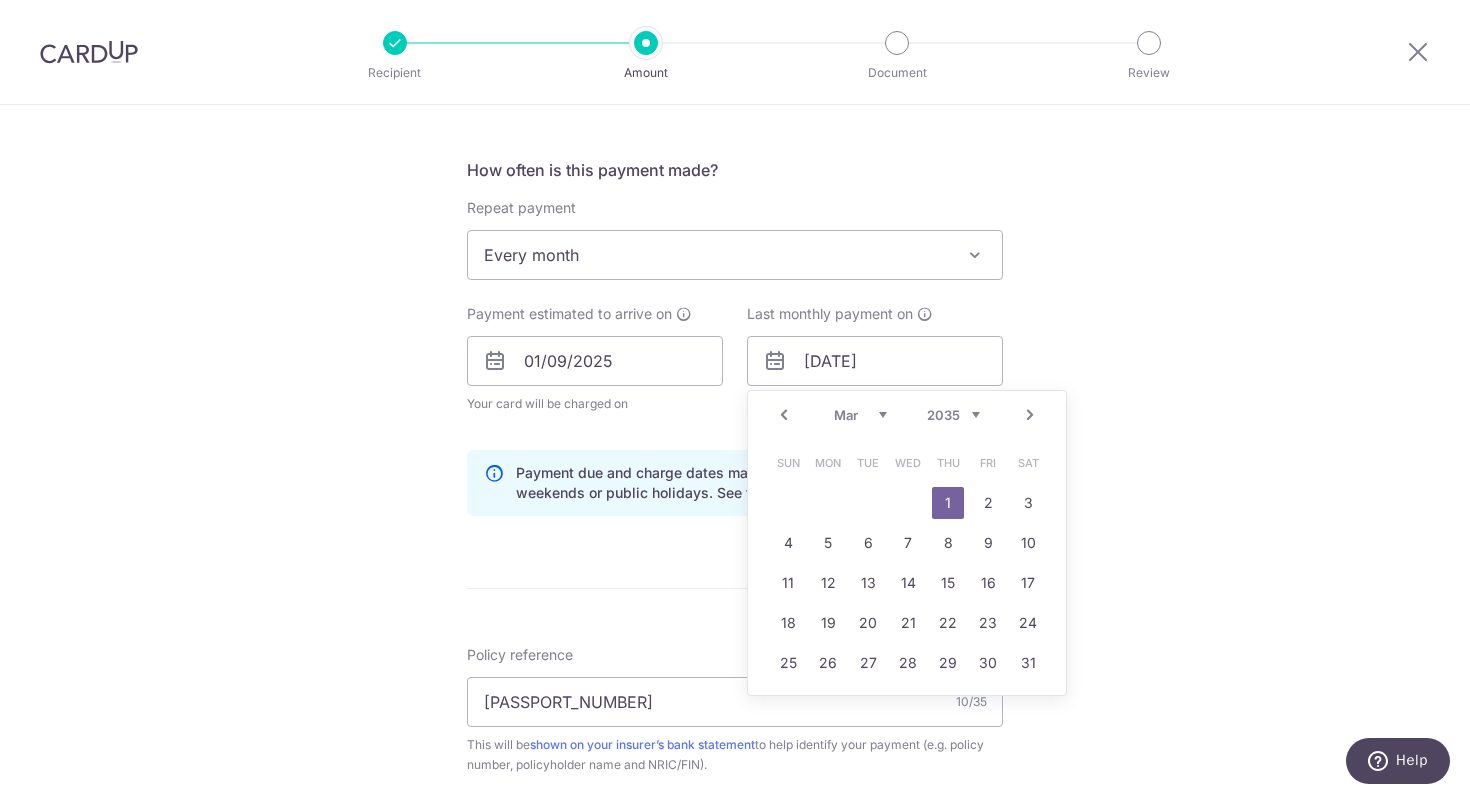 click on "1" at bounding box center (948, 503) 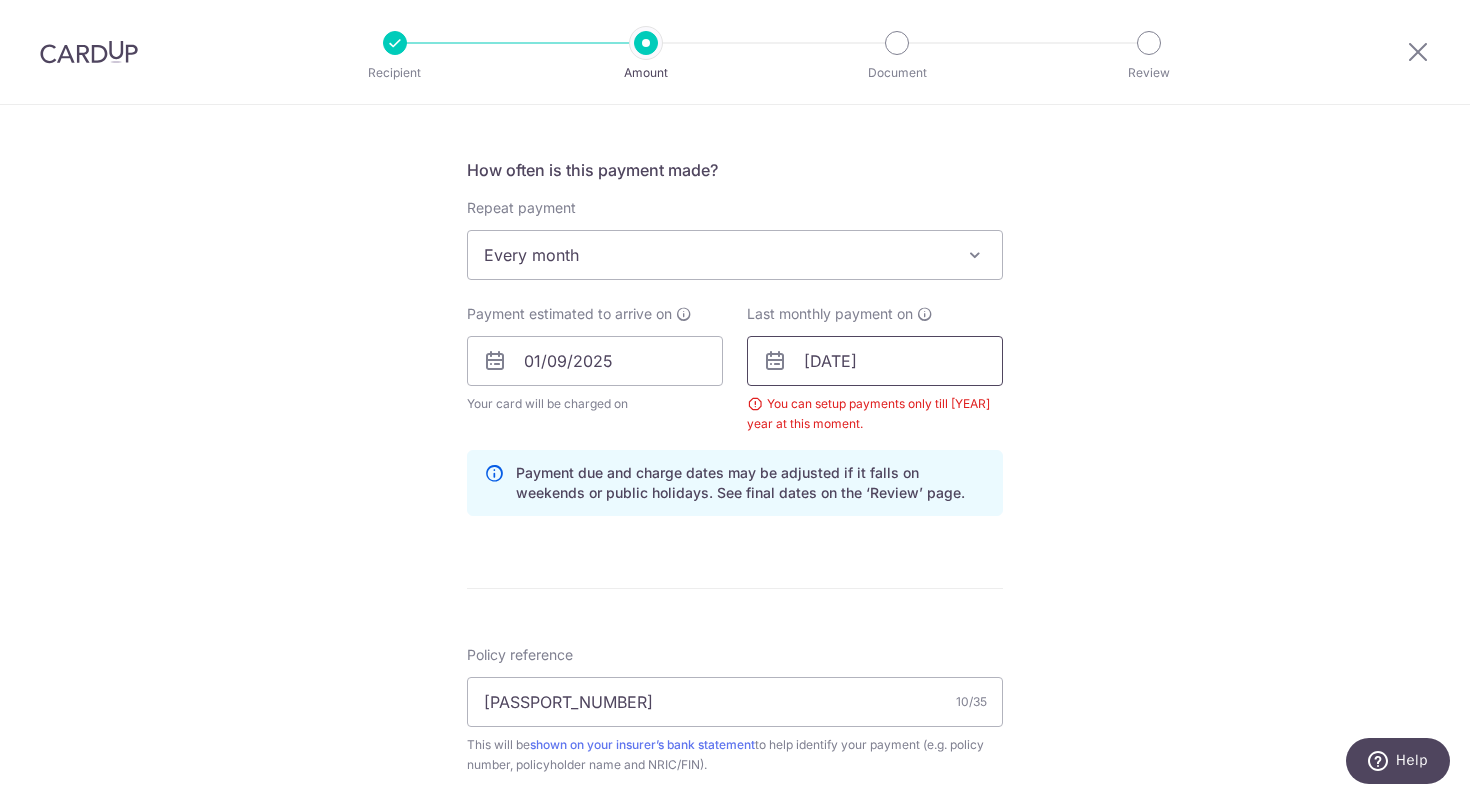 click on "[DATE]" at bounding box center [875, 361] 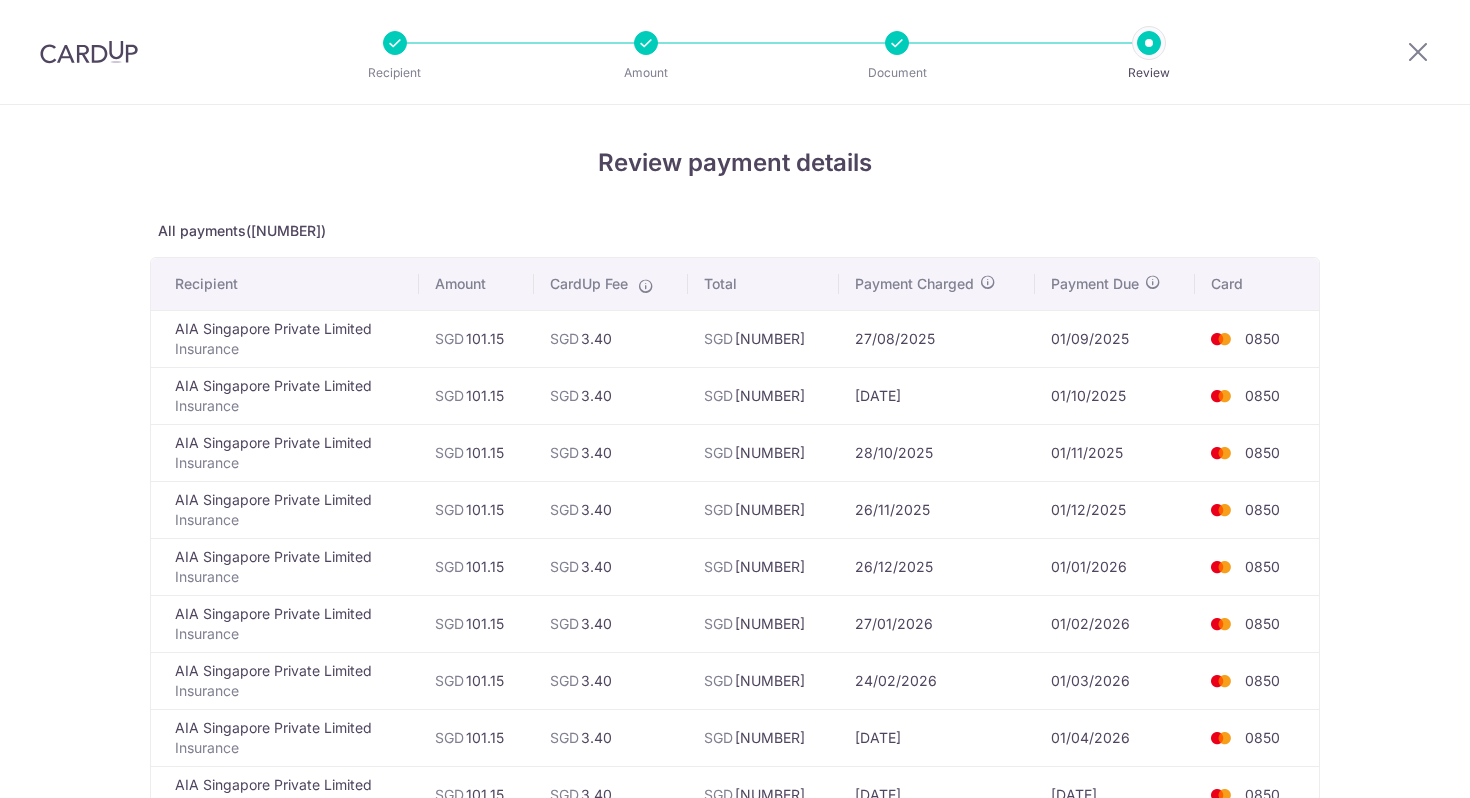 scroll, scrollTop: 0, scrollLeft: 0, axis: both 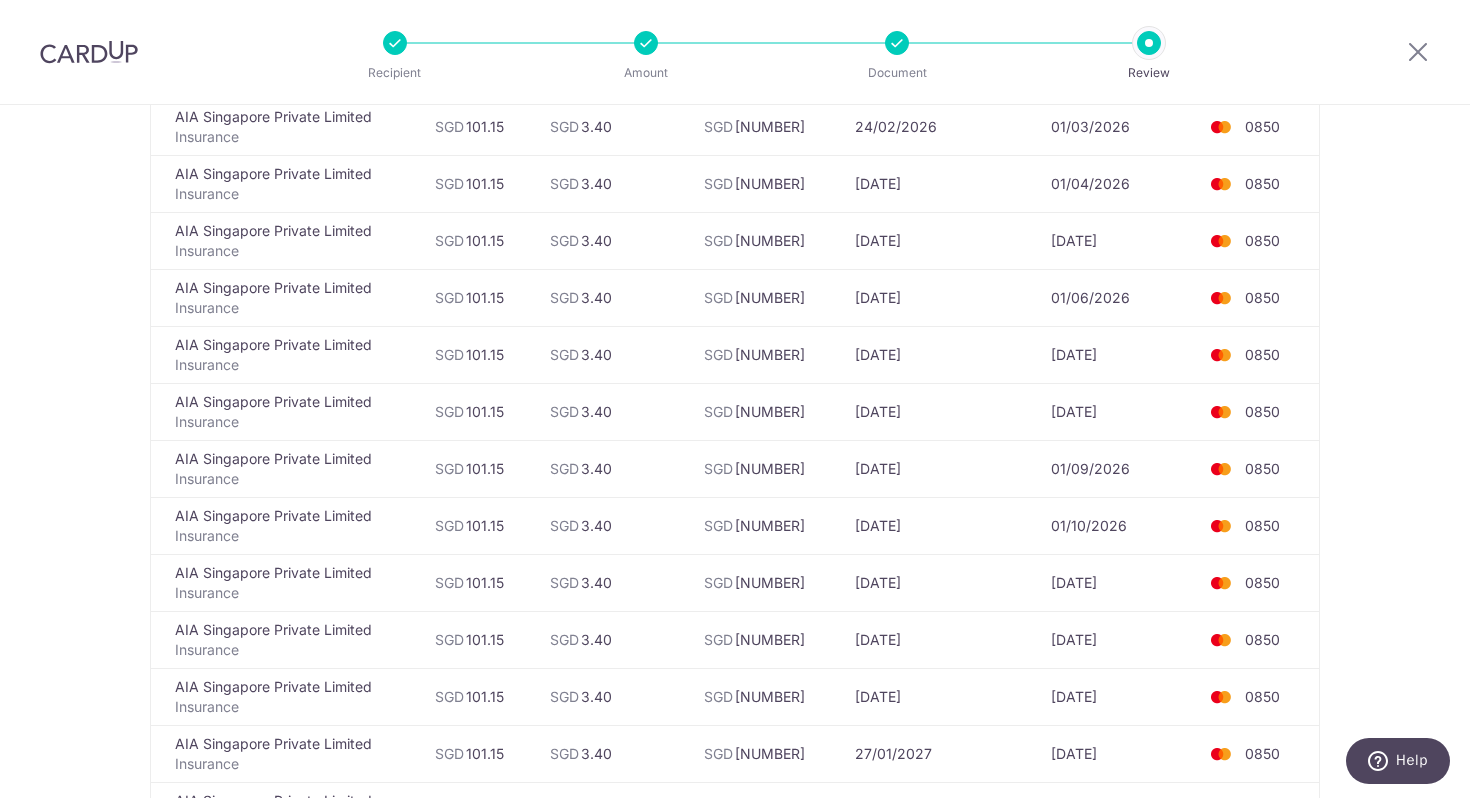 click on "27/08/2026" at bounding box center [937, 468] 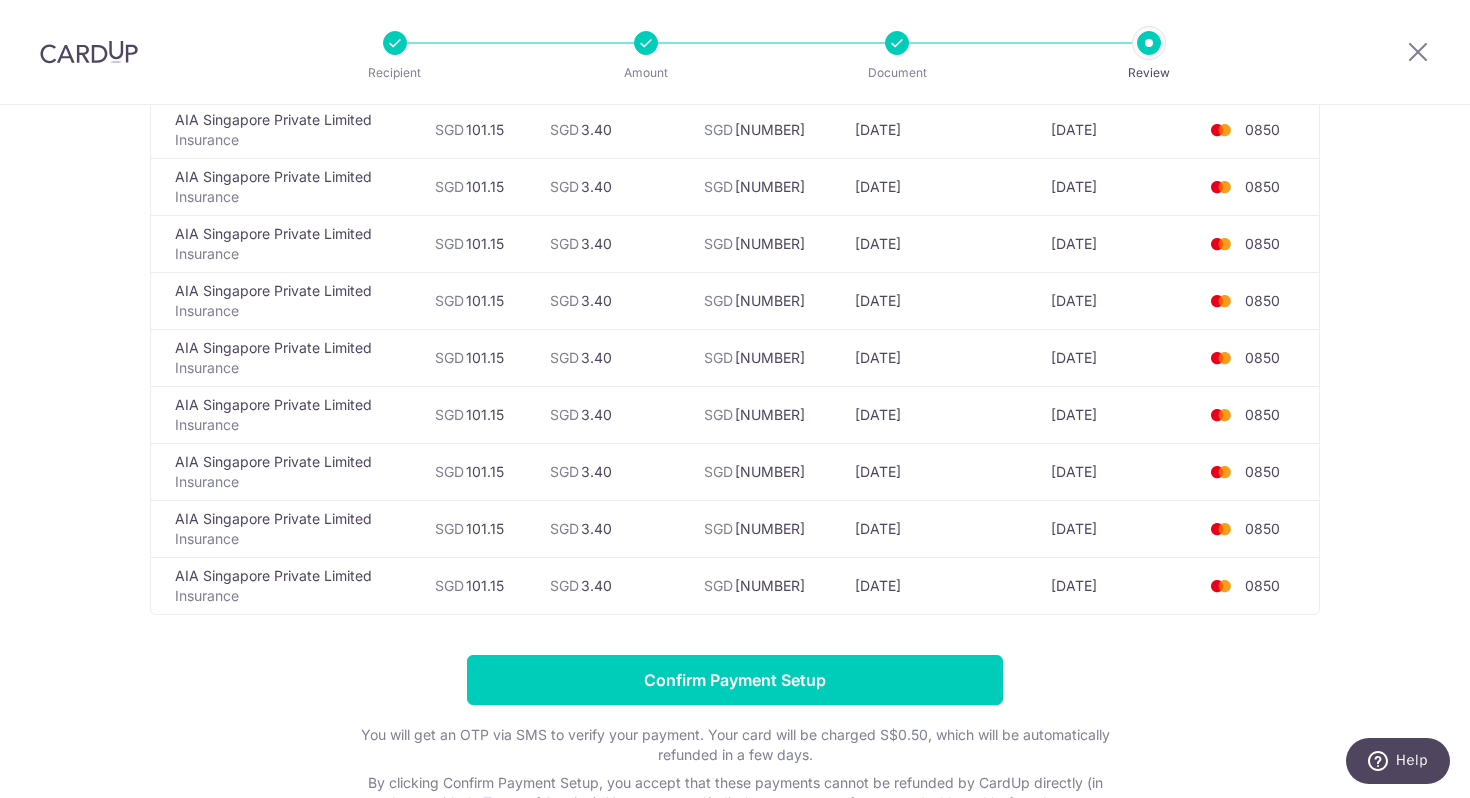 scroll, scrollTop: 6404, scrollLeft: 0, axis: vertical 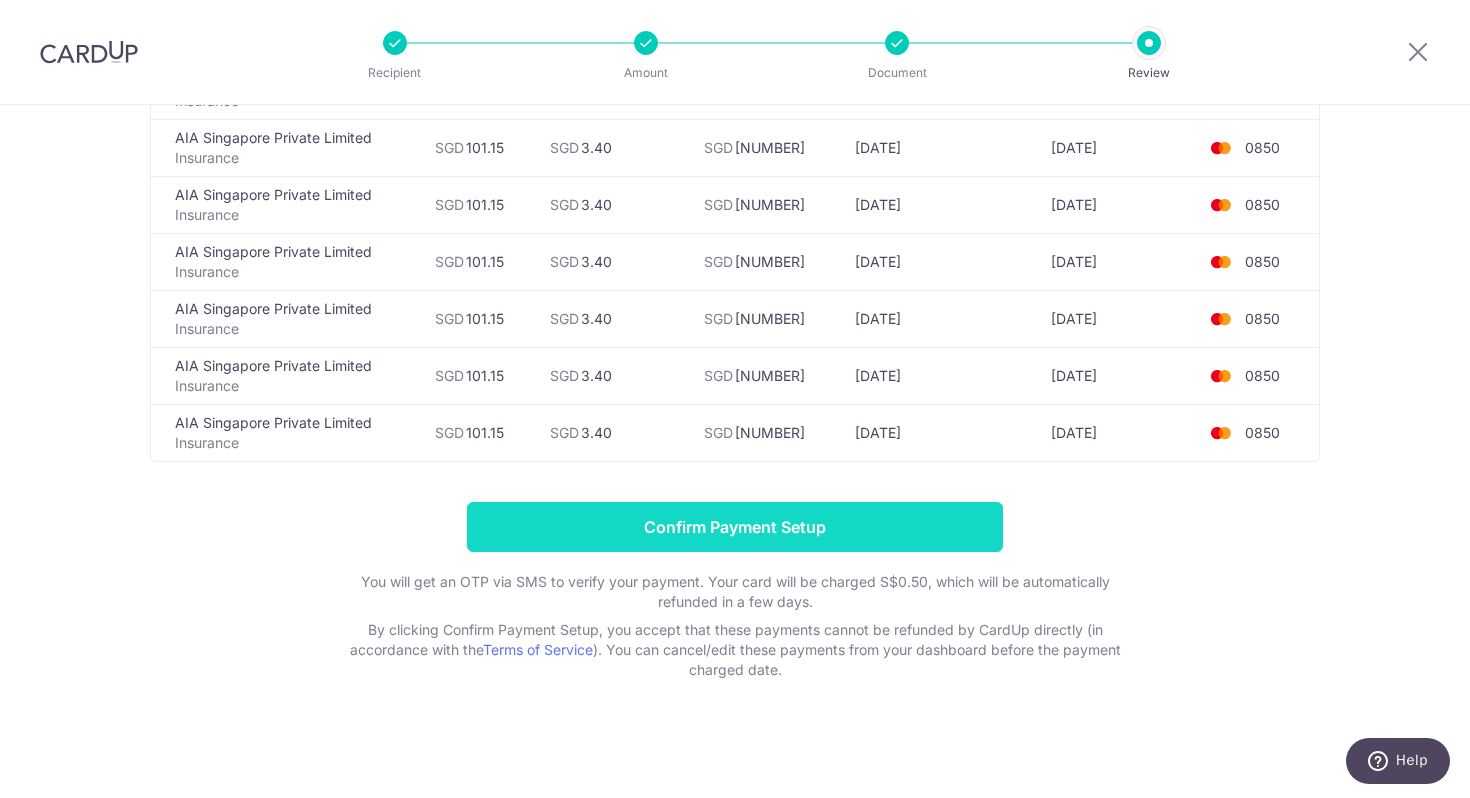 click on "Confirm Payment Setup" at bounding box center (735, 527) 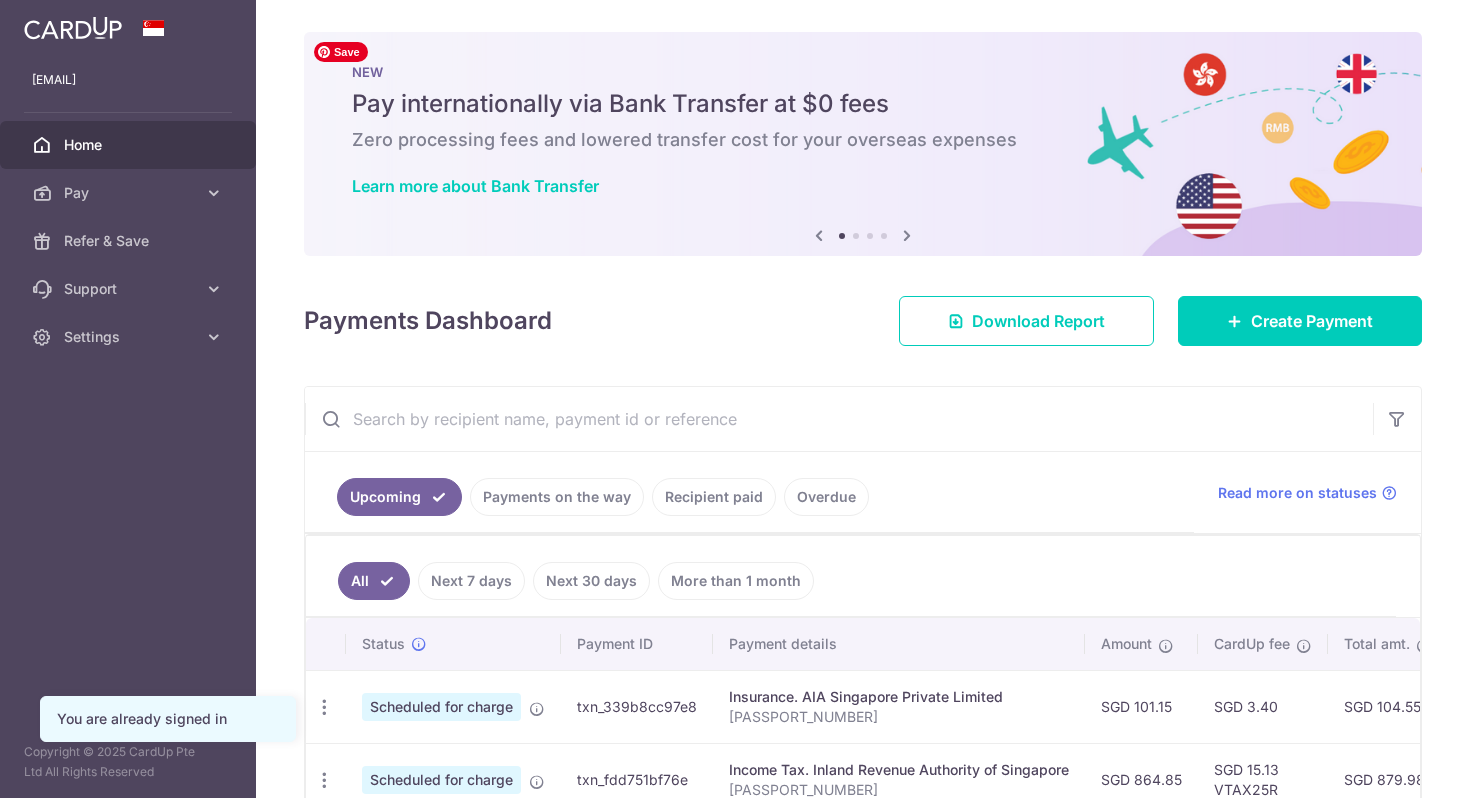 scroll, scrollTop: 0, scrollLeft: 0, axis: both 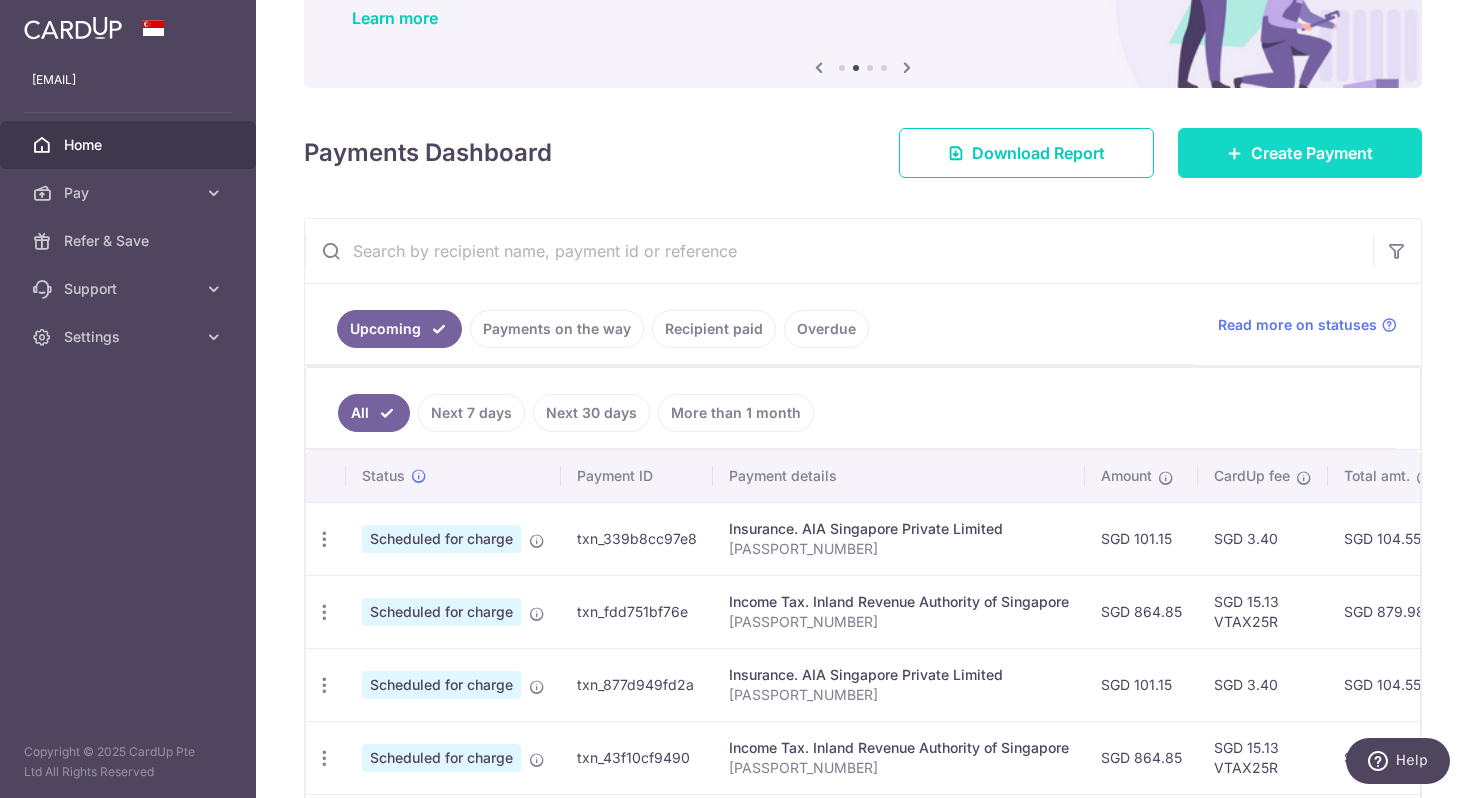 click on "Create Payment" at bounding box center [1312, 153] 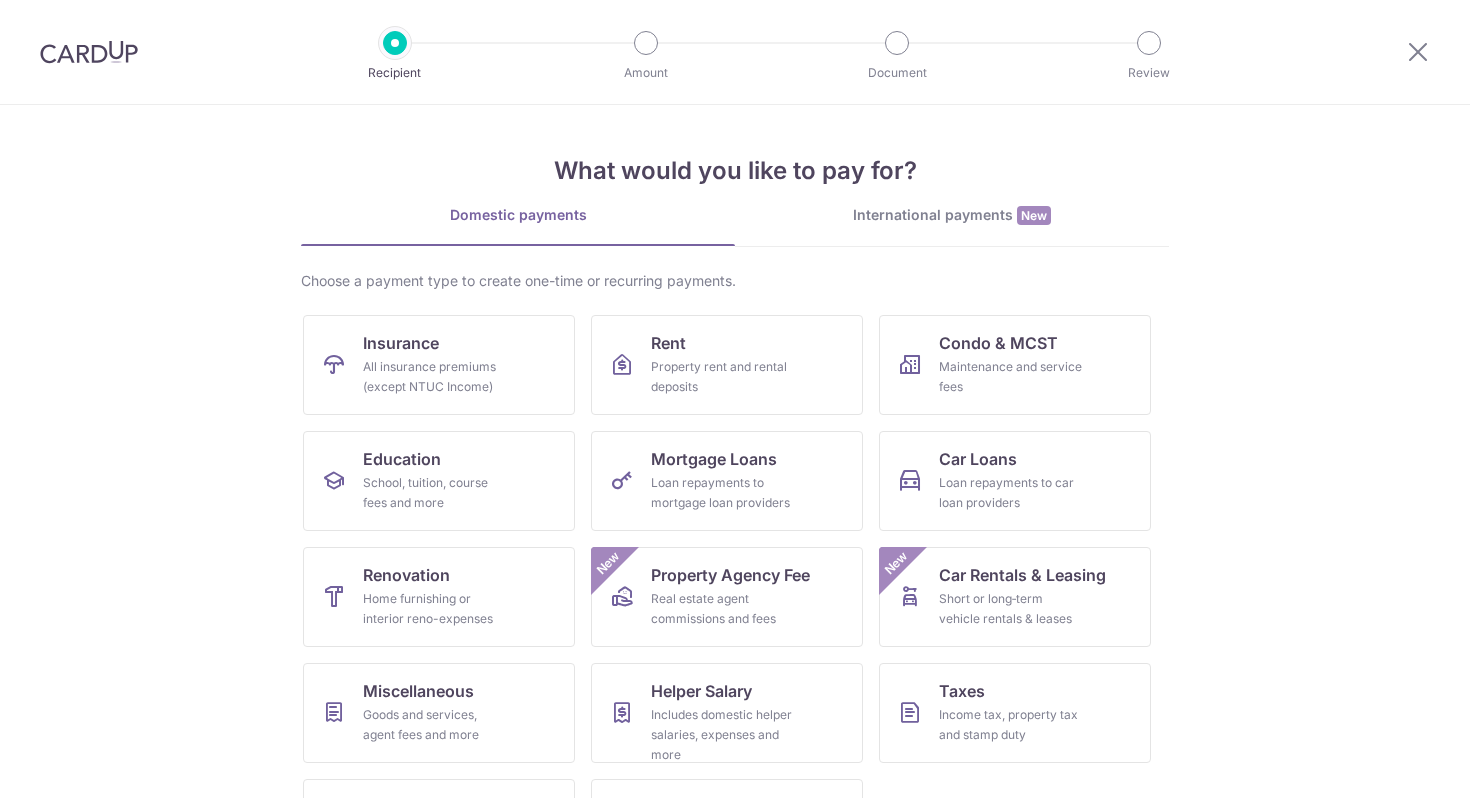 scroll, scrollTop: 0, scrollLeft: 0, axis: both 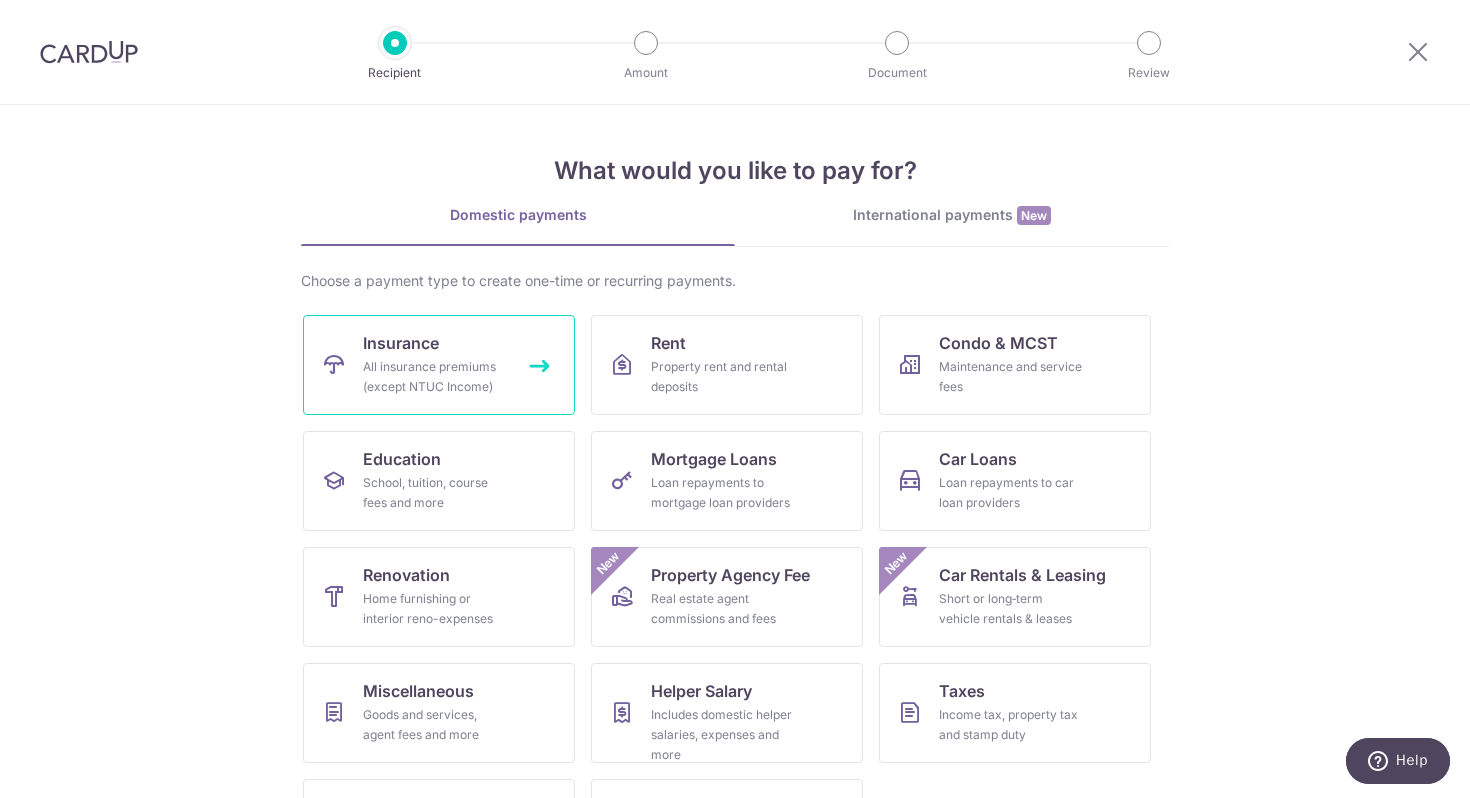 click on "Insurance All insurance premiums (except NTUC Income)" at bounding box center [439, 365] 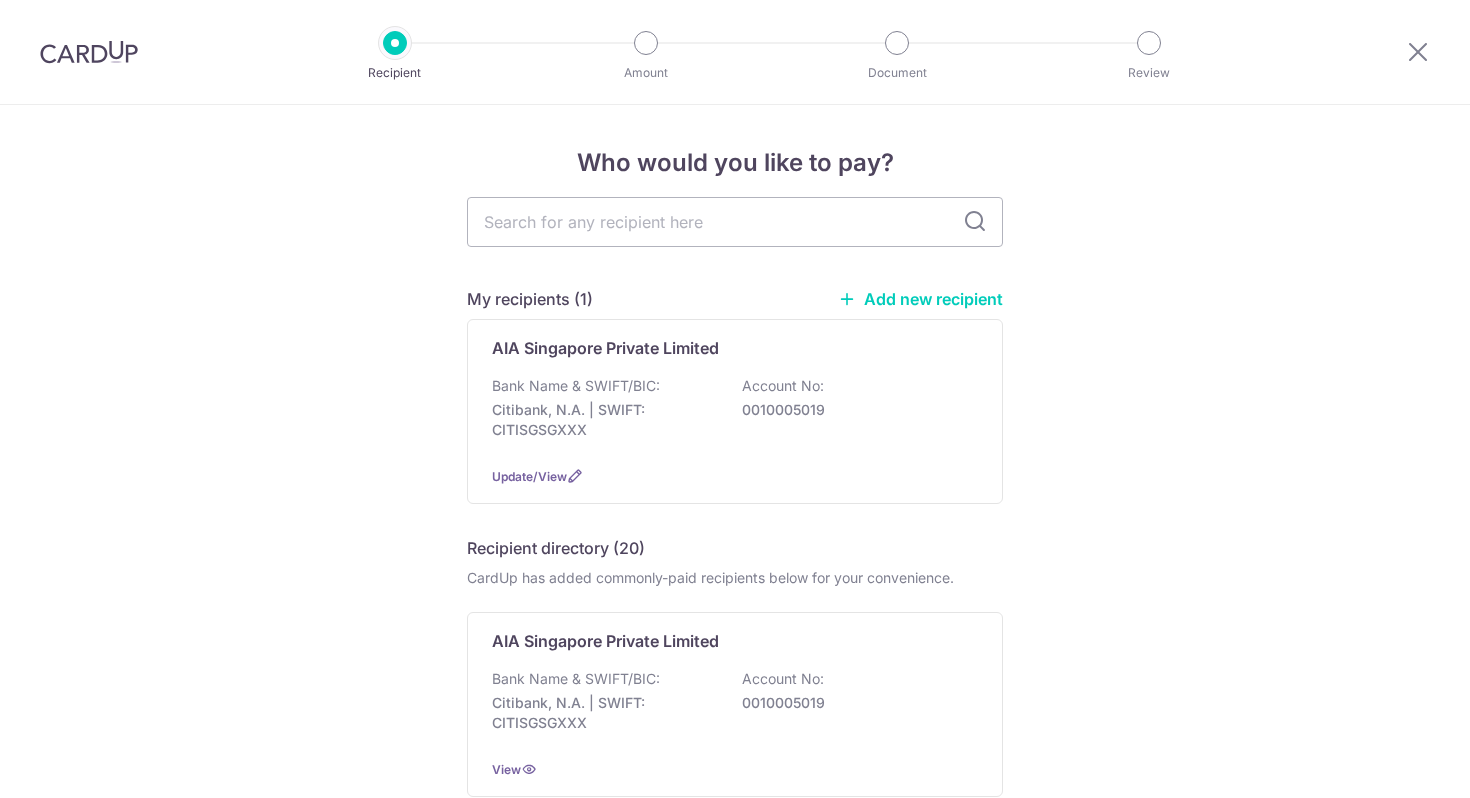 scroll, scrollTop: 0, scrollLeft: 0, axis: both 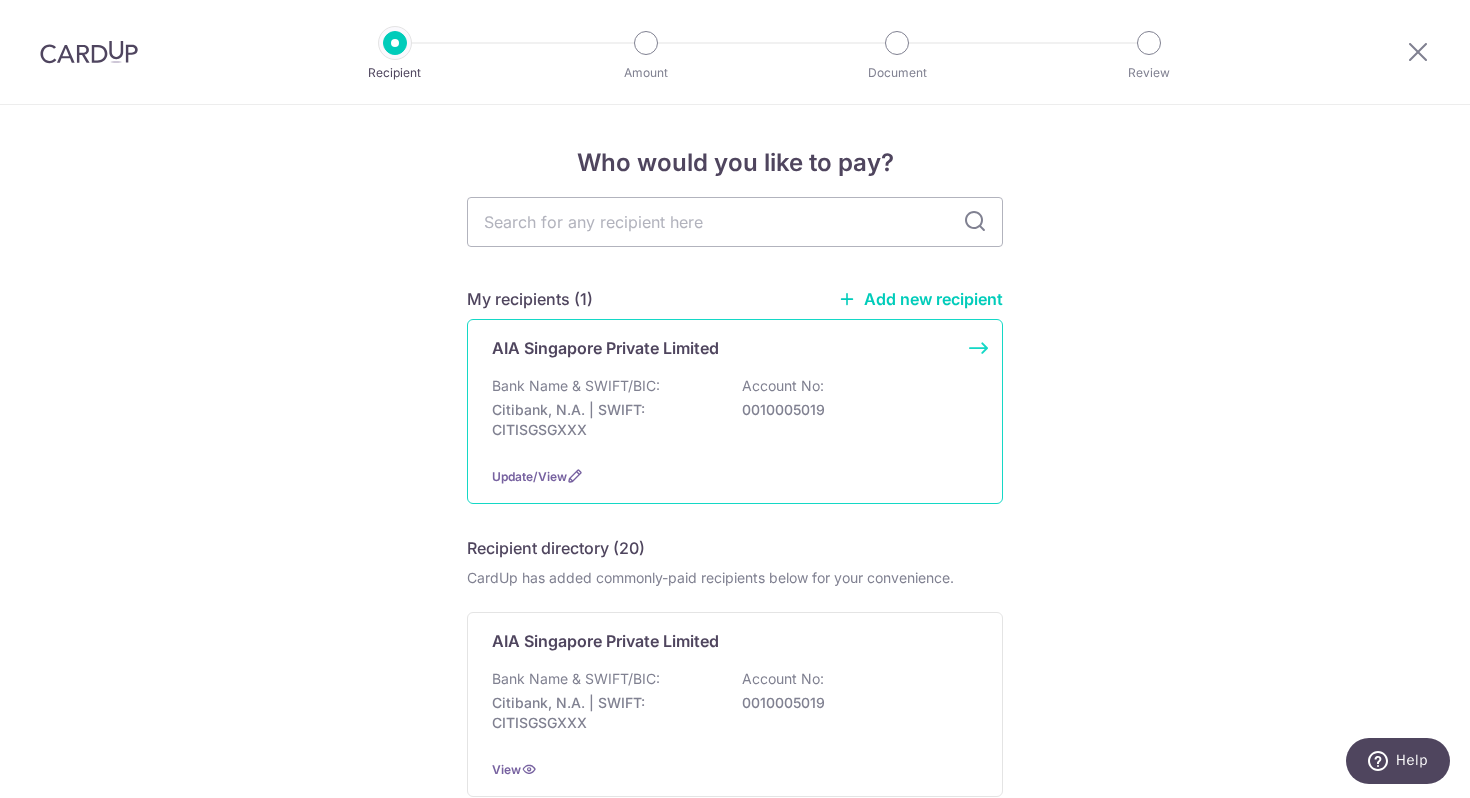 click on "0010005019" at bounding box center (854, 410) 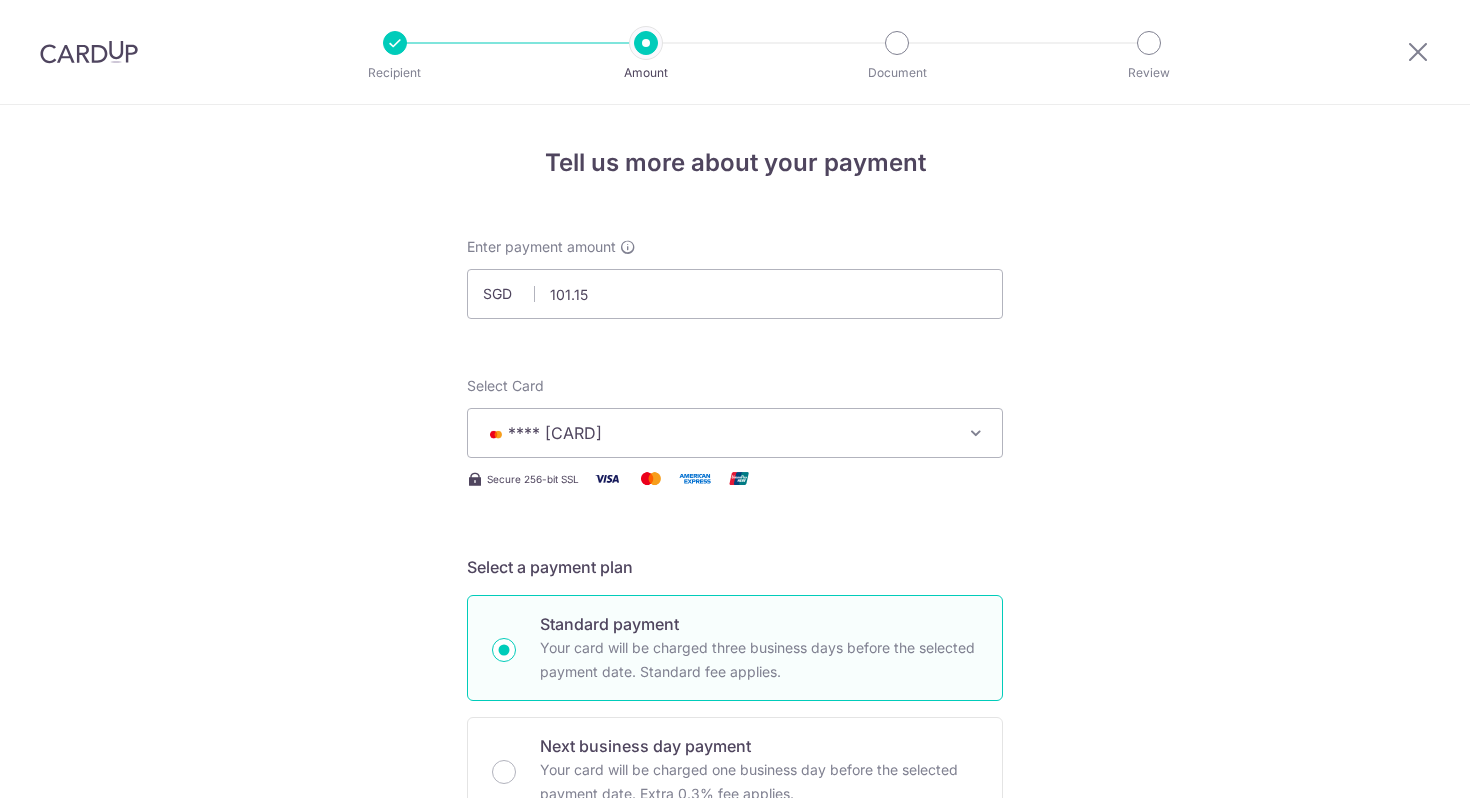 scroll, scrollTop: 0, scrollLeft: 0, axis: both 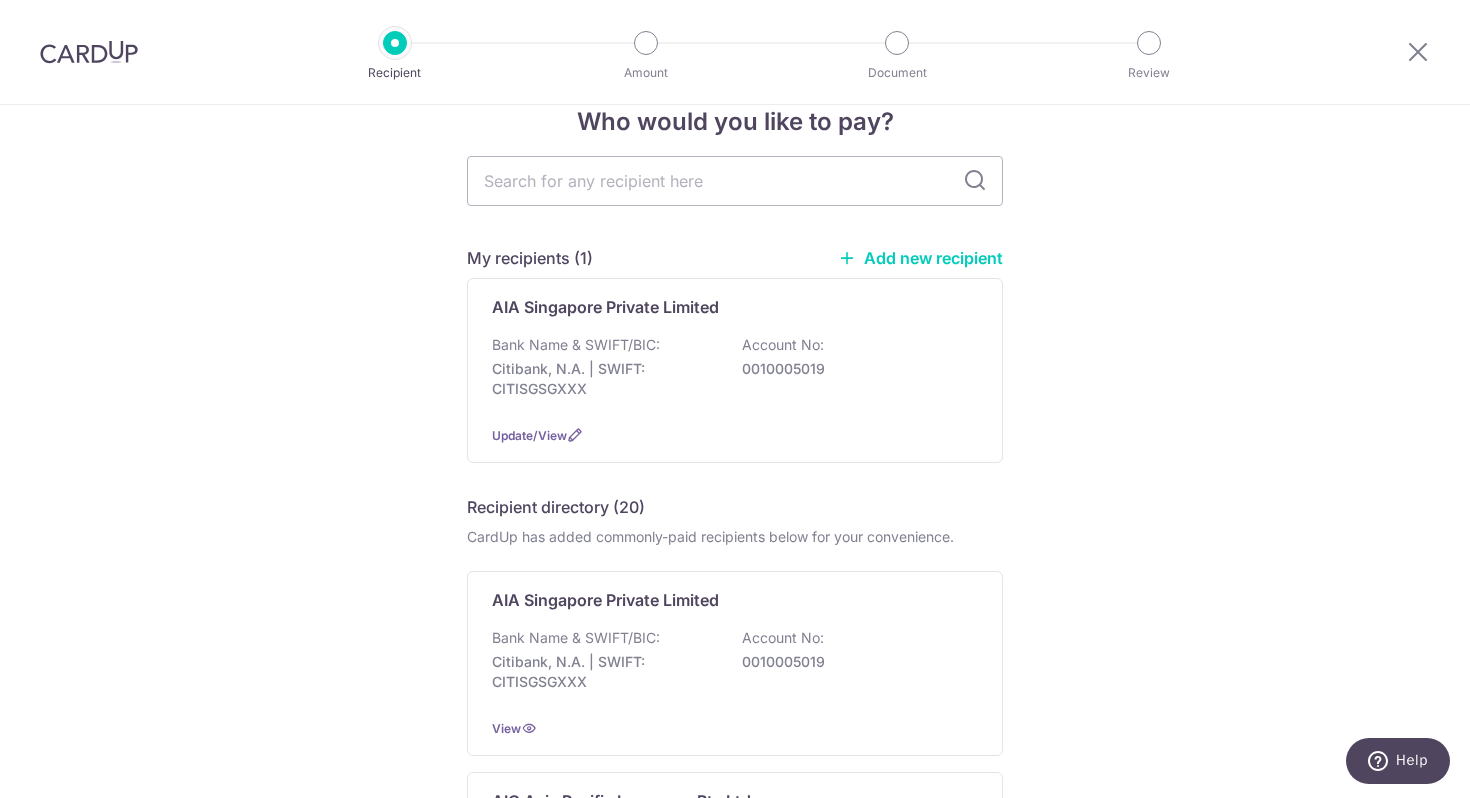 click on "Add new recipient" at bounding box center (920, 258) 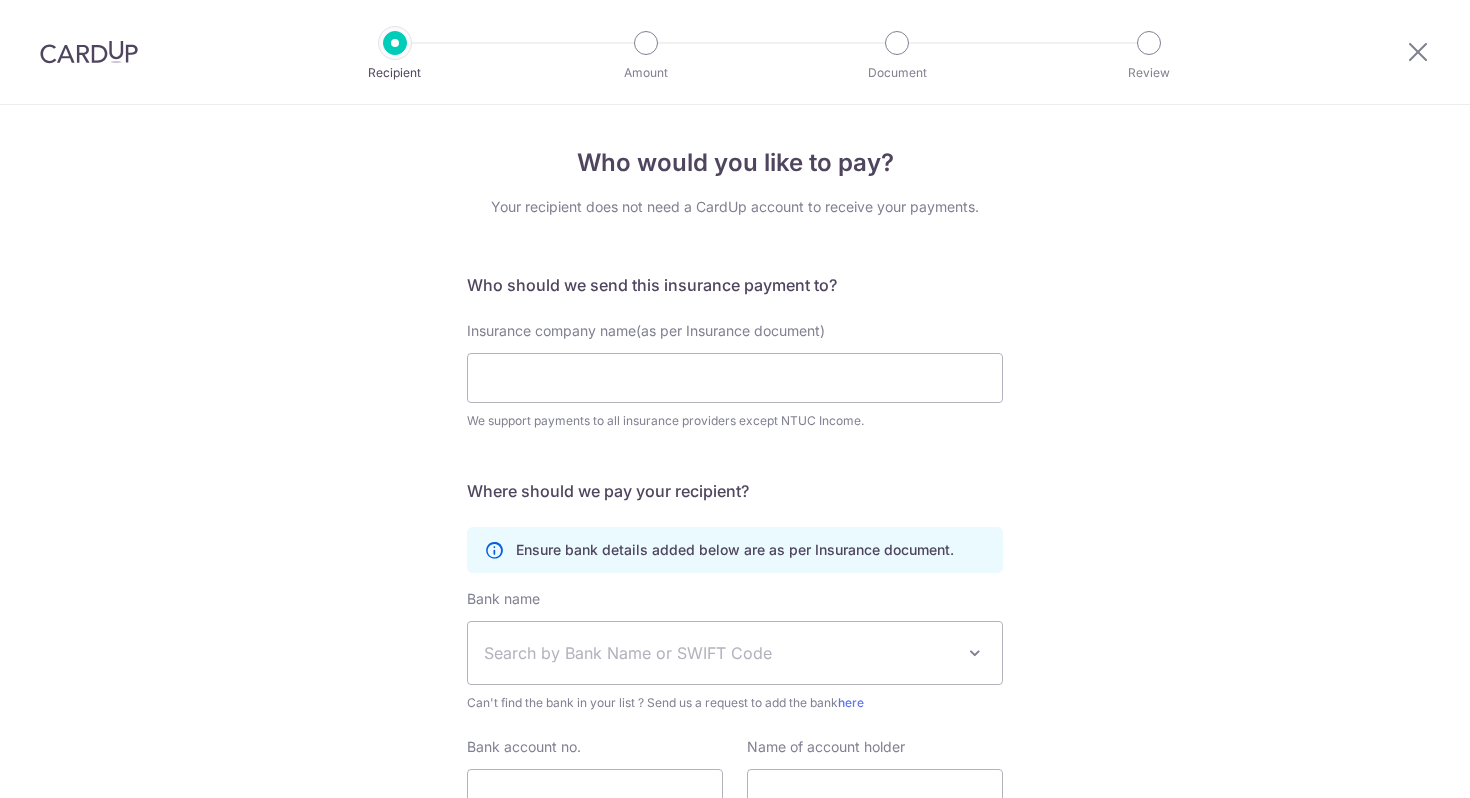 scroll, scrollTop: 0, scrollLeft: 0, axis: both 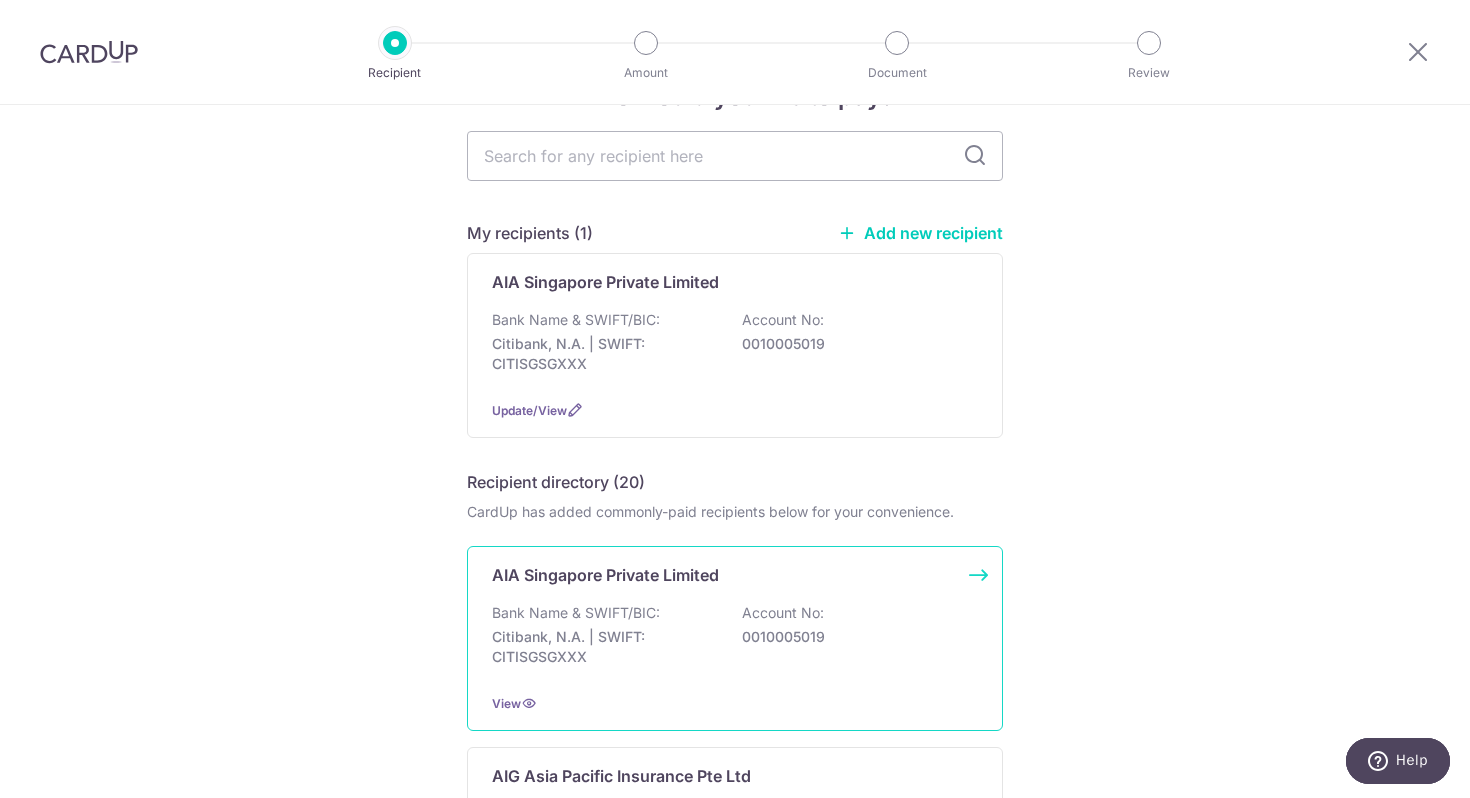 click on "Citibank, N.A. | SWIFT: CITISGSGXXX" at bounding box center (604, 647) 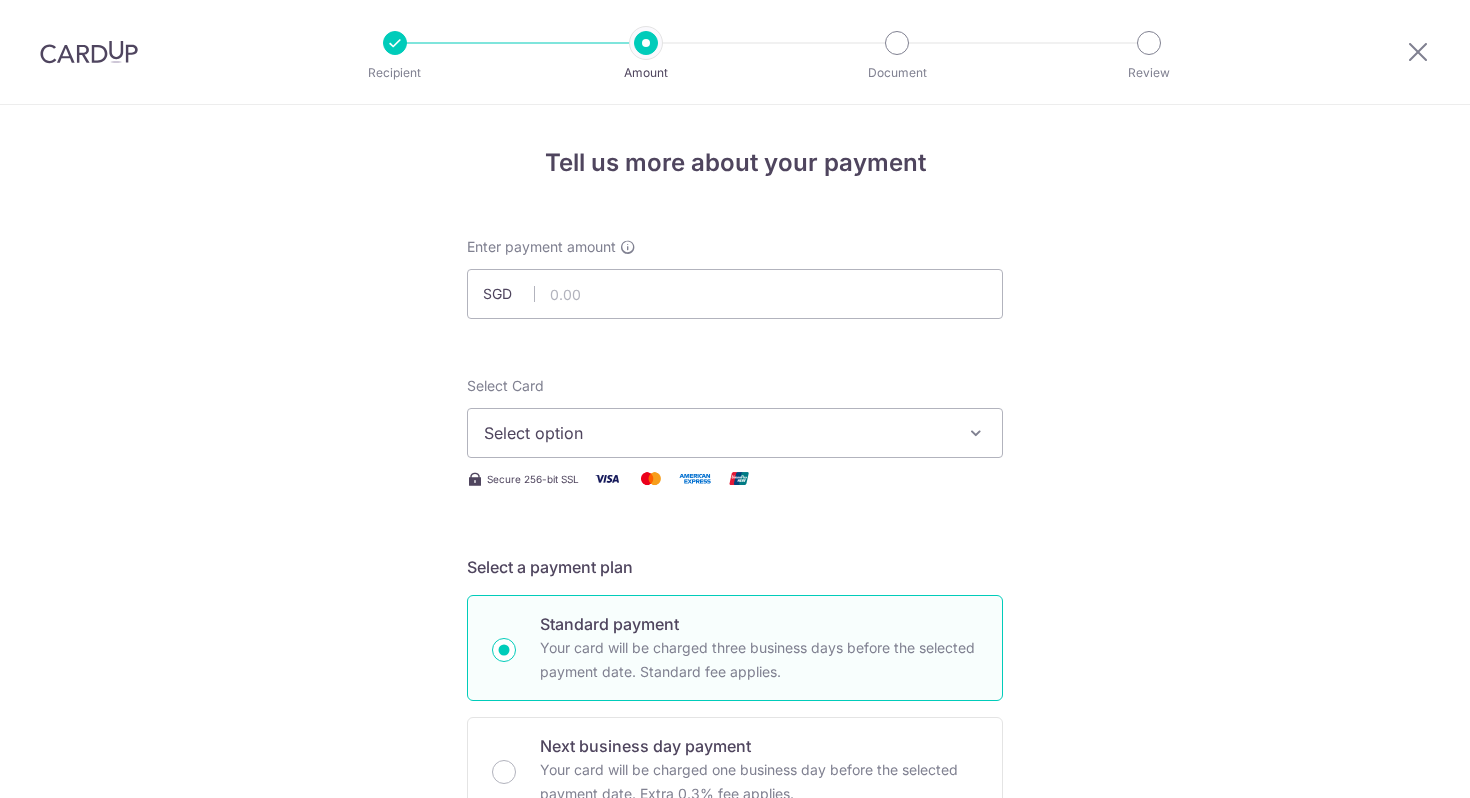 scroll, scrollTop: 0, scrollLeft: 0, axis: both 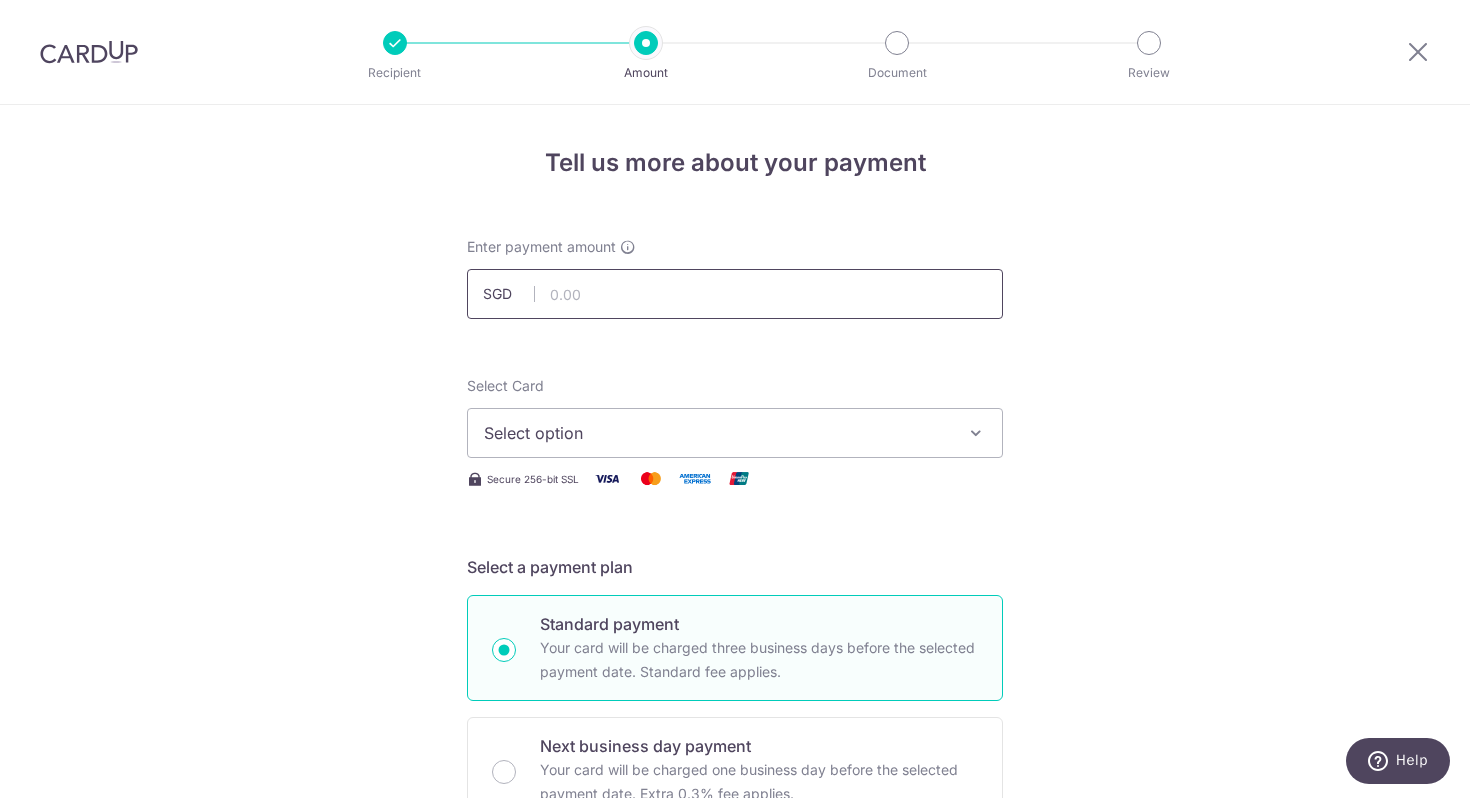 click at bounding box center [735, 294] 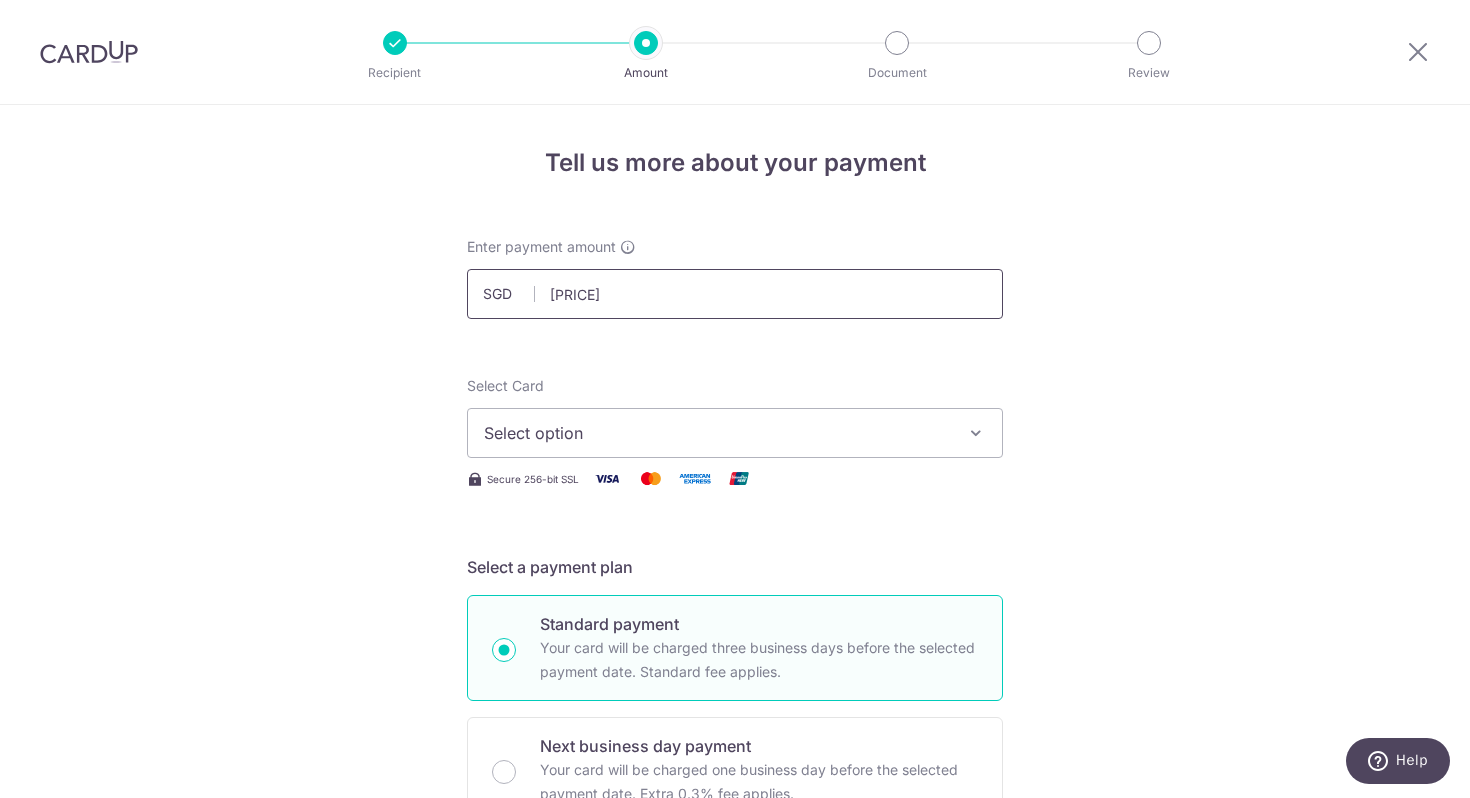 type on "[PRICE]" 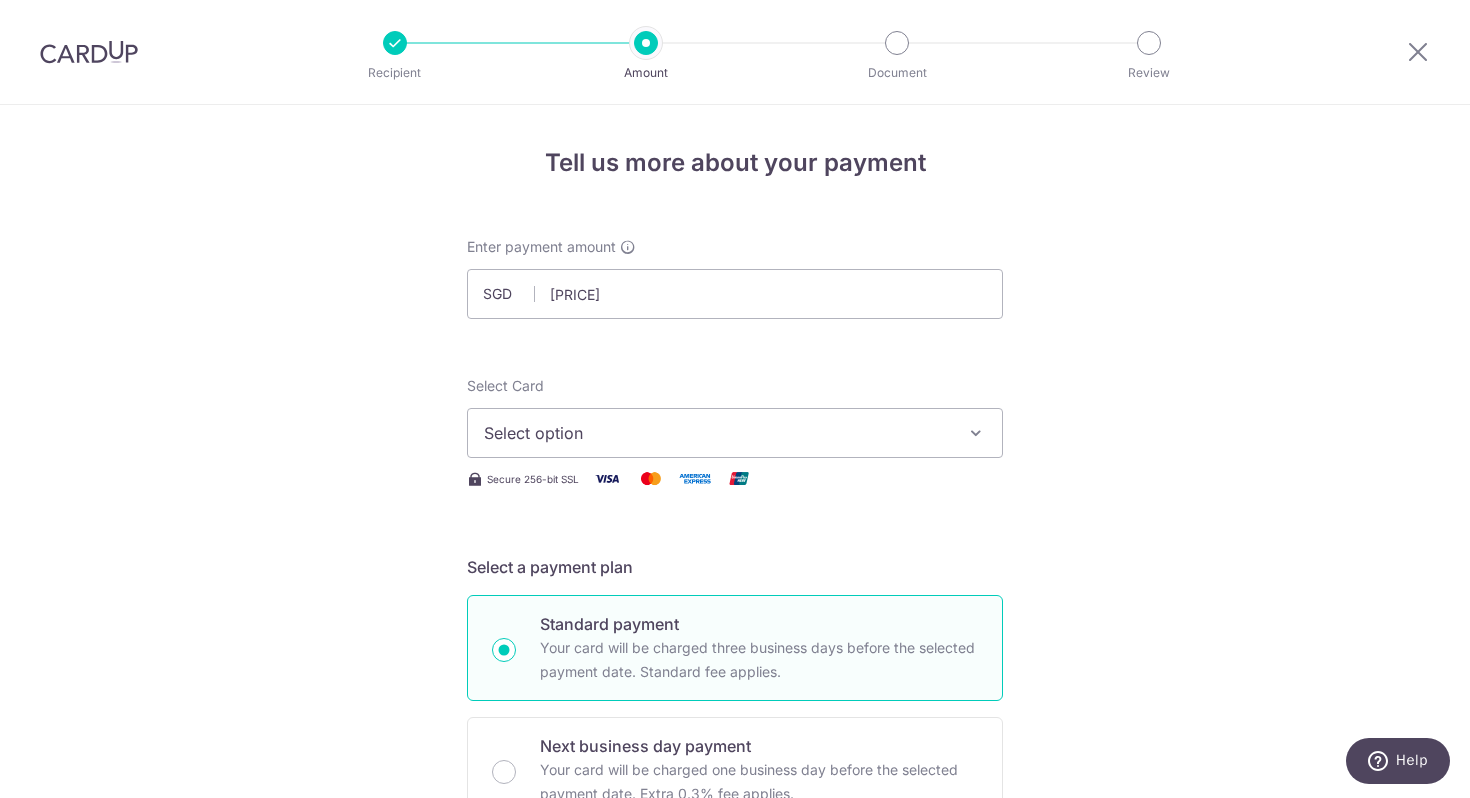 click on "Tell us more about your payment
Enter payment amount
SGD
[PRICE]
[PRICE]
Select Card
Select option
Add credit card
Your Cards
**** [LAST_FOUR_DIGITS]
**** [LAST_FOUR_DIGITS]
**** [LAST_FOUR_DIGITS]
Secure 256-bit SSL
Text
New card details
Card" at bounding box center [735, 1009] 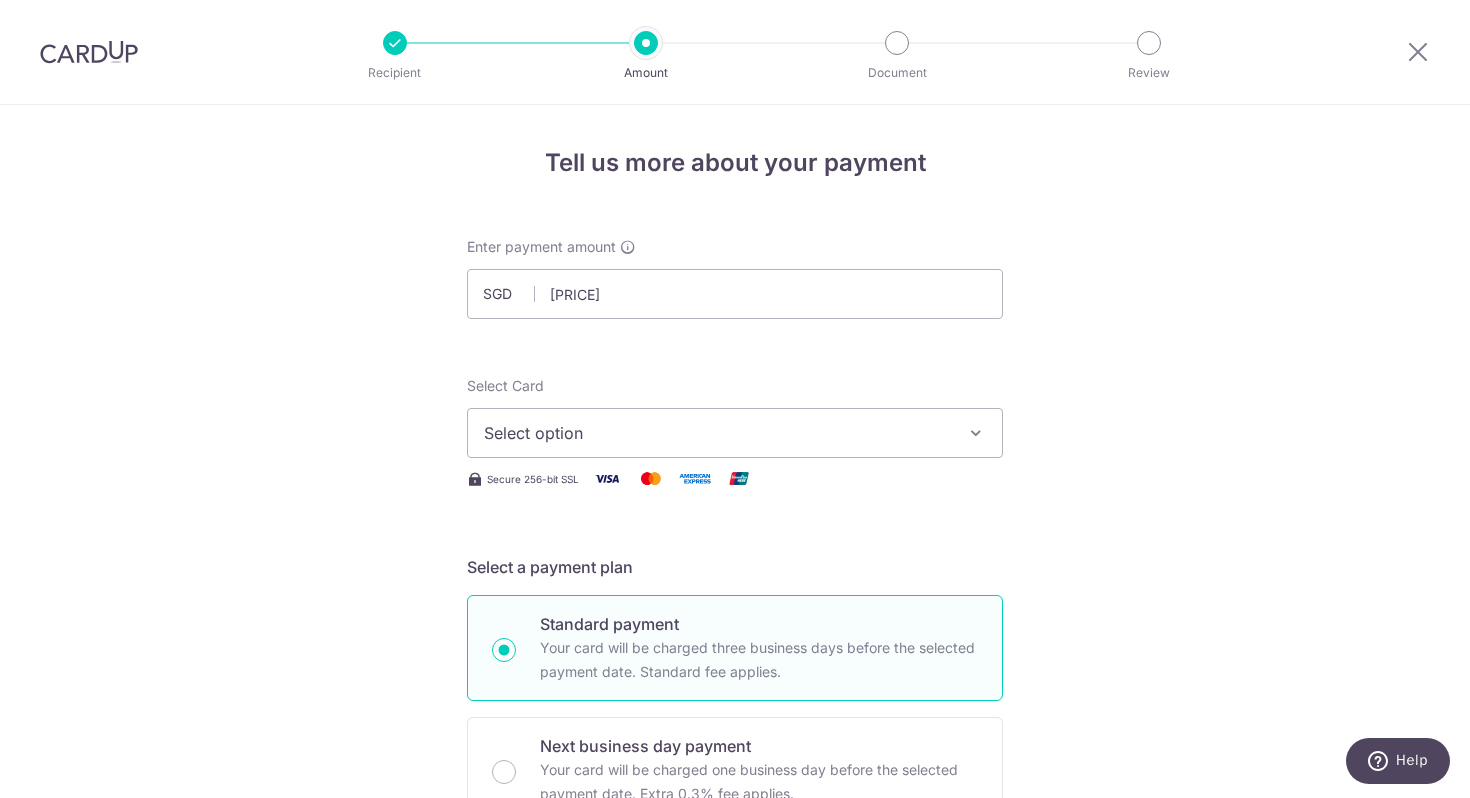 click on "Select option" at bounding box center (717, 433) 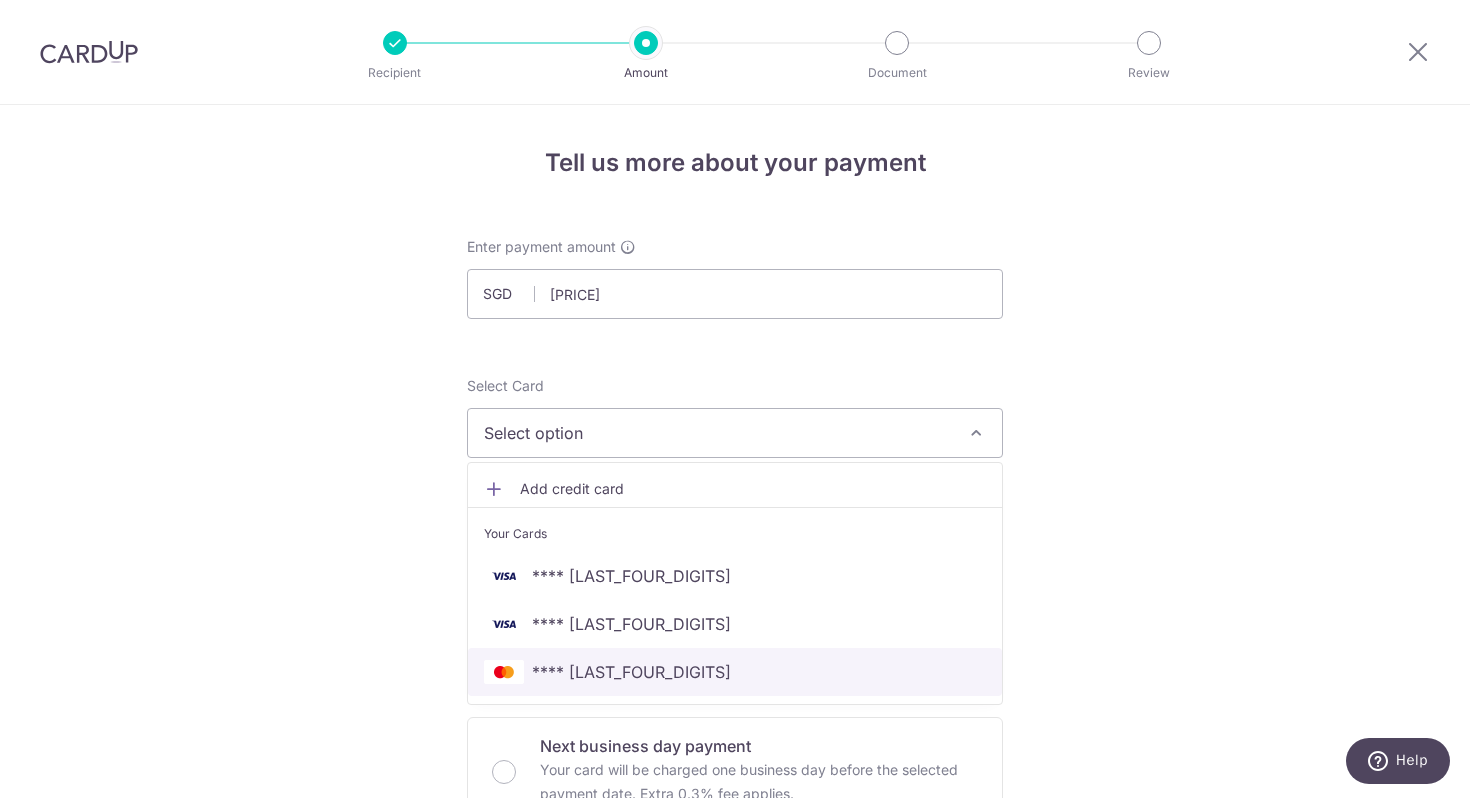 click on "**** [LAST_FOUR_DIGITS]" at bounding box center (735, 672) 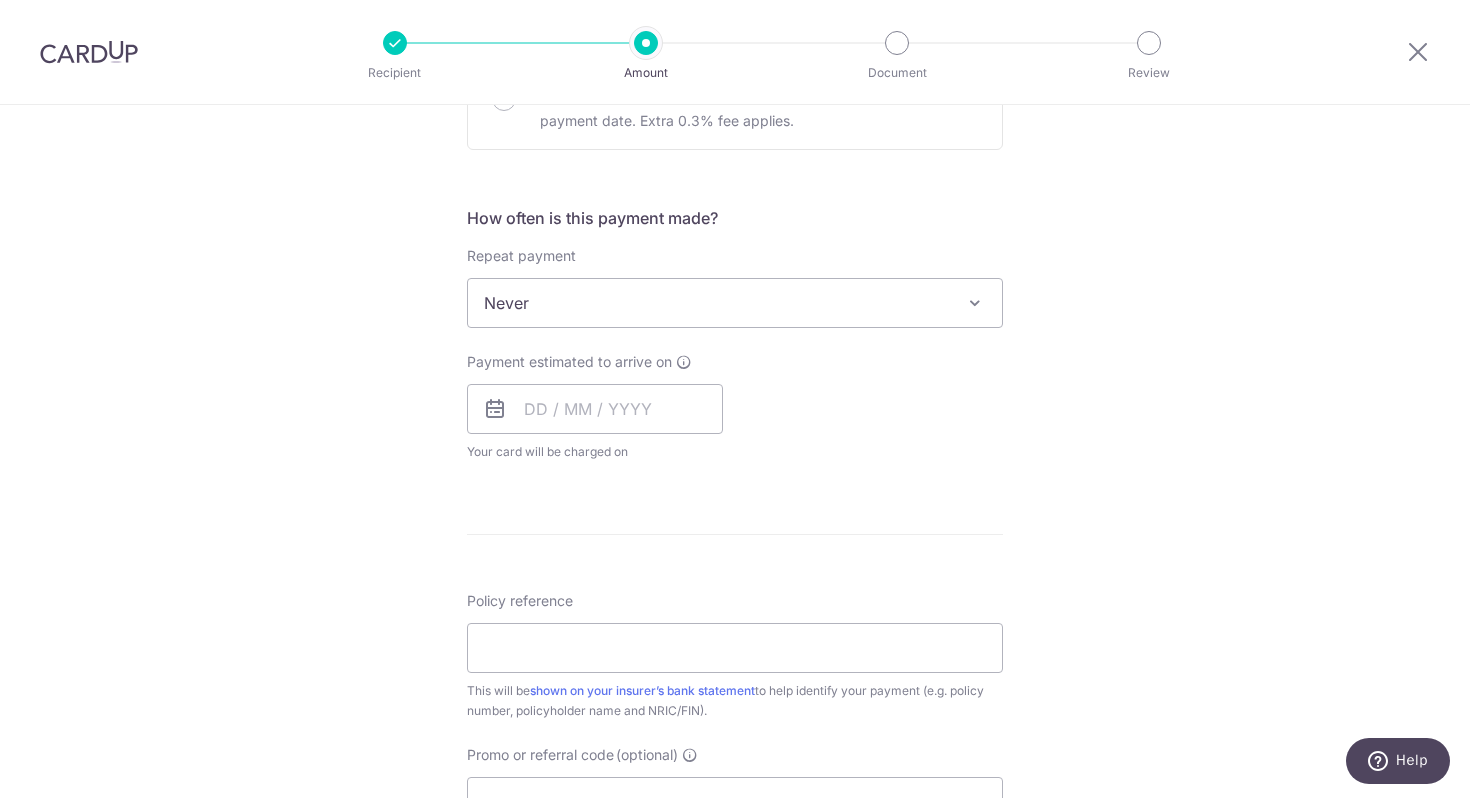 scroll, scrollTop: 698, scrollLeft: 0, axis: vertical 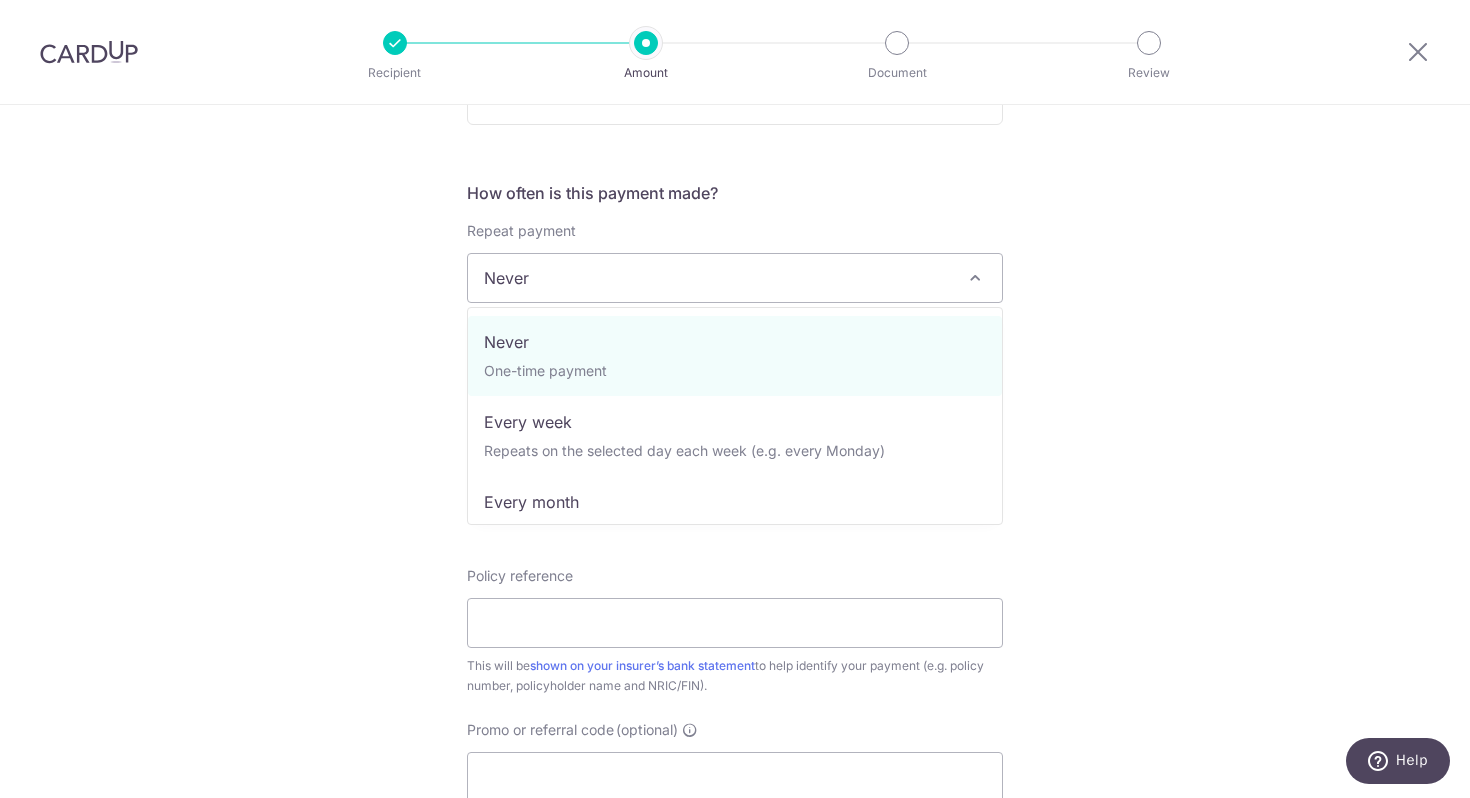 click on "Never" at bounding box center [735, 278] 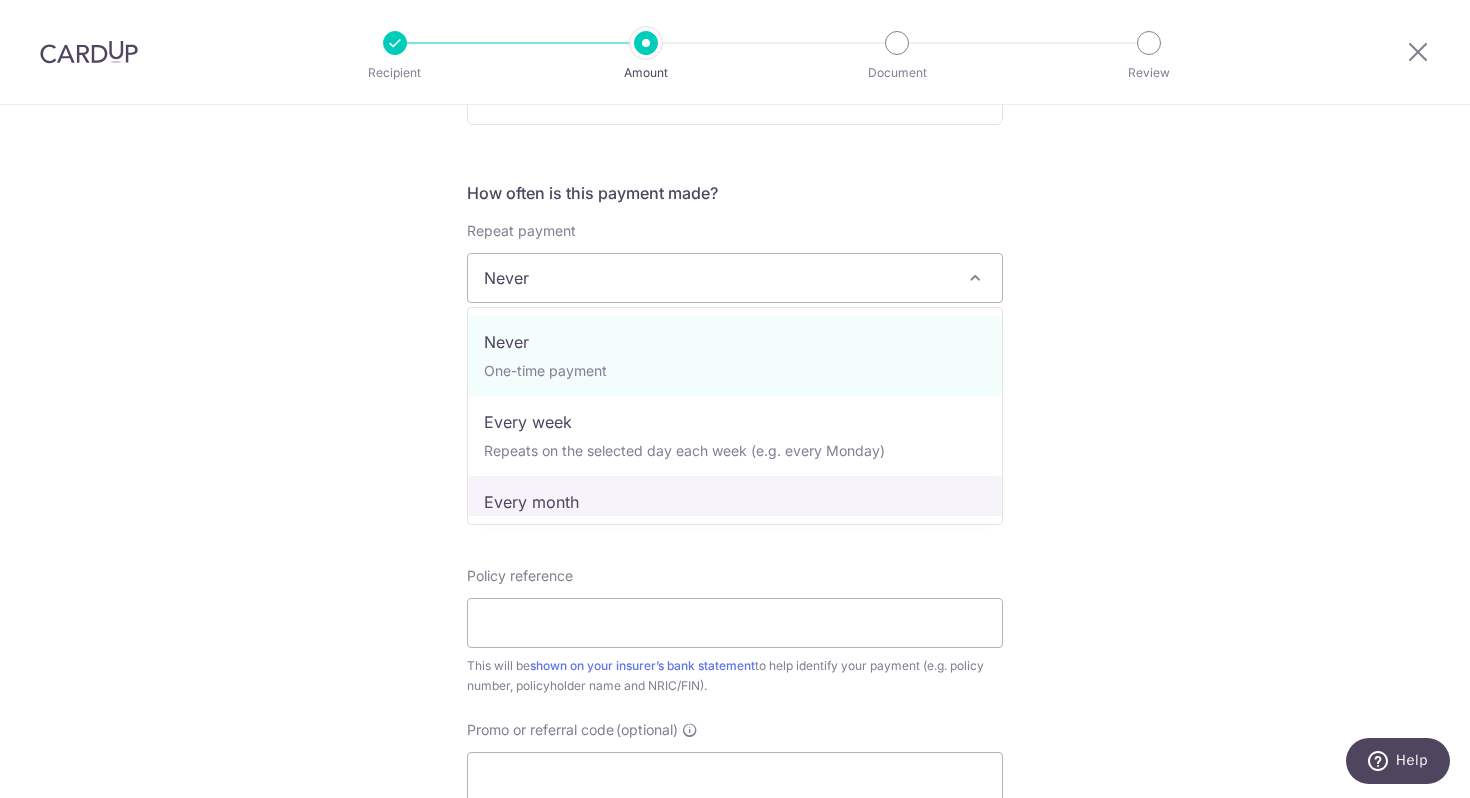 select on "3" 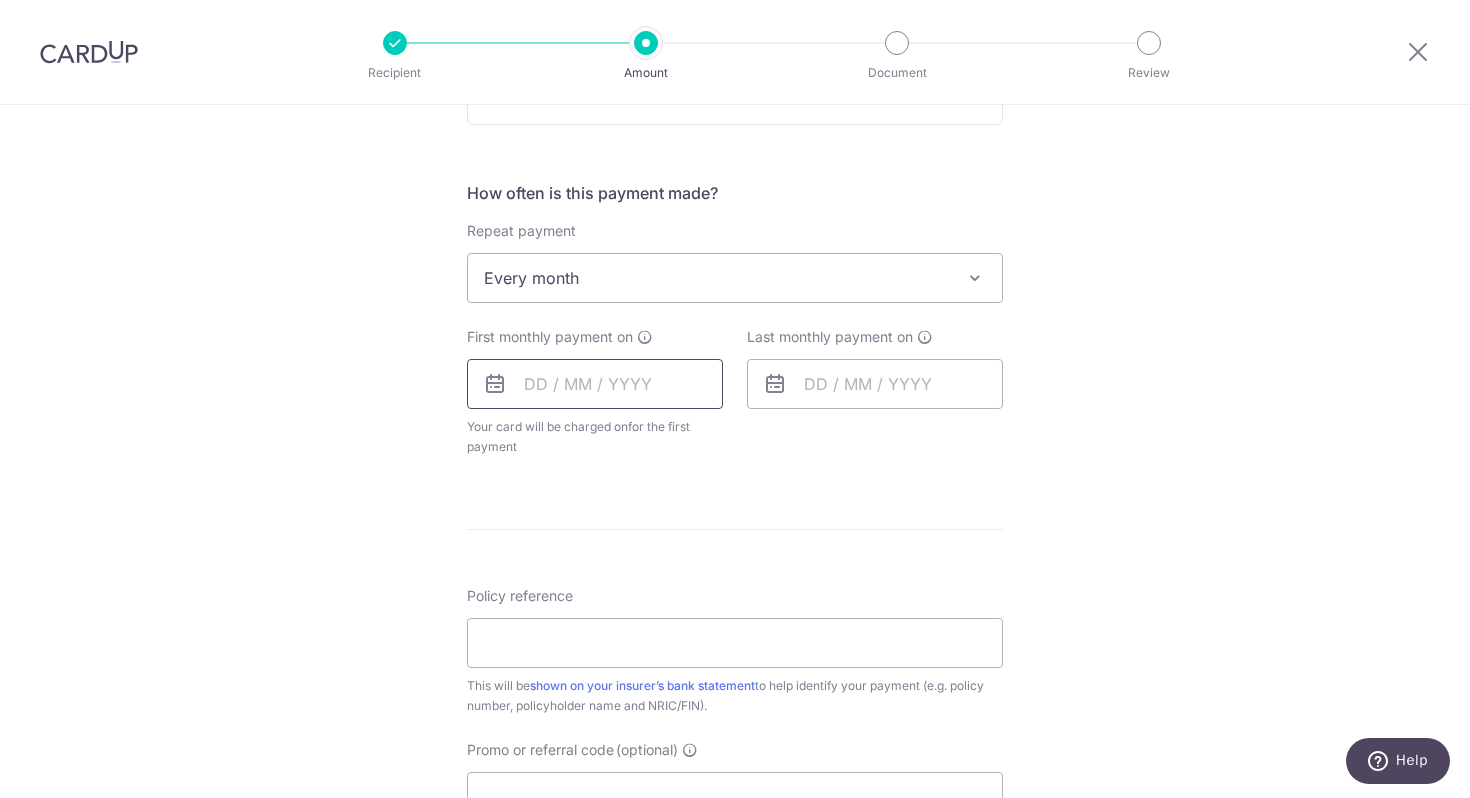 click at bounding box center [595, 384] 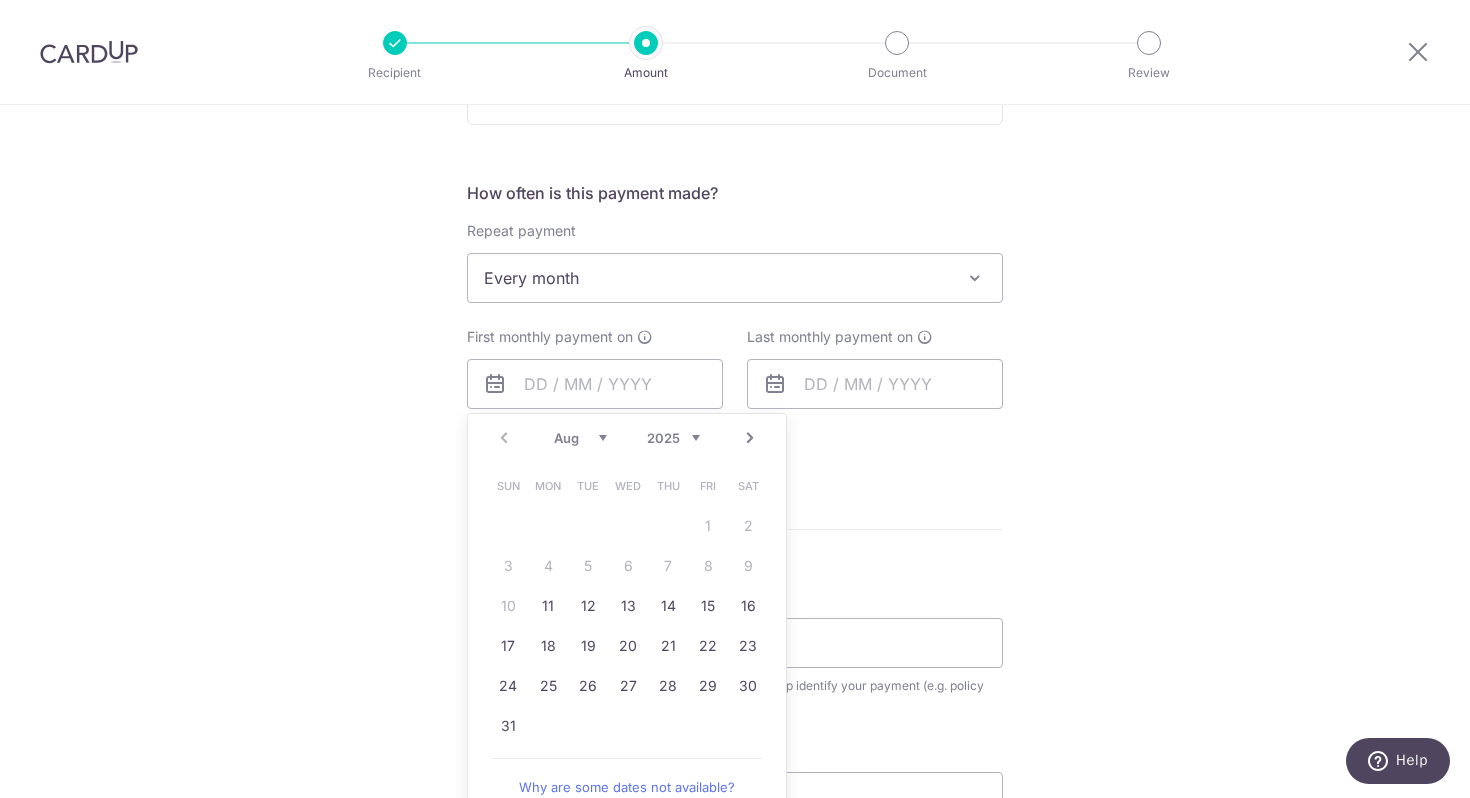 click on "Next" at bounding box center (750, 438) 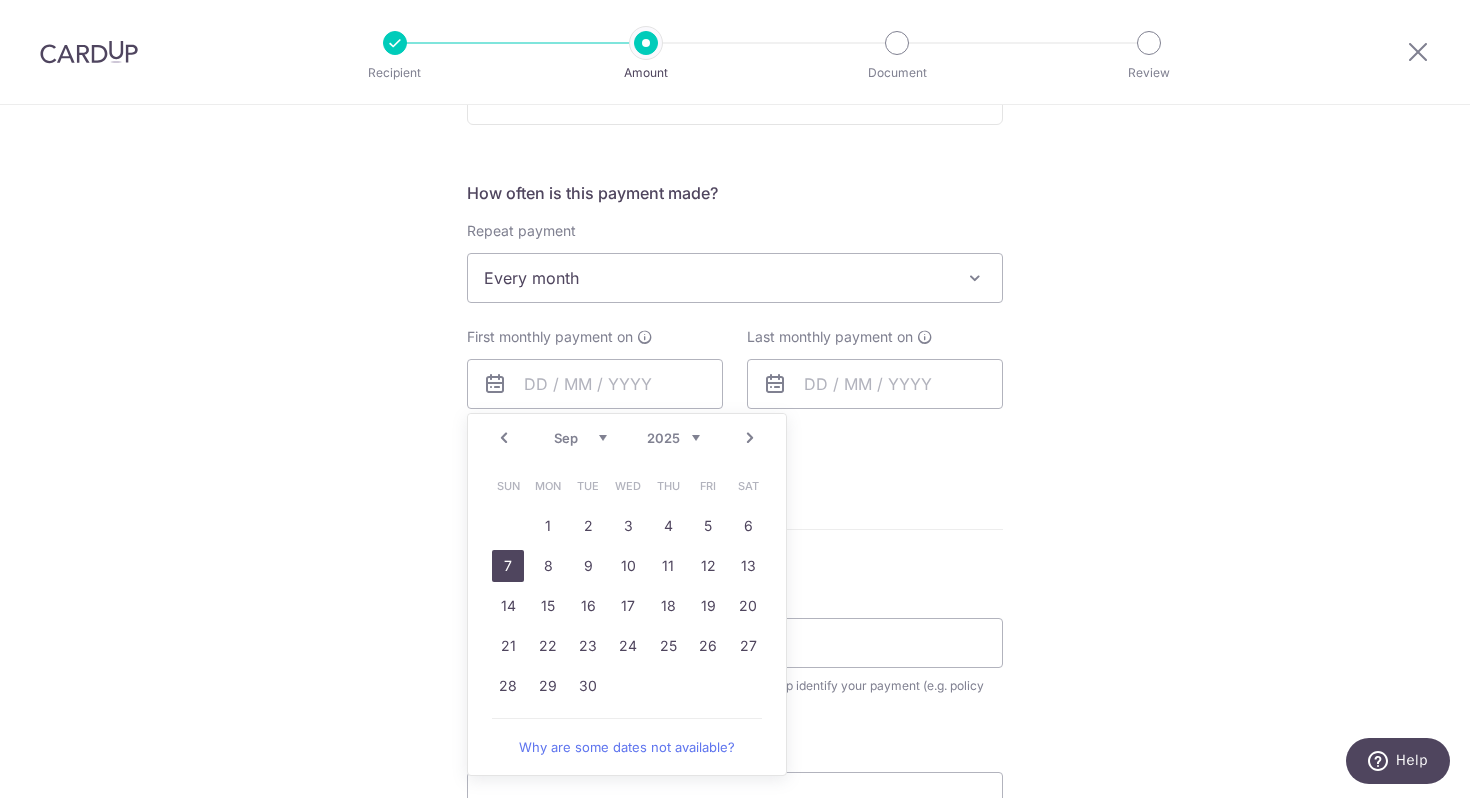 click on "7" at bounding box center [508, 566] 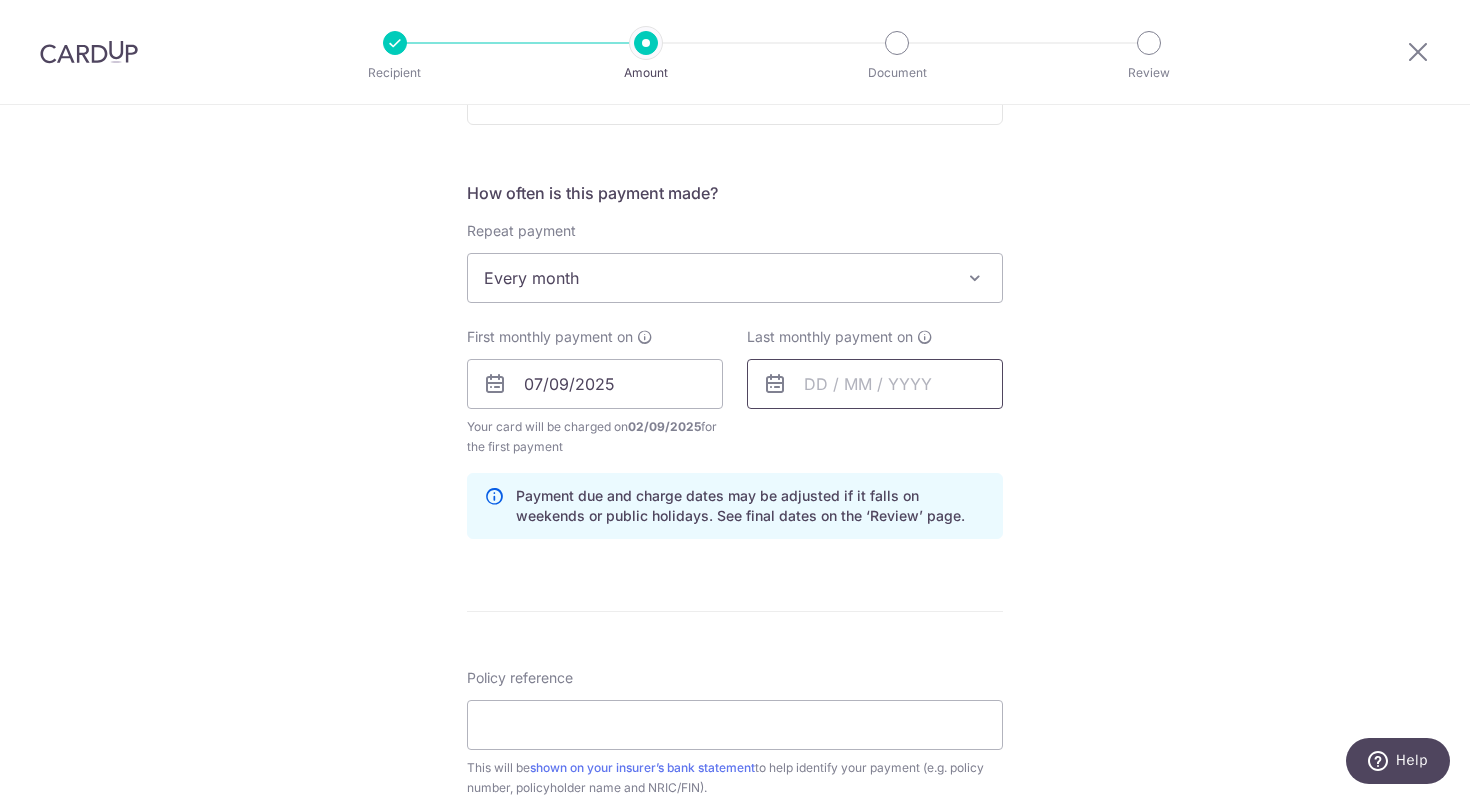 click at bounding box center [875, 384] 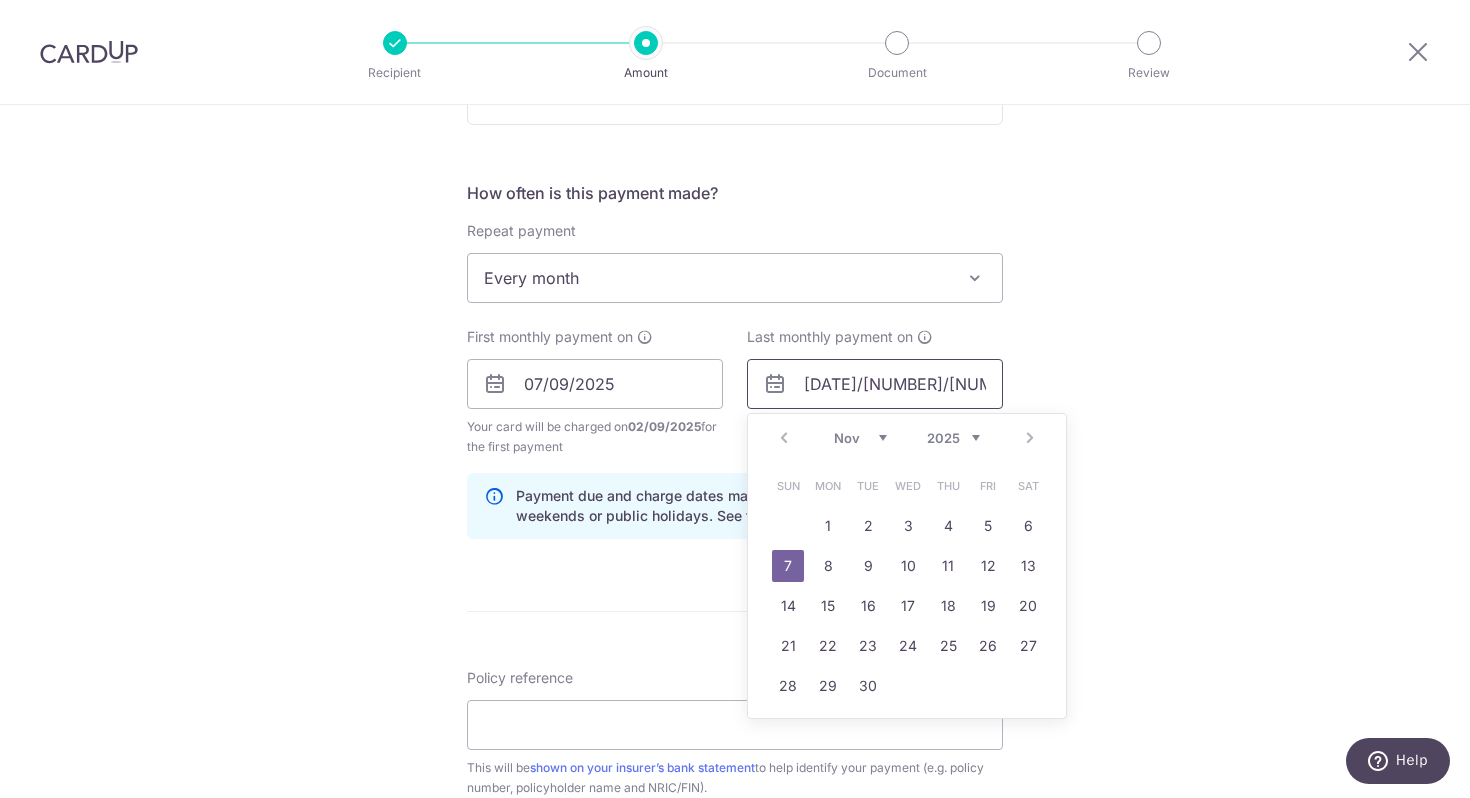 type on "[DATE]/[NUMBER]/[NUMBER]" 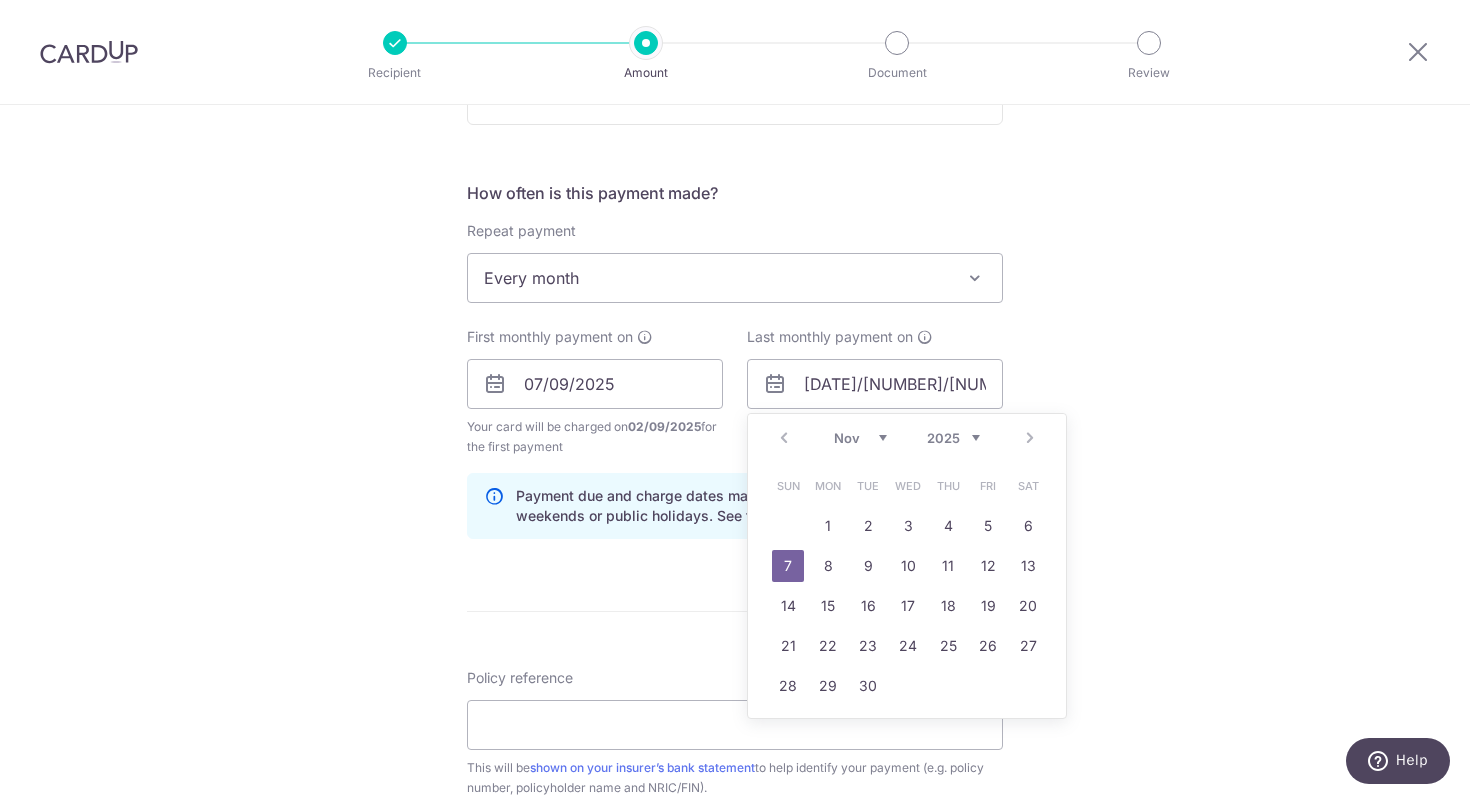 click on "Tell us more about your payment
Enter payment amount
SGD
[PRICE]
[PRICE]
Select Card
**** [LAST_FOUR_DIGITS]
Add credit card
Your Cards
**** [LAST_FOUR_DIGITS]
**** [LAST_FOUR_DIGITS]
**** [LAST_FOUR_DIGITS]
Secure 256-bit SSL
Text
New card details
Card" at bounding box center (735, 362) 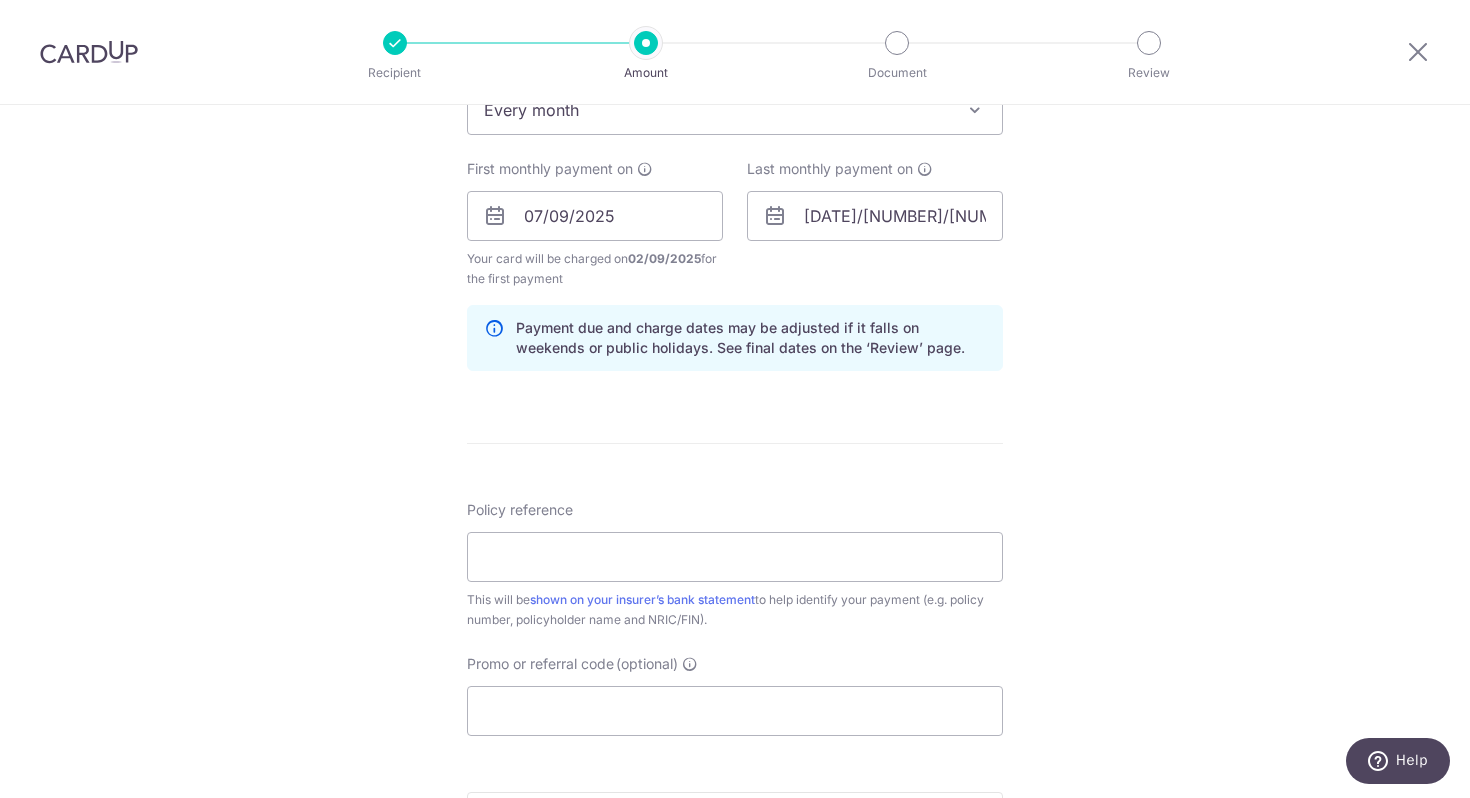 scroll, scrollTop: 913, scrollLeft: 0, axis: vertical 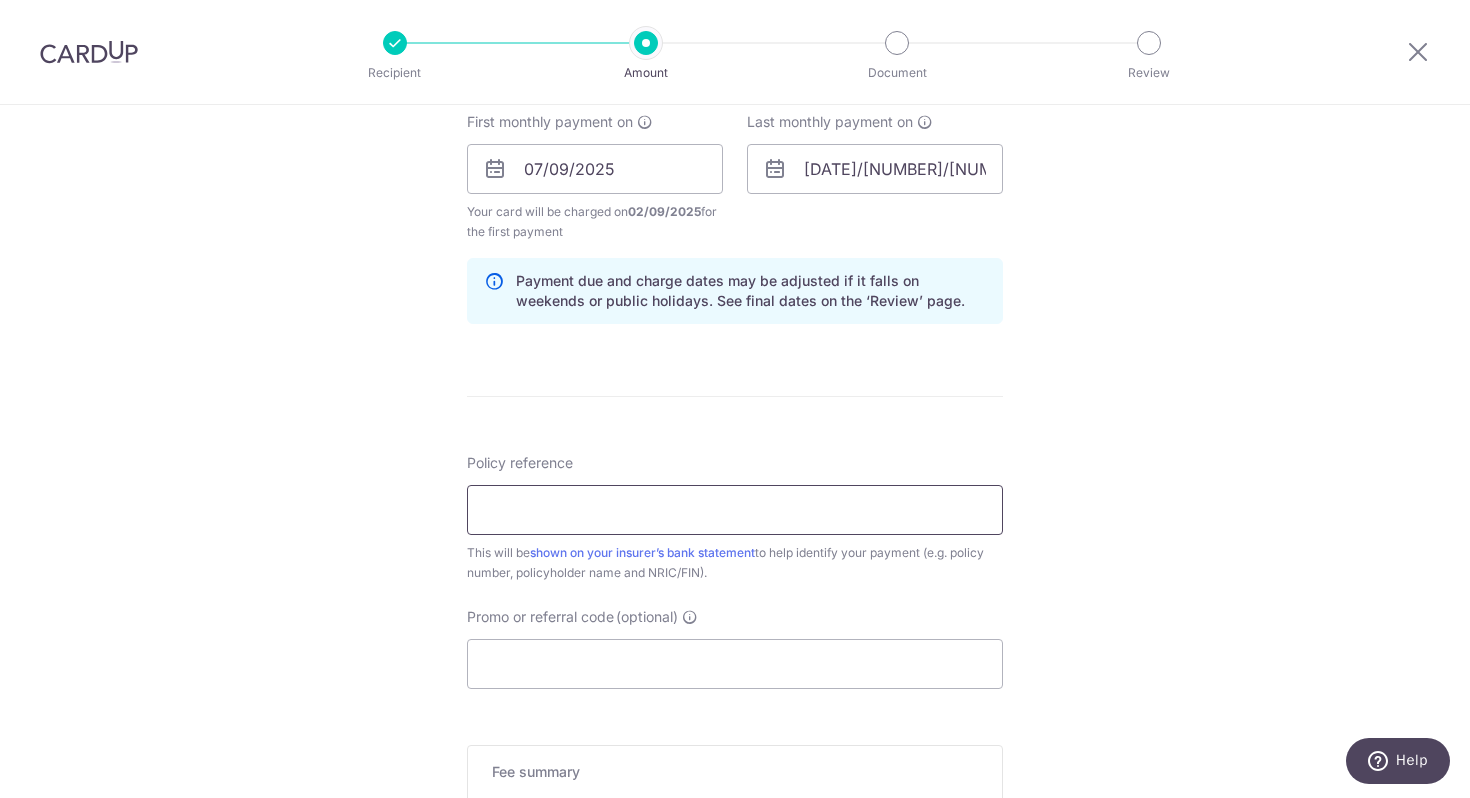paste on "[ALPHANUMERIC_ID]" 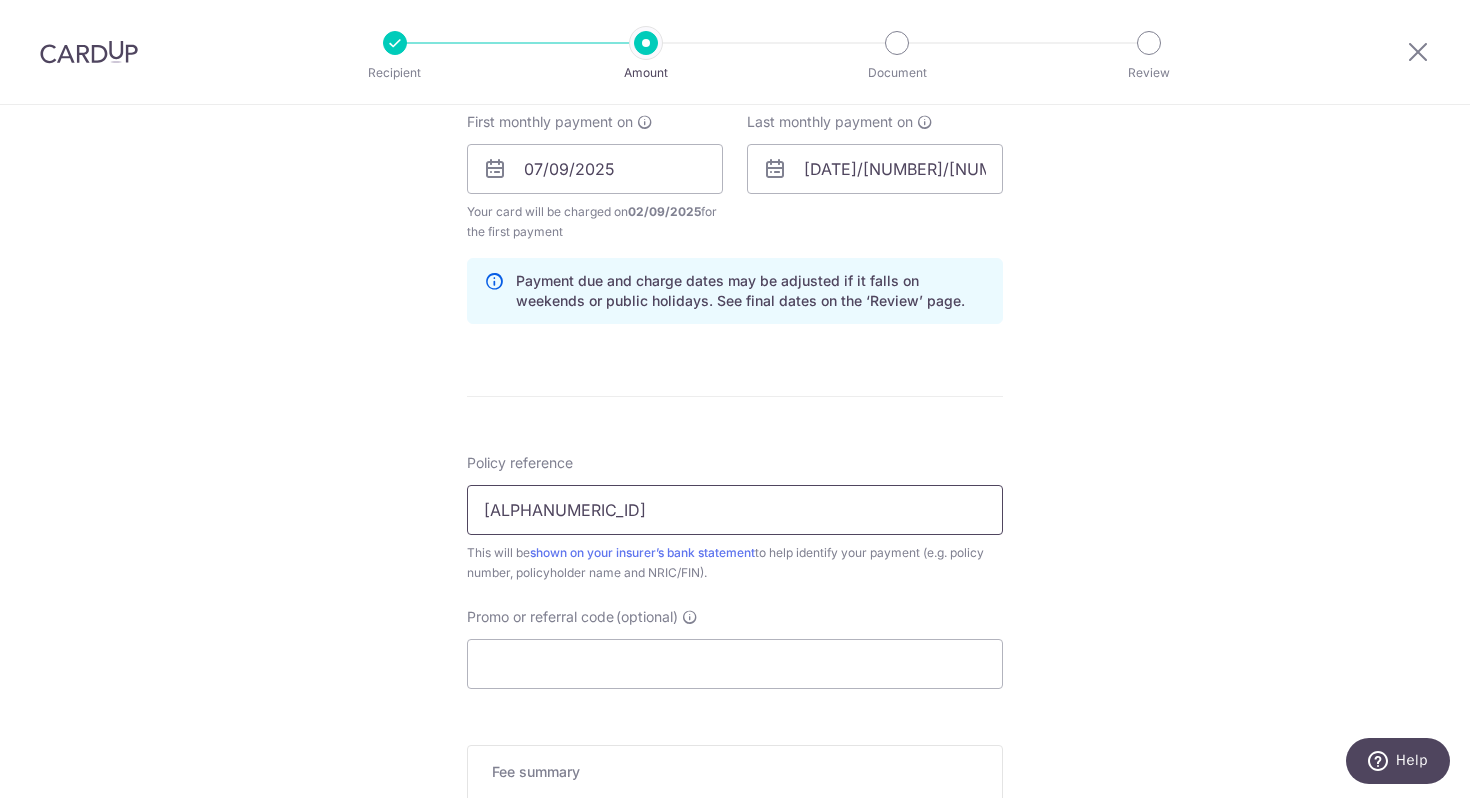type on "[ALPHANUMERIC_ID]" 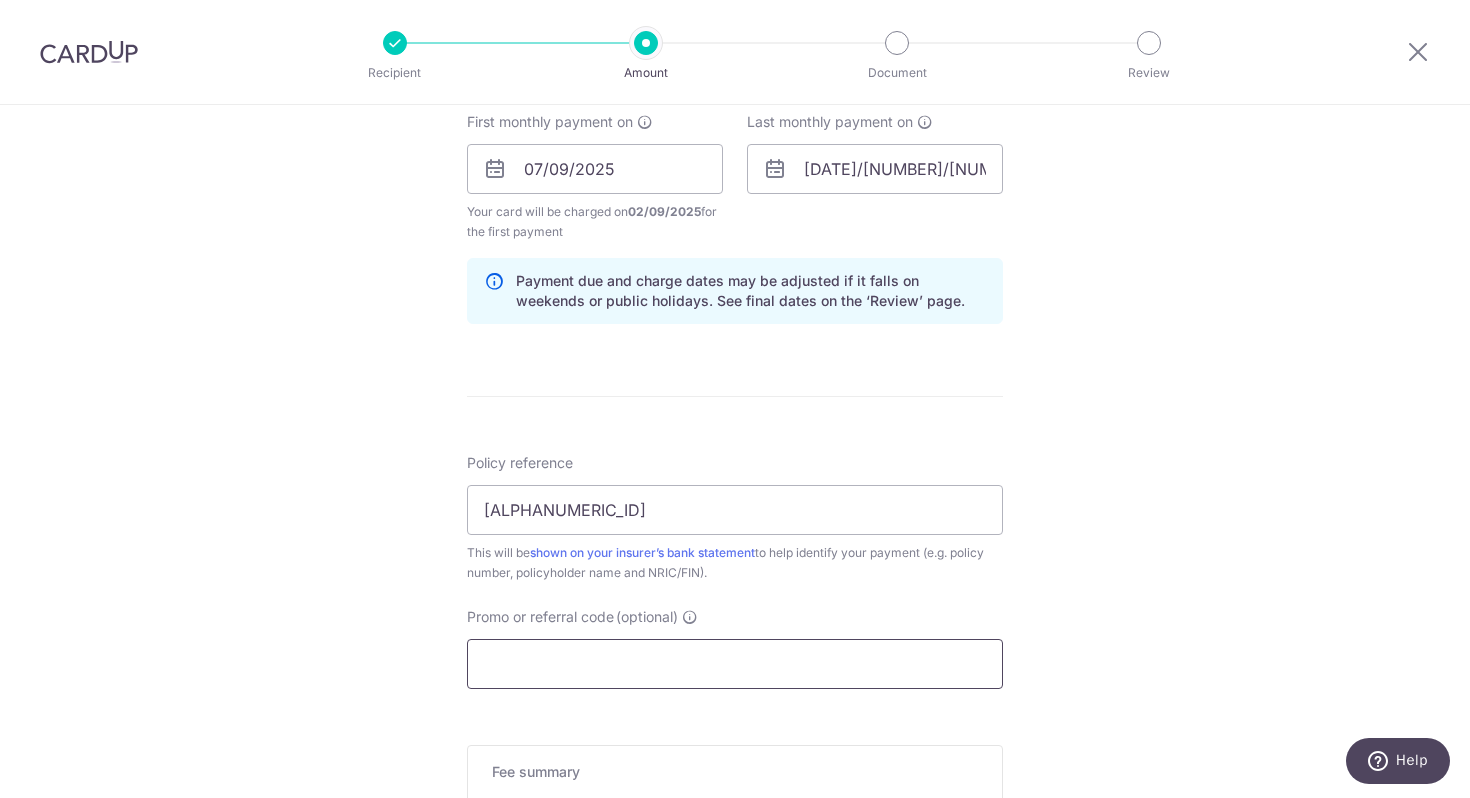 click on "Promo or referral code
(optional)" at bounding box center (735, 664) 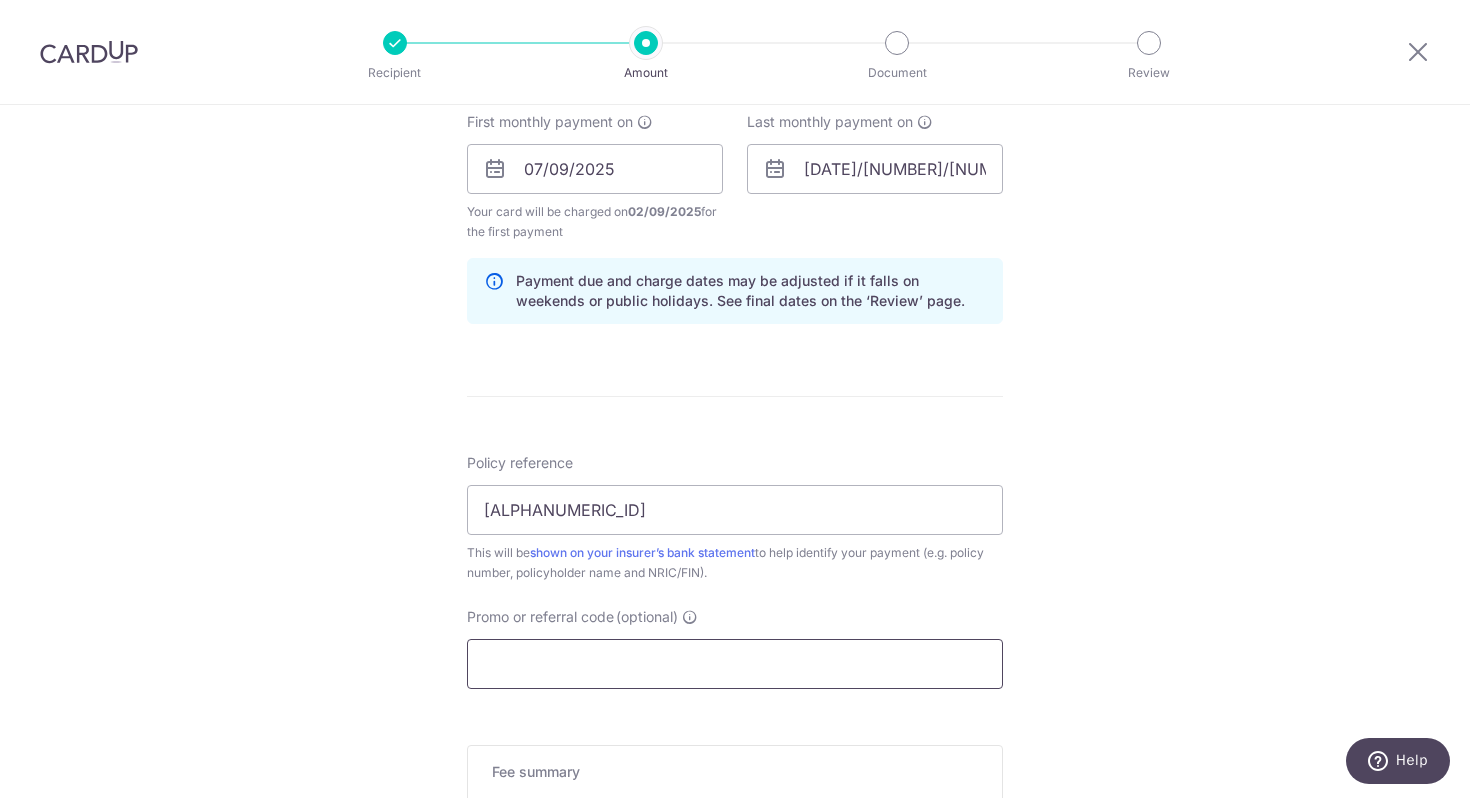 paste on "RENO25ONE" 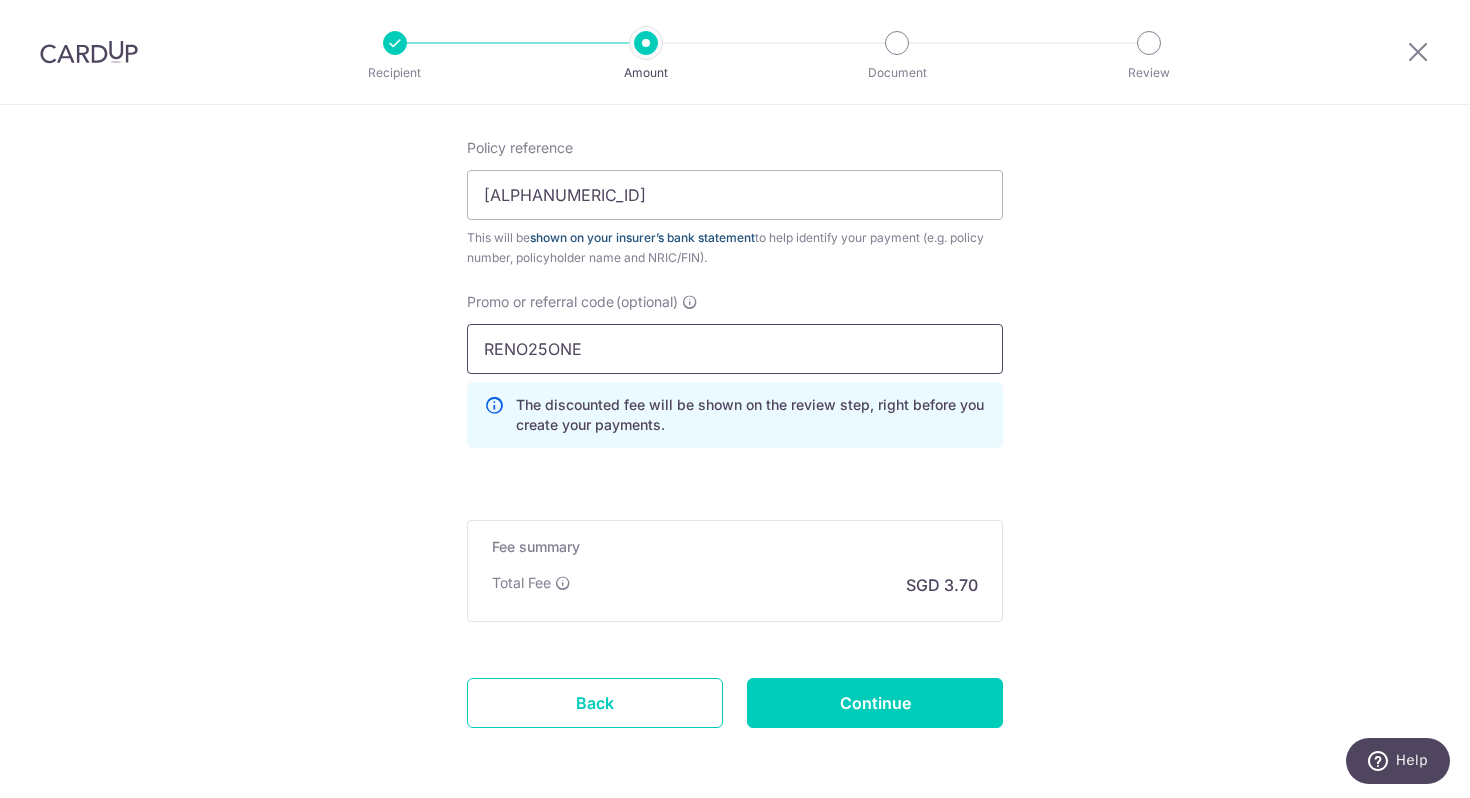 scroll, scrollTop: 1306, scrollLeft: 0, axis: vertical 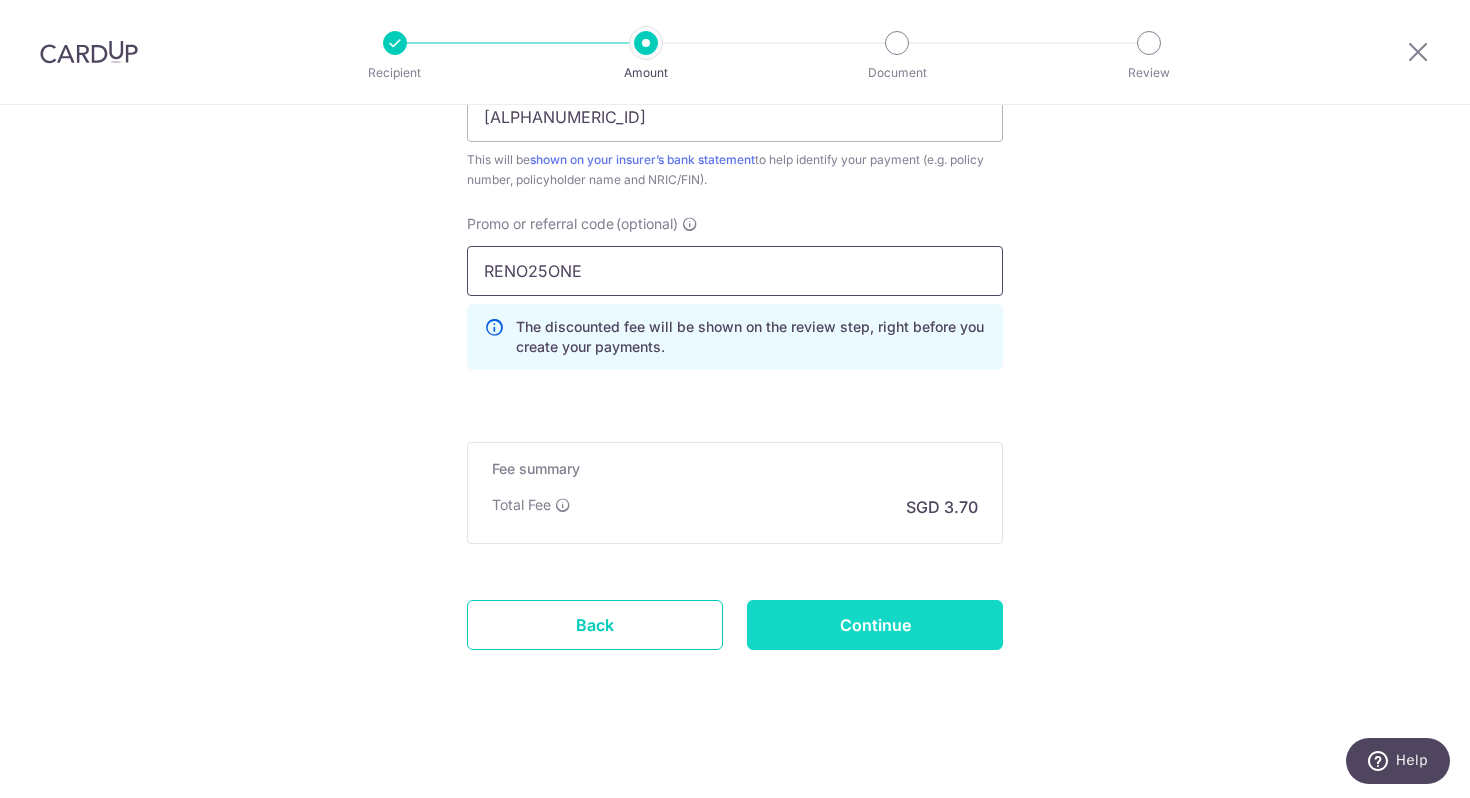 type on "RENO25ONE" 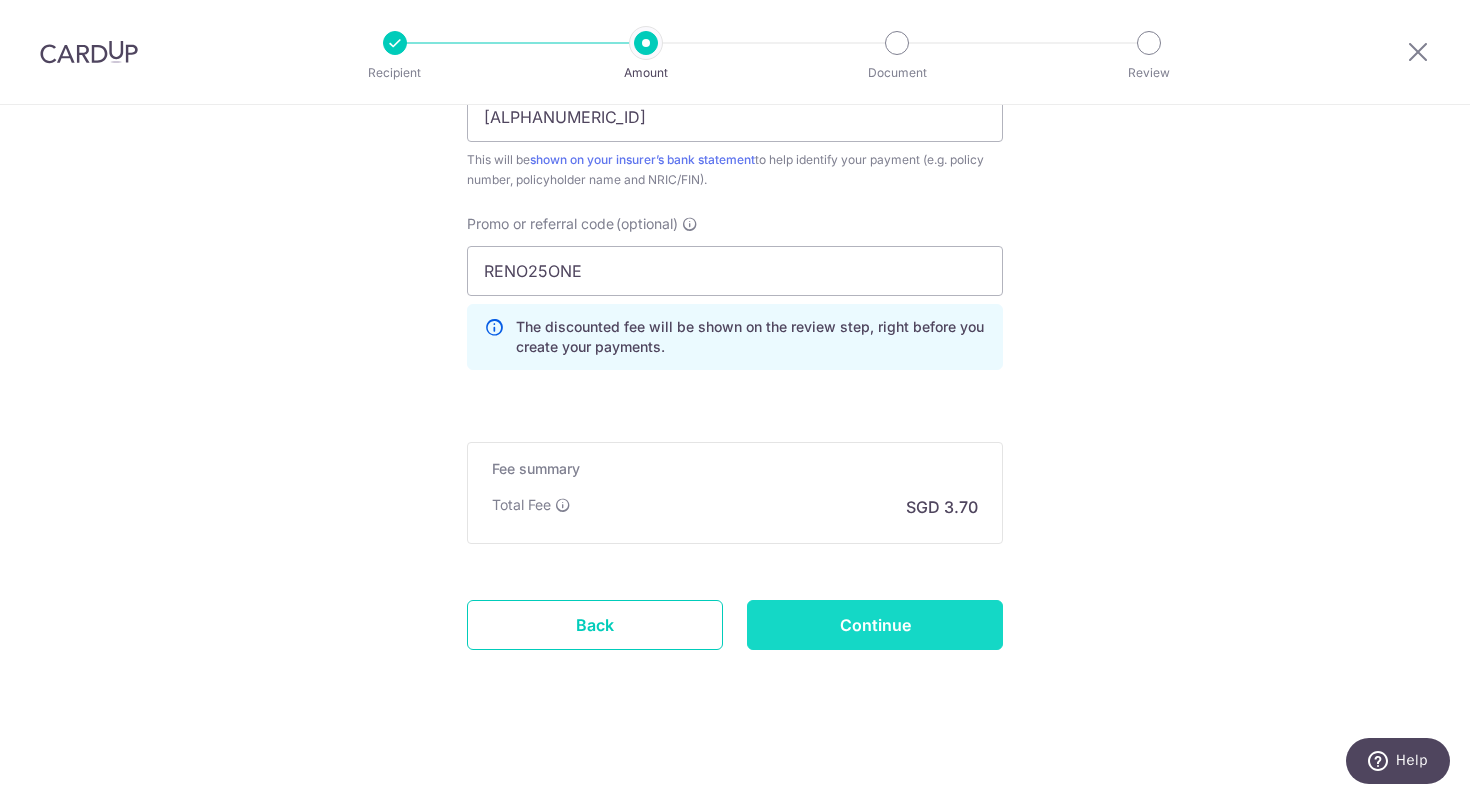 click on "Continue" at bounding box center [875, 625] 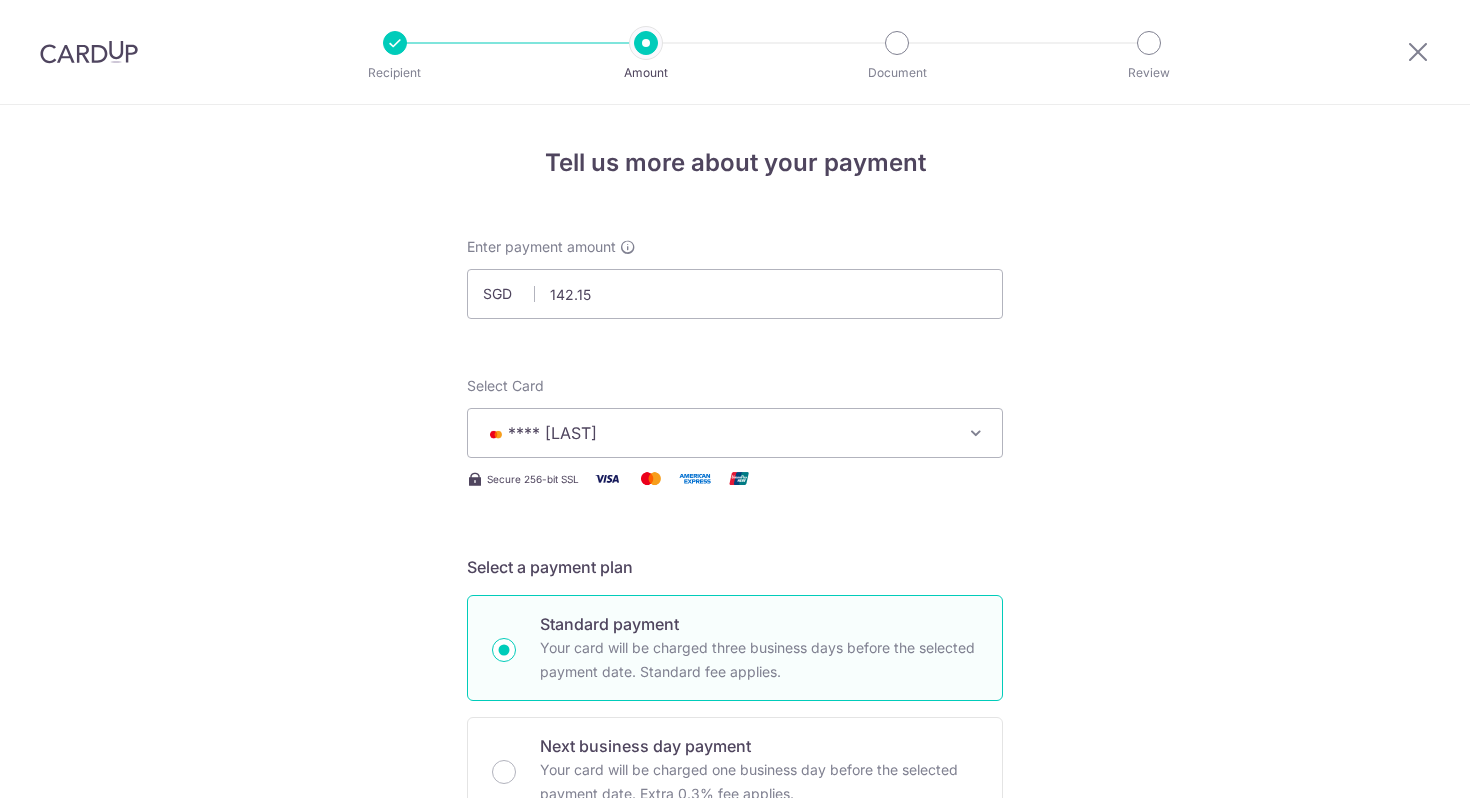 scroll, scrollTop: 0, scrollLeft: 0, axis: both 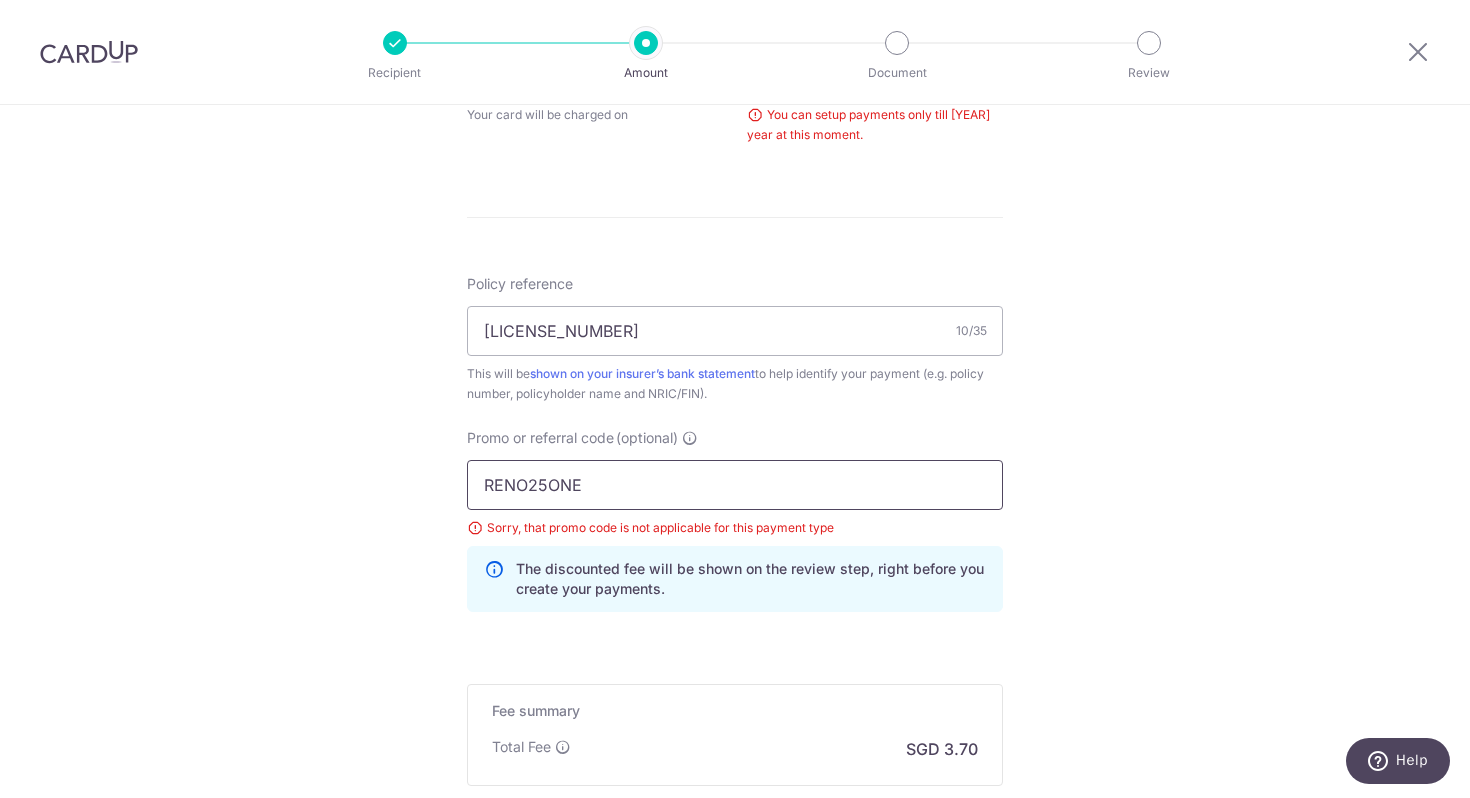 drag, startPoint x: 714, startPoint y: 484, endPoint x: 370, endPoint y: 477, distance: 344.07123 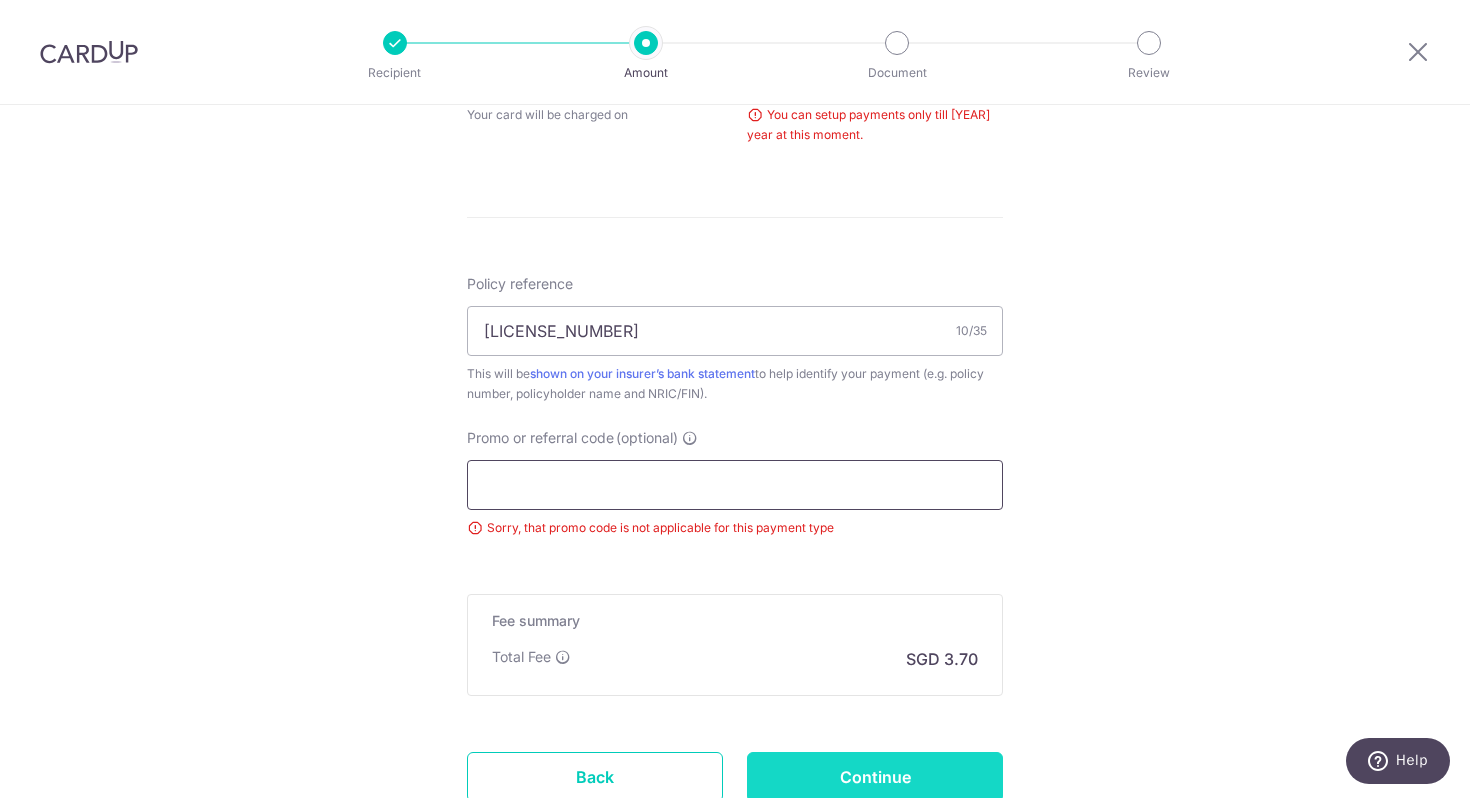 type 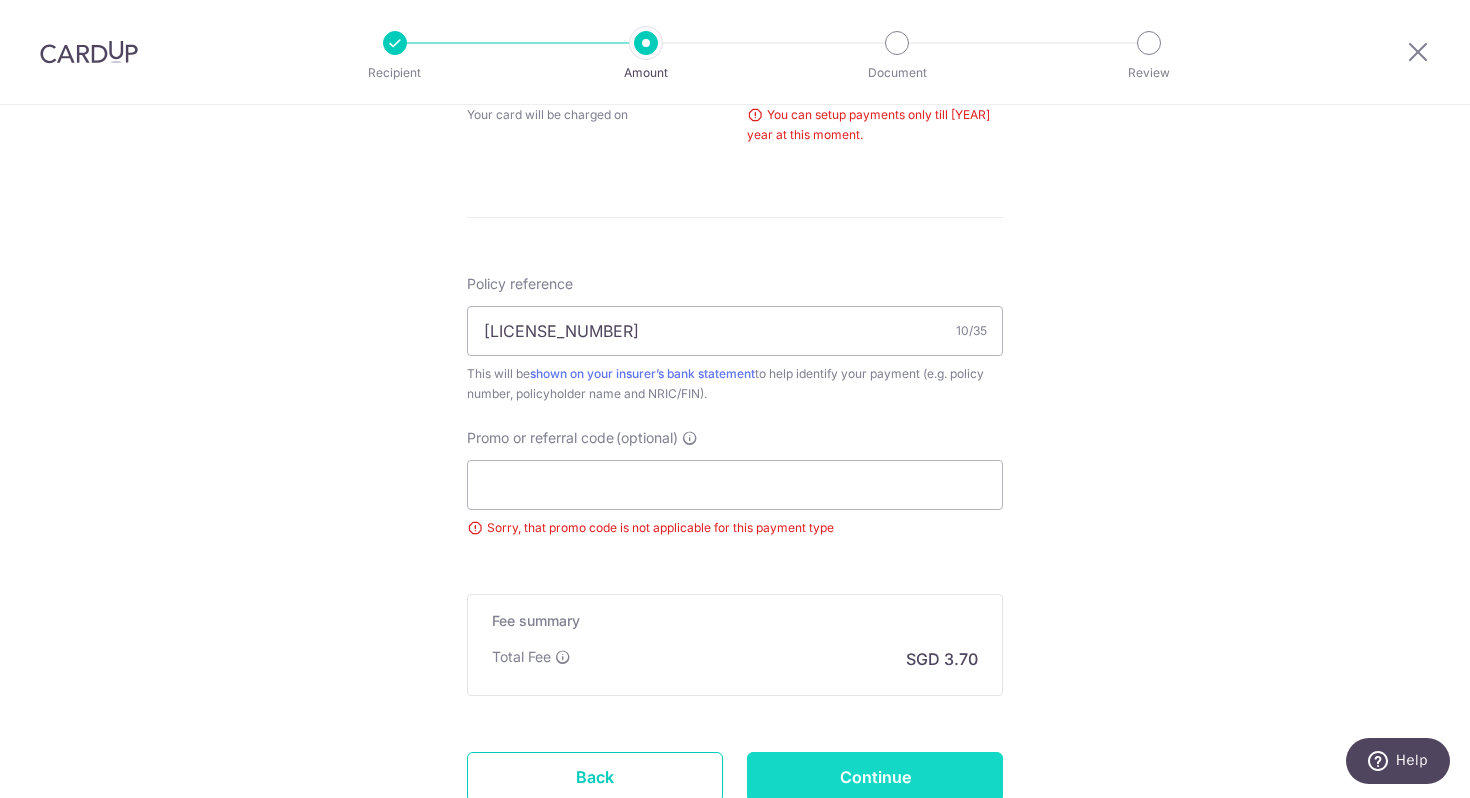 click on "Continue" at bounding box center [875, 777] 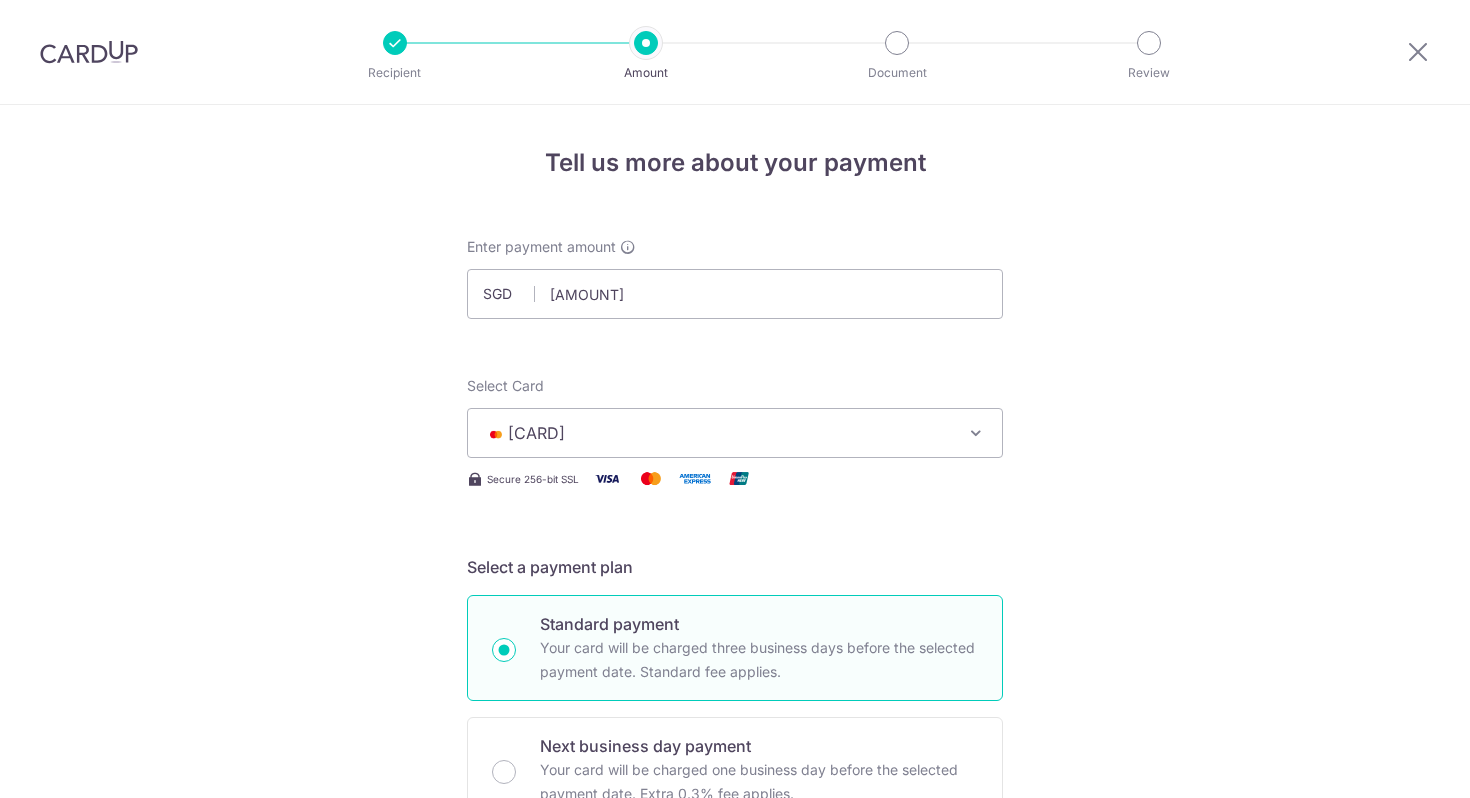 scroll, scrollTop: 0, scrollLeft: 0, axis: both 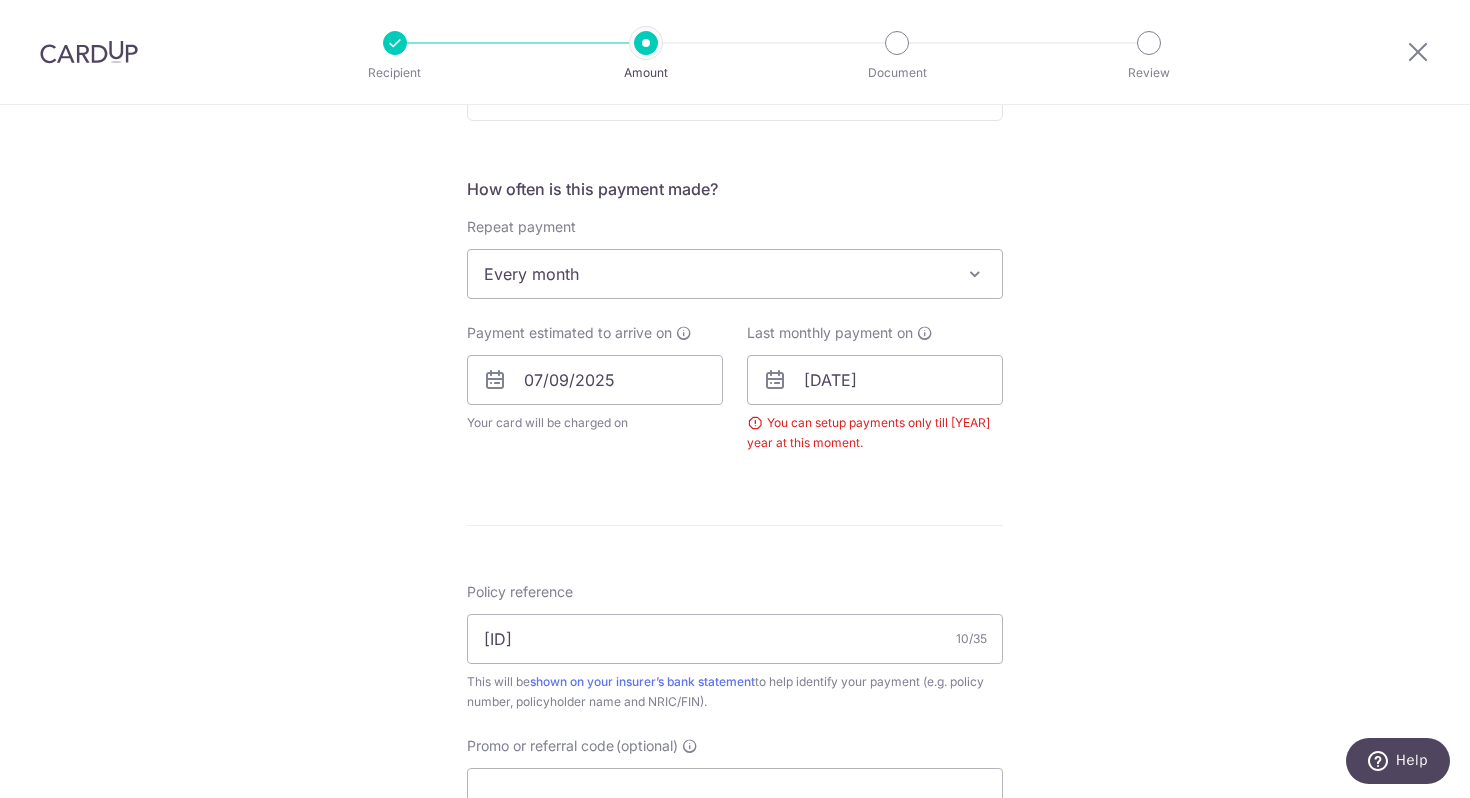 click on "Enter payment amount
SGD
[AMOUNT]
[AMOUNT]
Select Card
[CARD]
Add credit card
Your Cards
[CARD]
[CARD]
[CARD]
Secure 256-bit SSL
Text
New card details
Card
Secure 256-bit SSL" at bounding box center [735, 336] 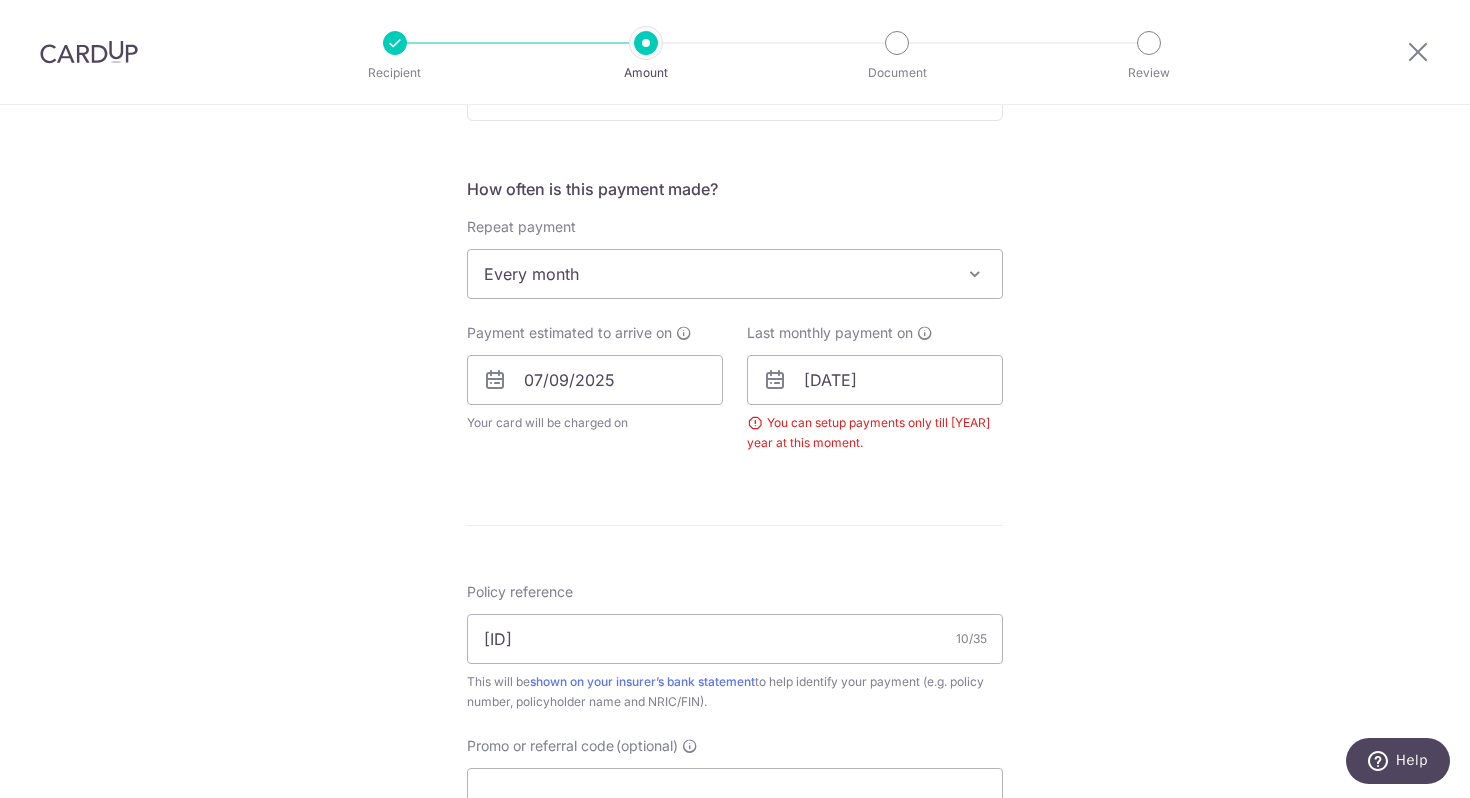 click on "You can setup payments only till [YEAR] year at this moment." at bounding box center (875, 433) 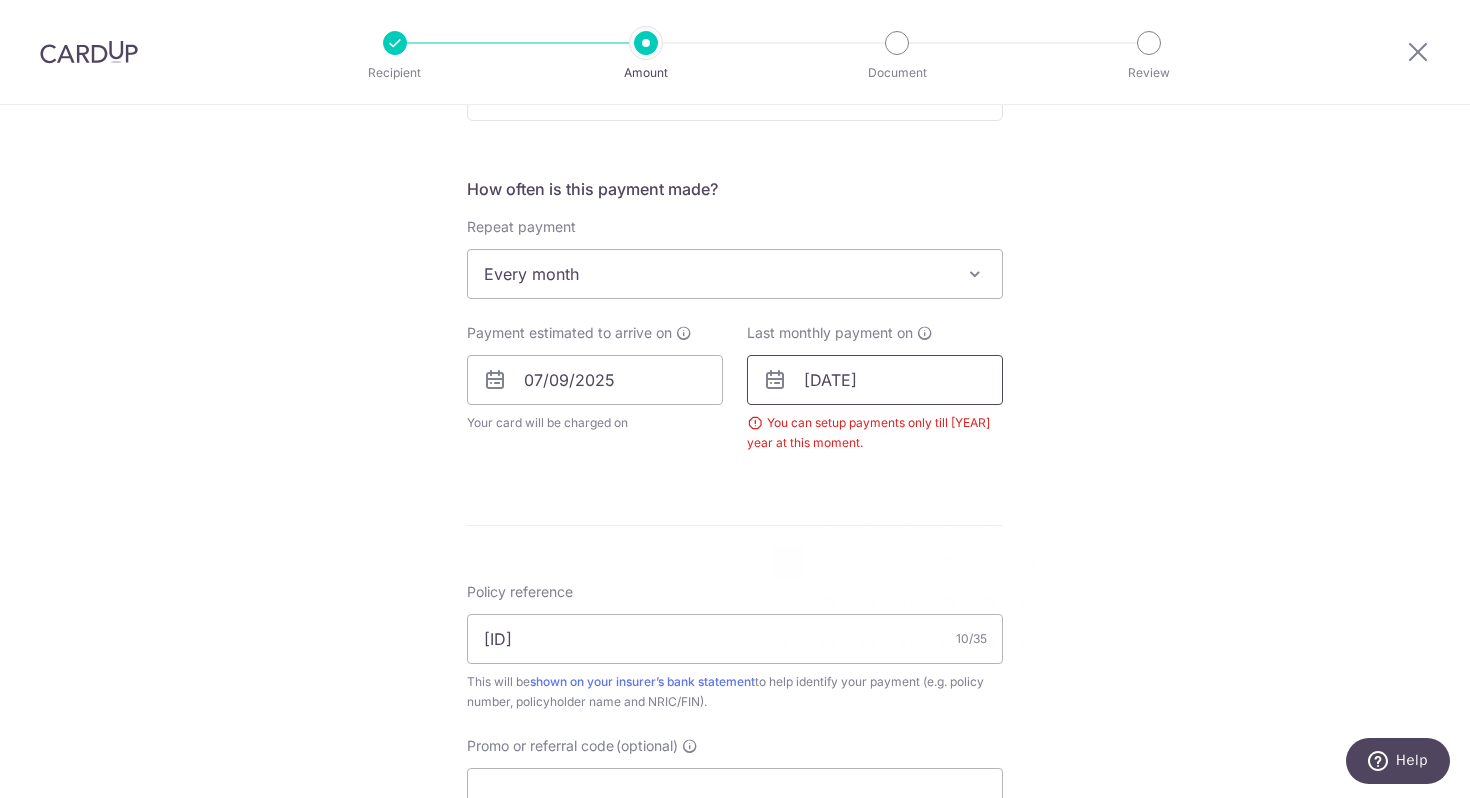 click on "[DATE]" at bounding box center [875, 380] 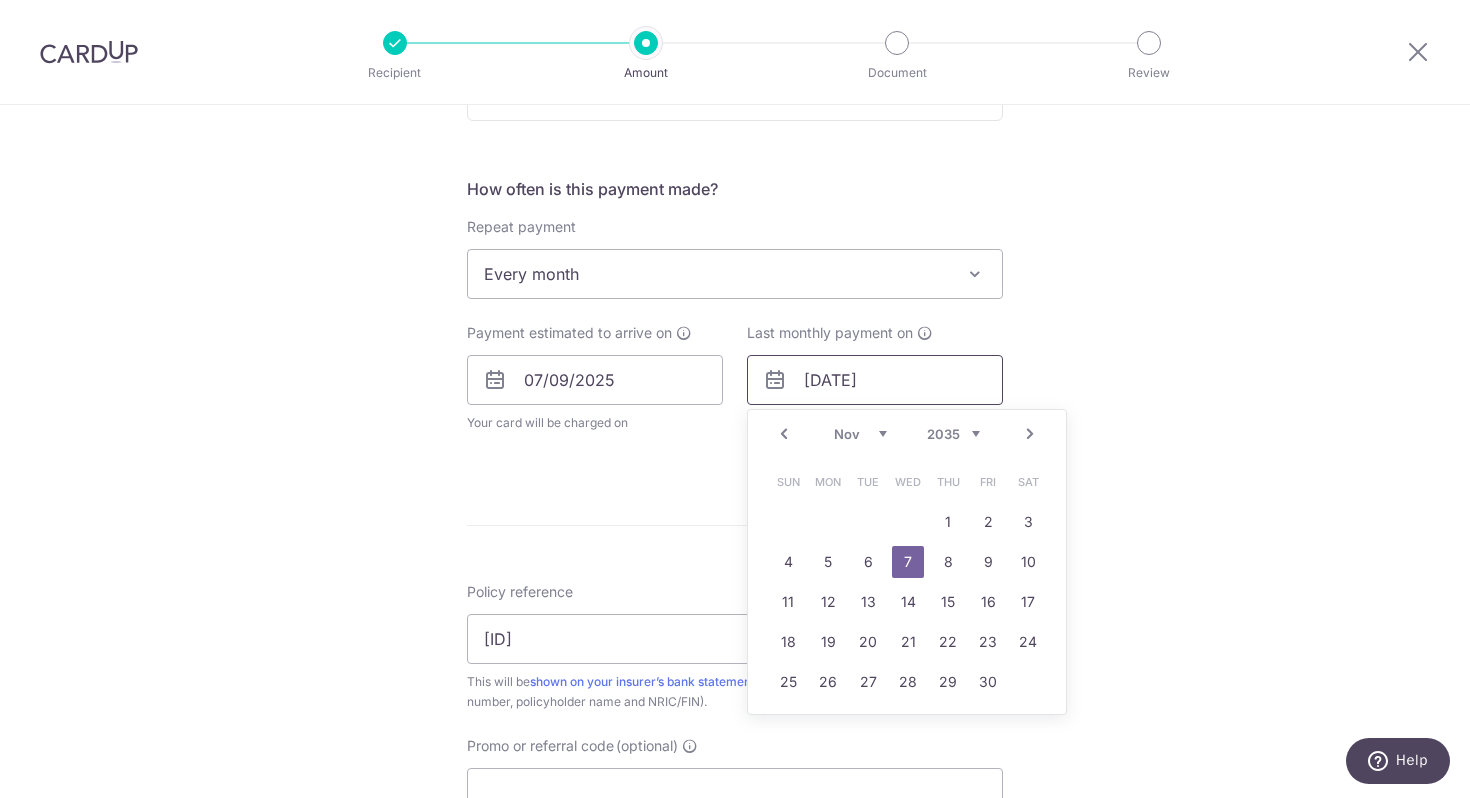 type on "[DATE]" 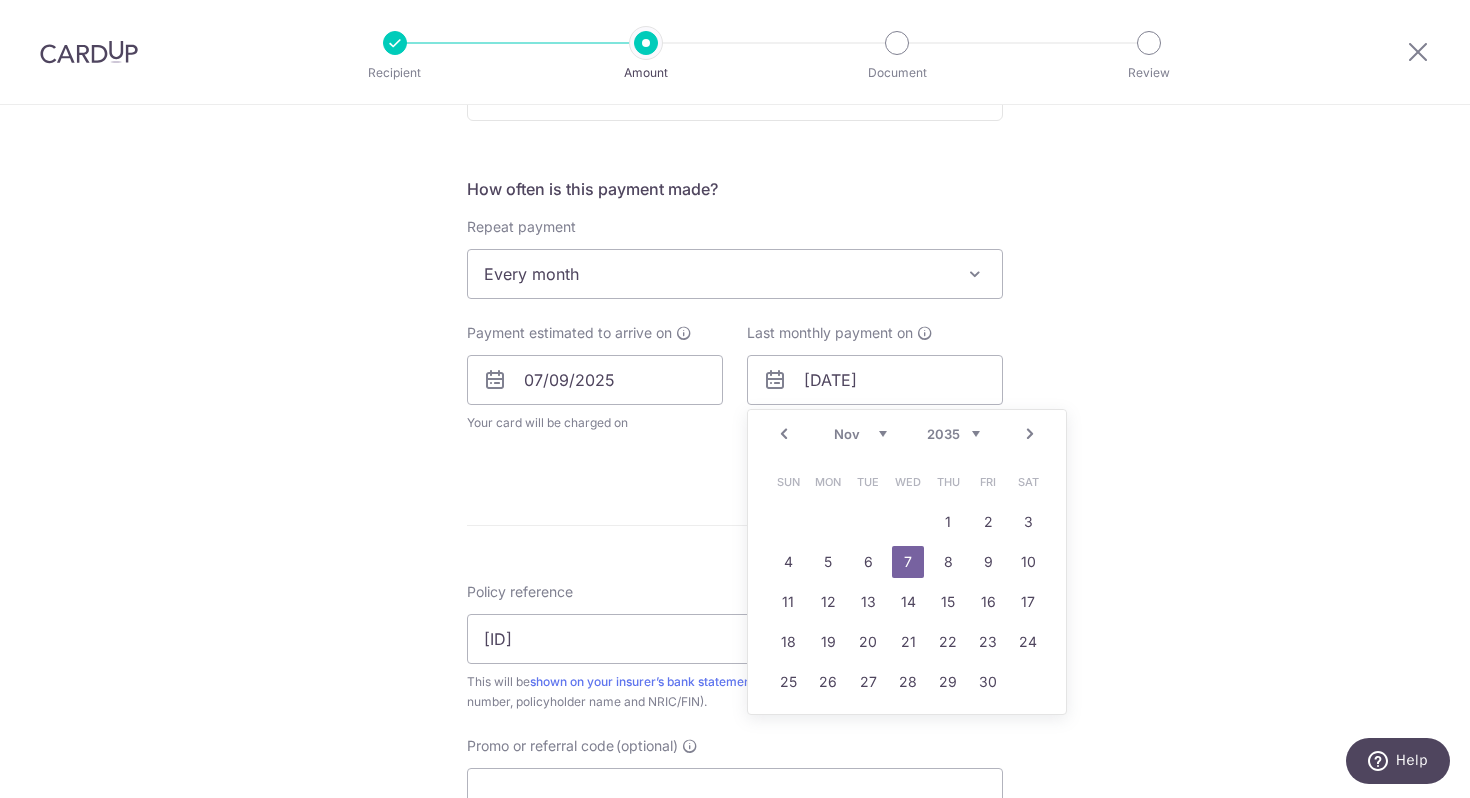 click on "Tell us more about your payment
SGD
[AMOUNT]
[AMOUNT]
Select Card
[CARD]
Add credit card
Your Cards
[CARD]
[CARD]
[CARD]
Secure 256-bit SSL
Text
New card details
Card
Secure 256-bit SSL" at bounding box center [735, 317] 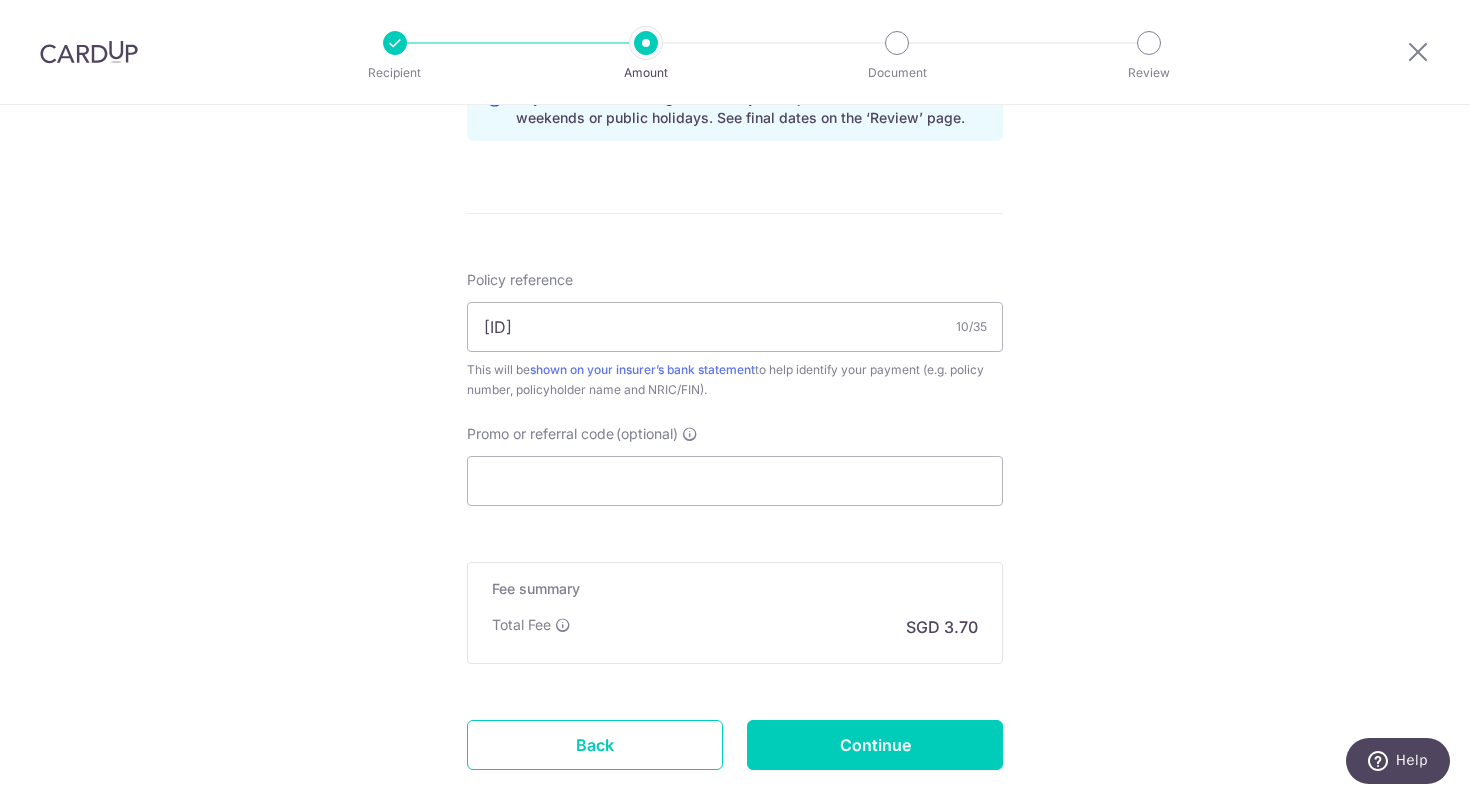 scroll, scrollTop: 1218, scrollLeft: 0, axis: vertical 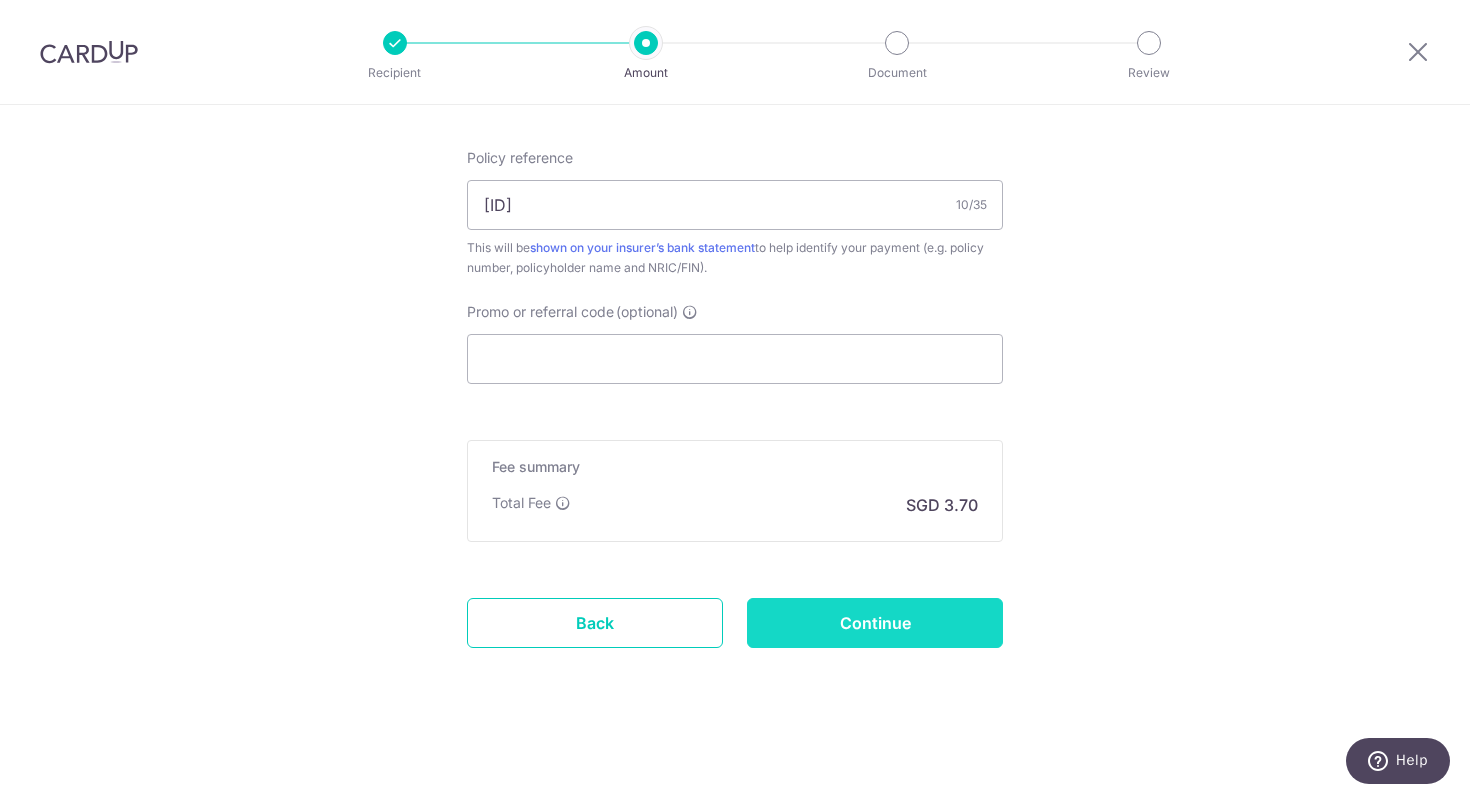 click on "Continue" at bounding box center [875, 623] 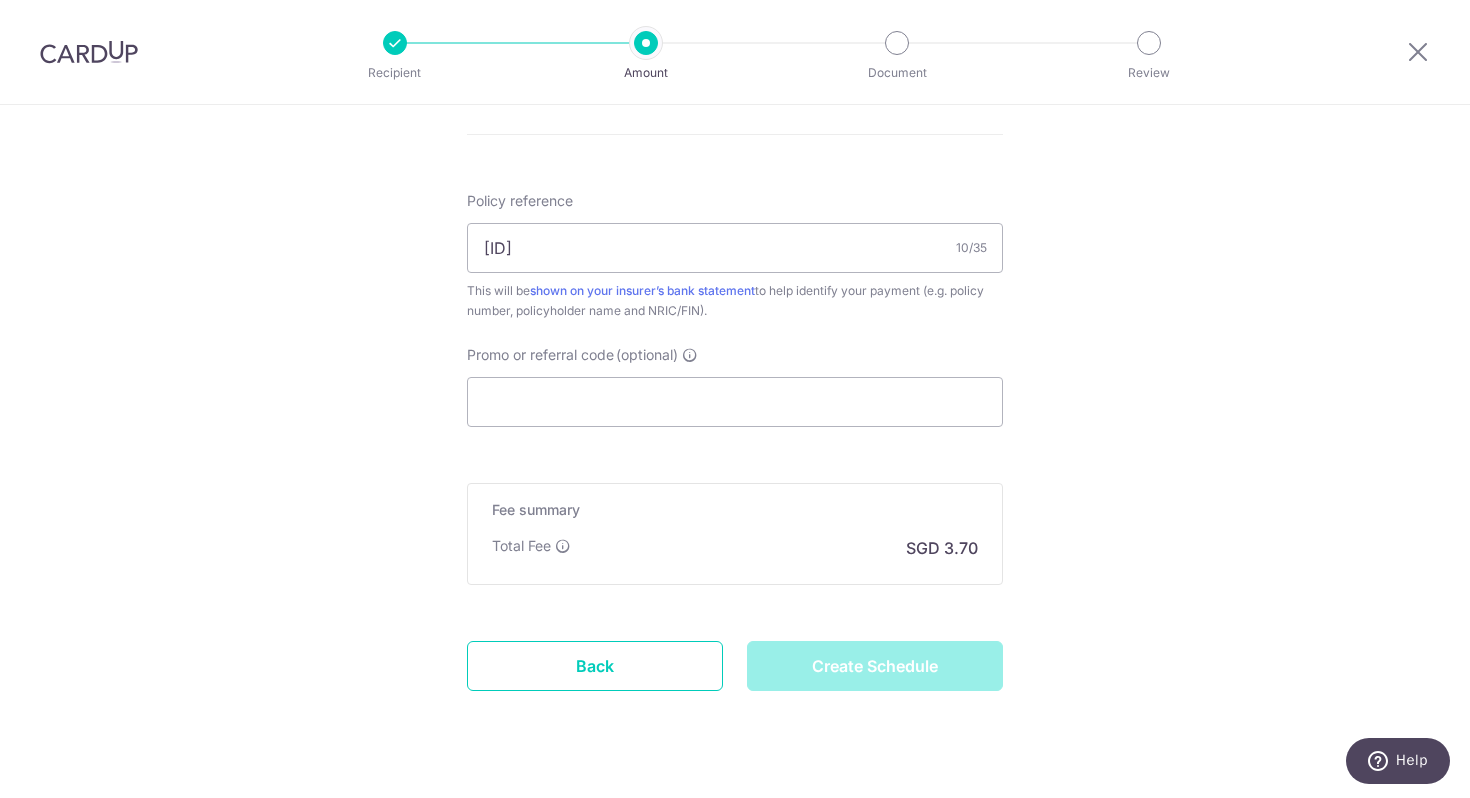 scroll, scrollTop: 1218, scrollLeft: 0, axis: vertical 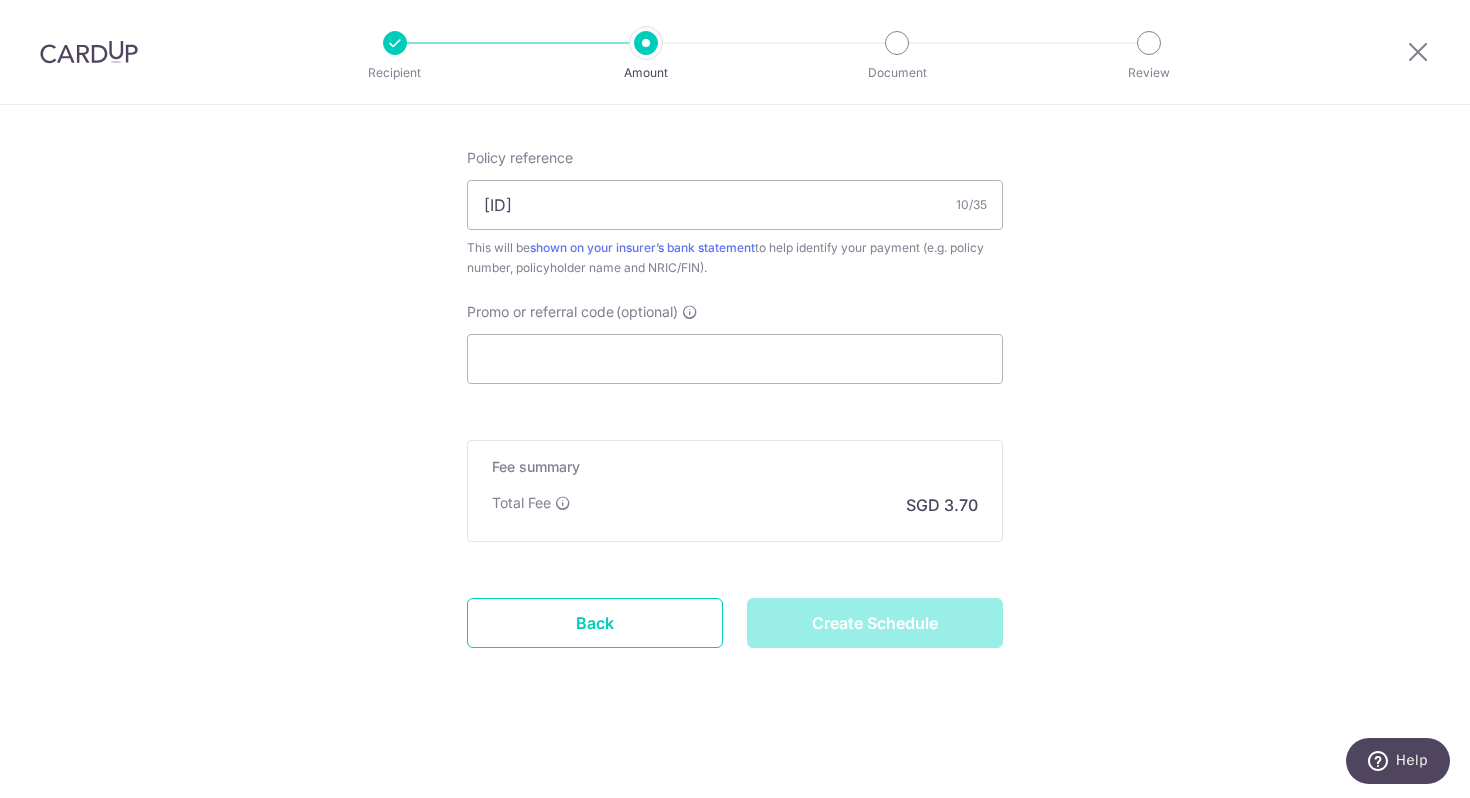 click on "Create Schedule" at bounding box center (875, 623) 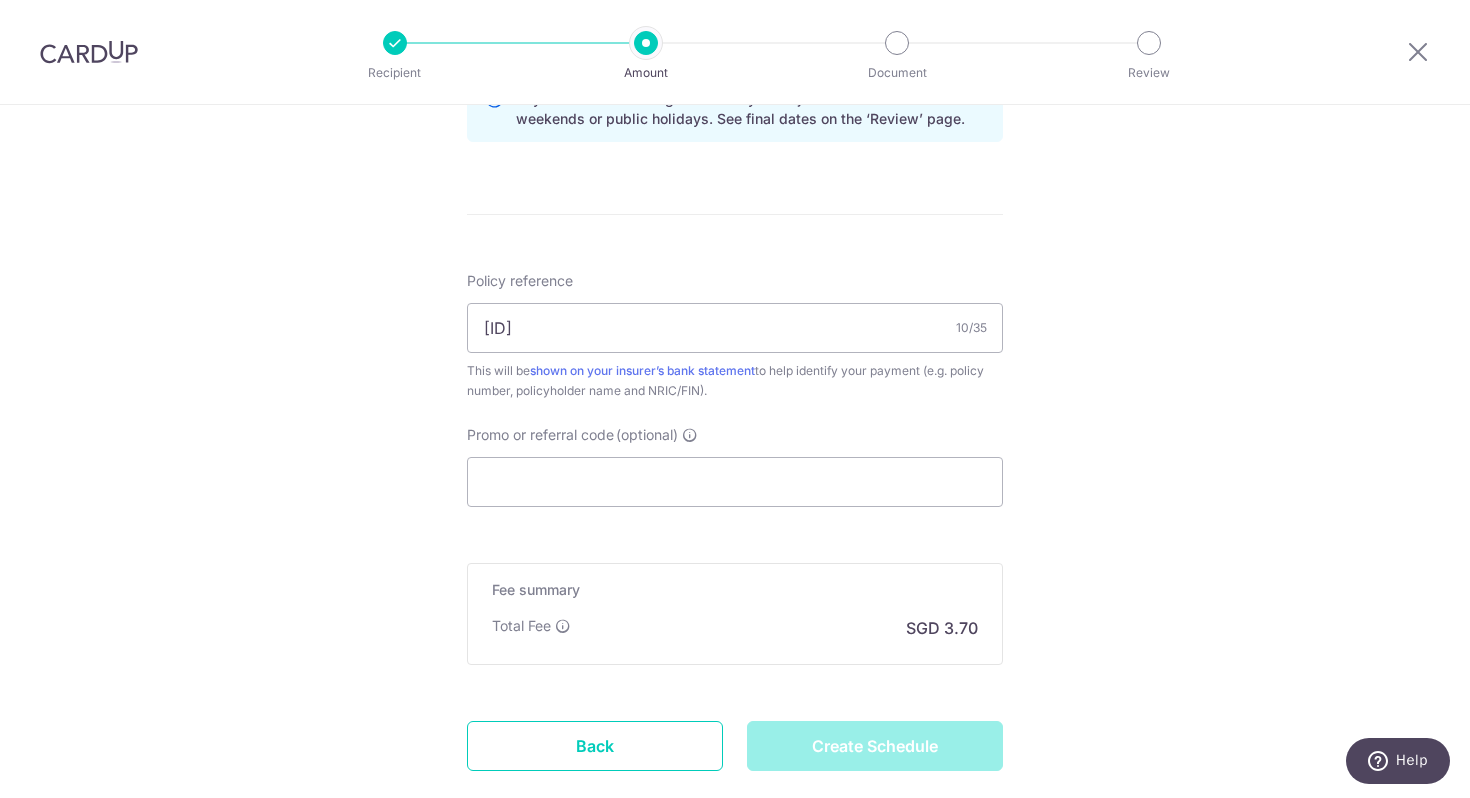 scroll, scrollTop: 1087, scrollLeft: 0, axis: vertical 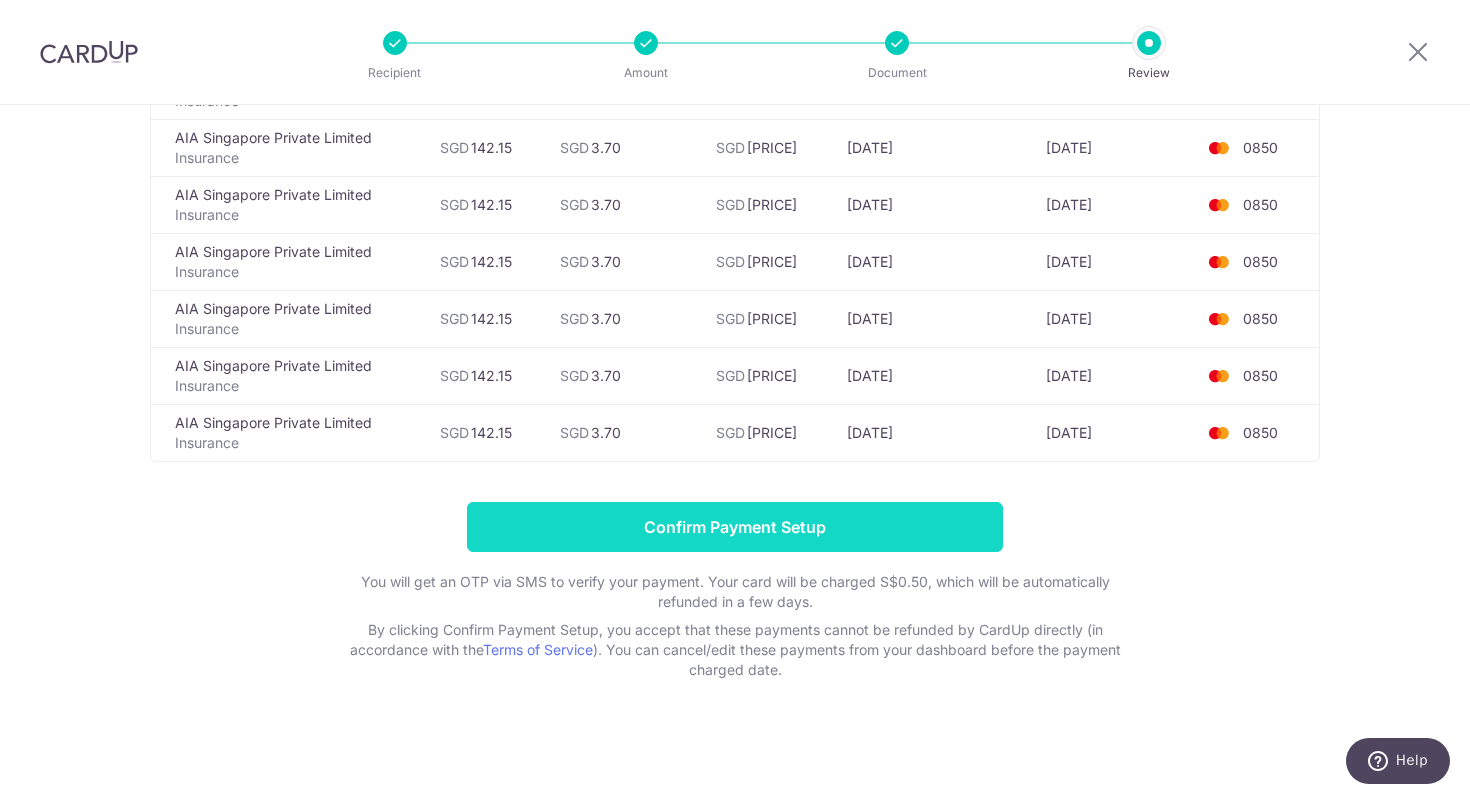 click on "Confirm Payment Setup" at bounding box center [735, 527] 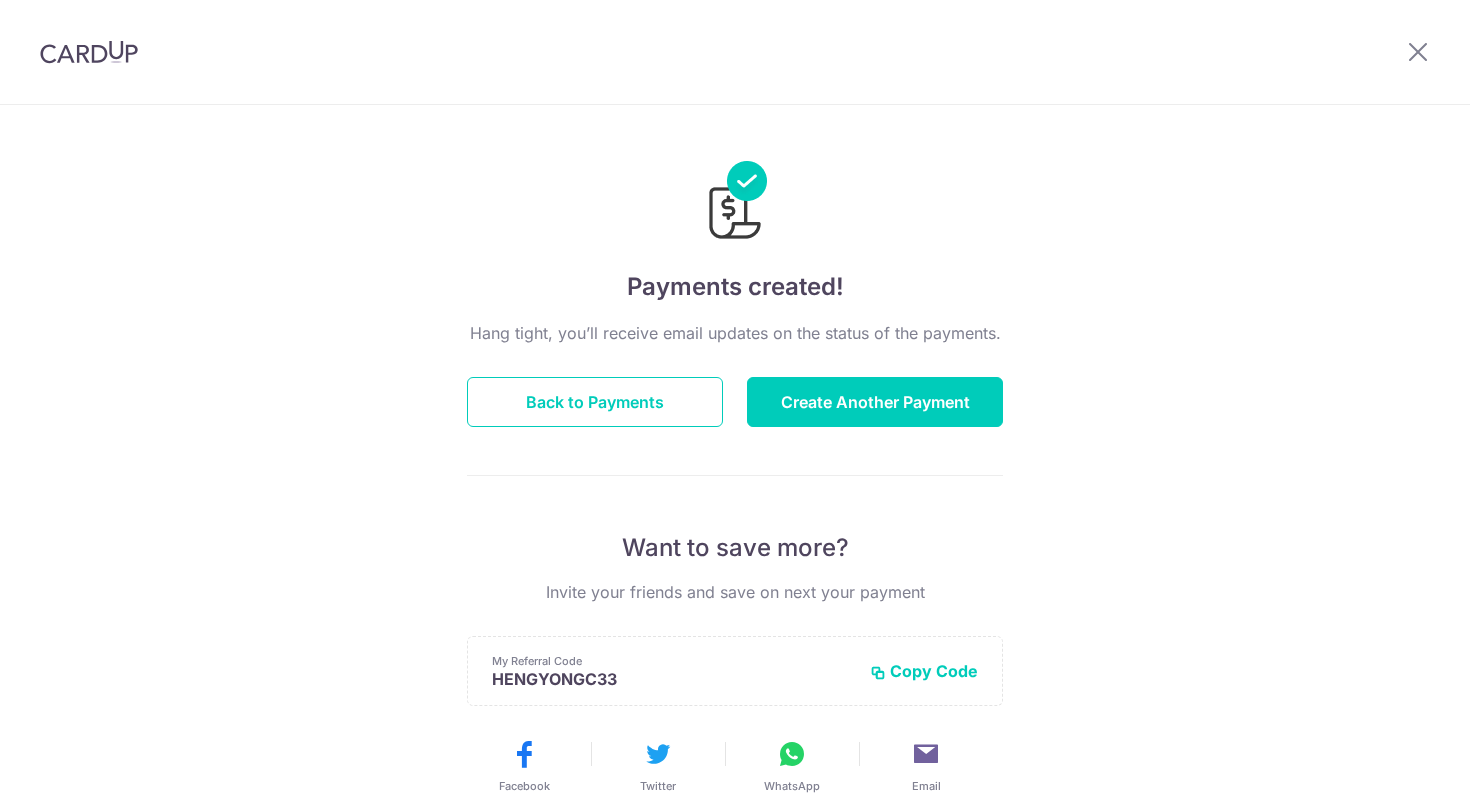 scroll, scrollTop: 0, scrollLeft: 0, axis: both 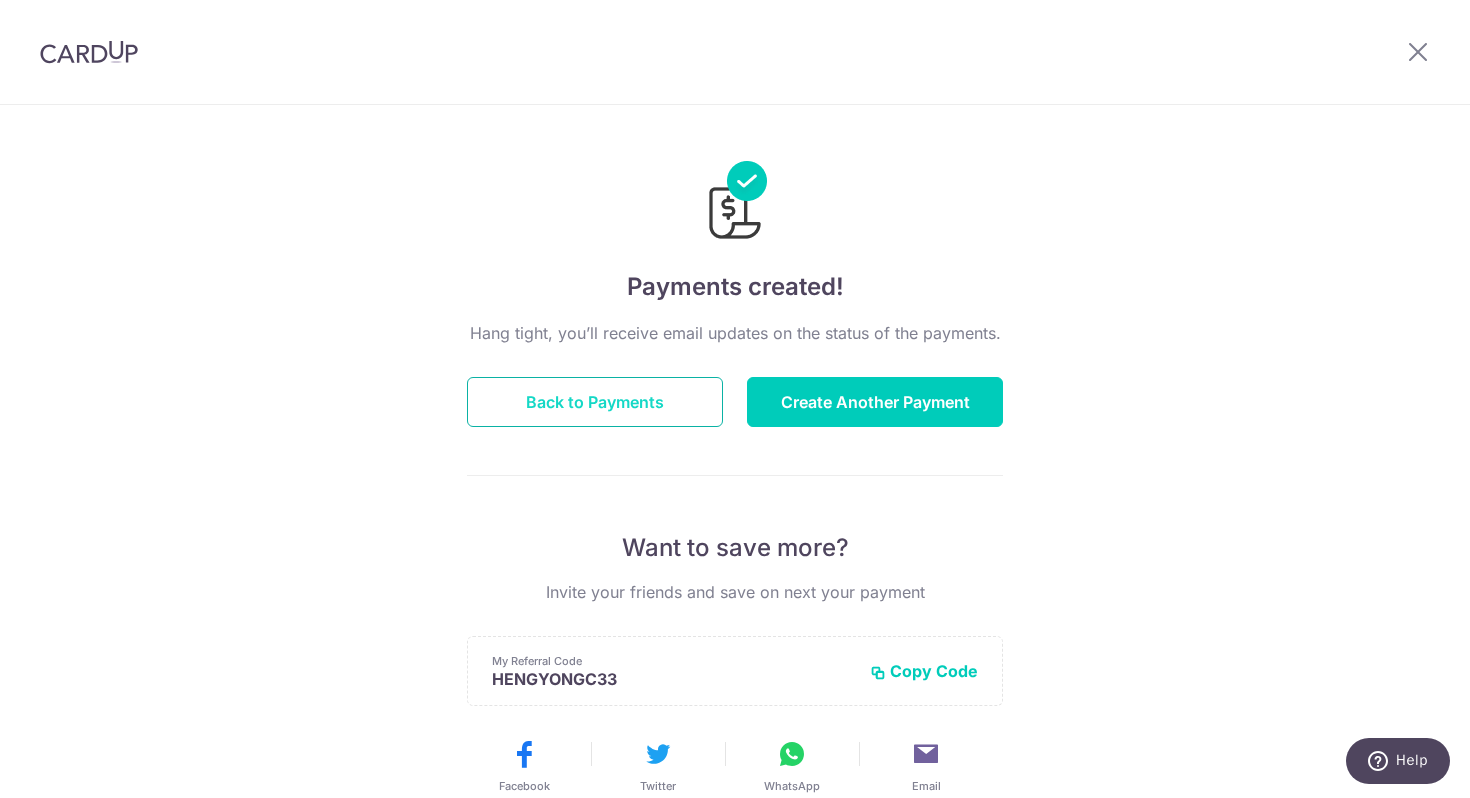 click on "Back to Payments" at bounding box center (595, 402) 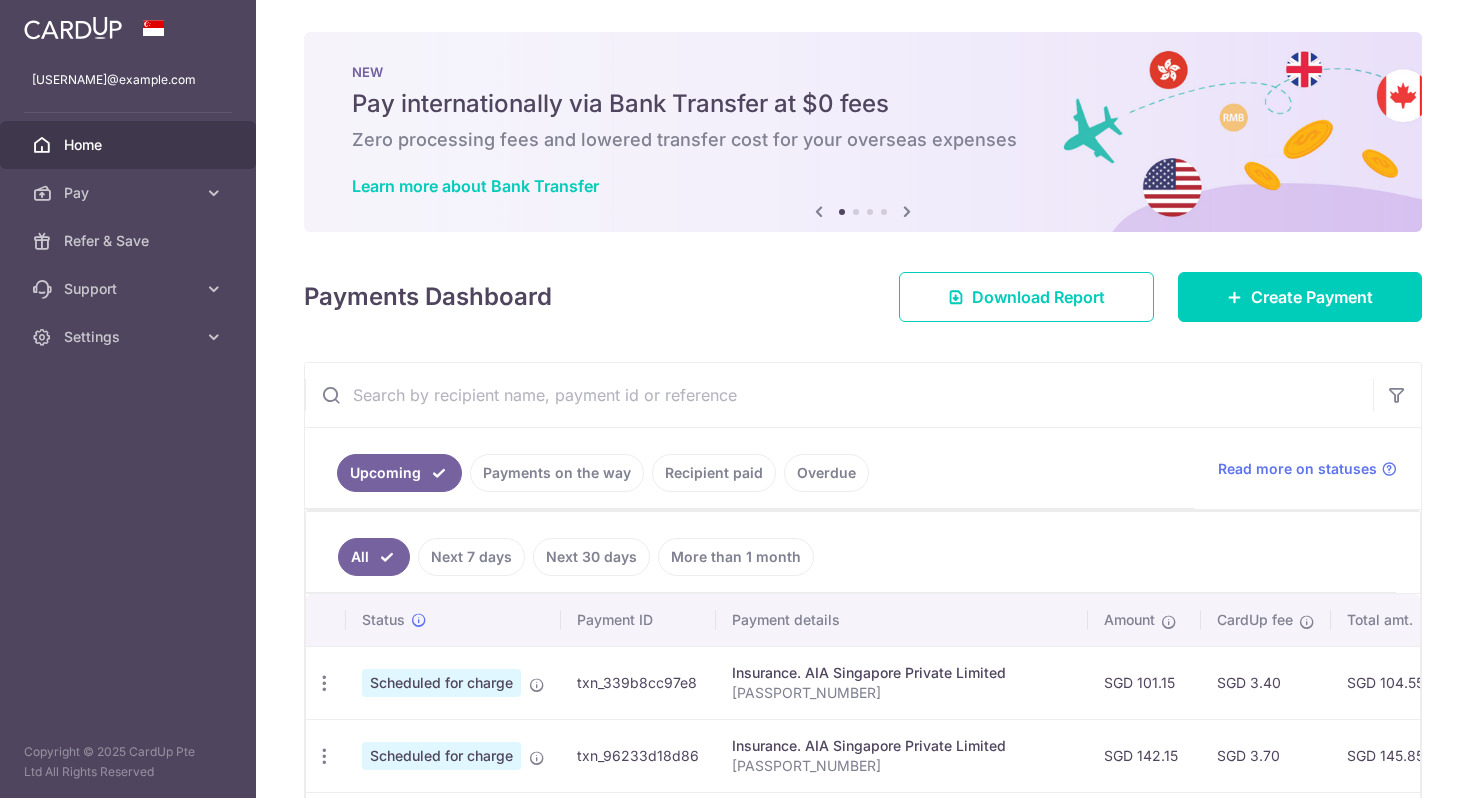 scroll, scrollTop: 0, scrollLeft: 0, axis: both 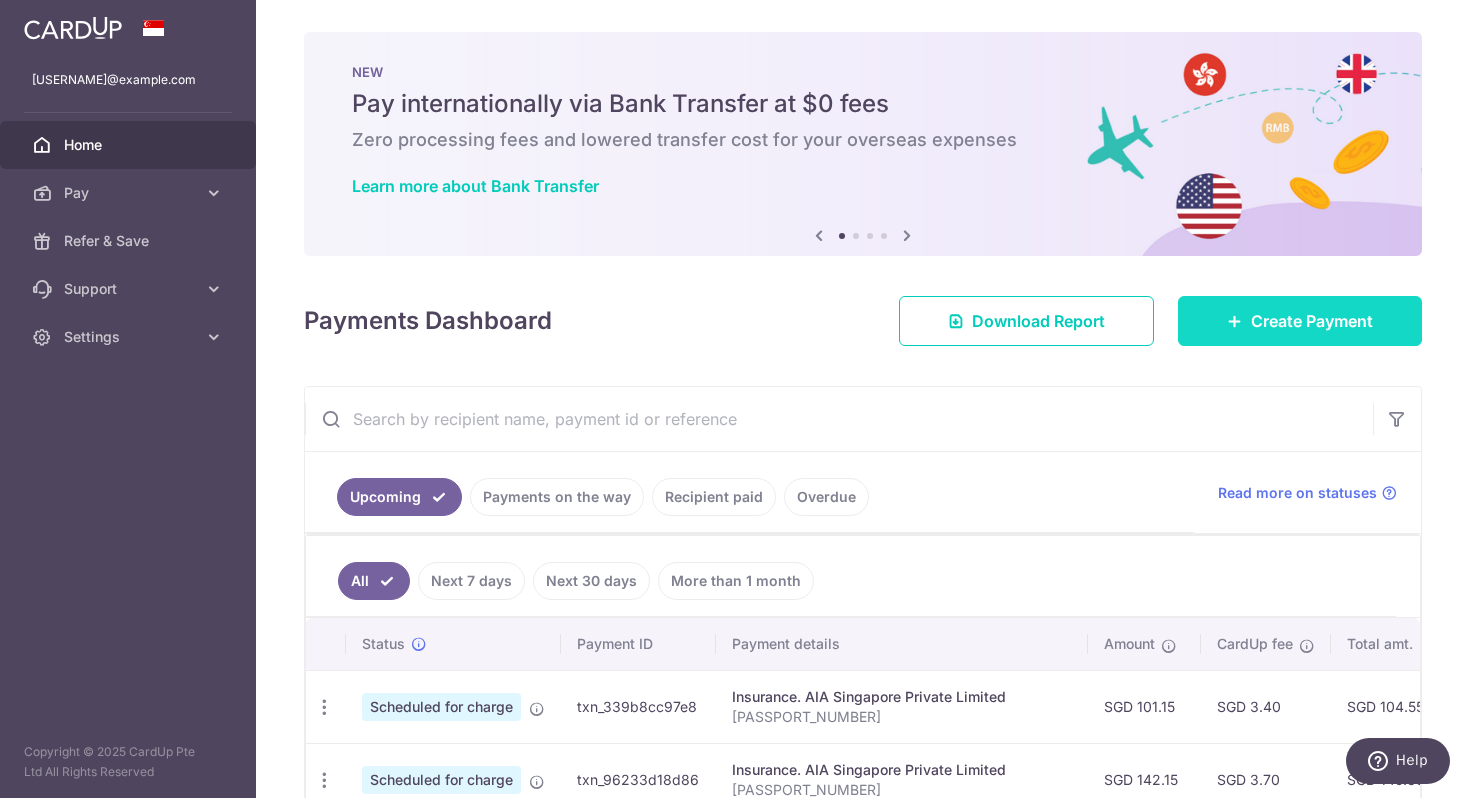 click on "Create Payment" at bounding box center (1312, 321) 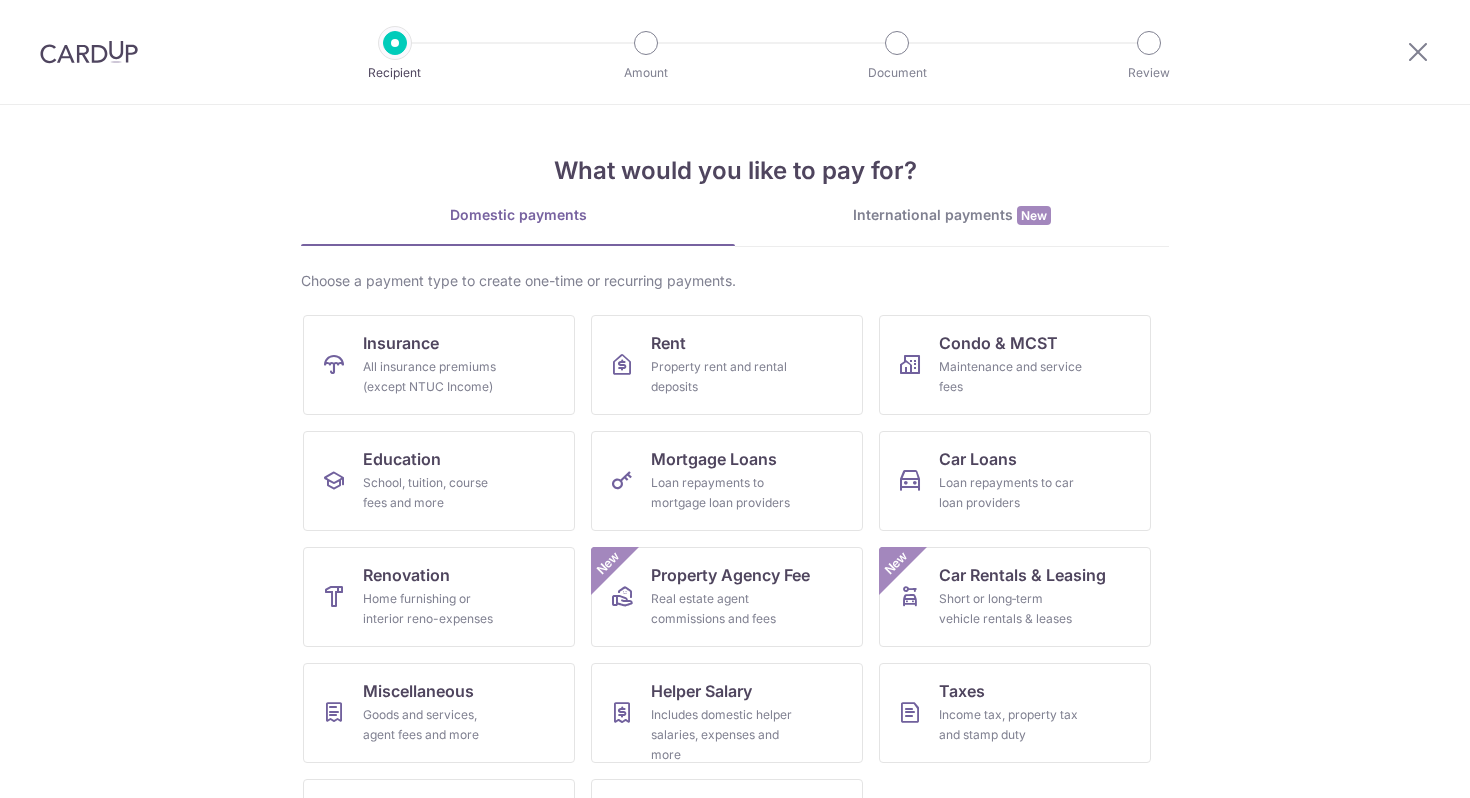 scroll, scrollTop: 0, scrollLeft: 0, axis: both 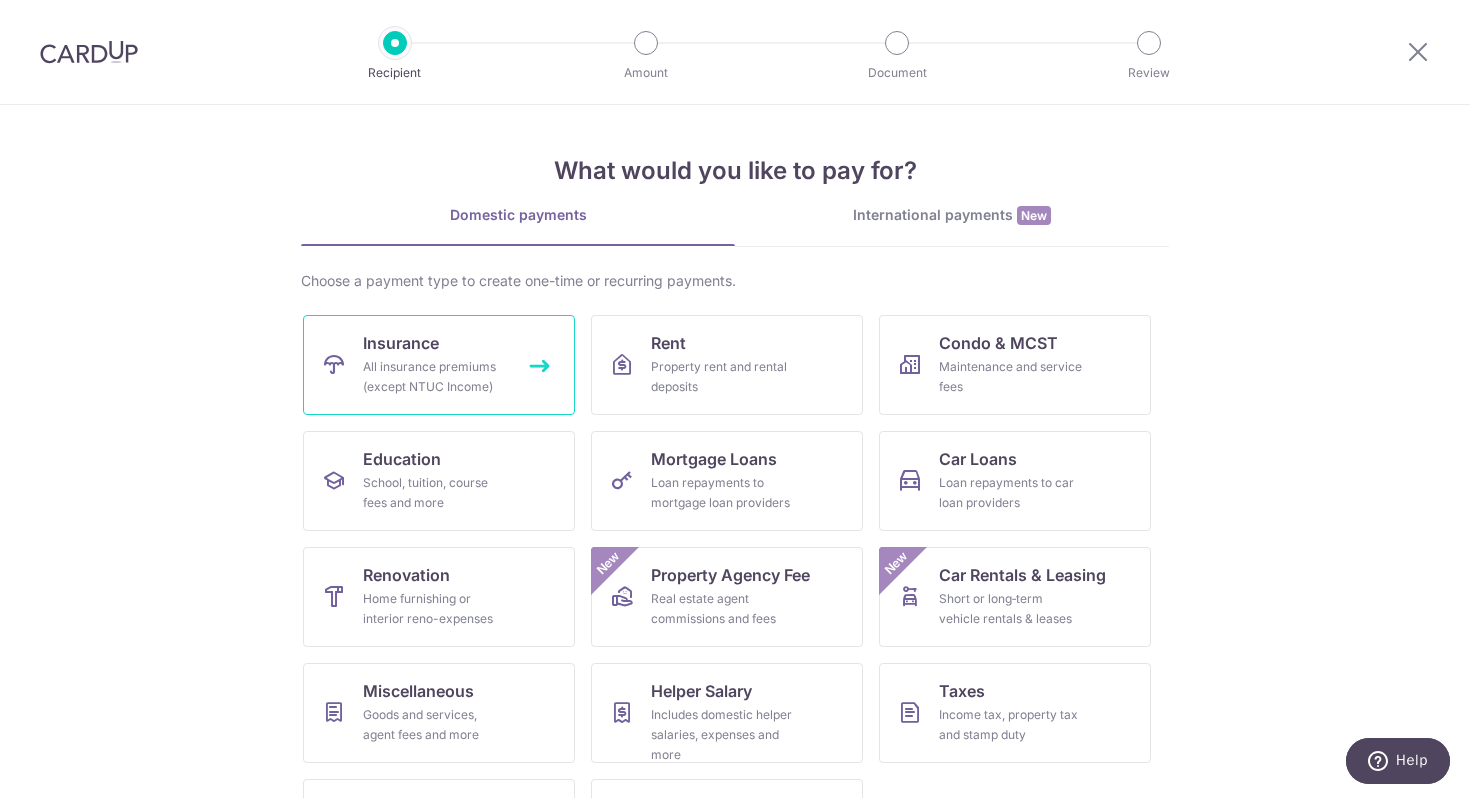 click on "All insurance premiums (except NTUC Income)" at bounding box center (435, 377) 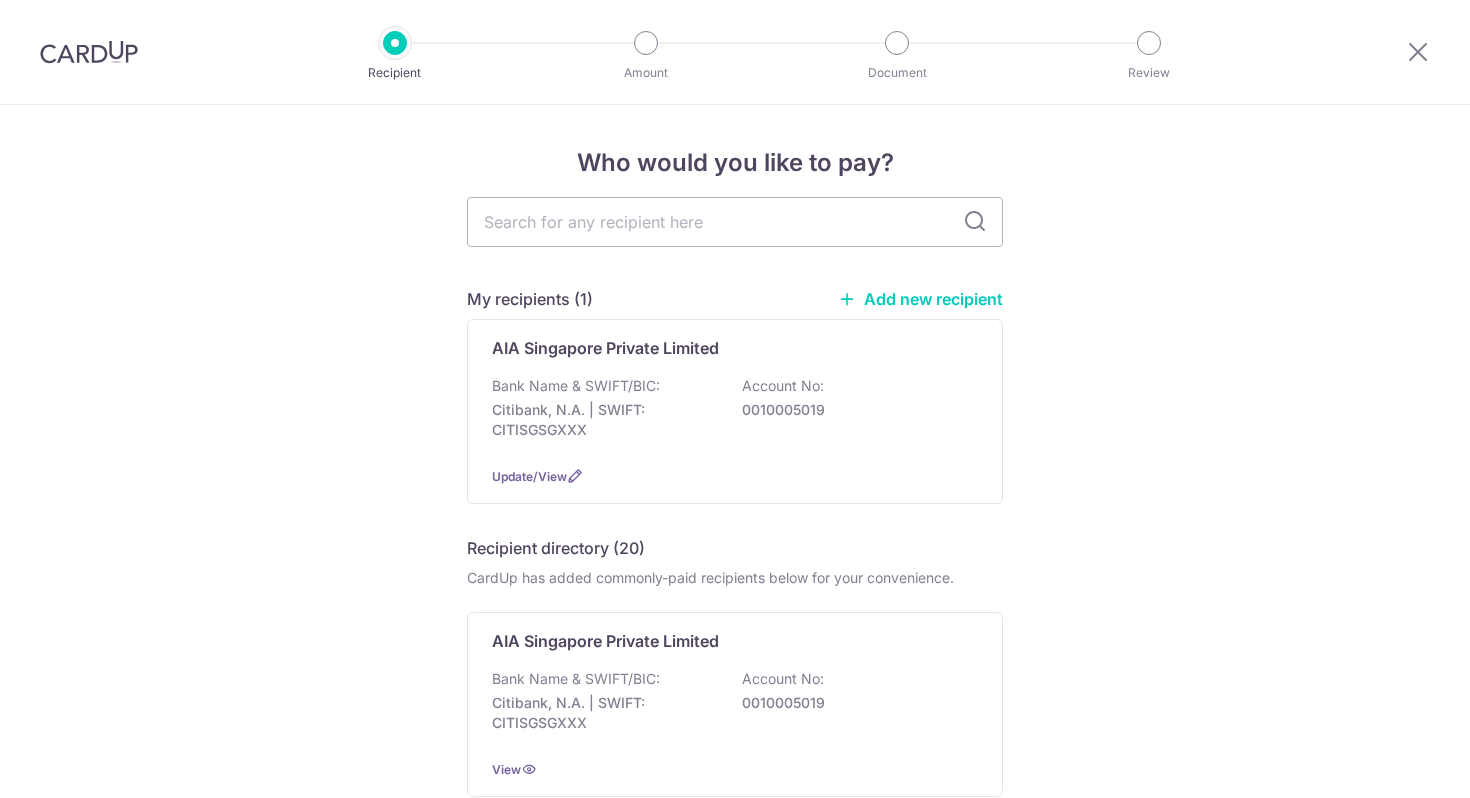 scroll, scrollTop: 0, scrollLeft: 0, axis: both 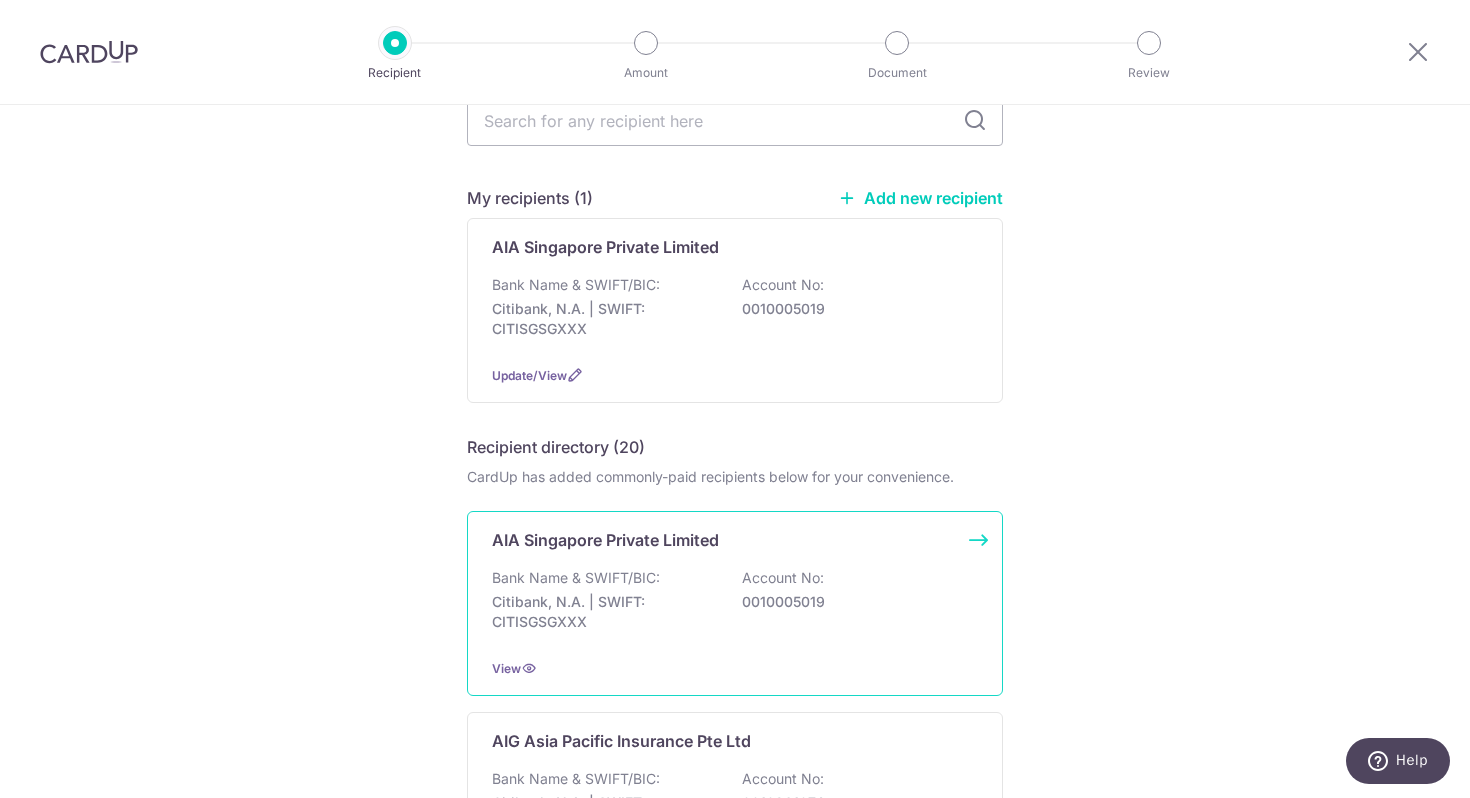 click on "AIA Singapore Private Limited
Bank Name & SWIFT/BIC:
Citibank, N.A. | SWIFT: CITISGSGXXX
Account No:
0010005019
View" at bounding box center (735, 603) 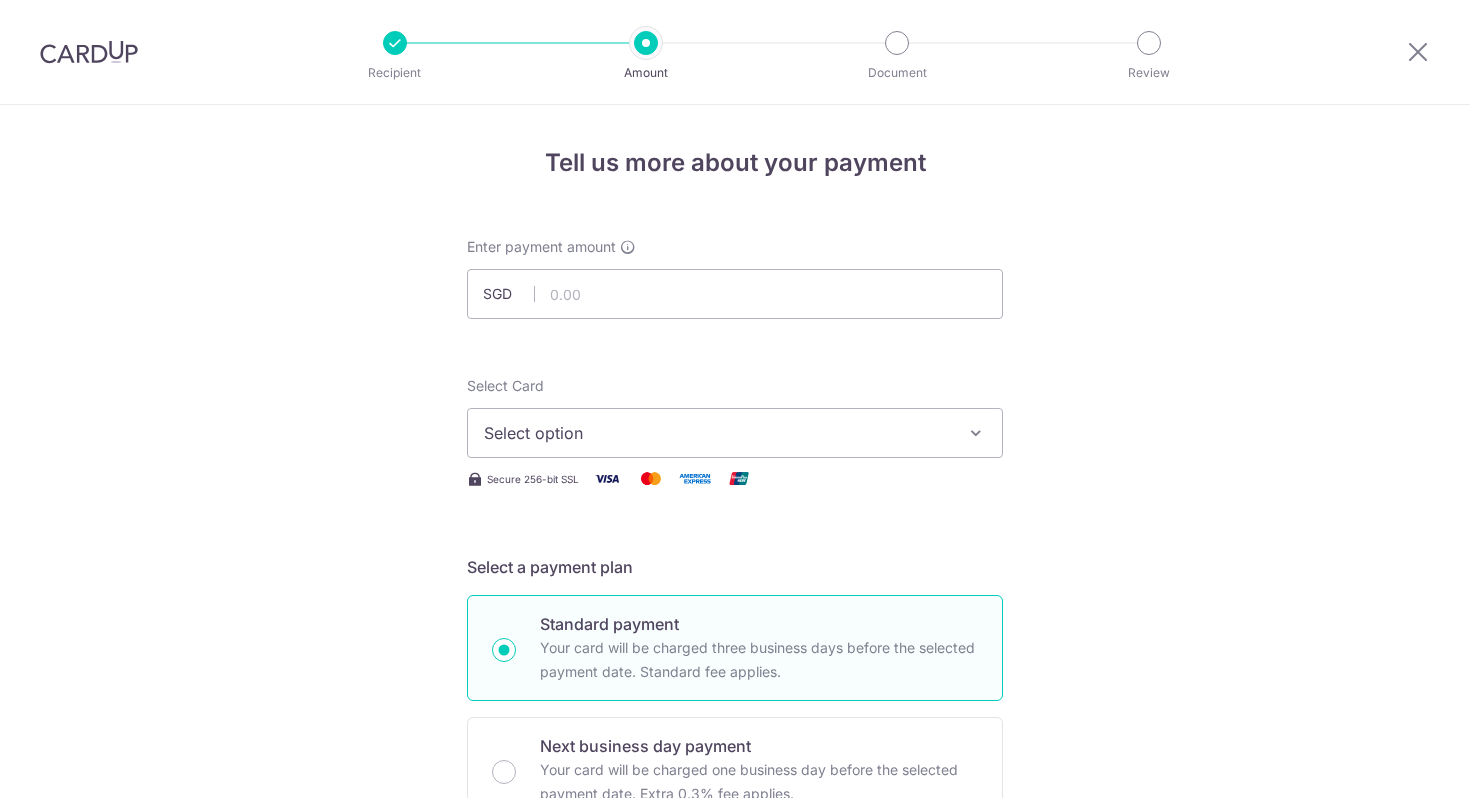 scroll, scrollTop: 0, scrollLeft: 0, axis: both 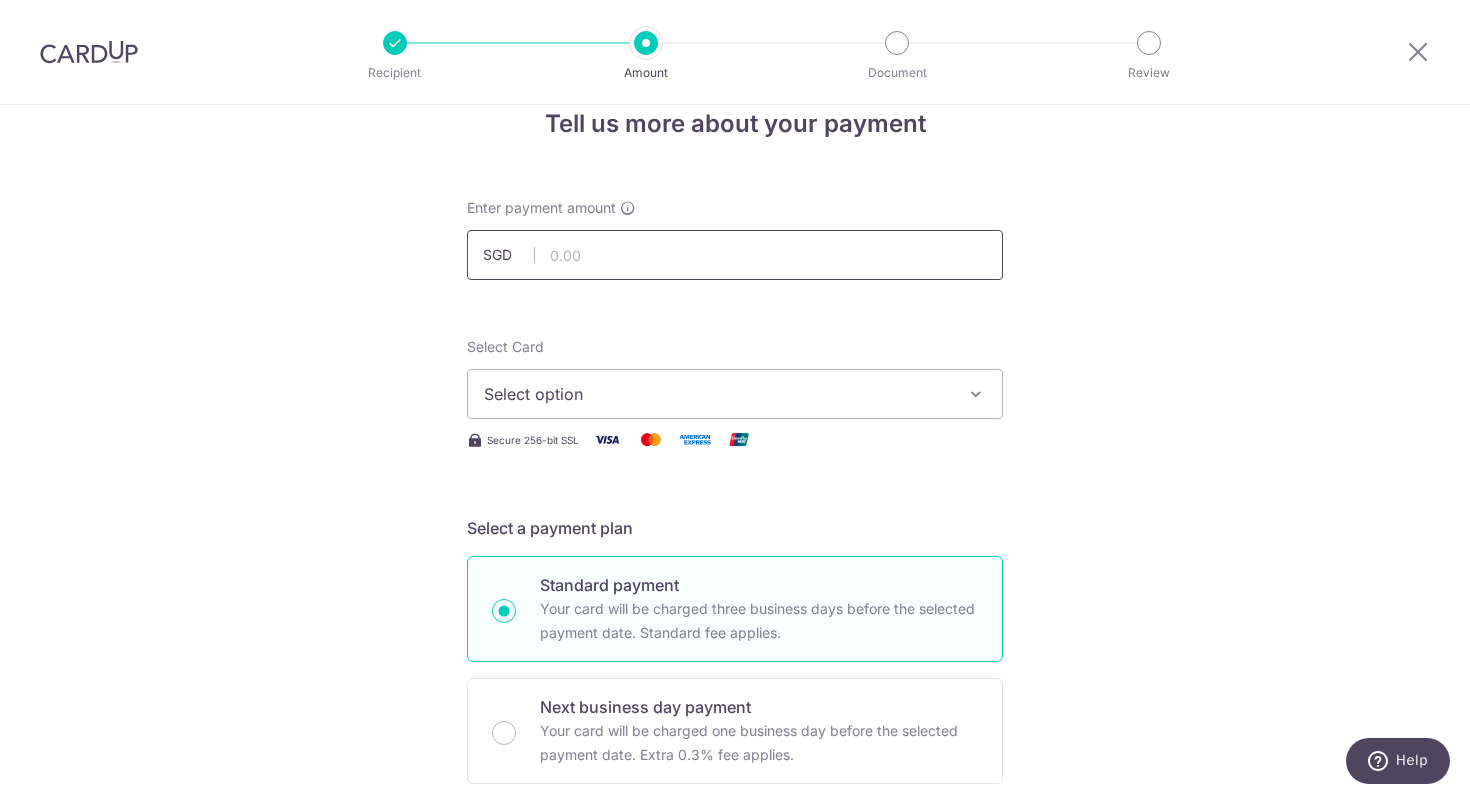 click at bounding box center [735, 255] 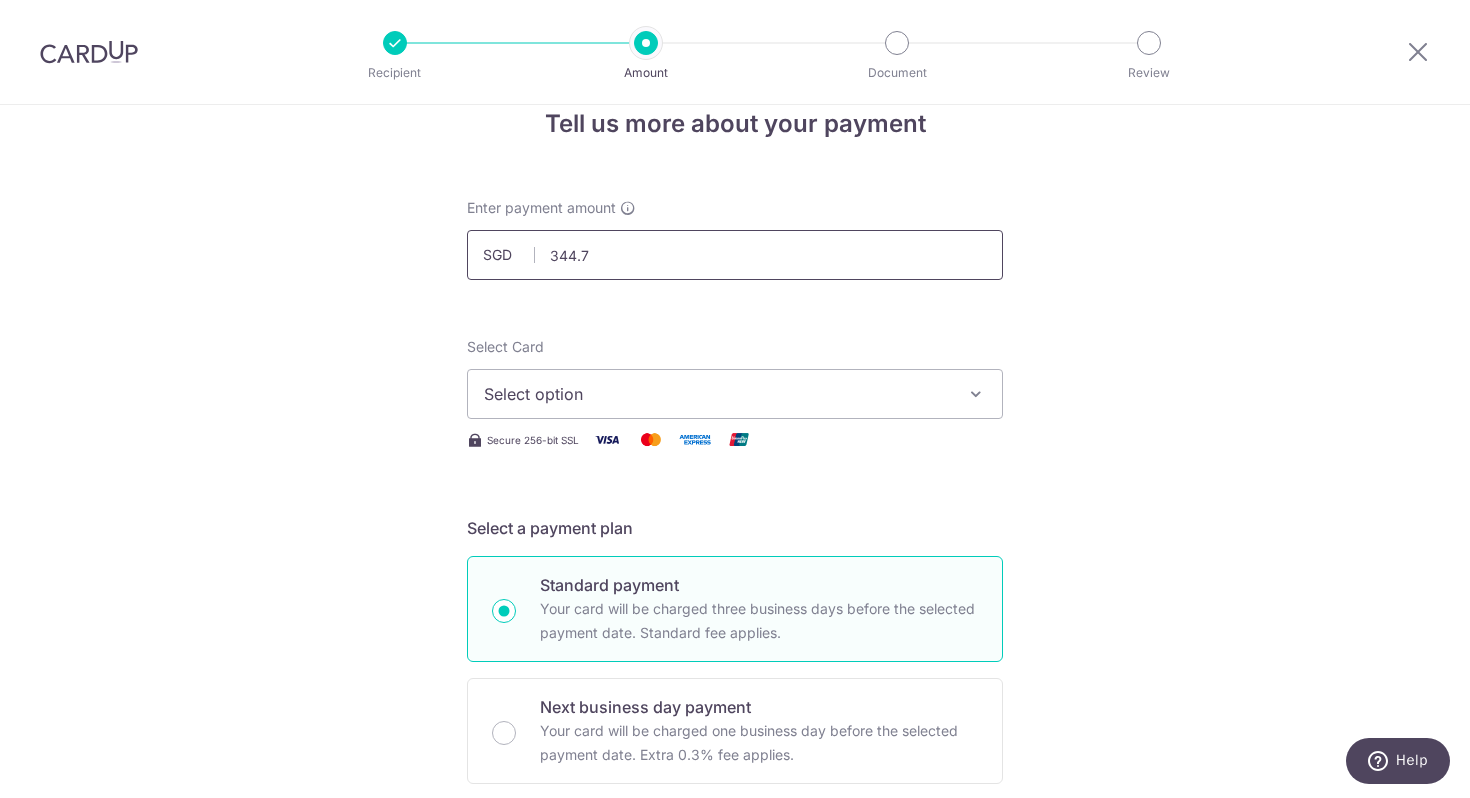 type on "344.72" 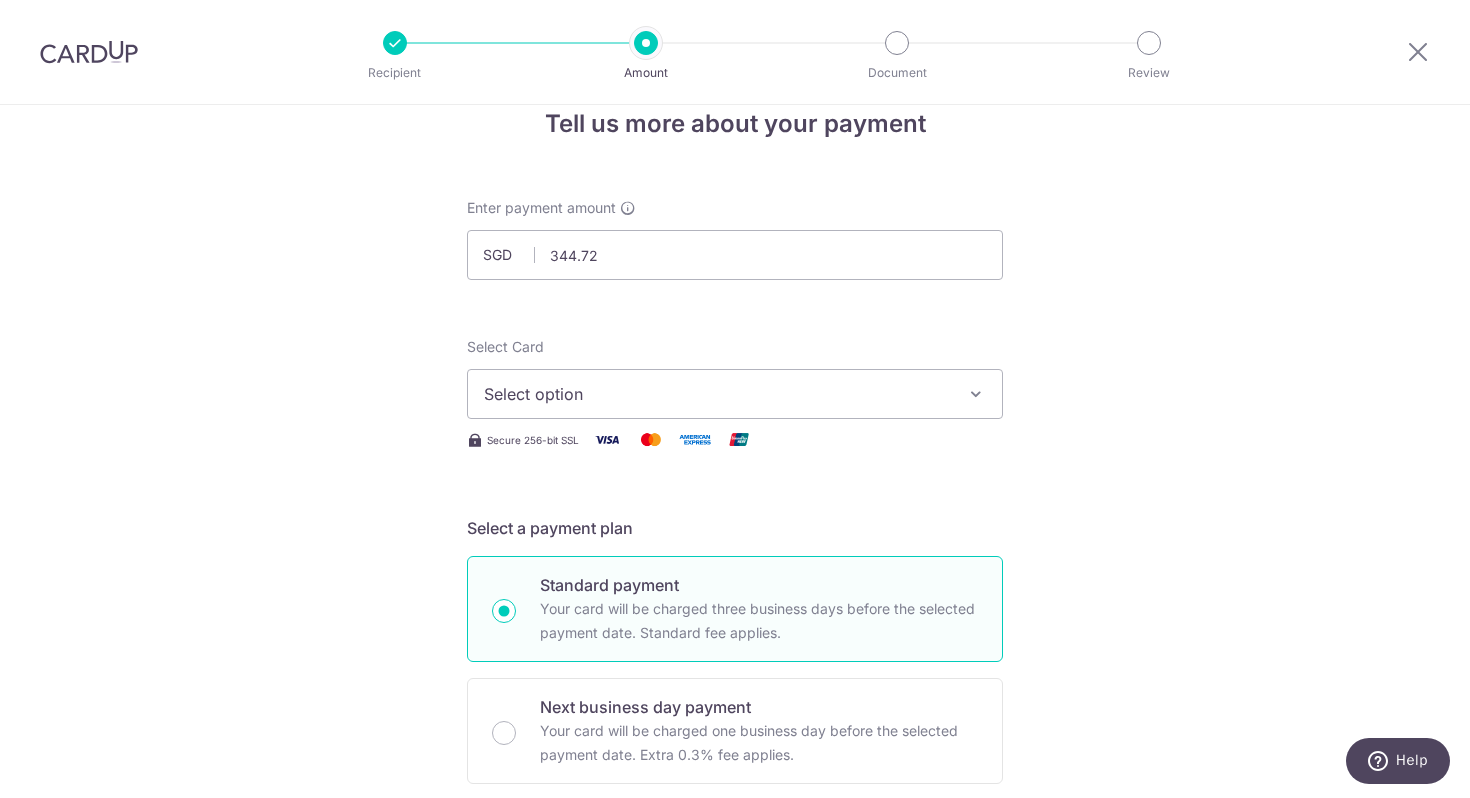 click on "Select option" at bounding box center (735, 394) 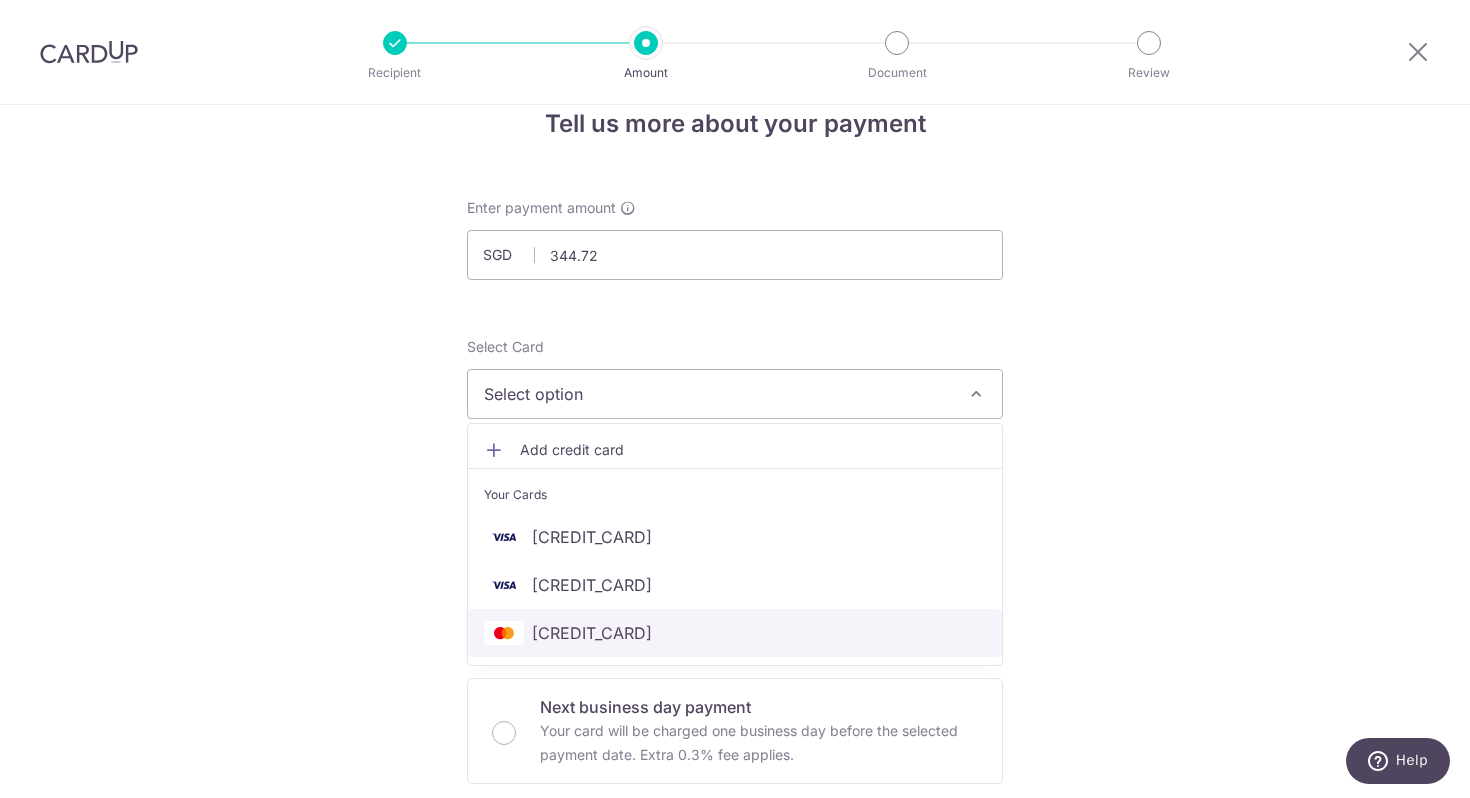 click on "**** 0850" at bounding box center [735, 633] 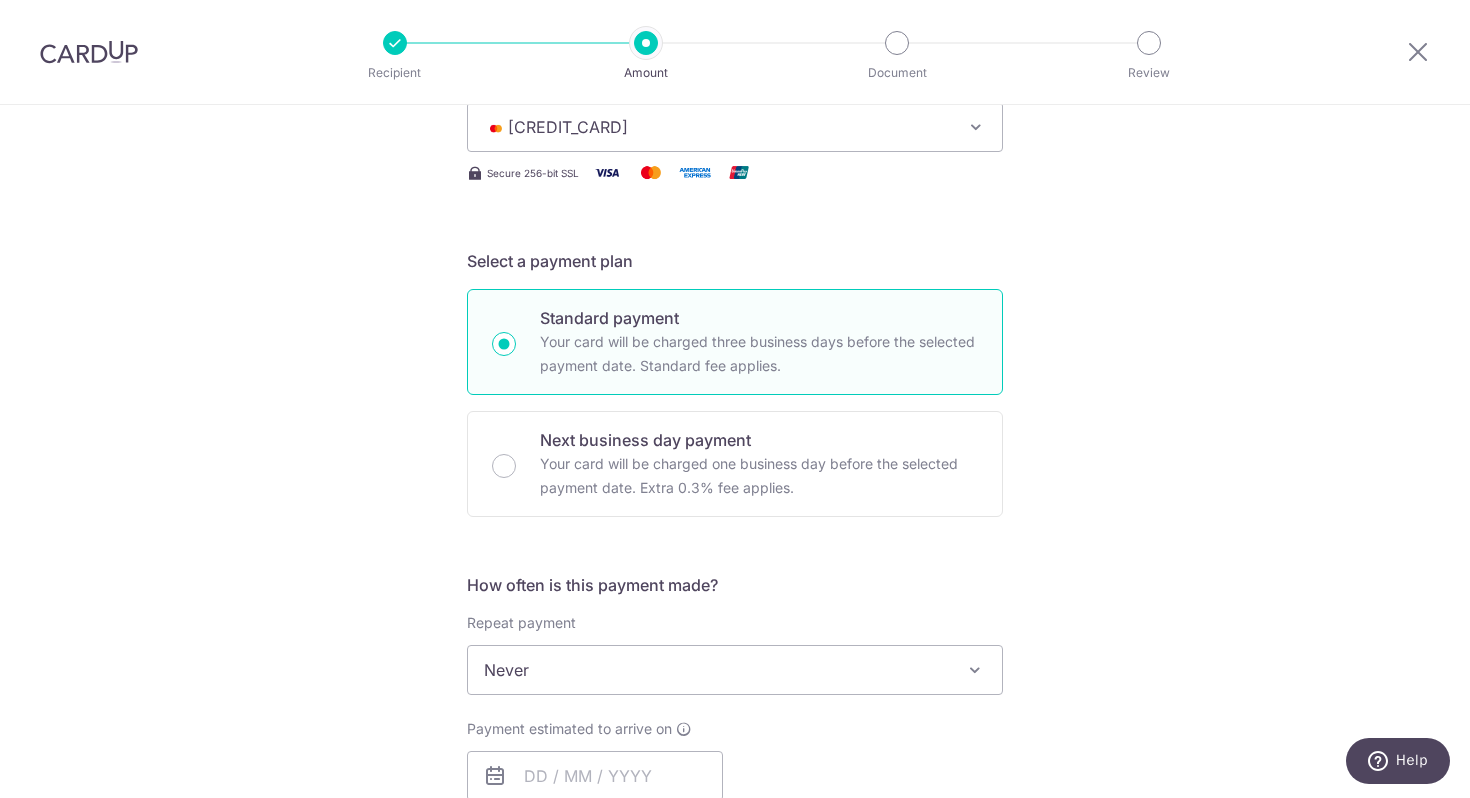 scroll, scrollTop: 414, scrollLeft: 0, axis: vertical 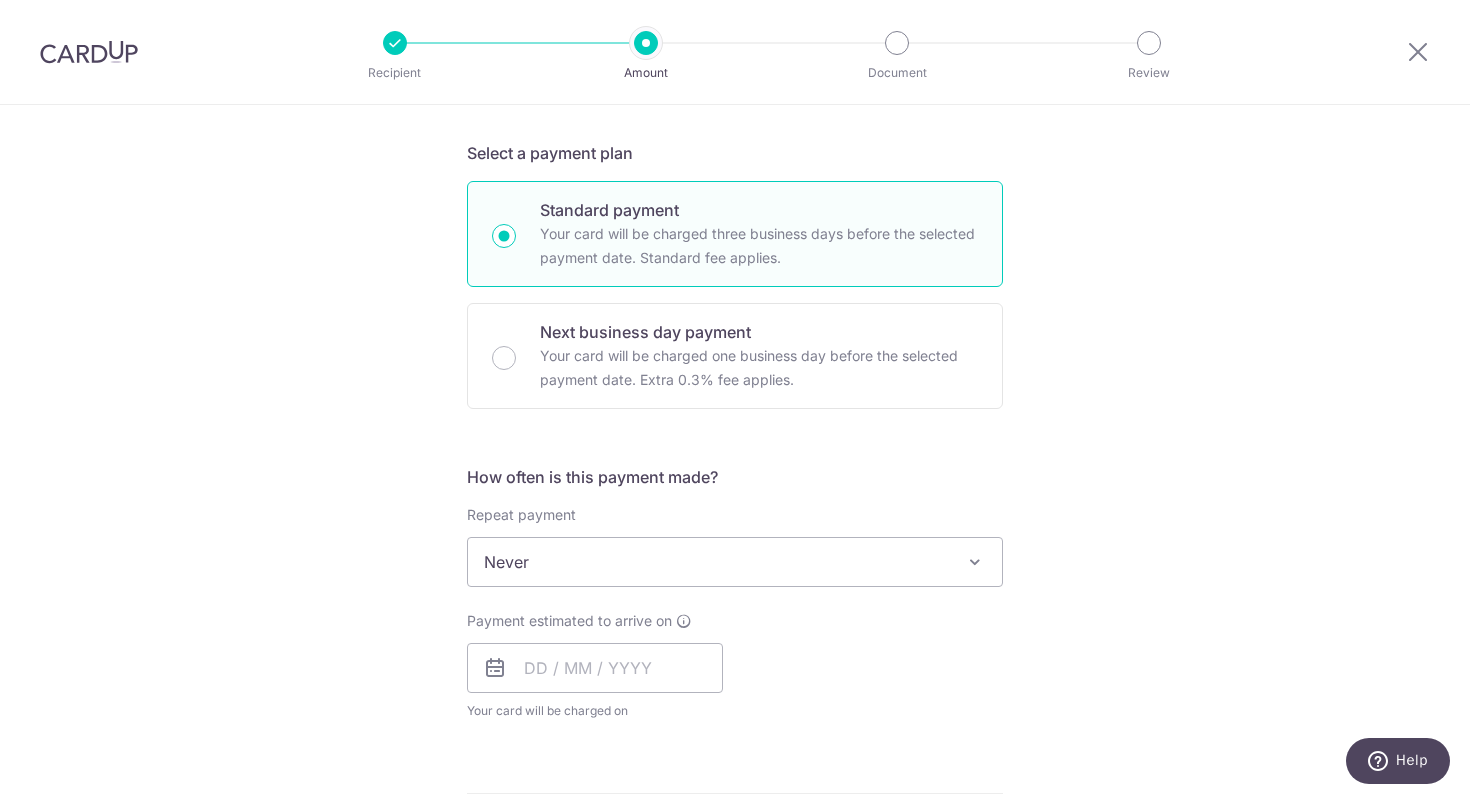 click on "Never" at bounding box center [735, 562] 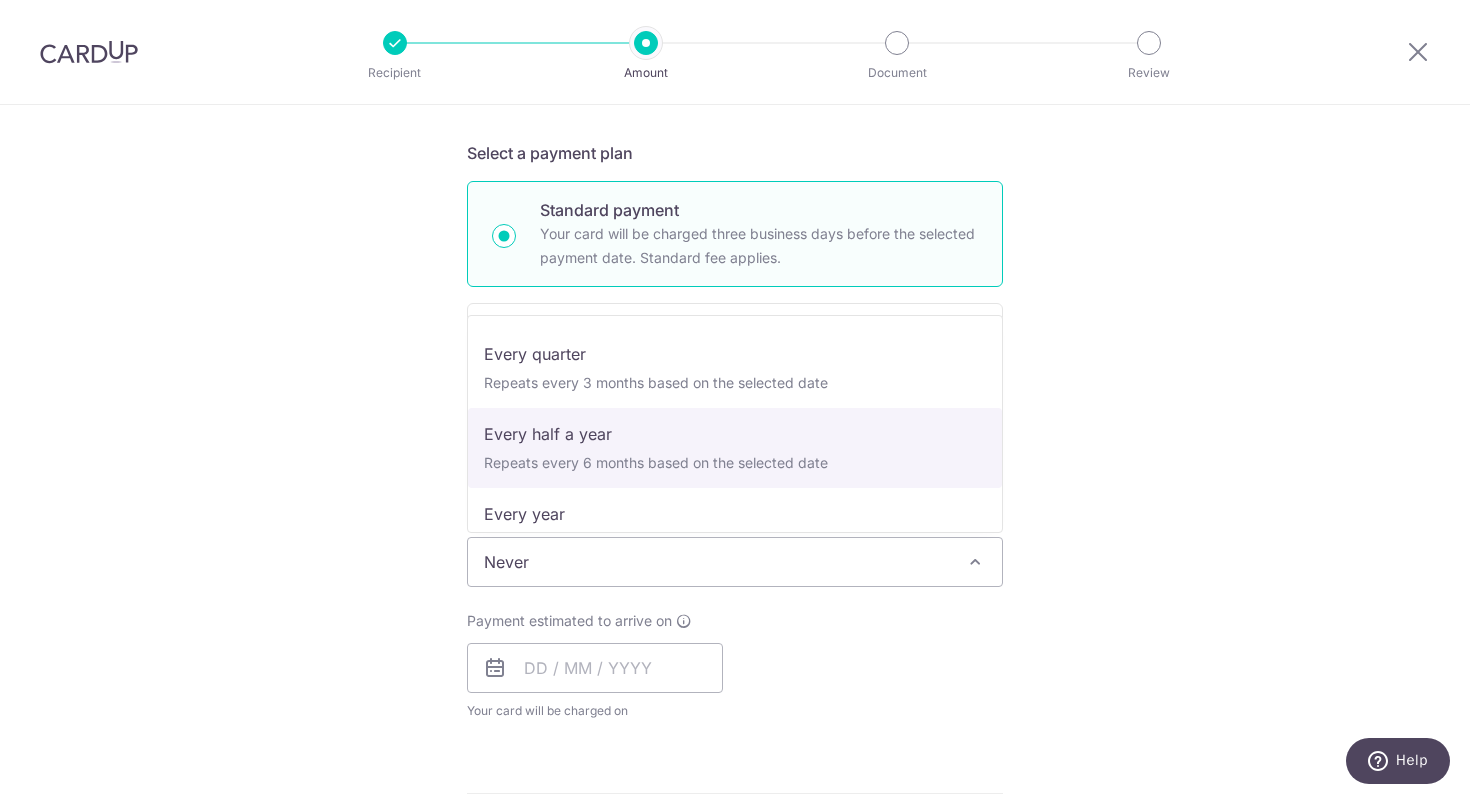 scroll, scrollTop: 280, scrollLeft: 0, axis: vertical 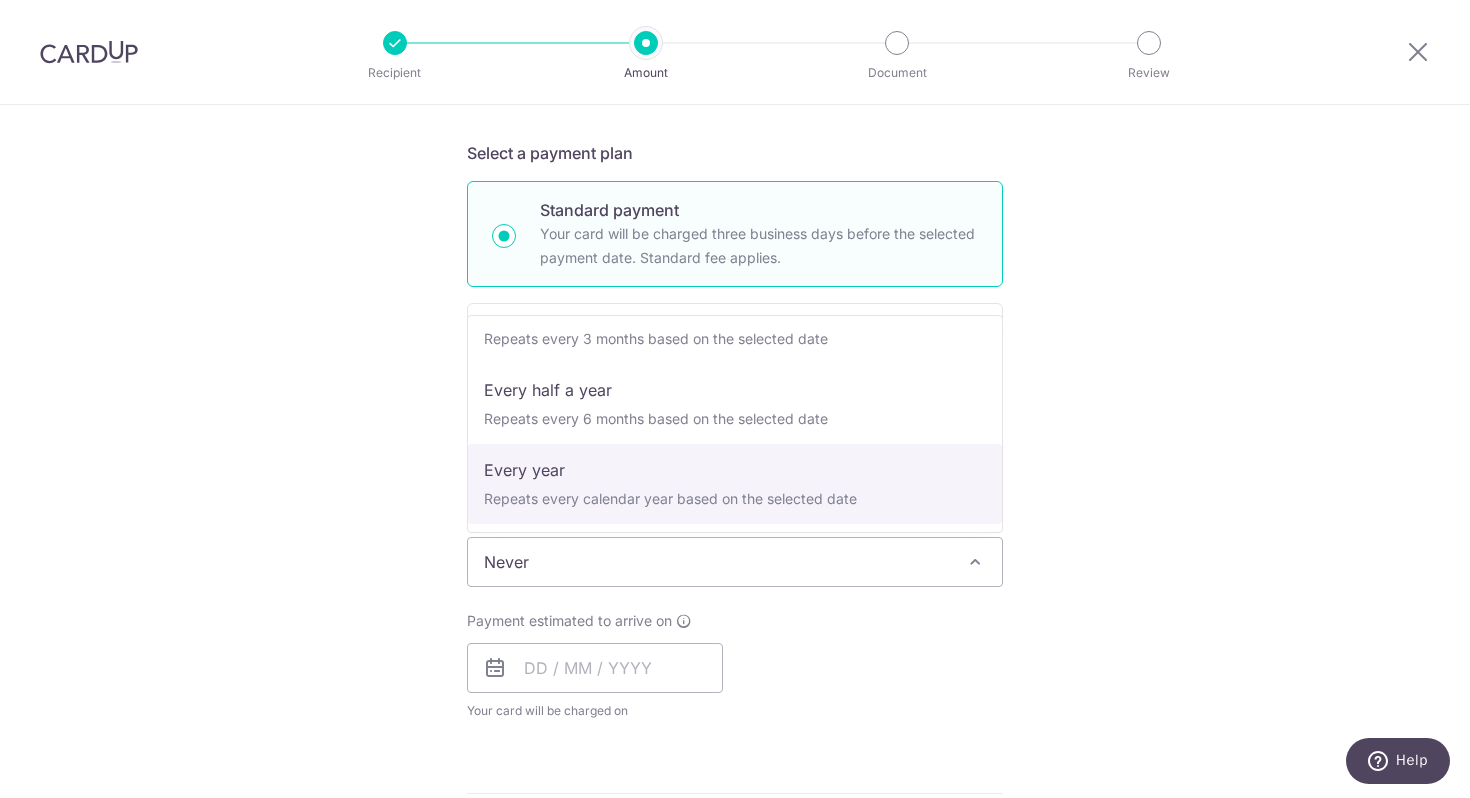 select on "6" 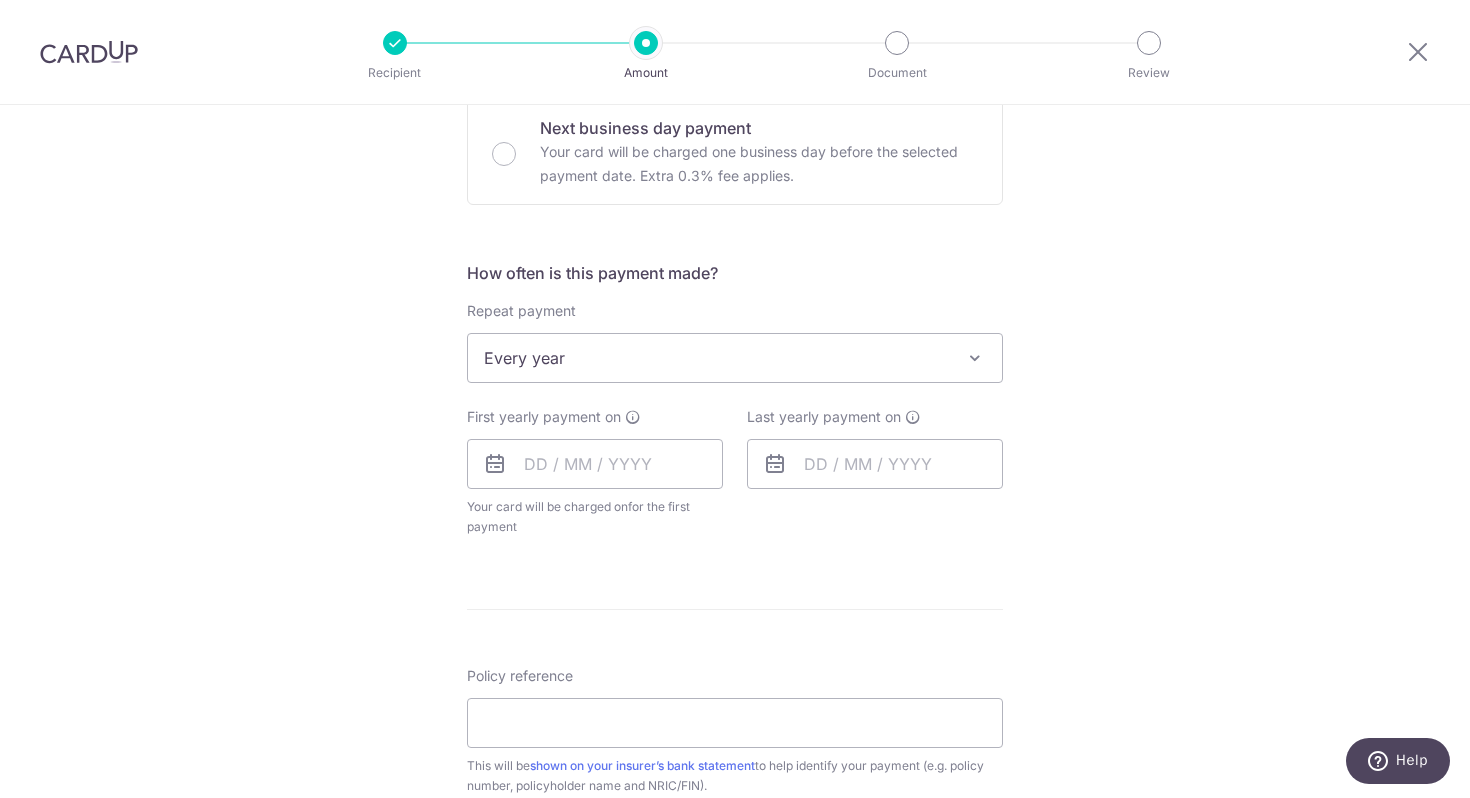 scroll, scrollTop: 631, scrollLeft: 0, axis: vertical 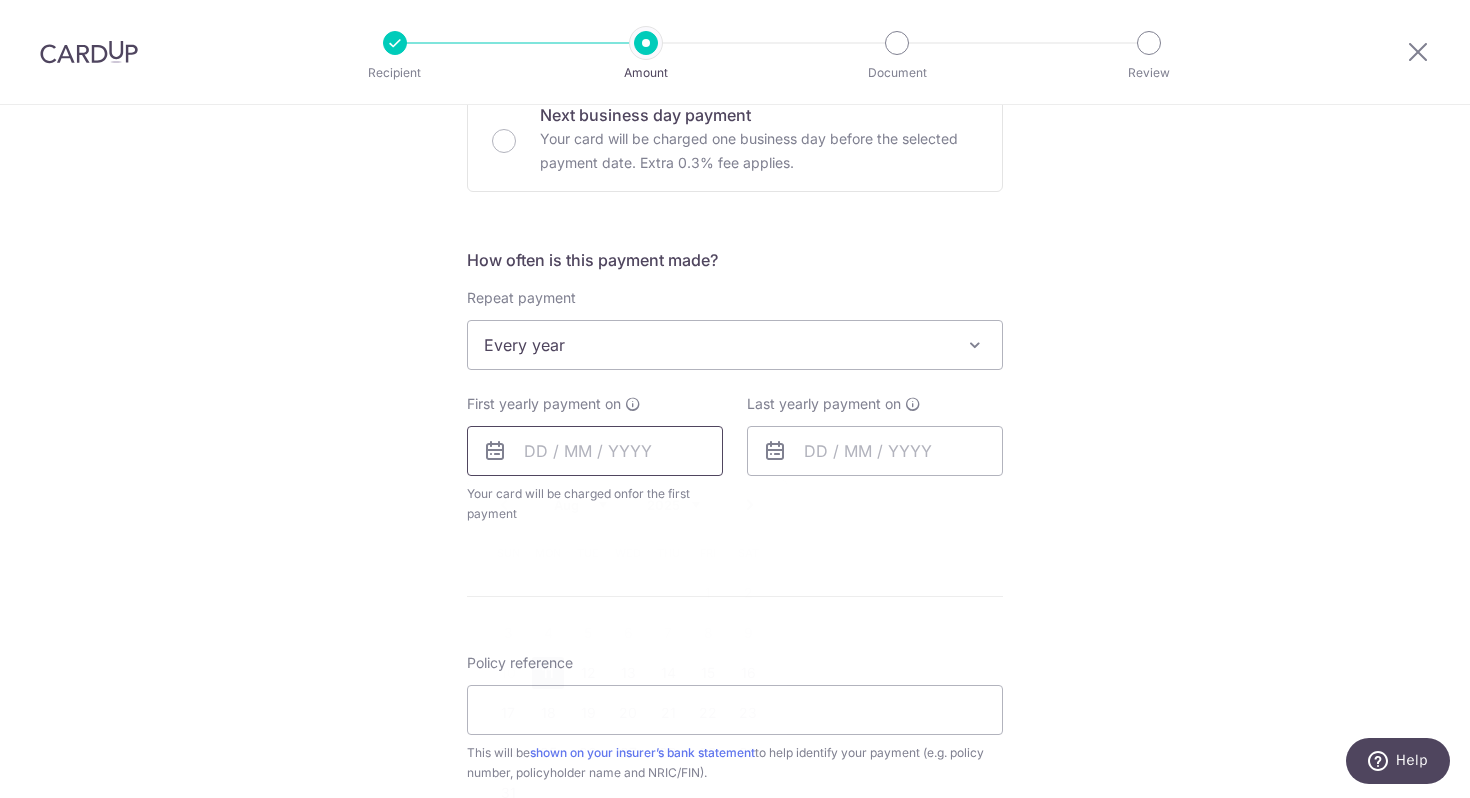 click at bounding box center (595, 451) 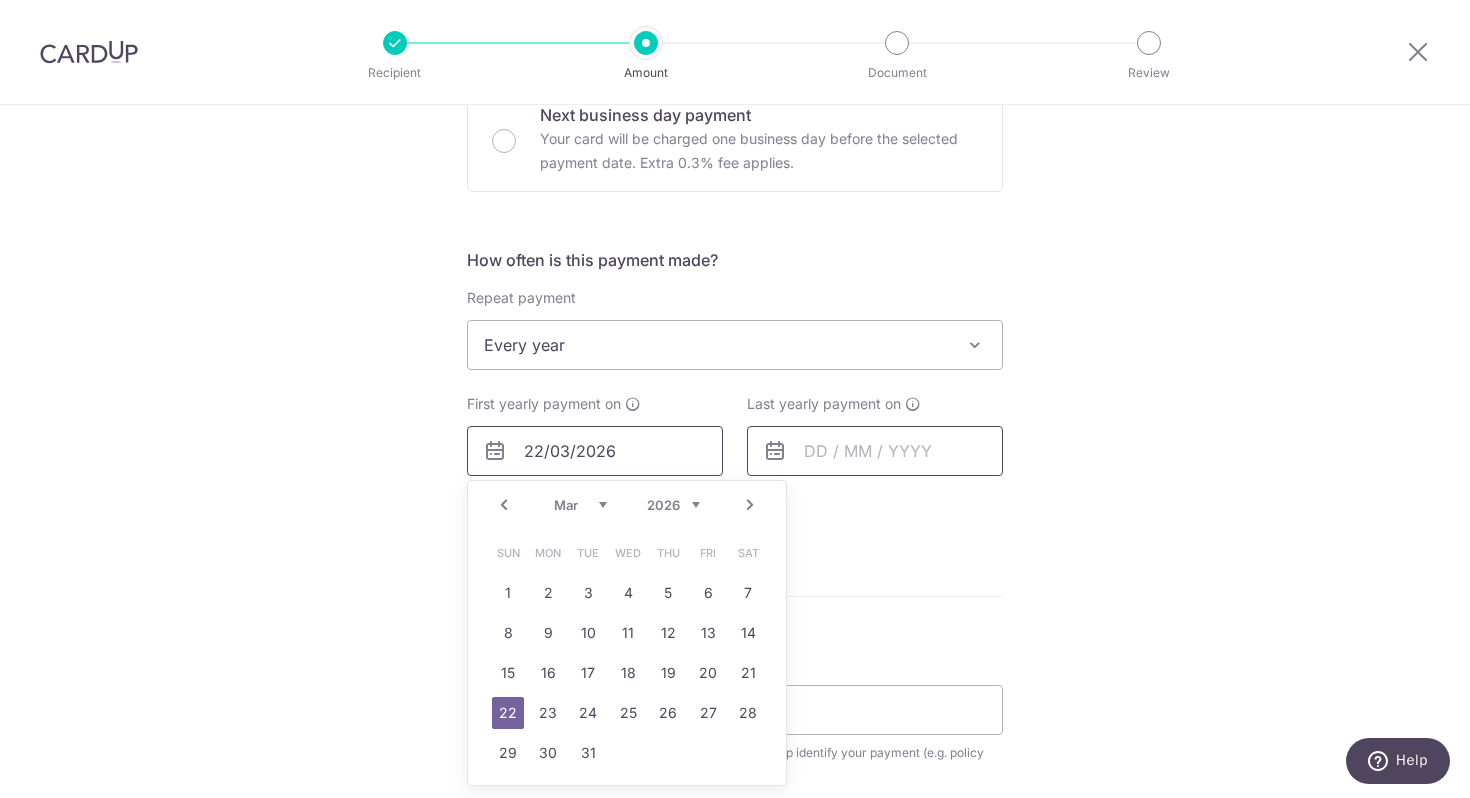 type on "22/03/2026" 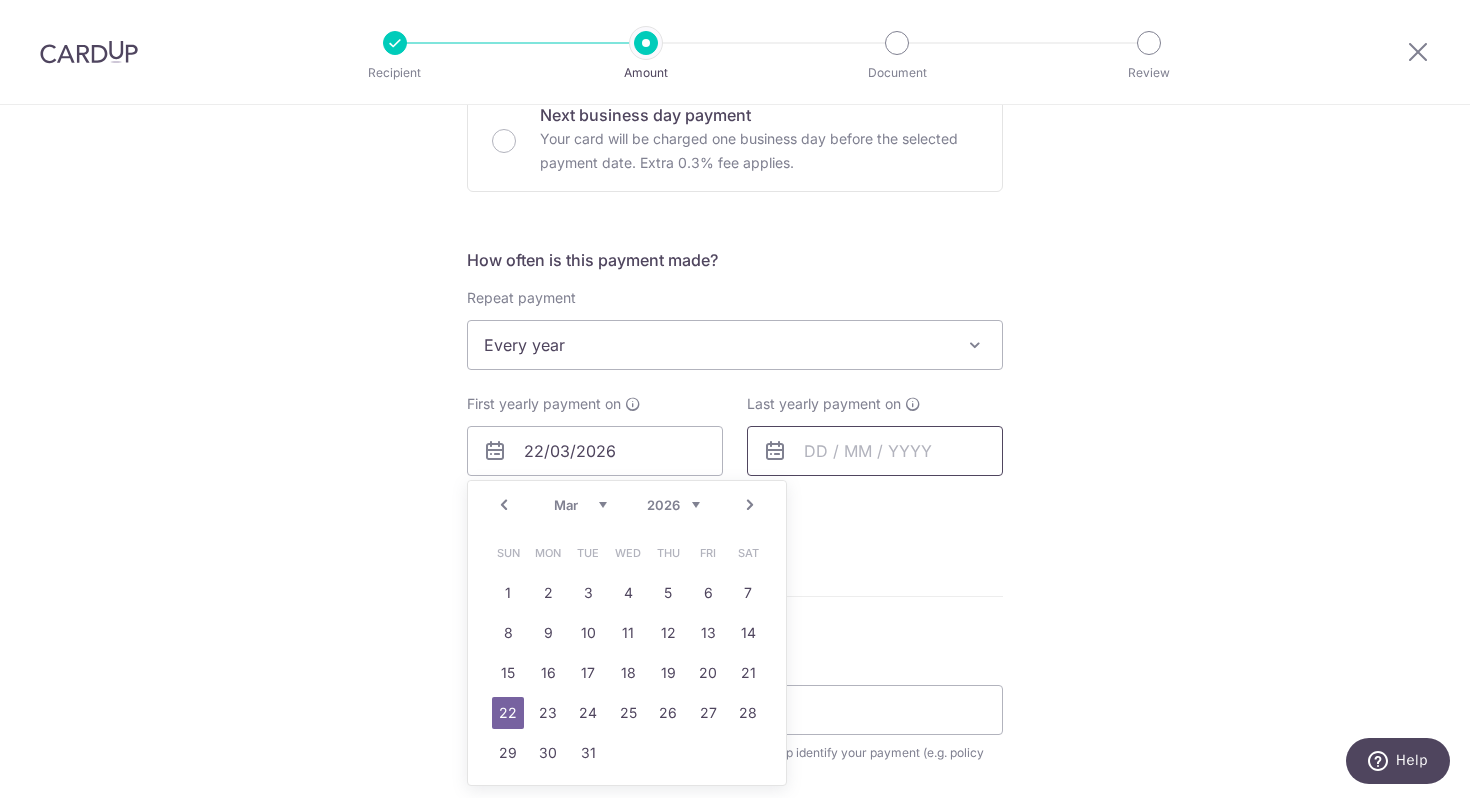 click at bounding box center (875, 451) 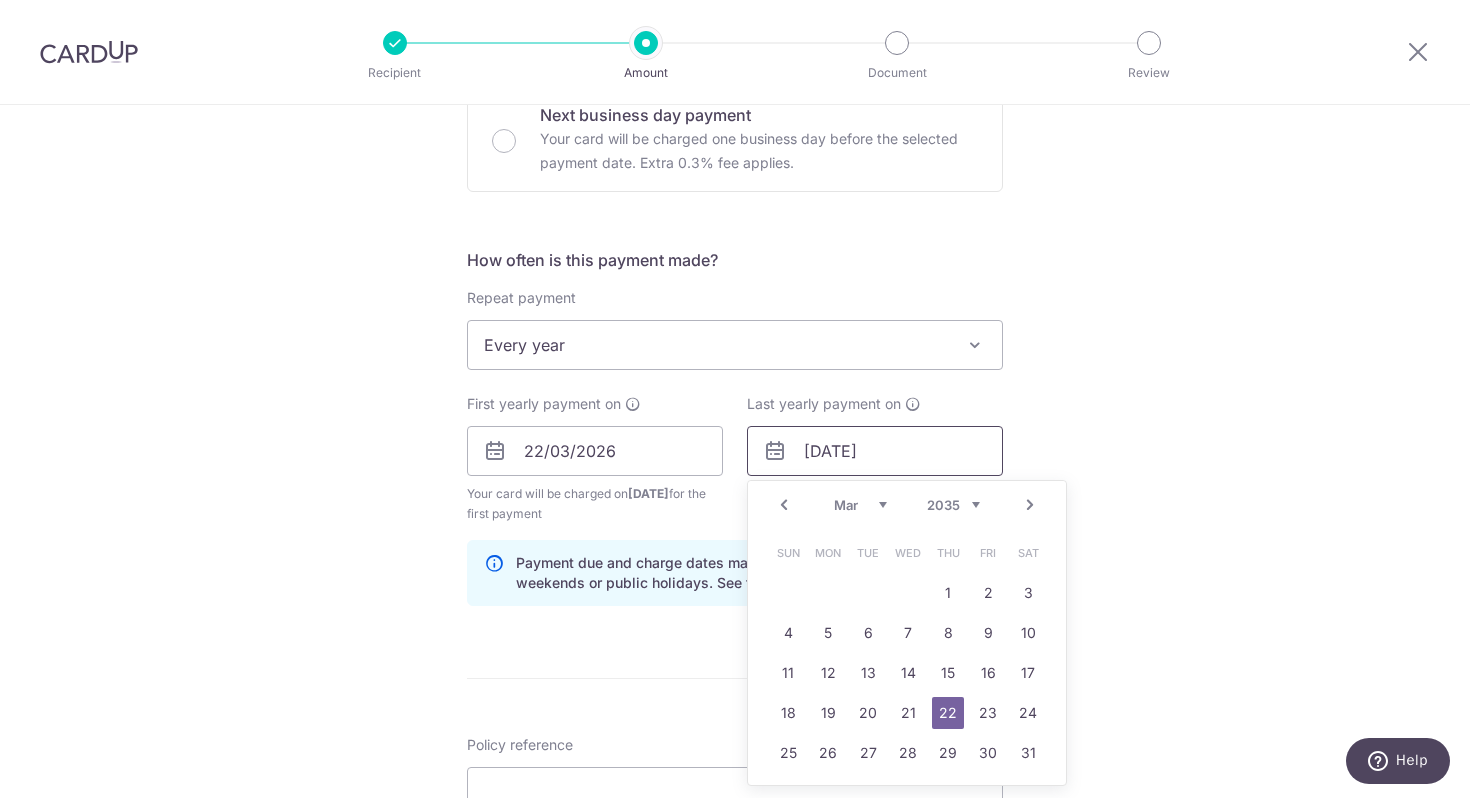 click on "22/03/2035" at bounding box center [875, 451] 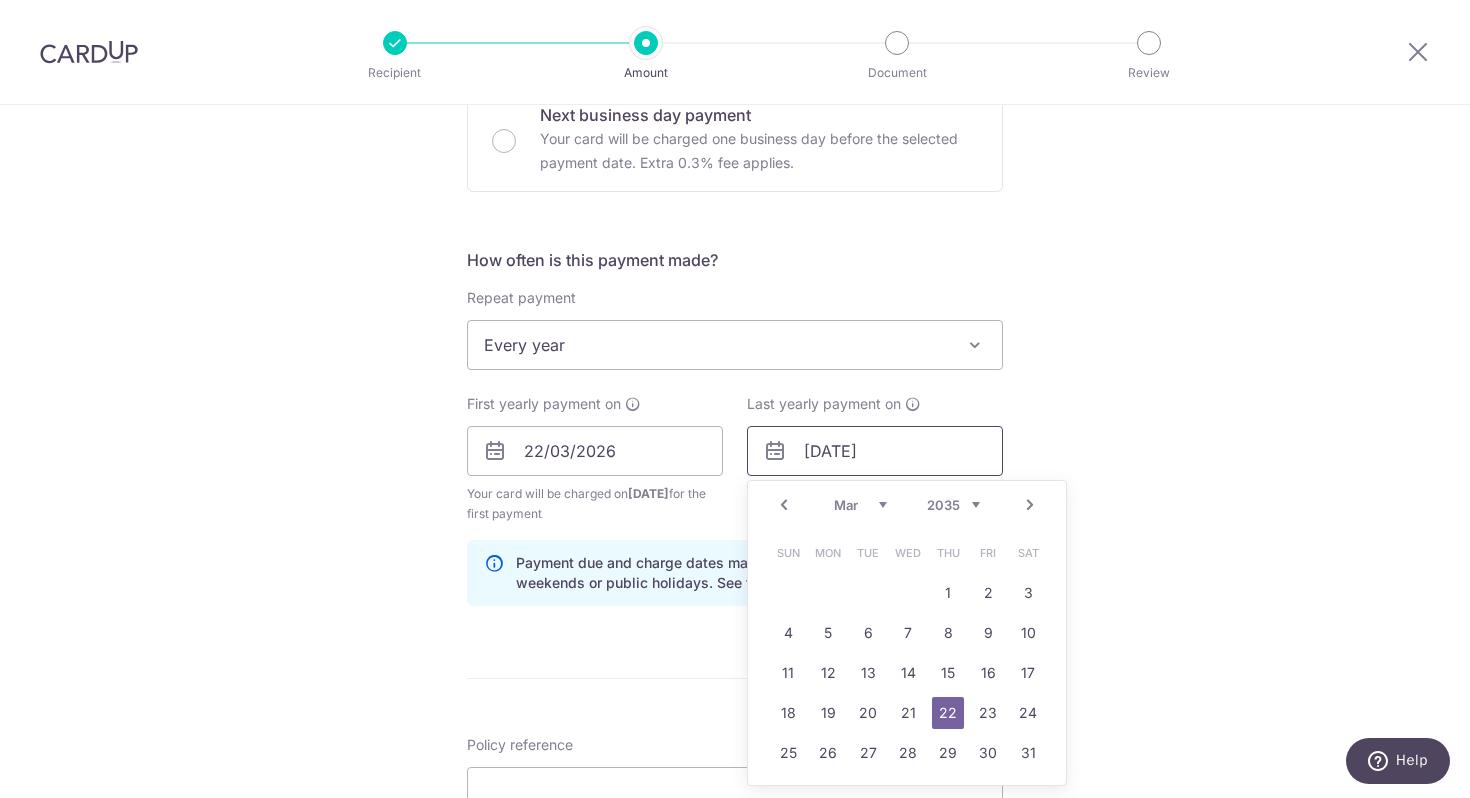 type on "22/03/2035" 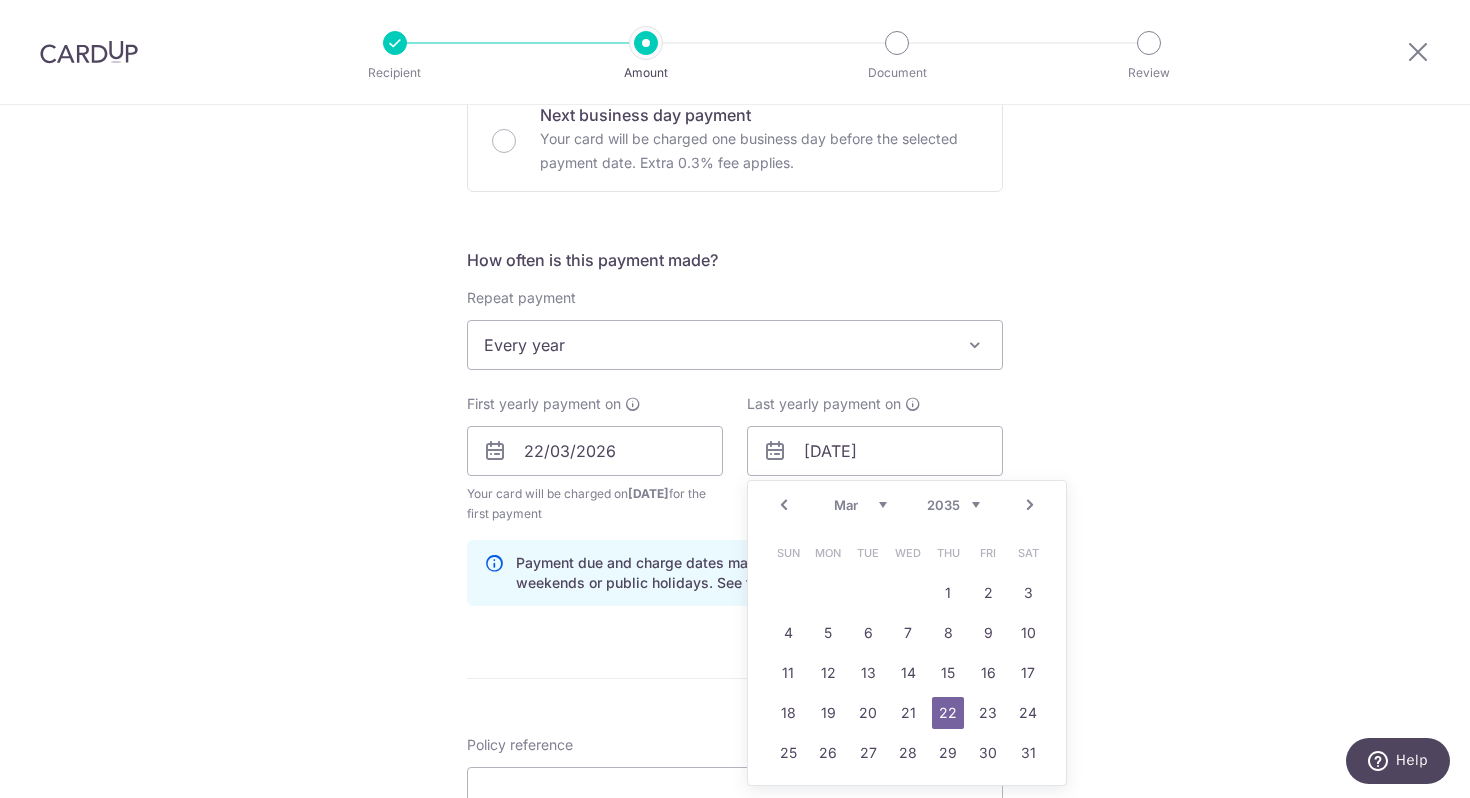 click on "Tell us more about your payment
Enter payment amount
SGD
344.72
344.72
Select Card
**** 0850
Add credit card
Your Cards
**** 6215
**** 5080
**** 0850
Secure 256-bit SSL
Text
New card details
Card" at bounding box center [735, 429] 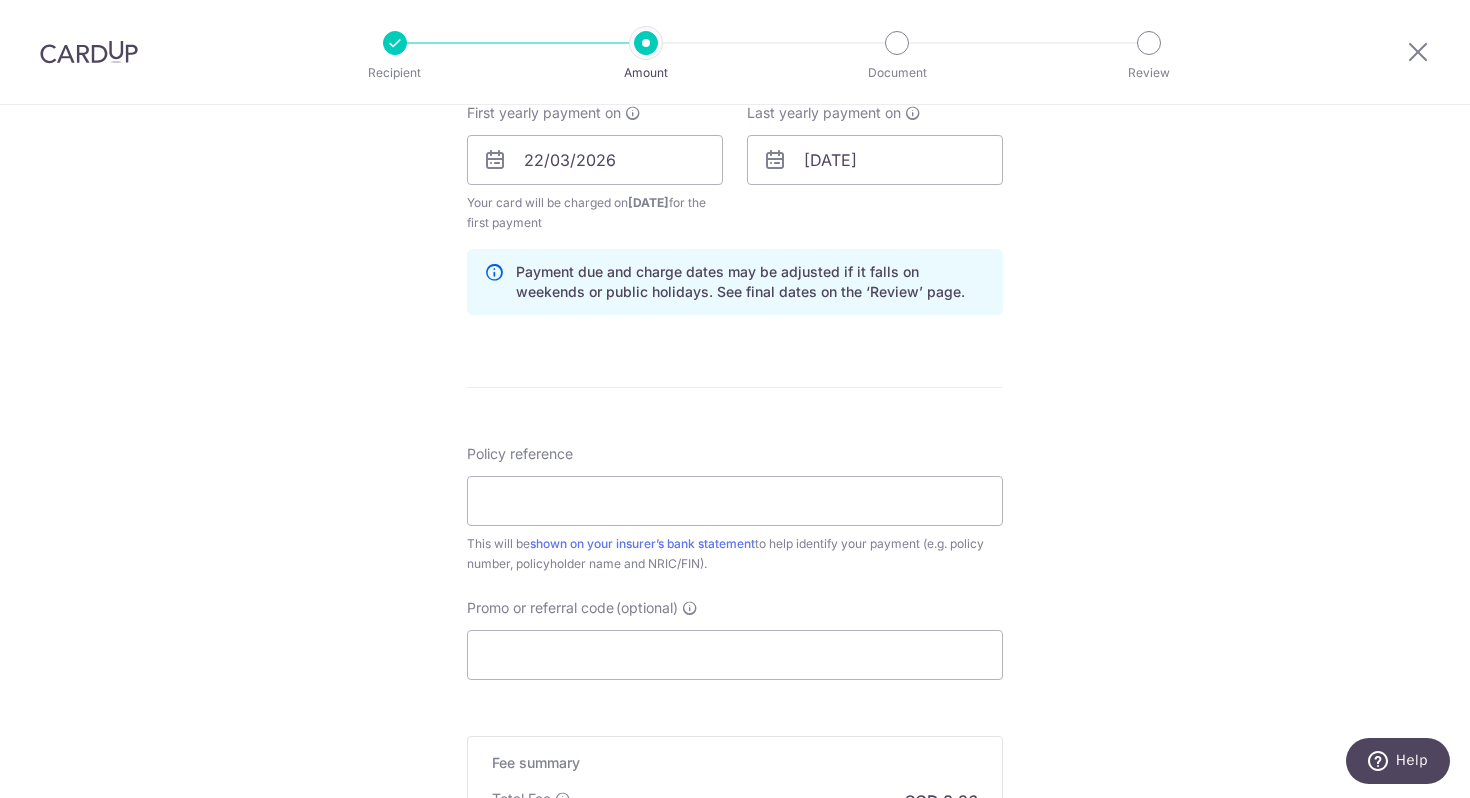 scroll, scrollTop: 923, scrollLeft: 0, axis: vertical 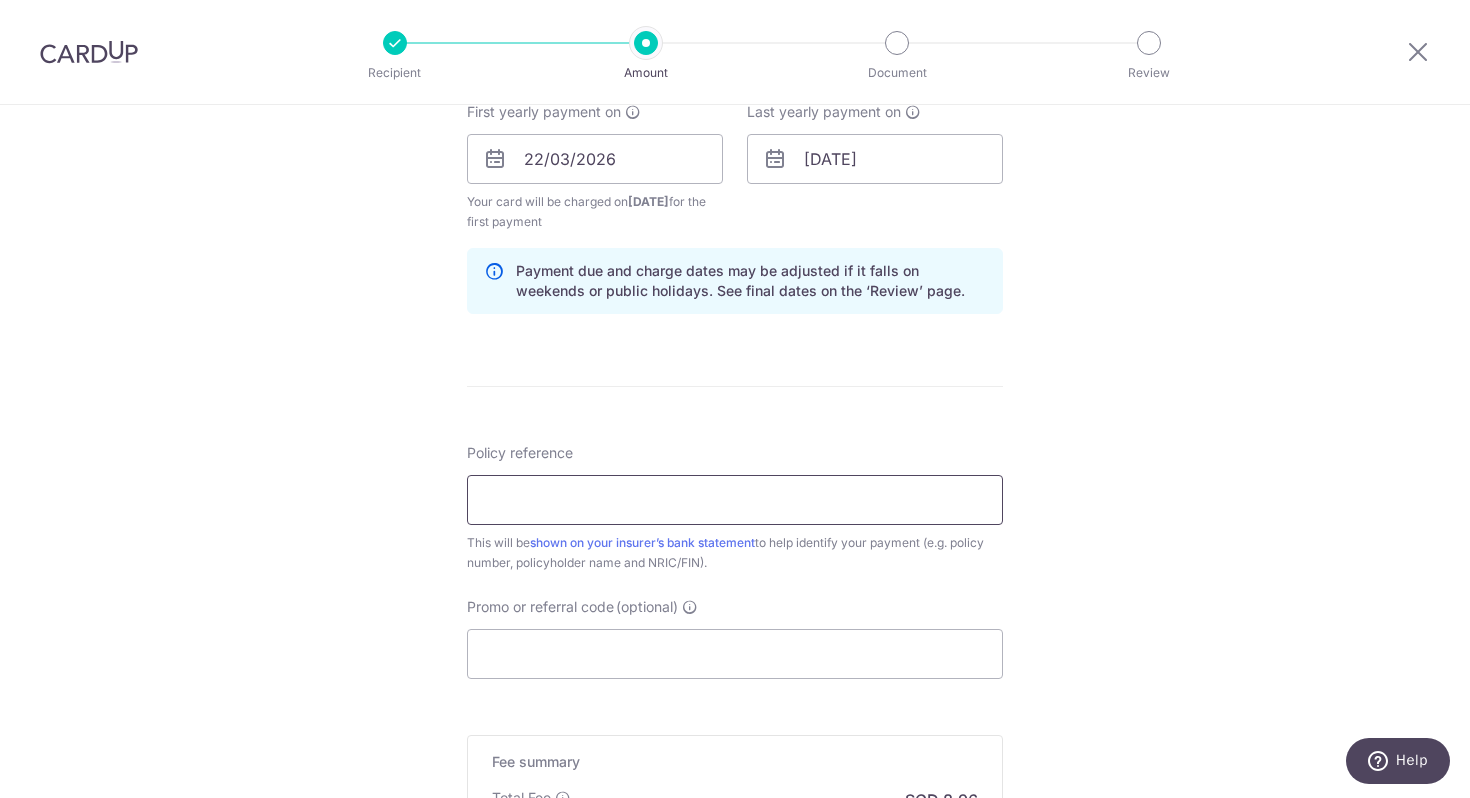 click on "Policy reference" at bounding box center (735, 500) 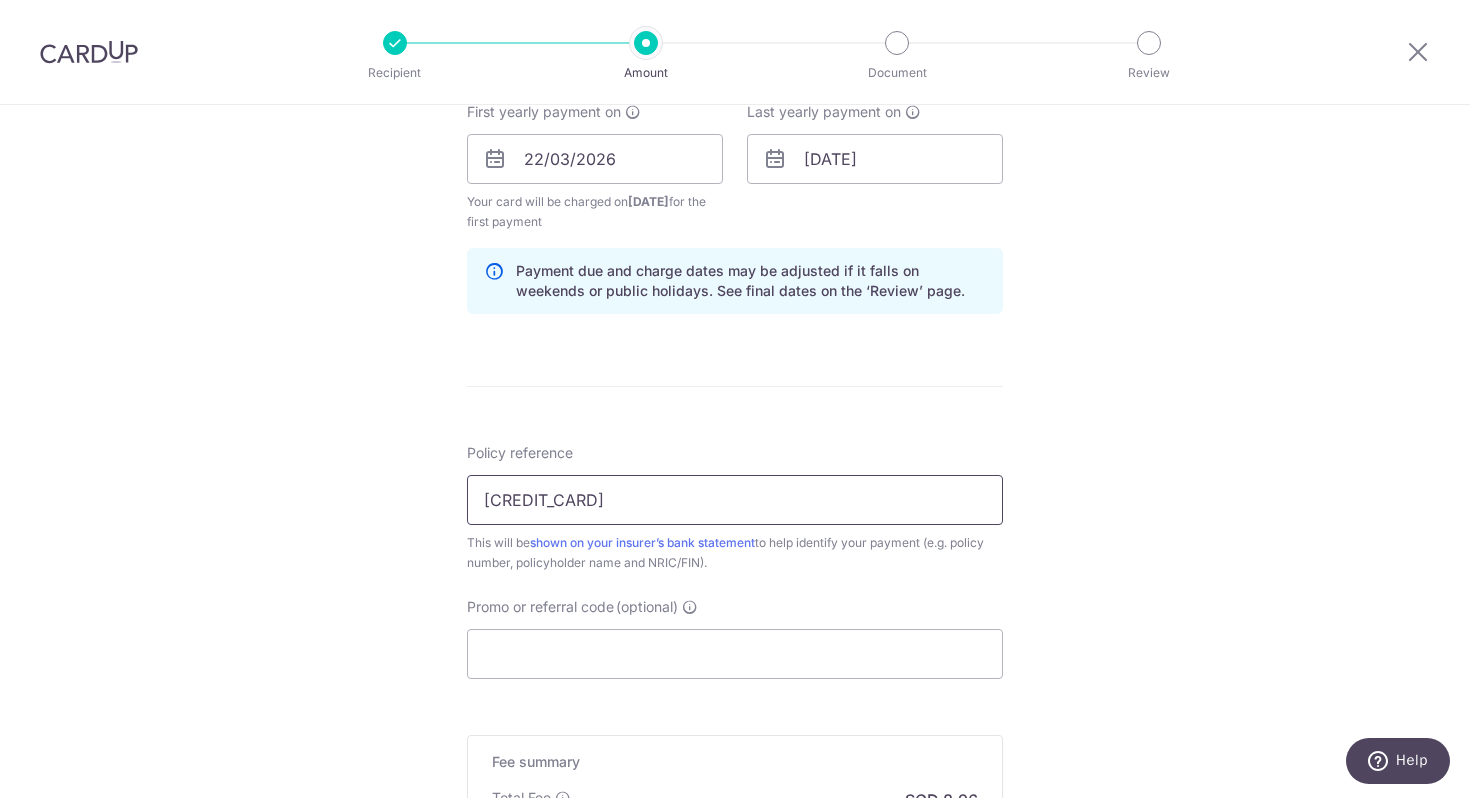 type on "P521515391" 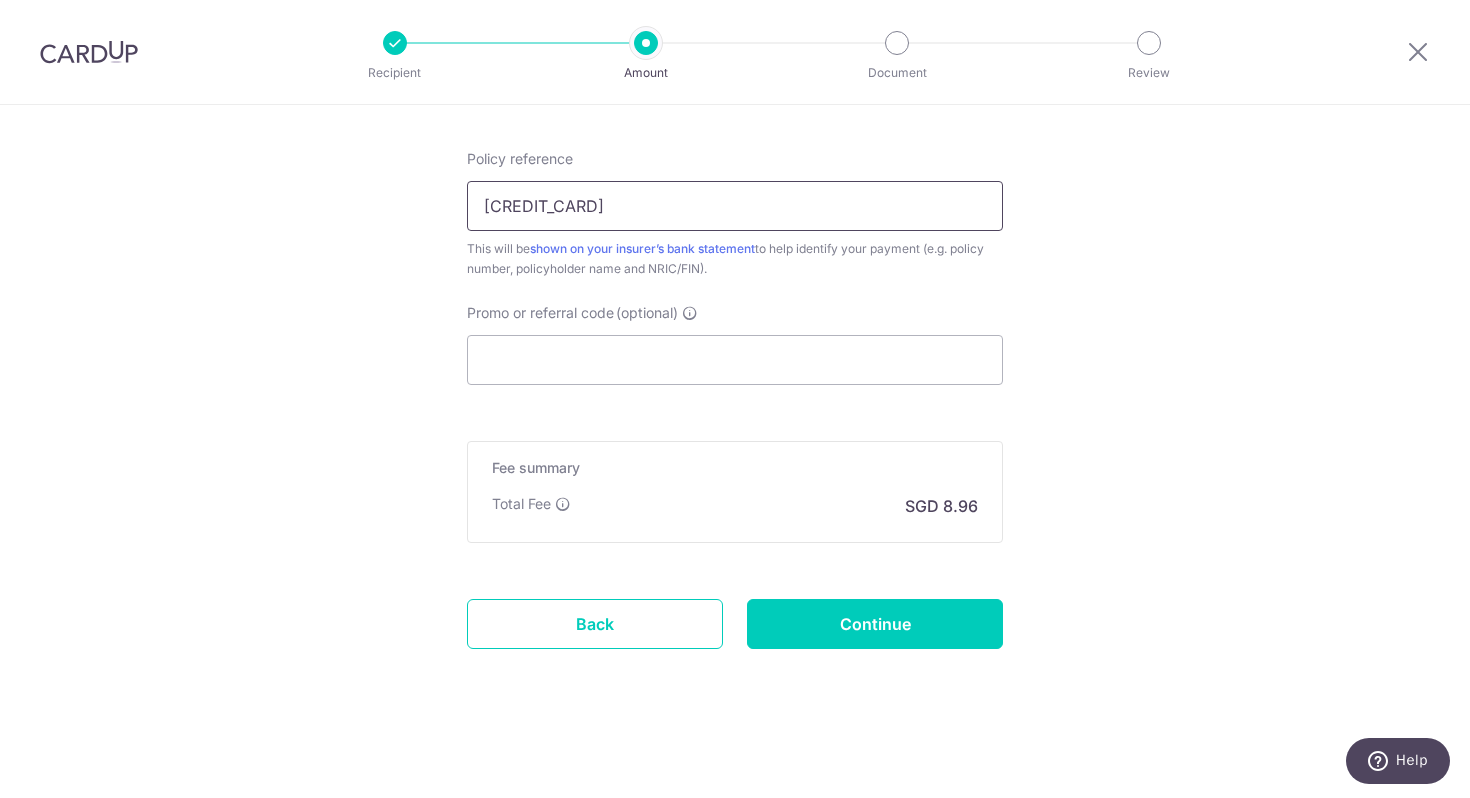 scroll, scrollTop: 1218, scrollLeft: 0, axis: vertical 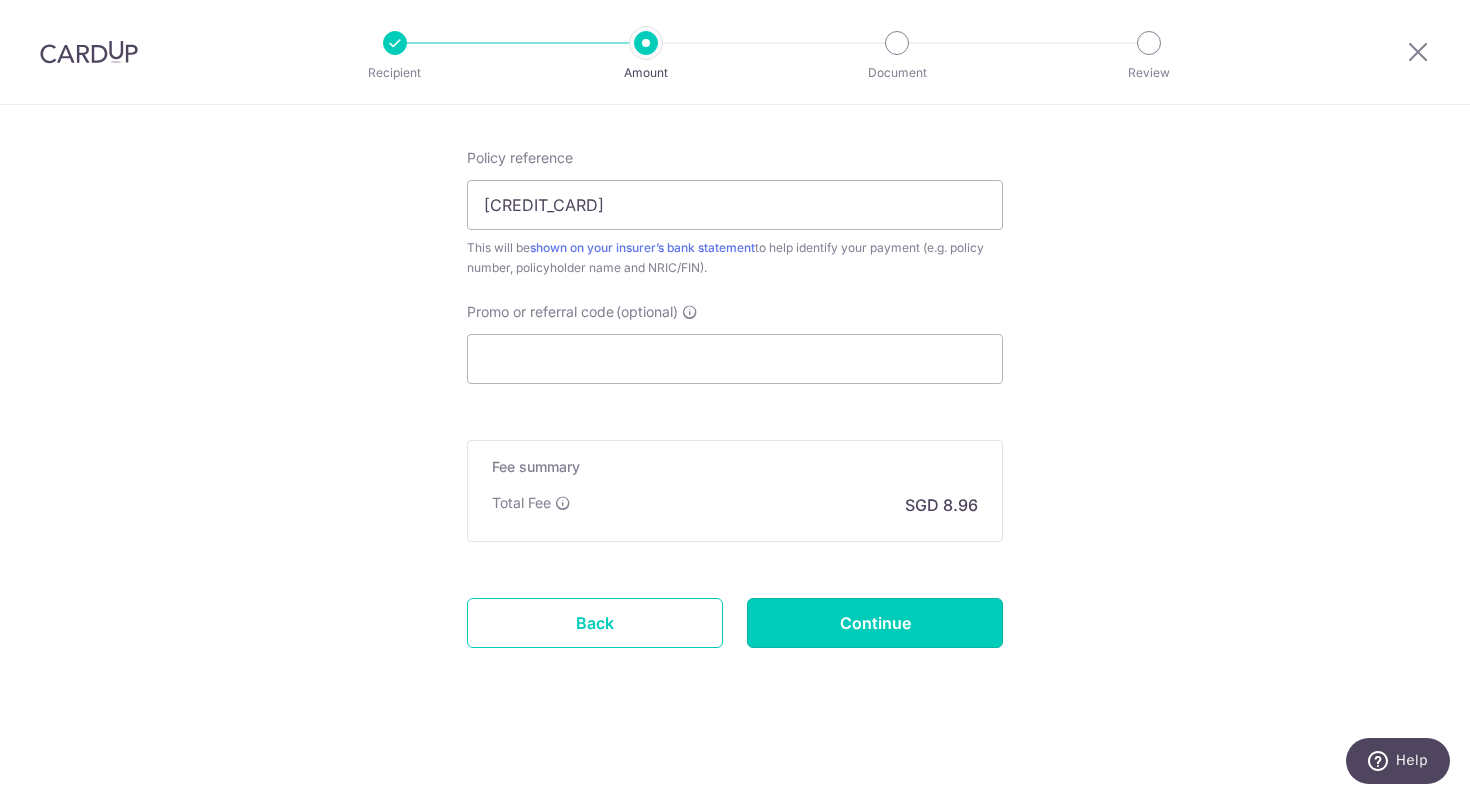 drag, startPoint x: 831, startPoint y: 609, endPoint x: 921, endPoint y: 461, distance: 173.21663 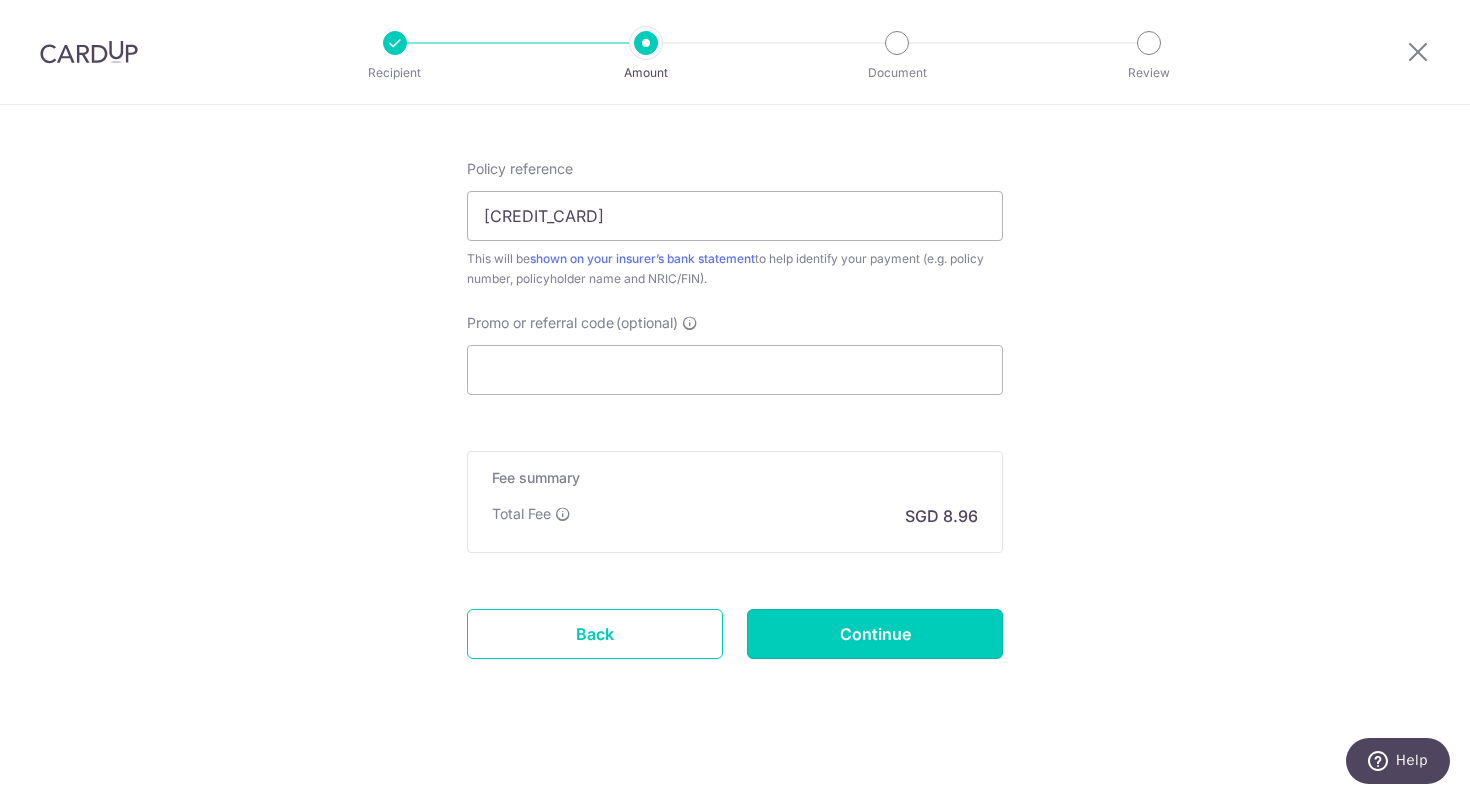 scroll, scrollTop: 1218, scrollLeft: 0, axis: vertical 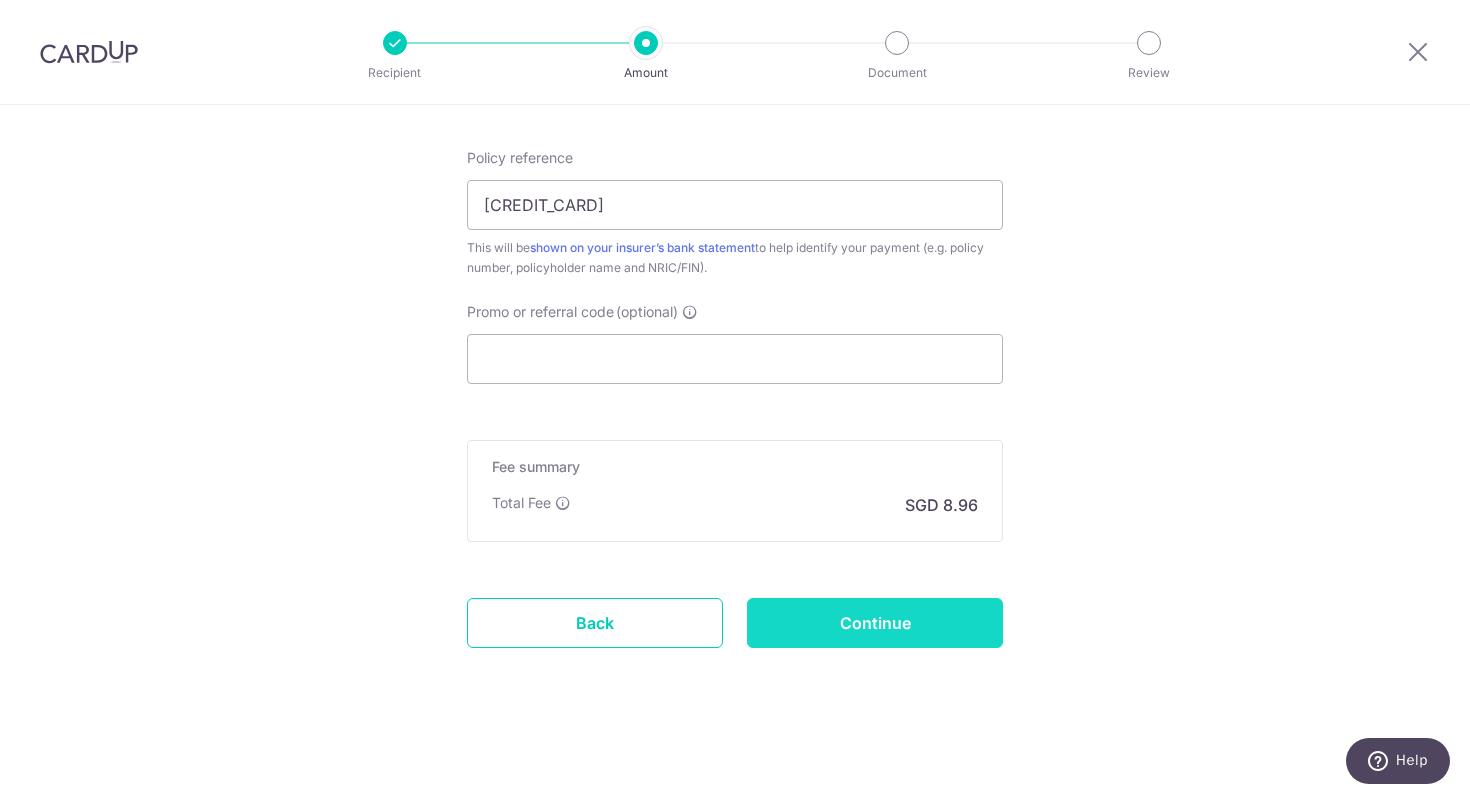 click on "Continue" at bounding box center [875, 623] 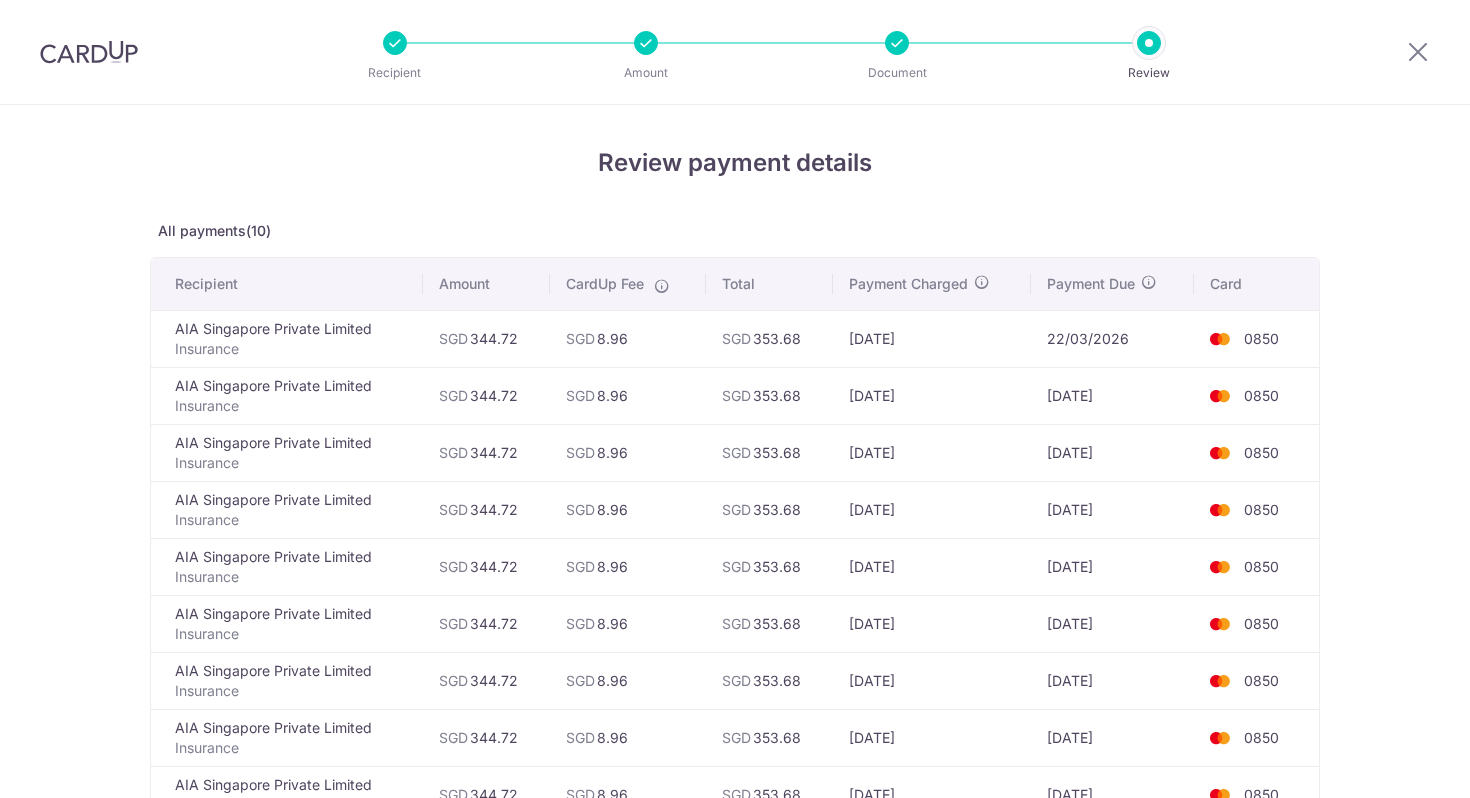 scroll, scrollTop: 0, scrollLeft: 0, axis: both 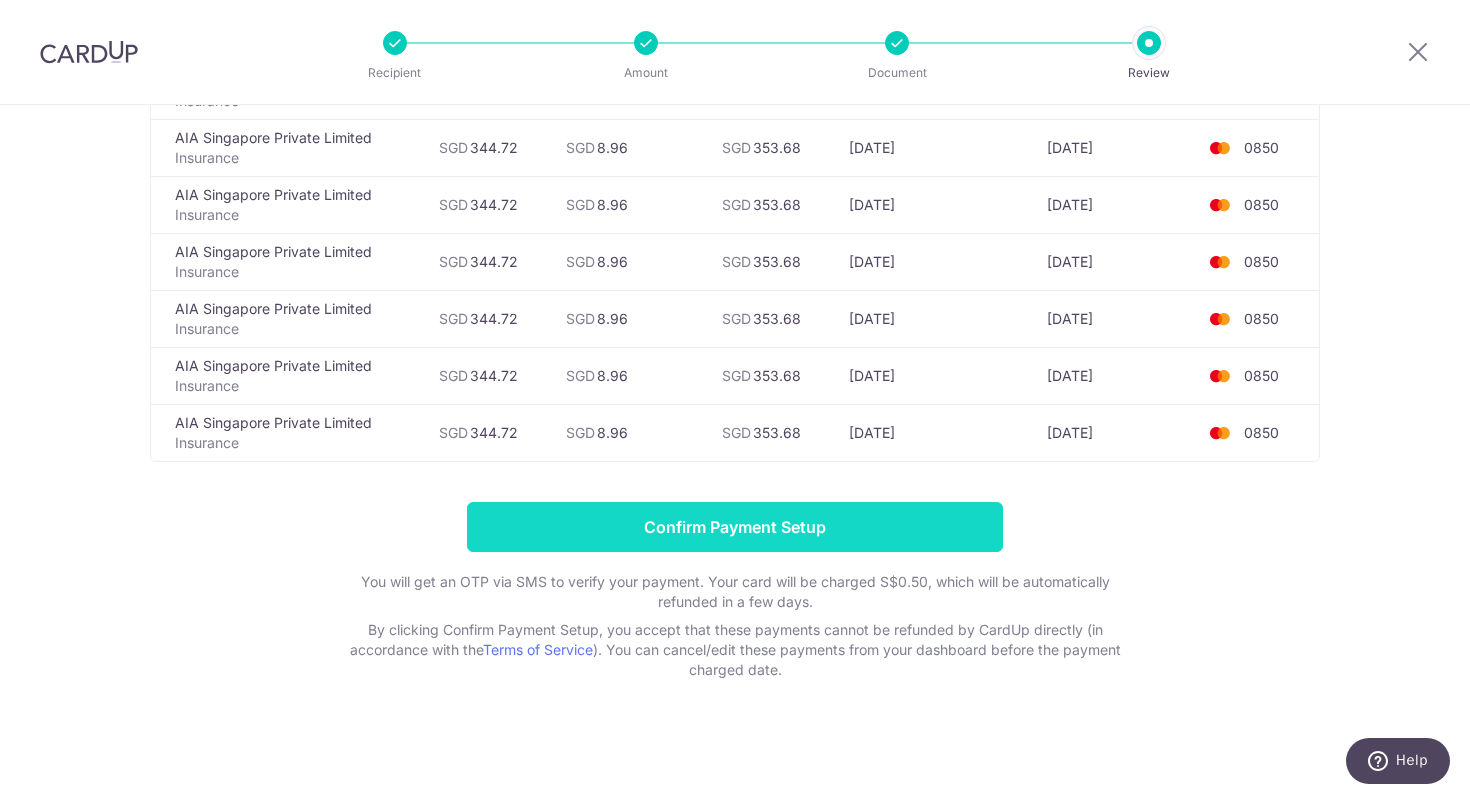 click on "Confirm Payment Setup" at bounding box center [735, 527] 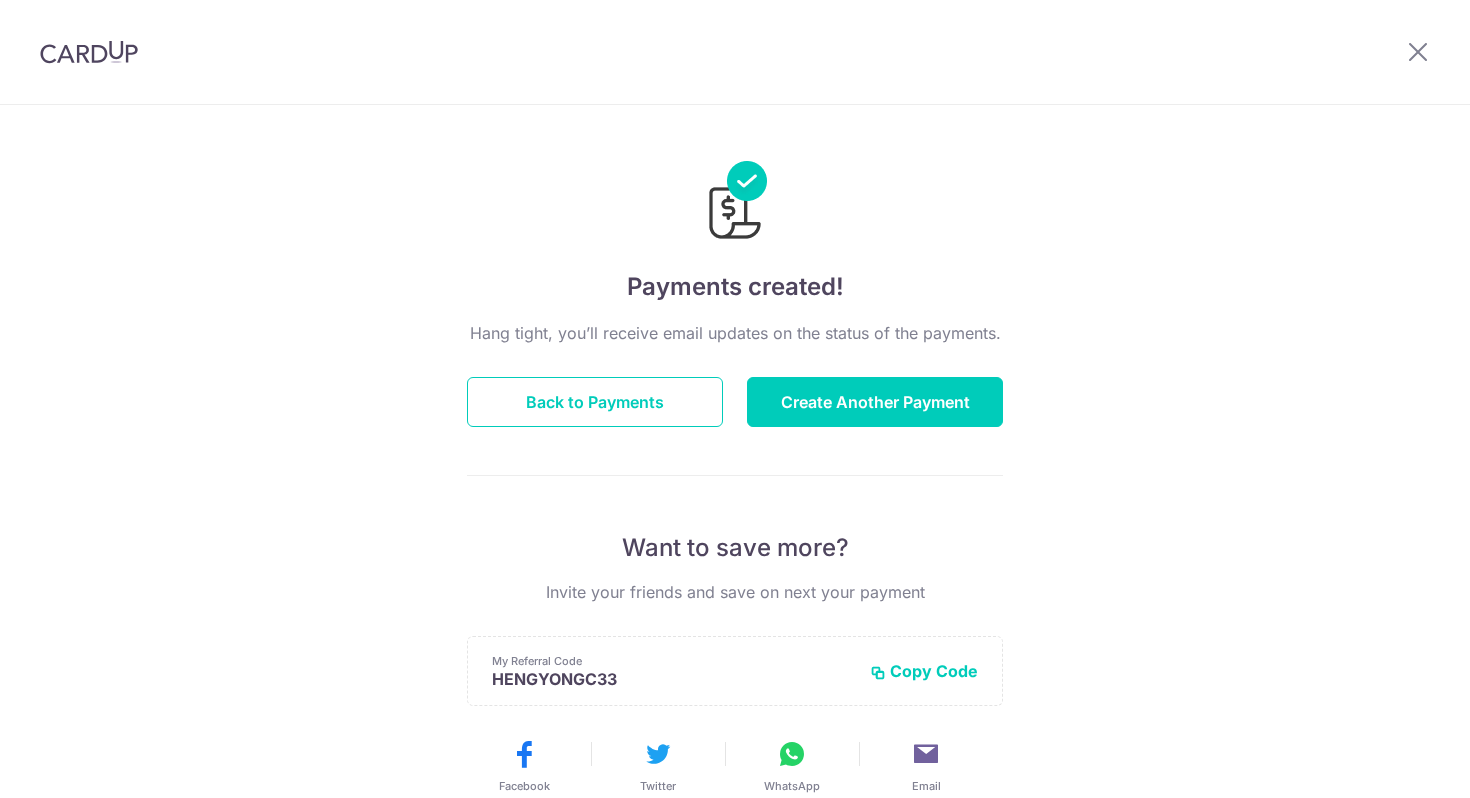 scroll, scrollTop: 0, scrollLeft: 0, axis: both 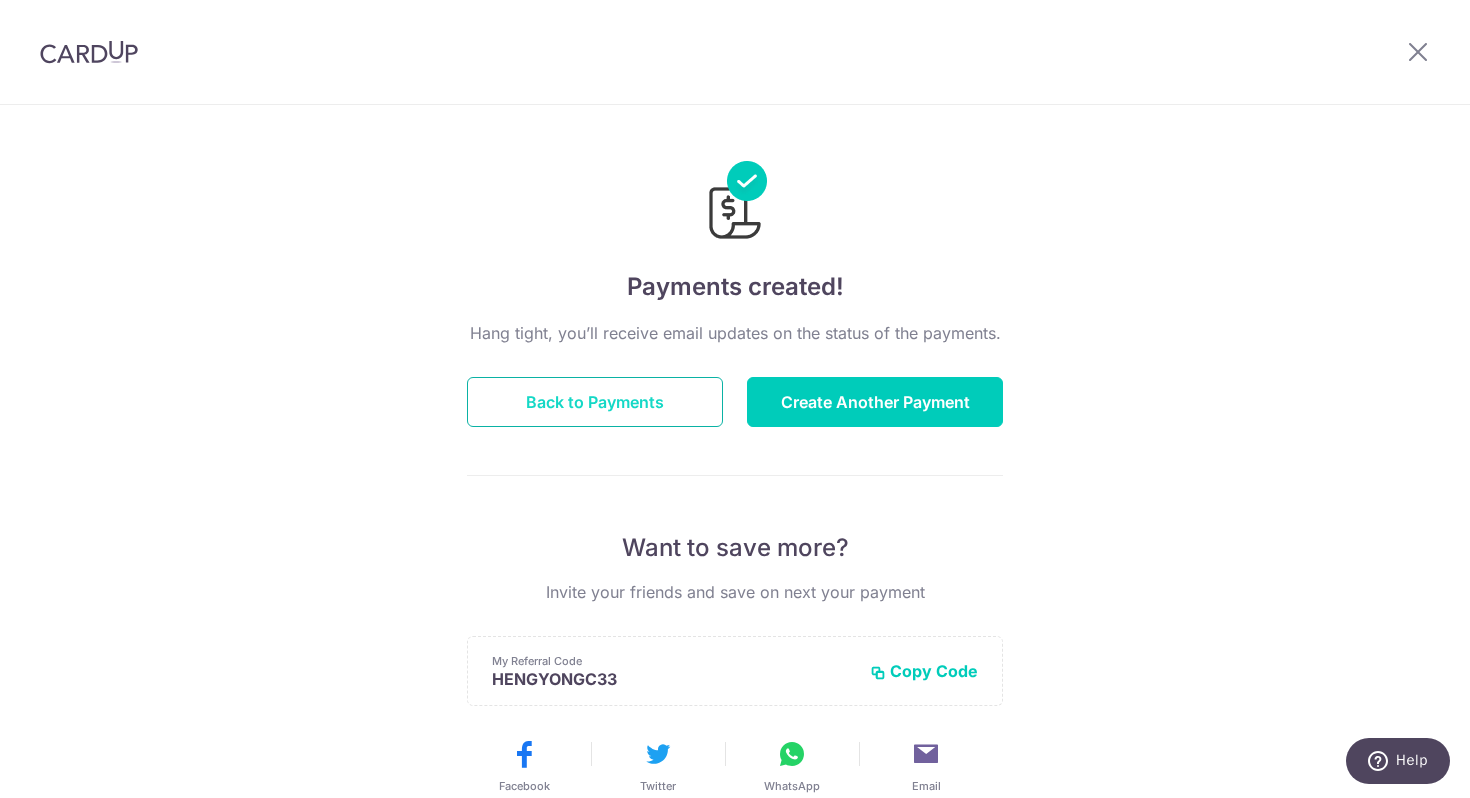 click on "Back to Payments" at bounding box center (595, 402) 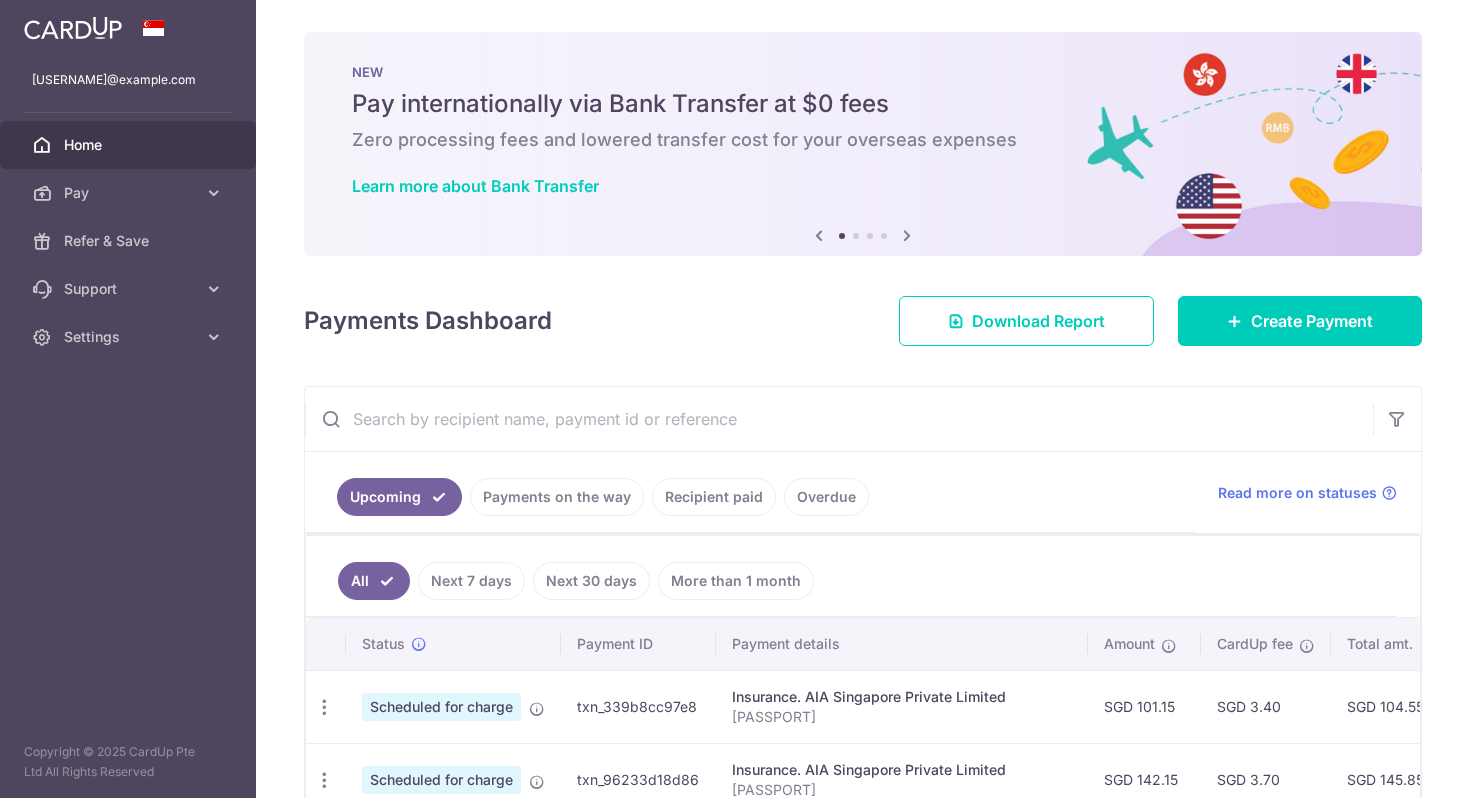scroll, scrollTop: 0, scrollLeft: 0, axis: both 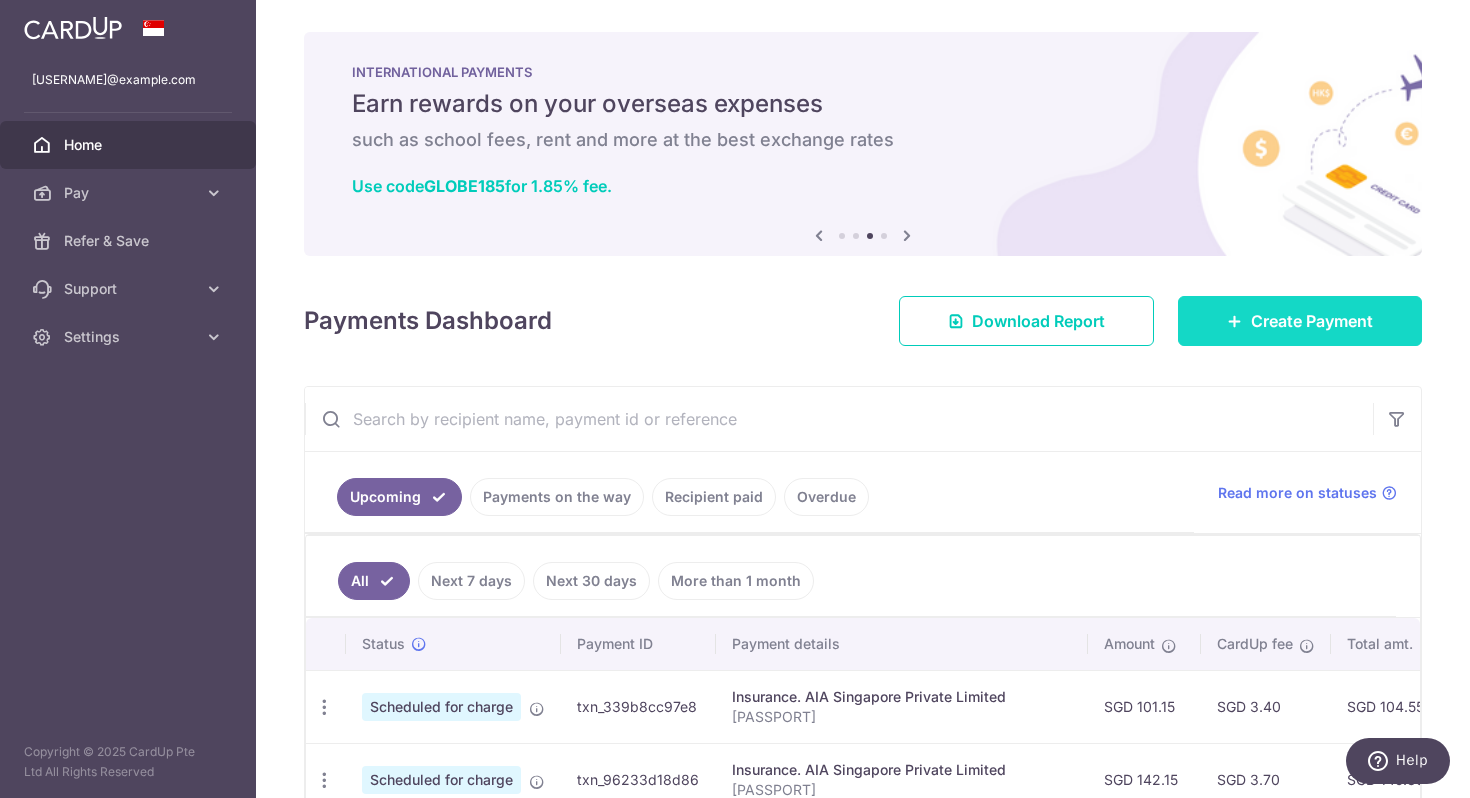 click on "Create Payment" at bounding box center (1312, 321) 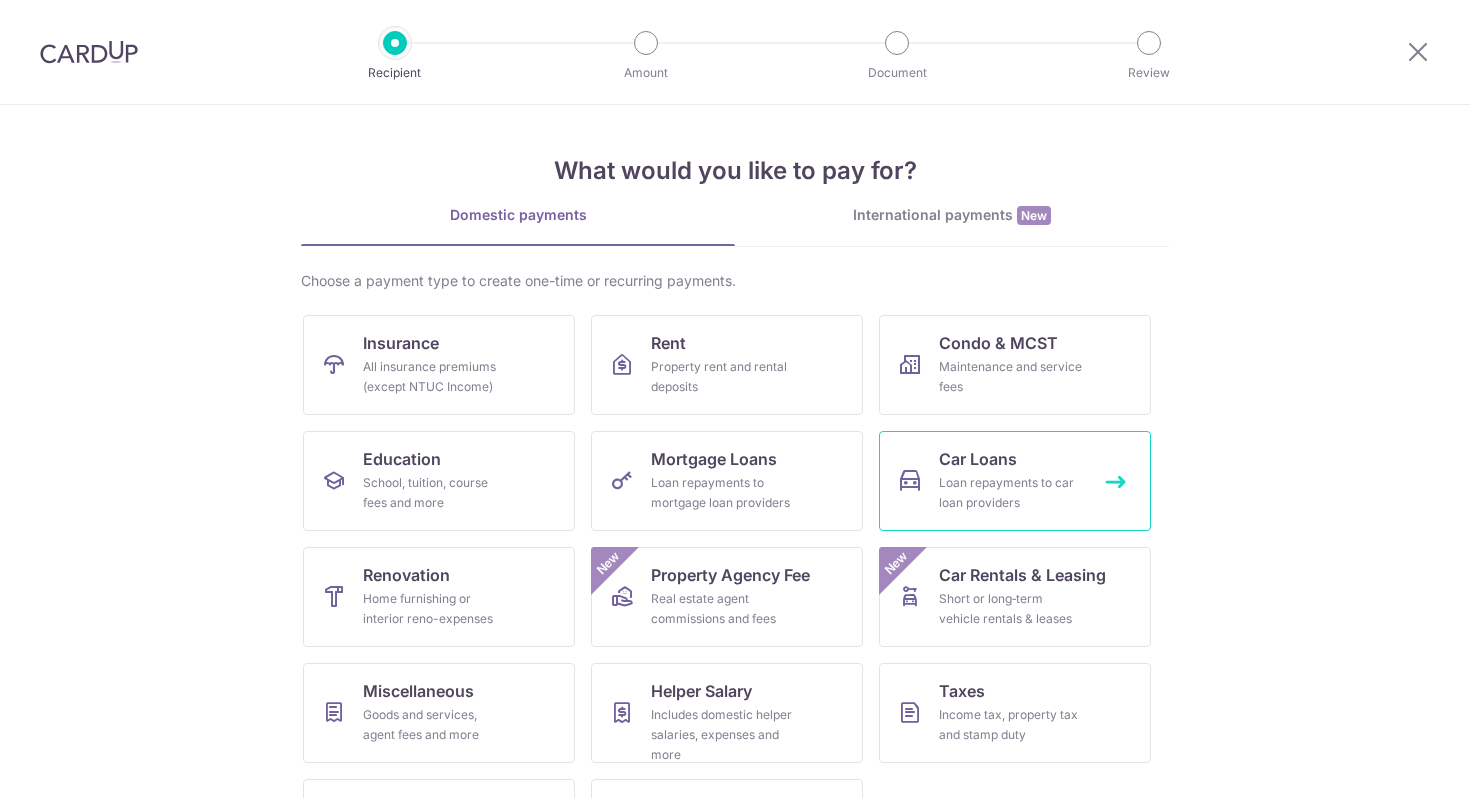 scroll, scrollTop: 0, scrollLeft: 0, axis: both 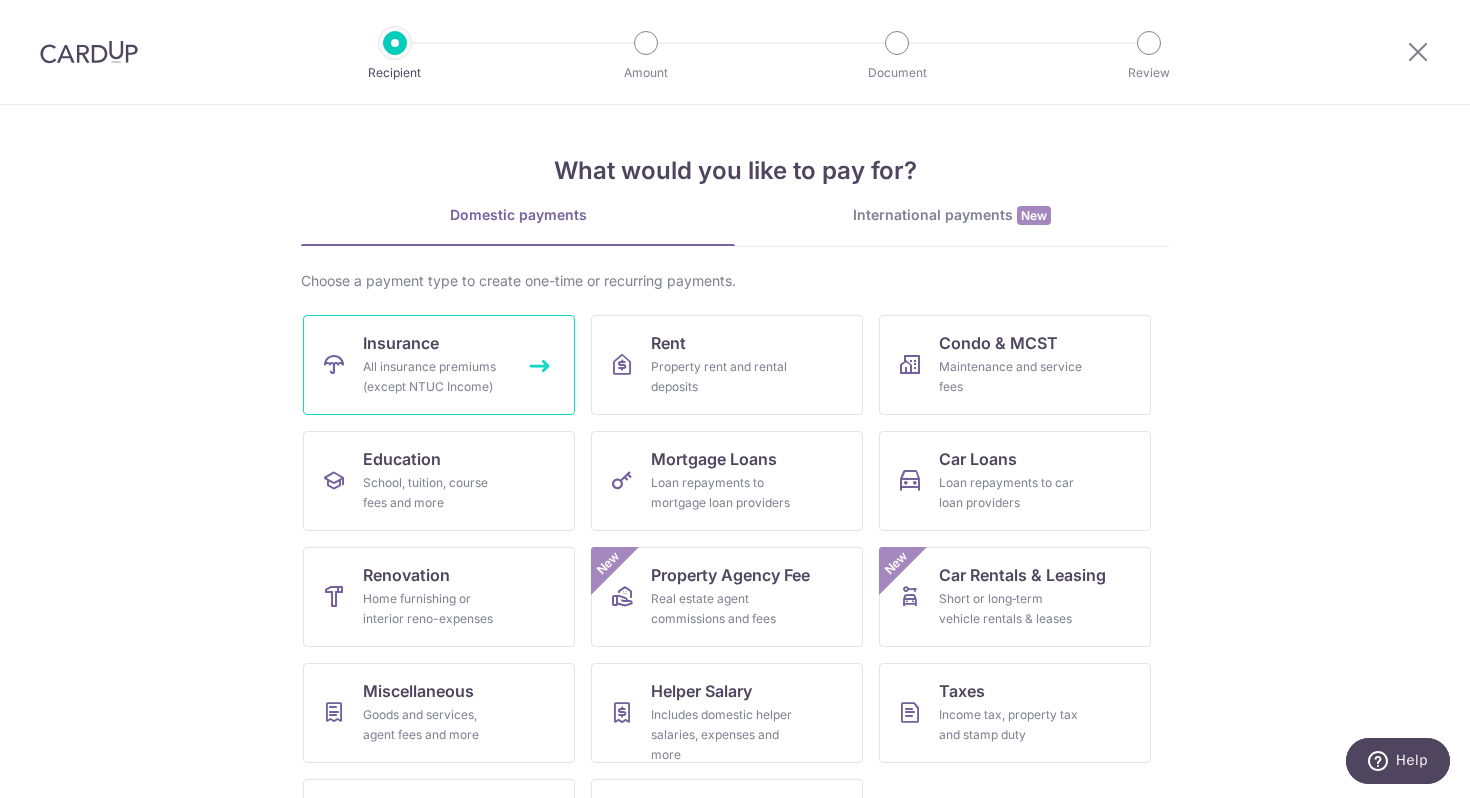 click on "All insurance premiums (except NTUC Income)" at bounding box center (435, 377) 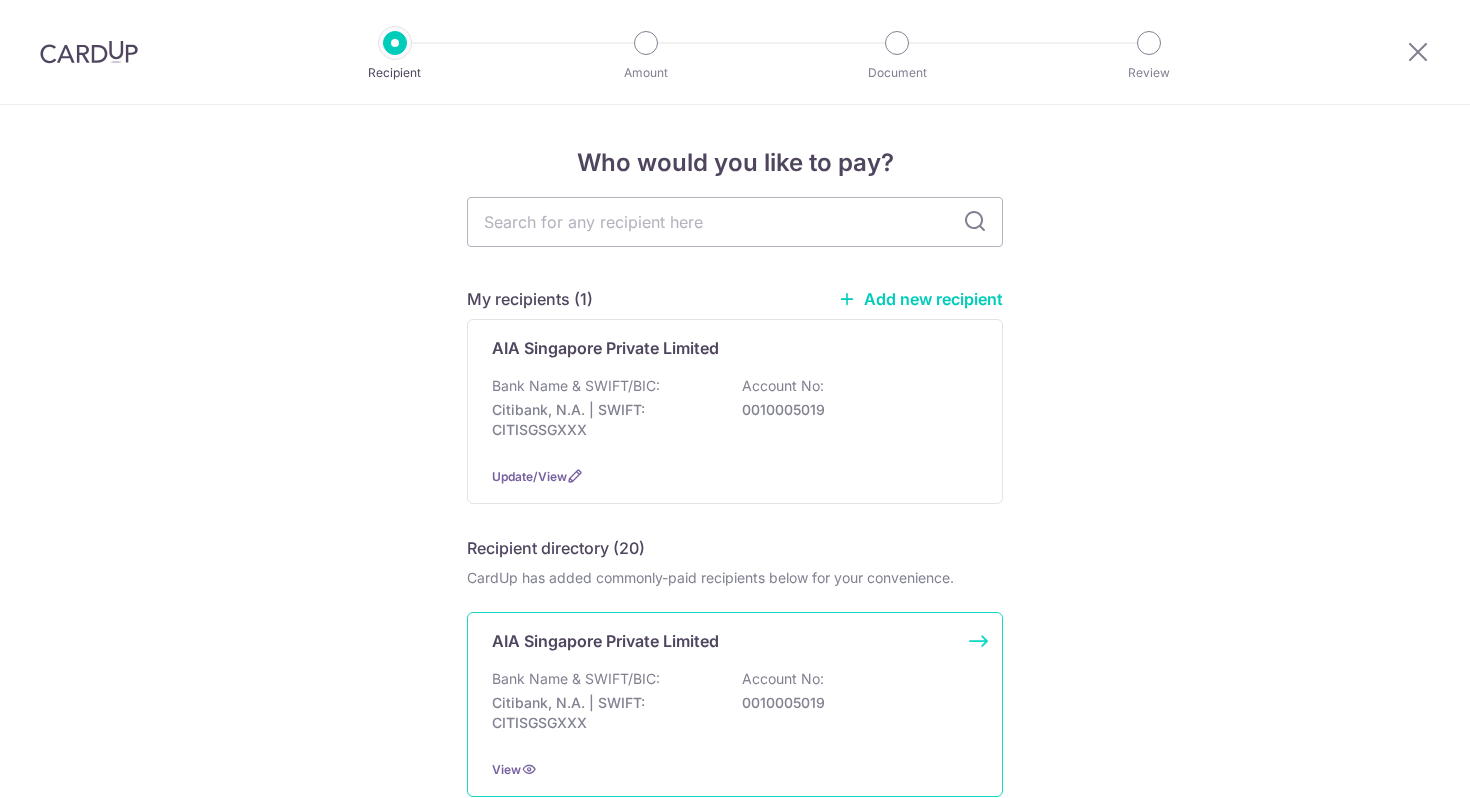 scroll, scrollTop: 0, scrollLeft: 0, axis: both 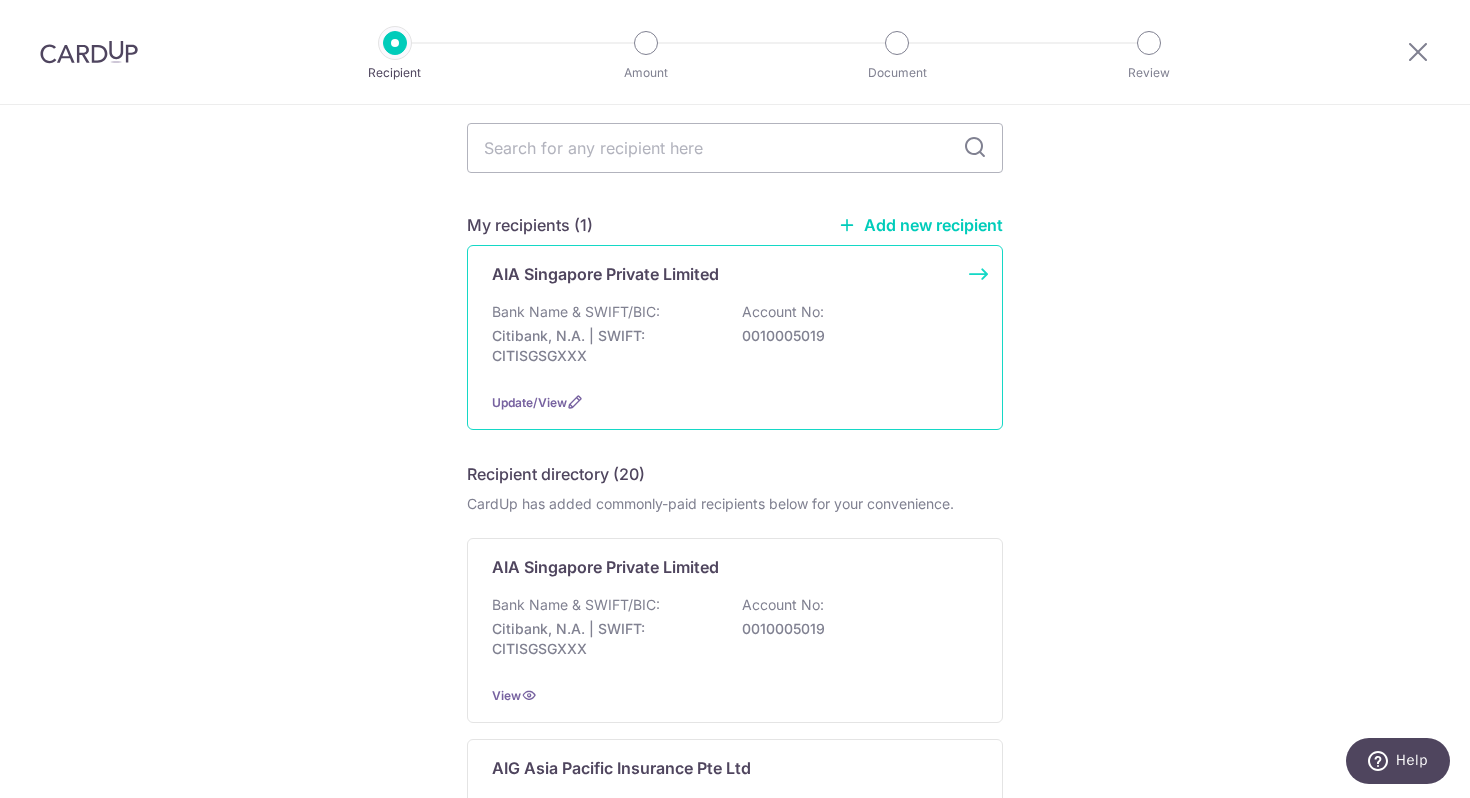 click on "Citibank, N.A. | SWIFT: CITISGSGXXX" at bounding box center [604, 346] 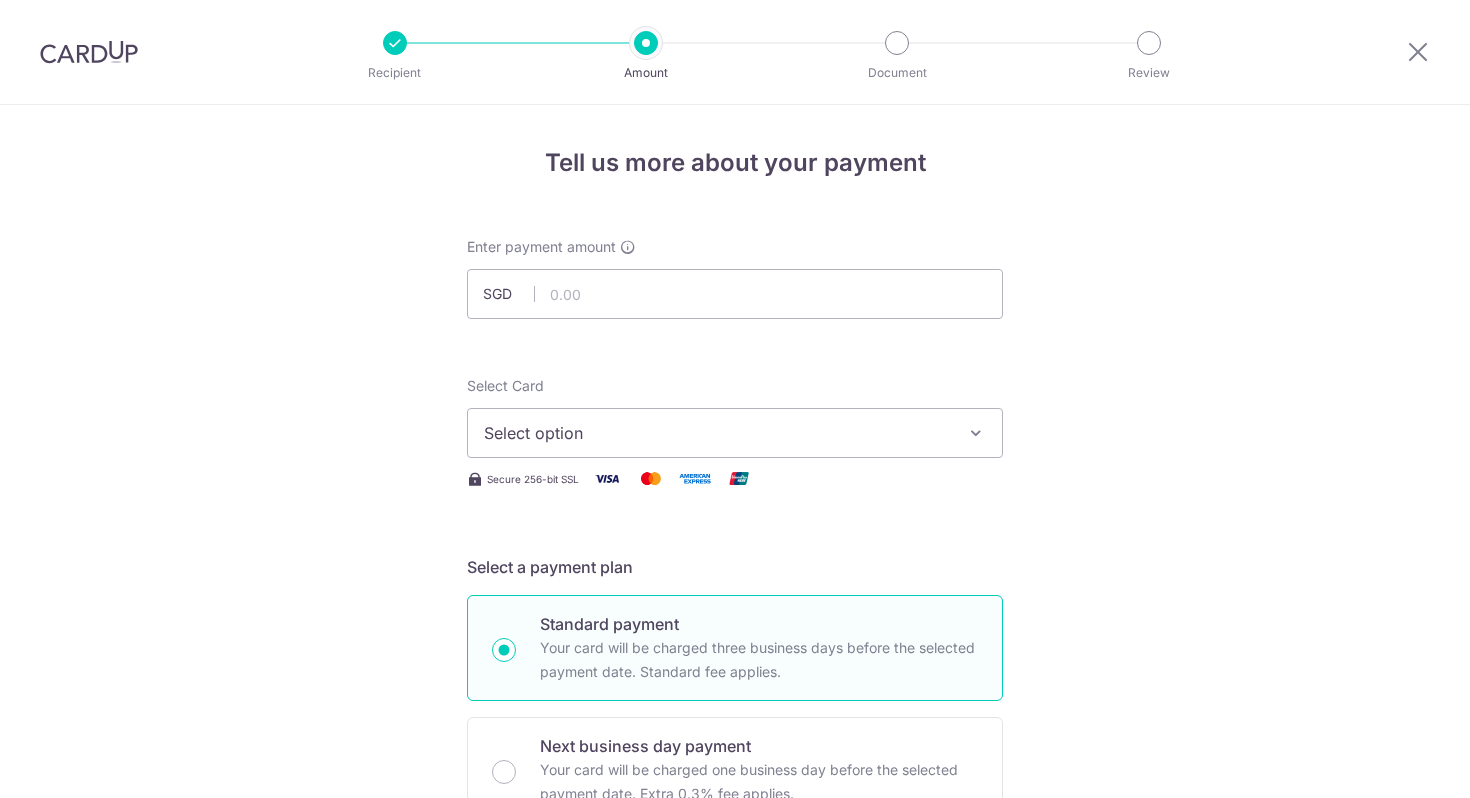 scroll, scrollTop: 0, scrollLeft: 0, axis: both 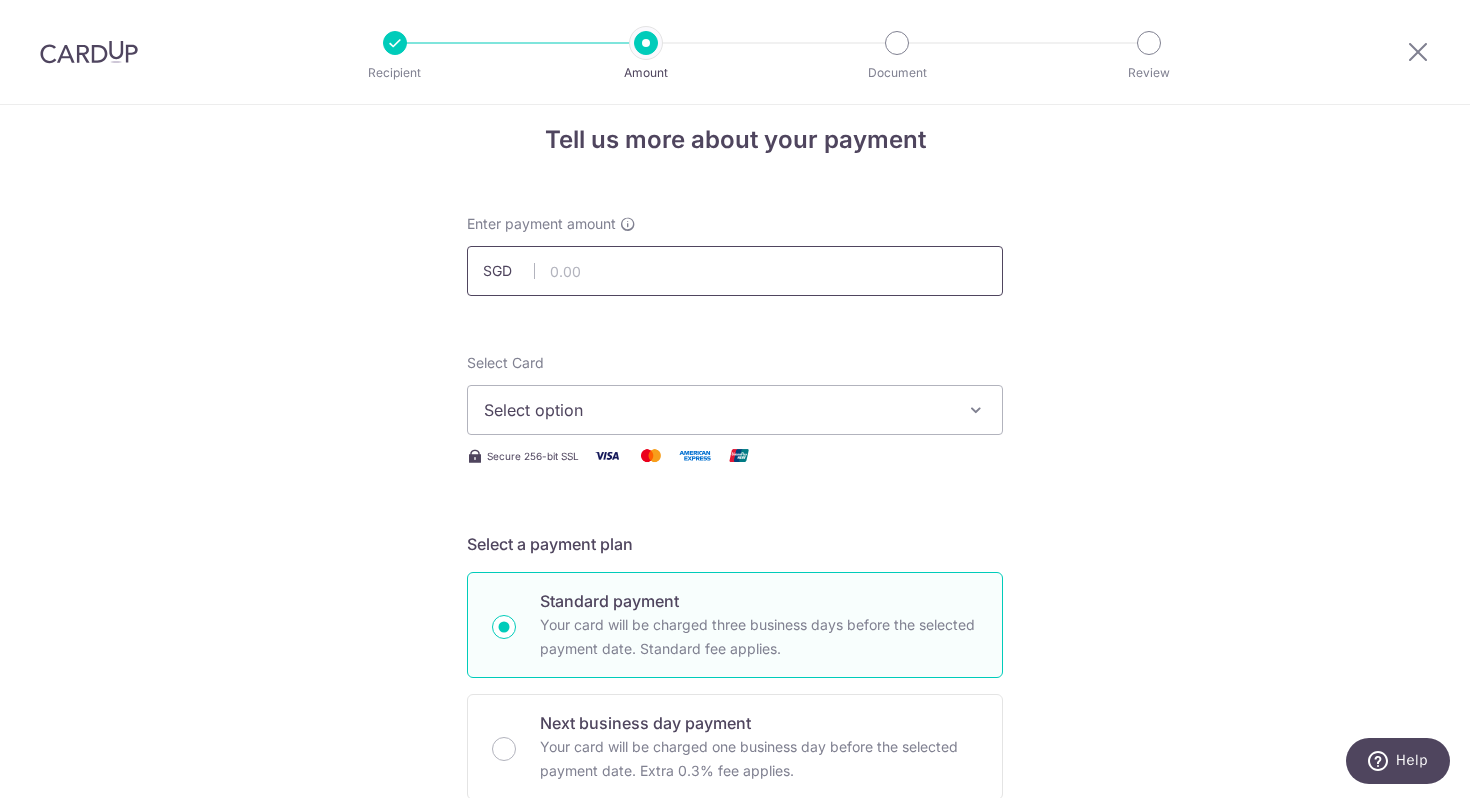 click at bounding box center [735, 271] 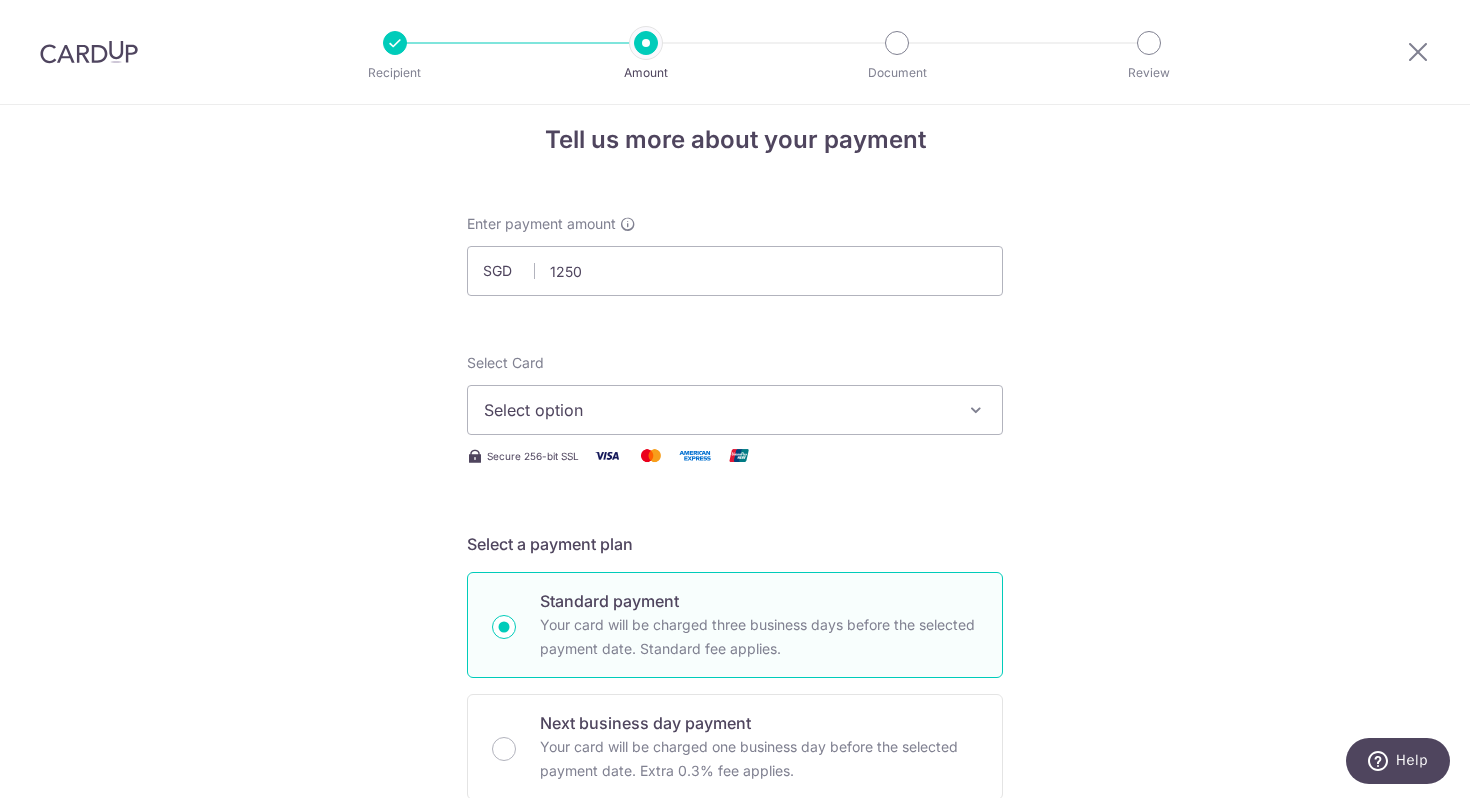 type on "1,250.00" 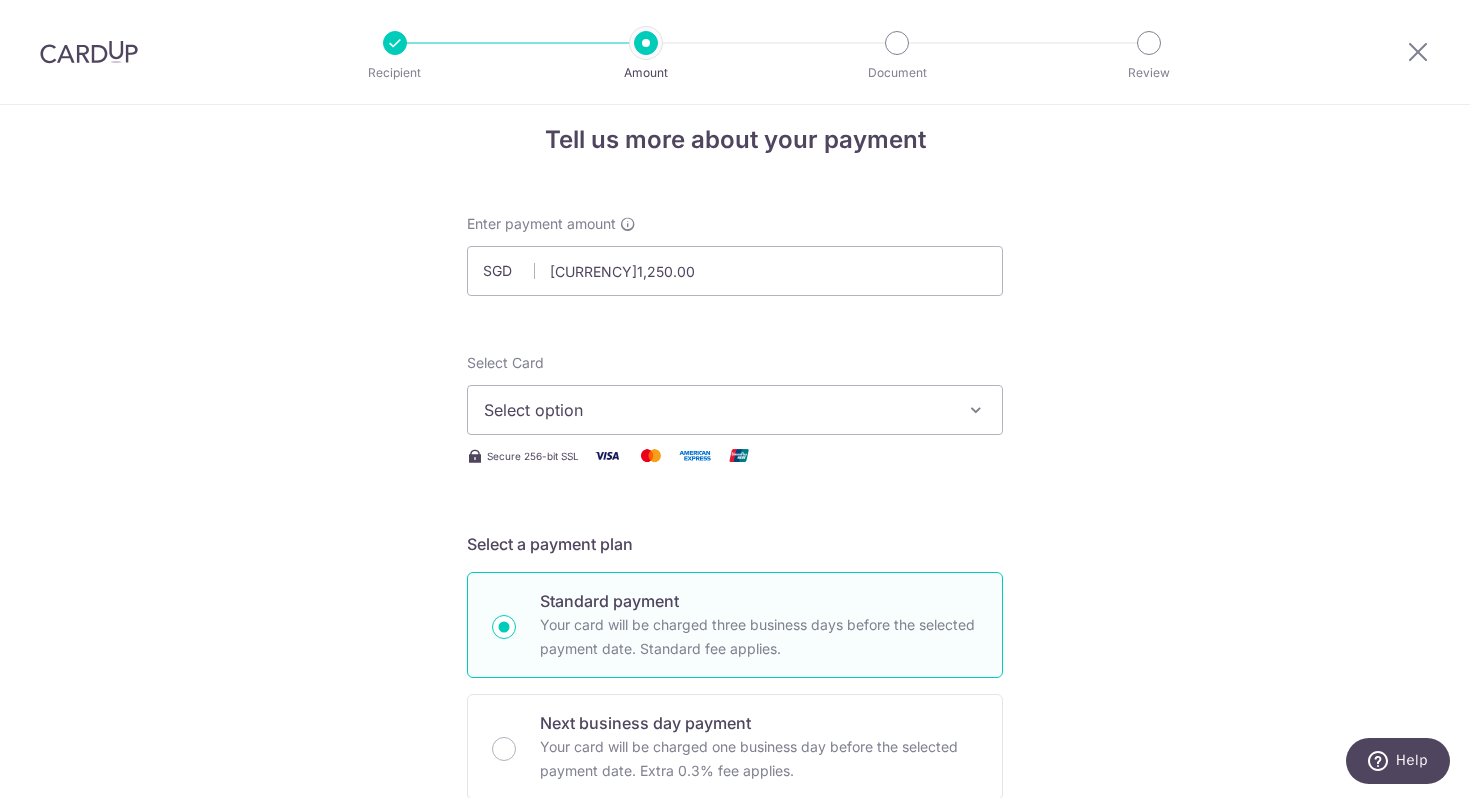 click on "Select option" at bounding box center [735, 410] 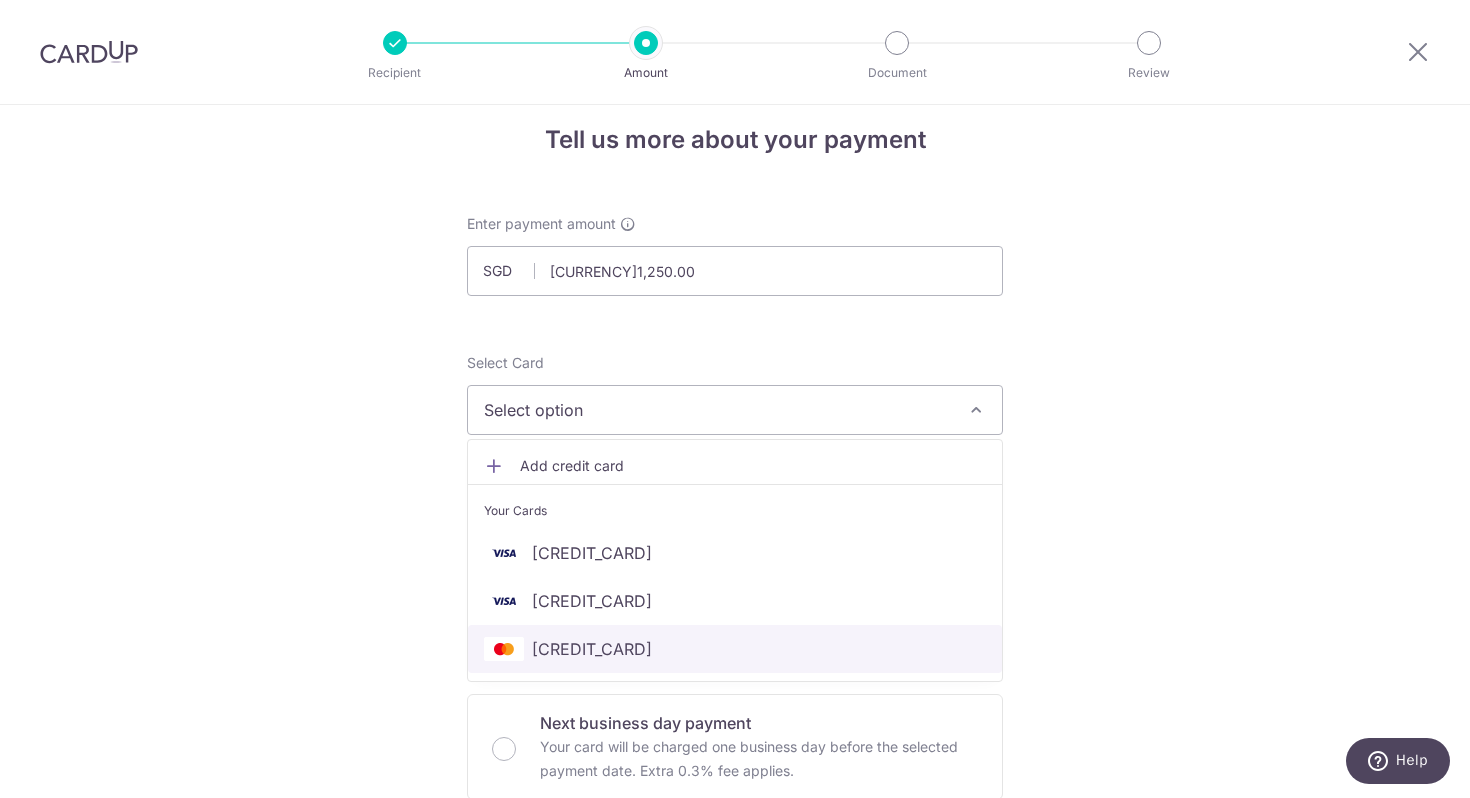click on "**** 0850" at bounding box center (735, 649) 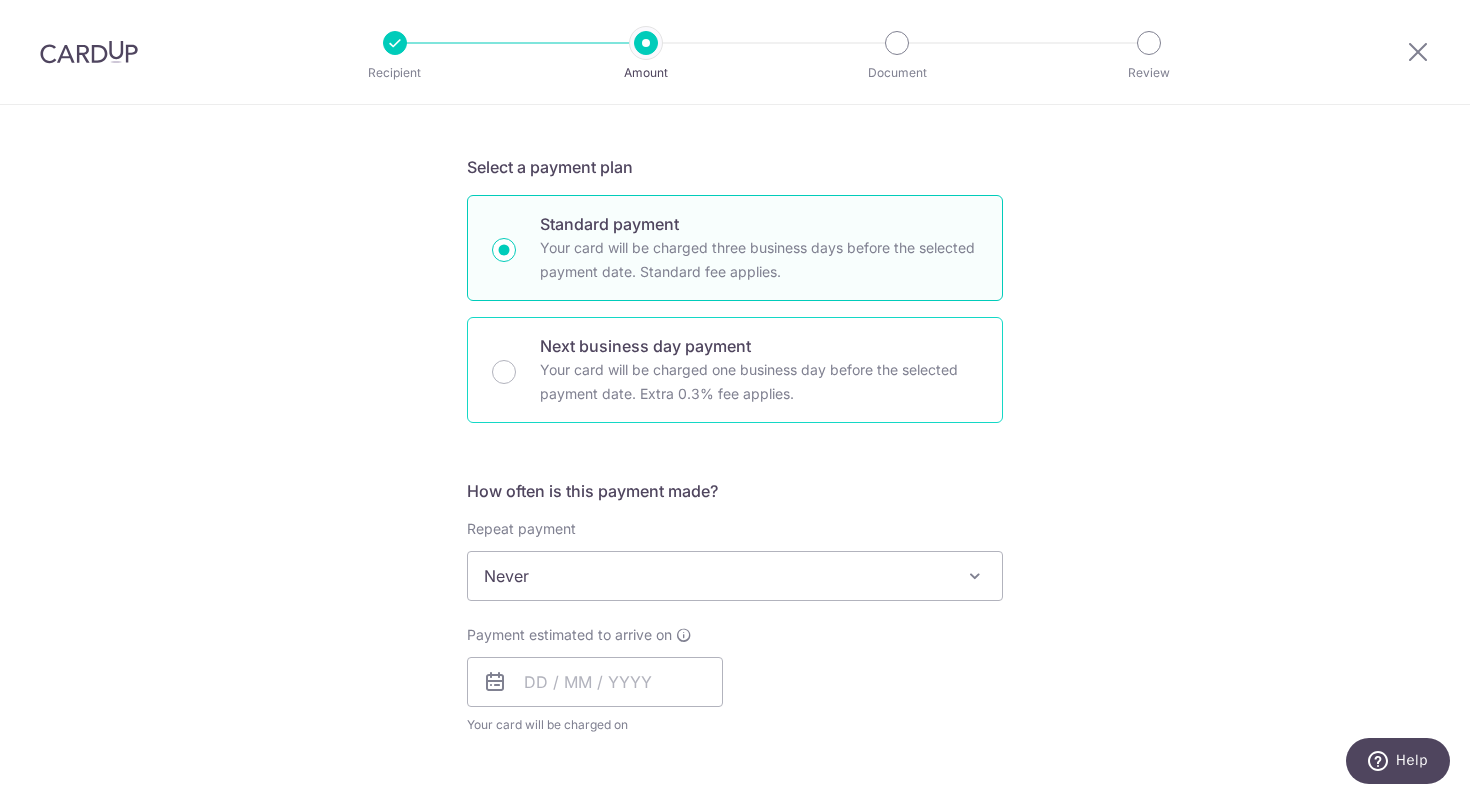 scroll, scrollTop: 401, scrollLeft: 0, axis: vertical 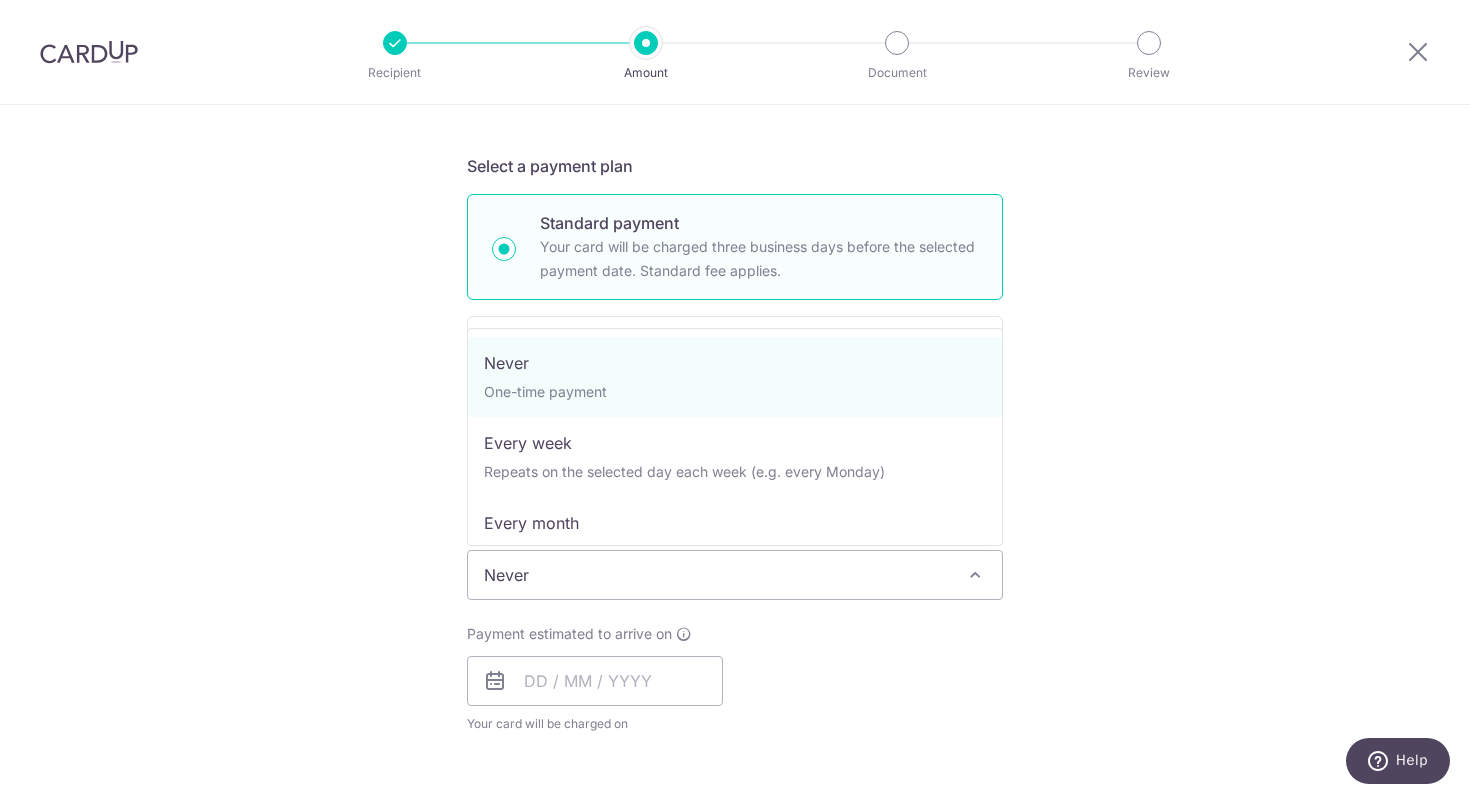 click on "Never" at bounding box center [735, 575] 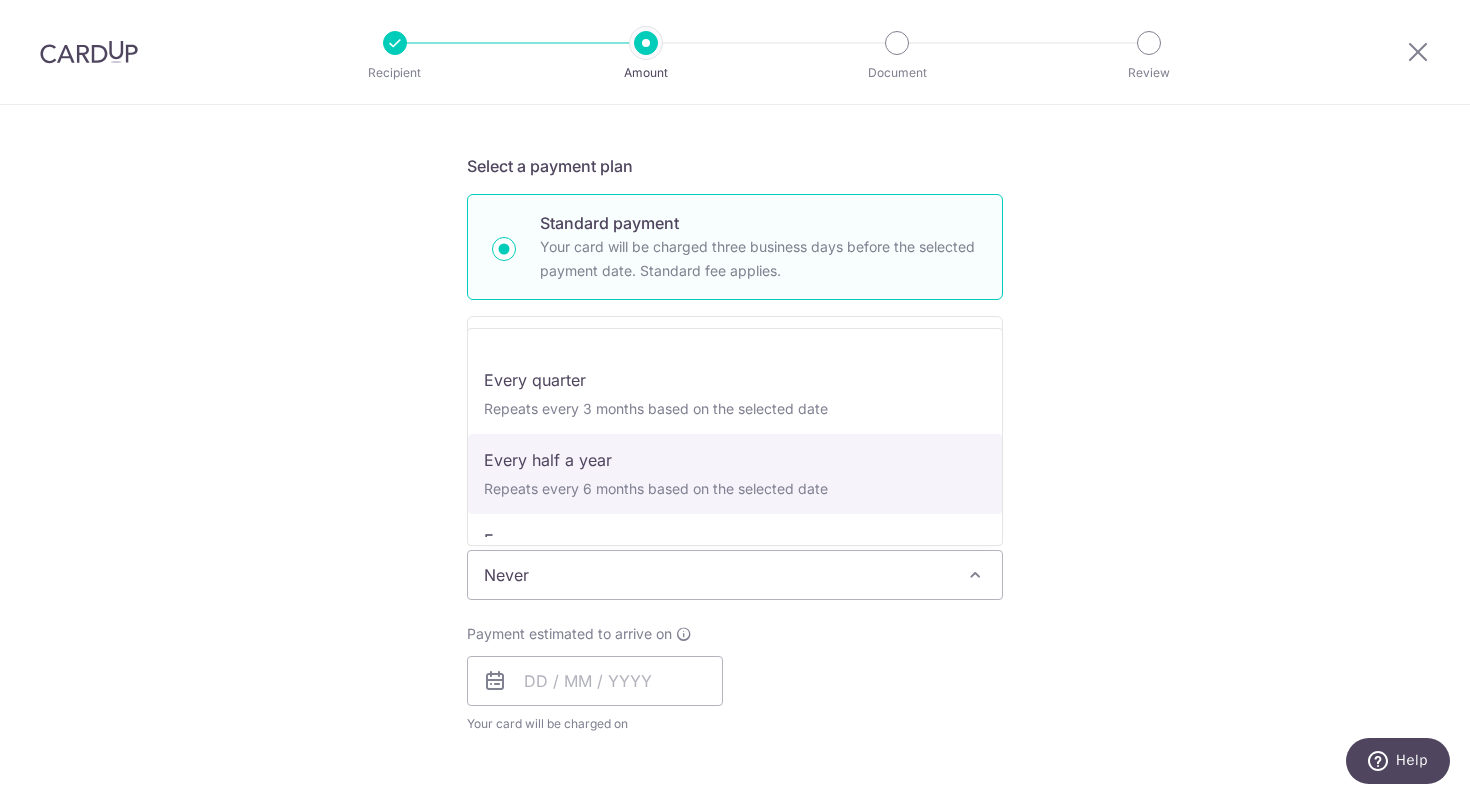 scroll, scrollTop: 236, scrollLeft: 0, axis: vertical 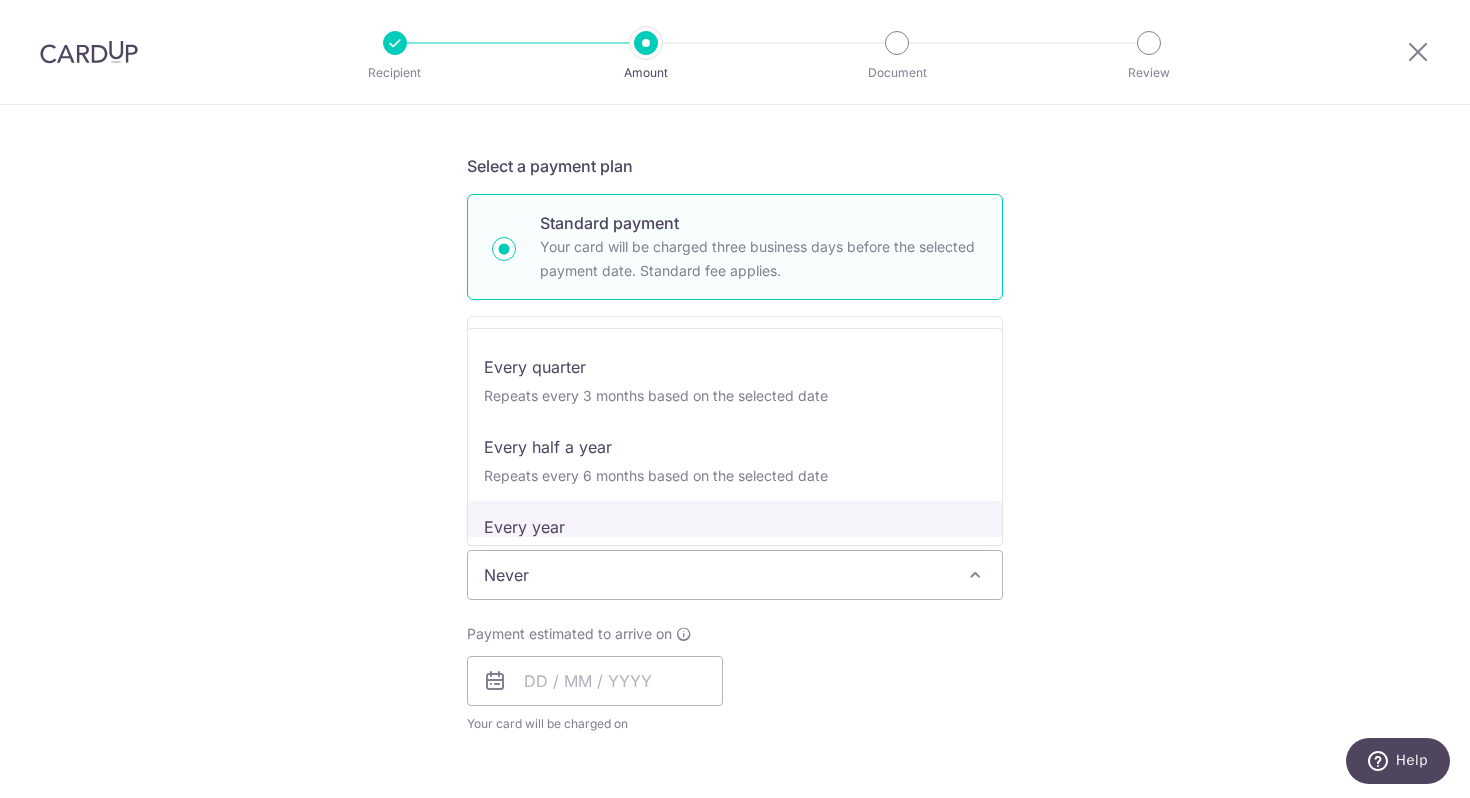 select on "6" 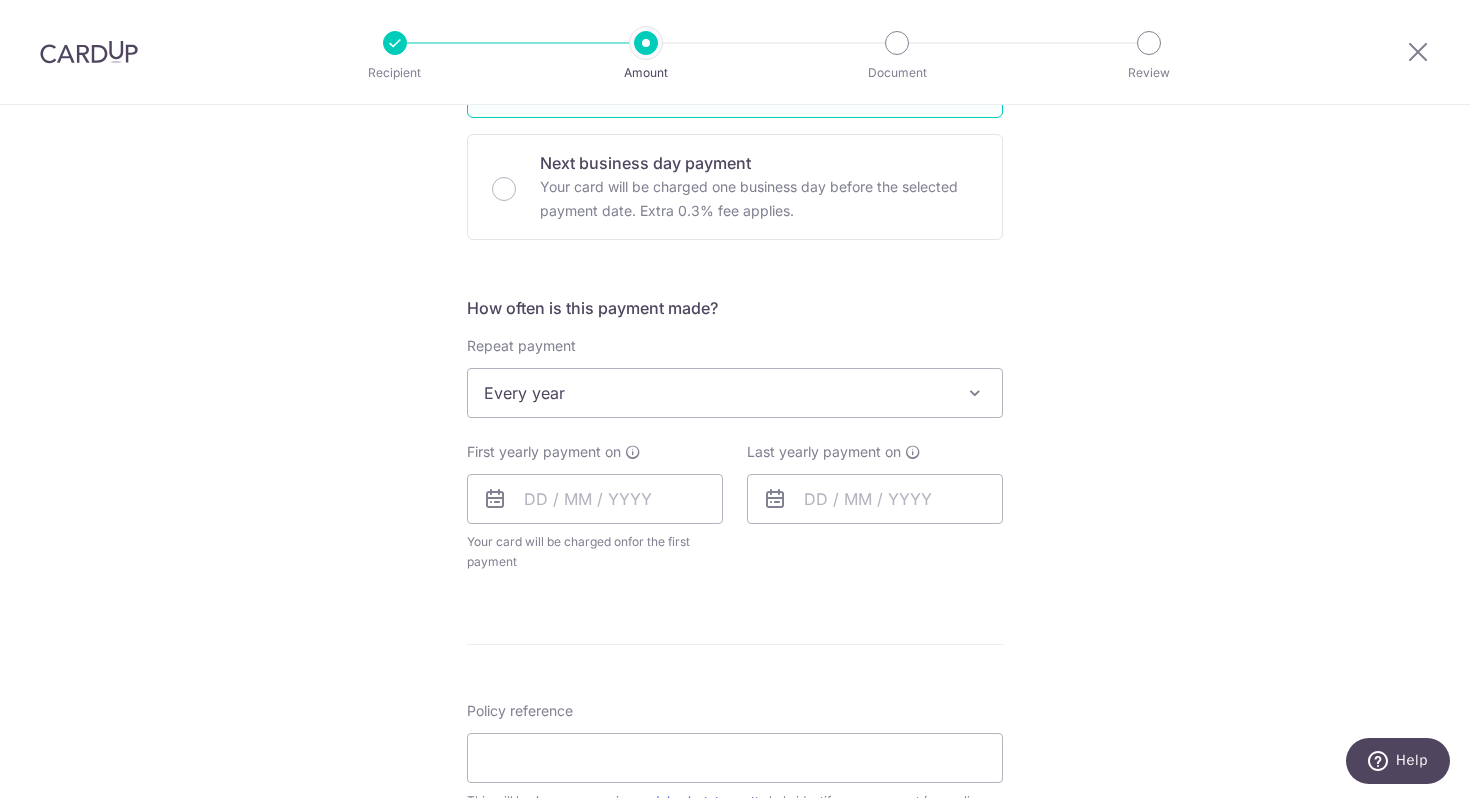 scroll, scrollTop: 588, scrollLeft: 0, axis: vertical 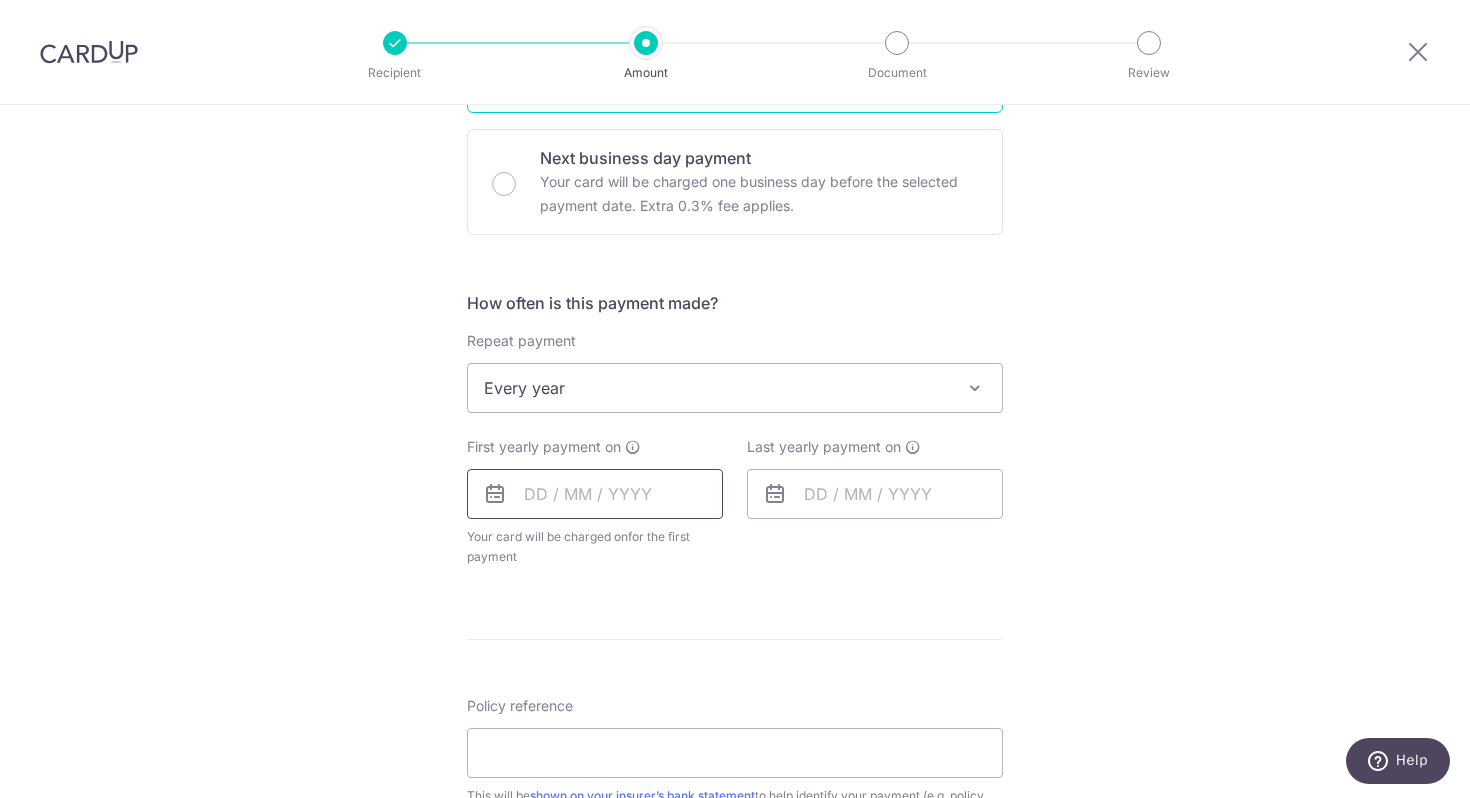 click at bounding box center (595, 494) 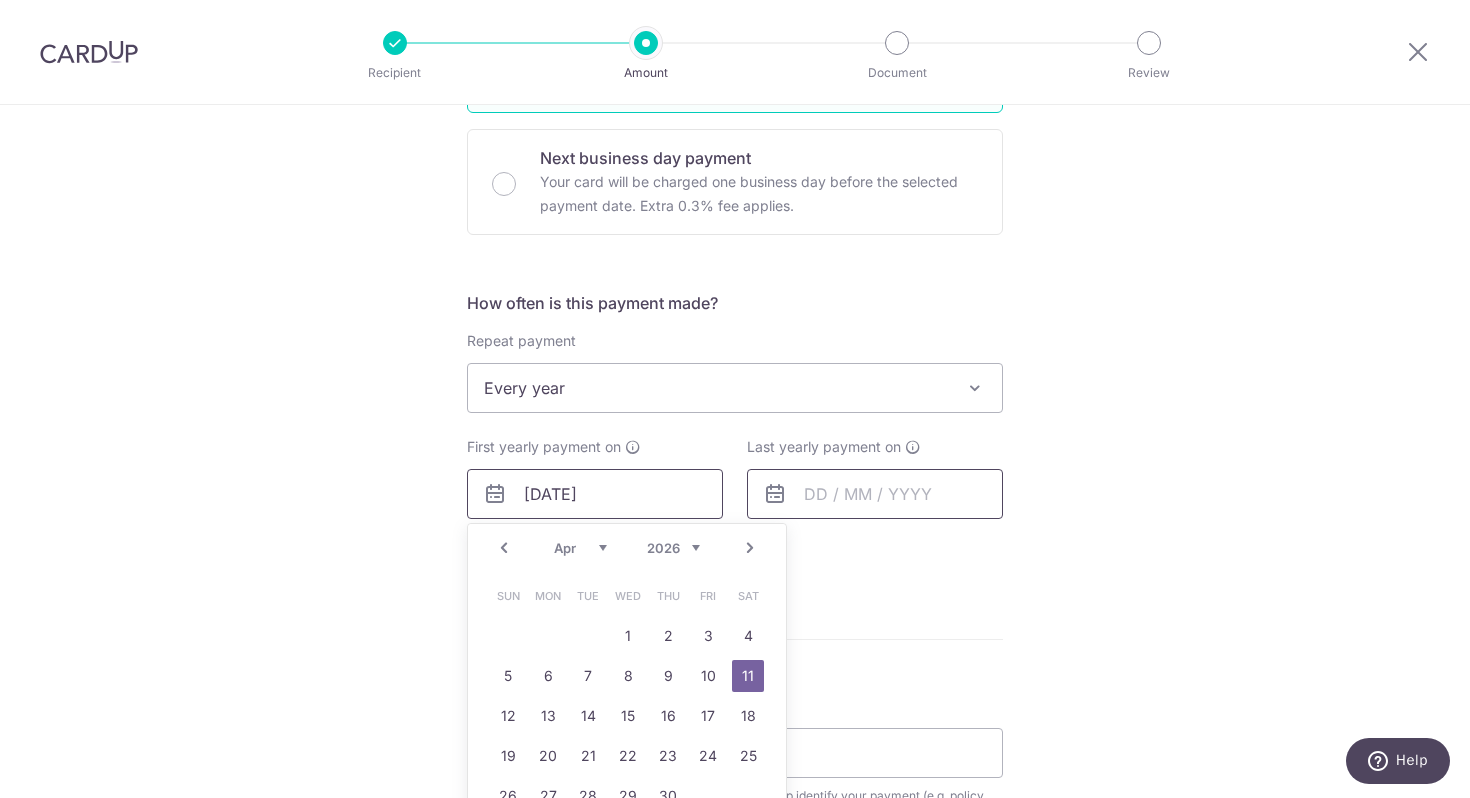 type on "11/04/2026" 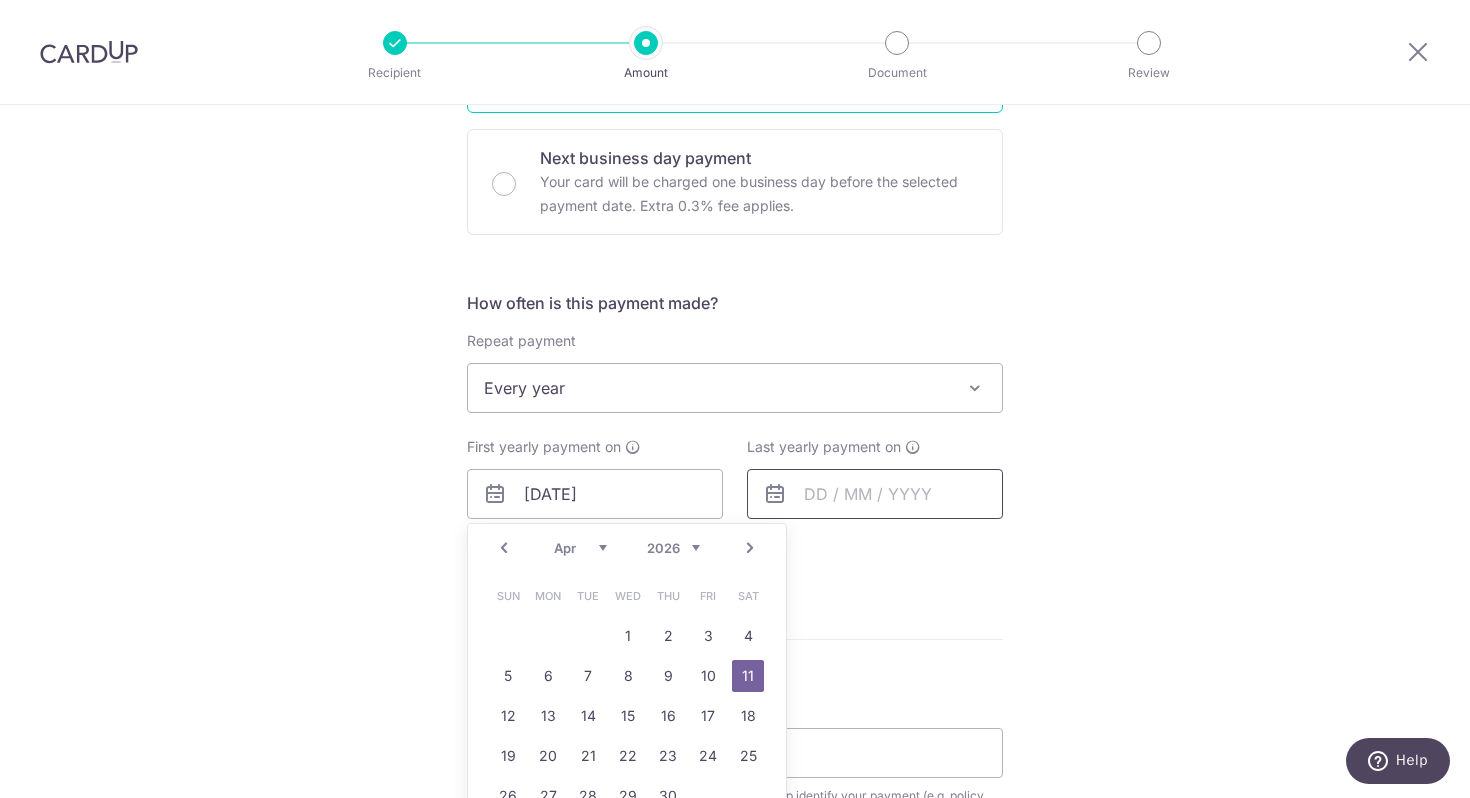 click at bounding box center [875, 494] 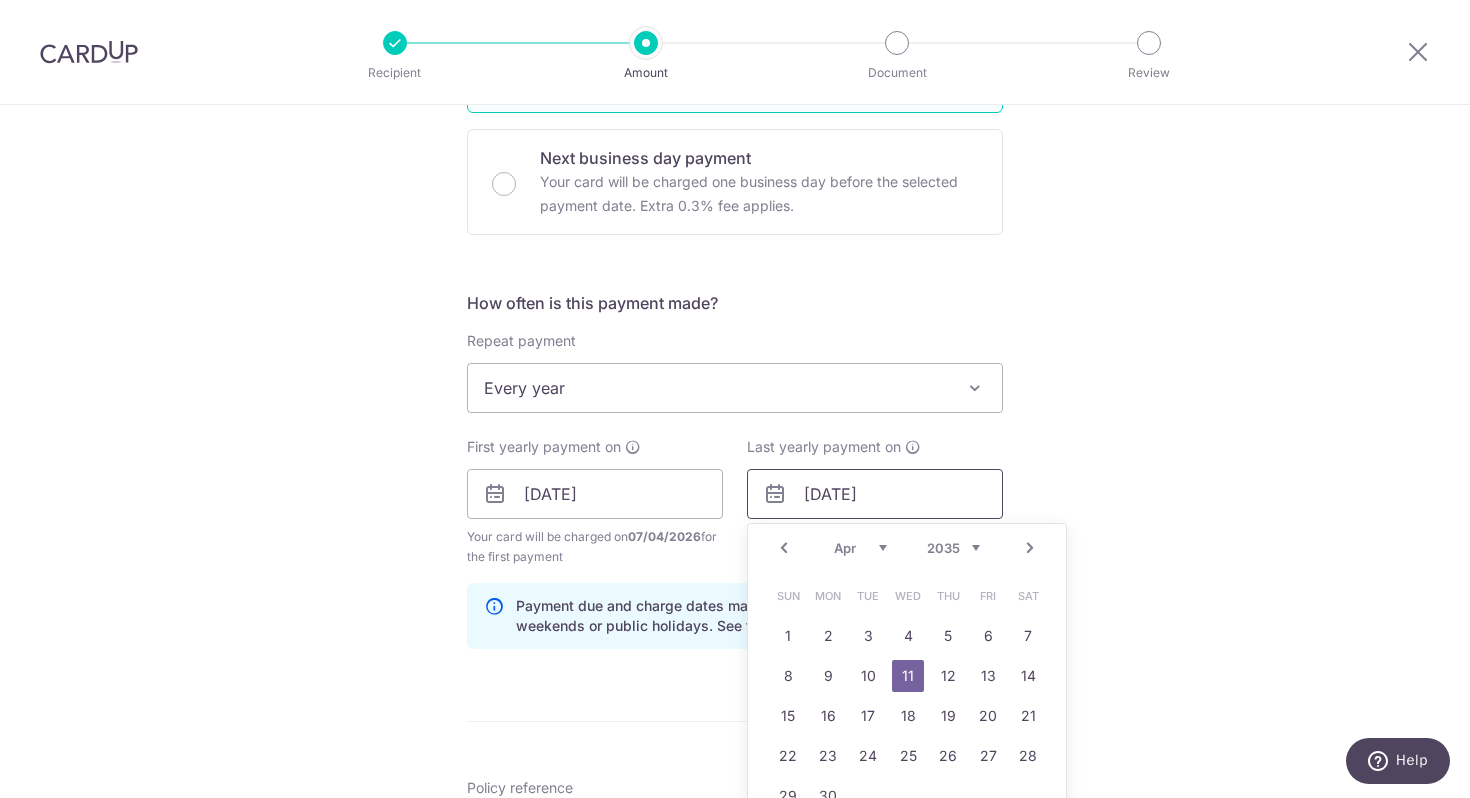 type on "11/04/2035" 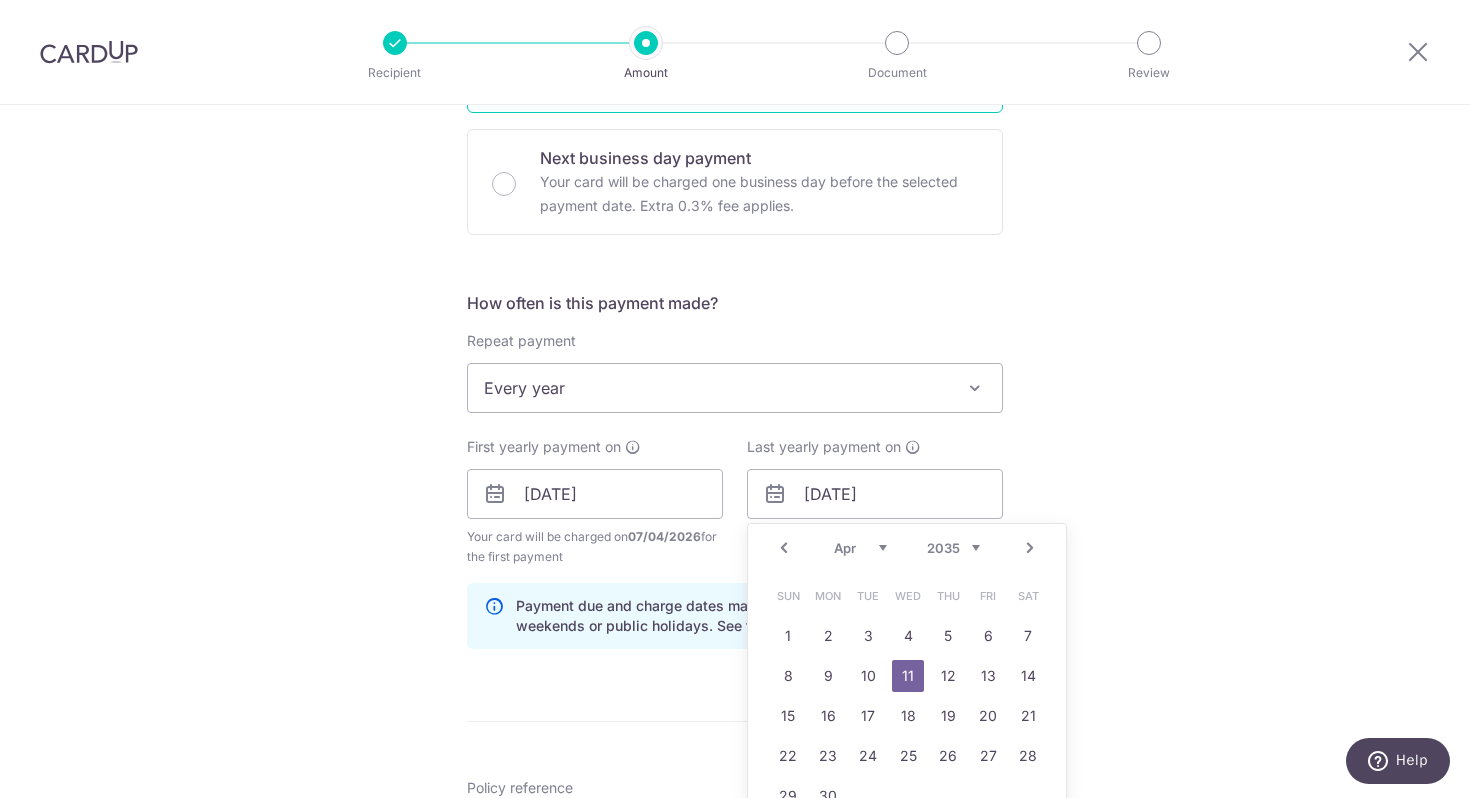 click on "Tell us more about your payment
Enter payment amount
SGD
1,250.00
1250.00
Select Card
**** 0850
Add credit card
Your Cards
**** 6215
**** 5080
**** 0850
Secure 256-bit SSL
Text
New card details
Card" at bounding box center (735, 472) 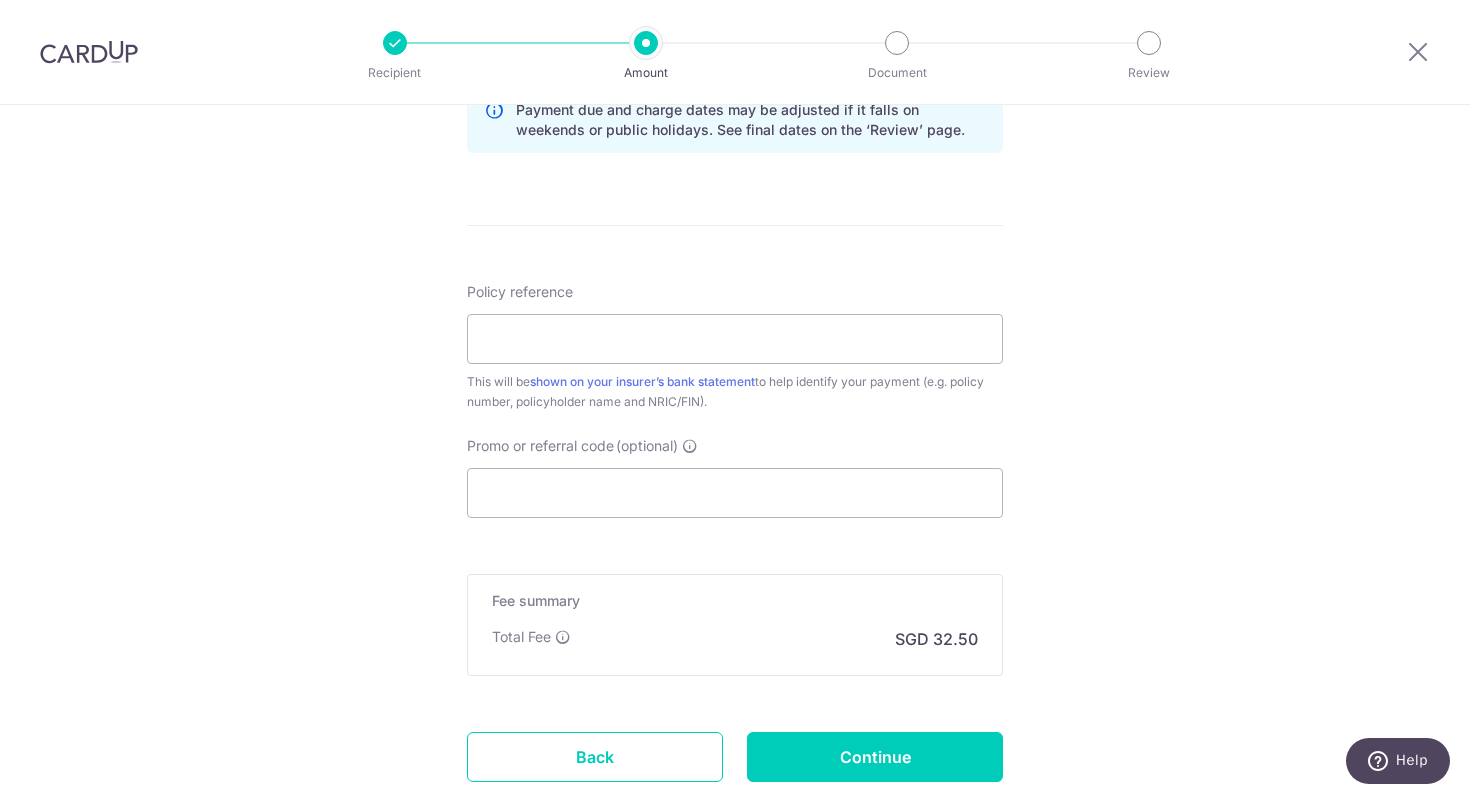 scroll, scrollTop: 1103, scrollLeft: 0, axis: vertical 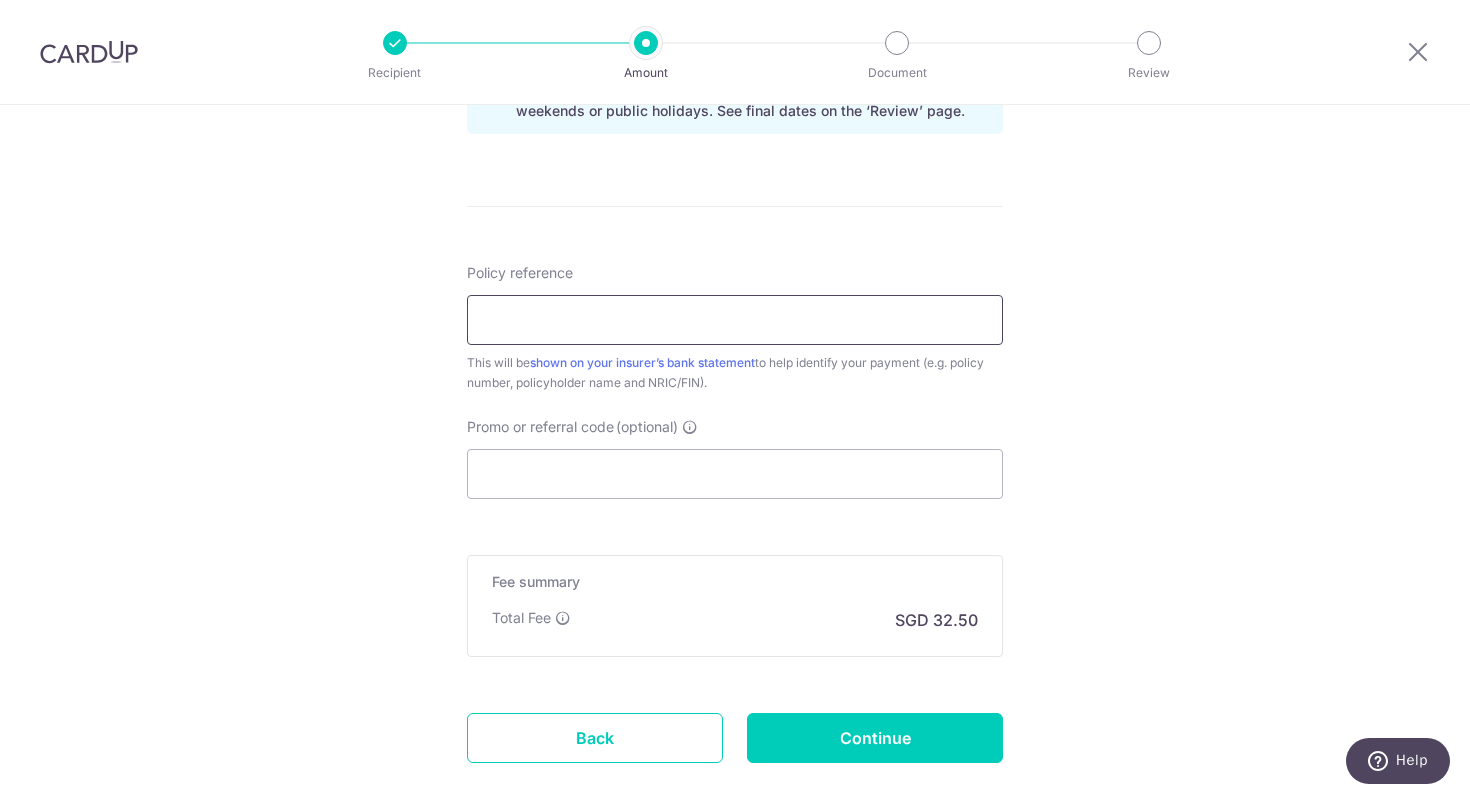click on "Policy reference" at bounding box center [735, 320] 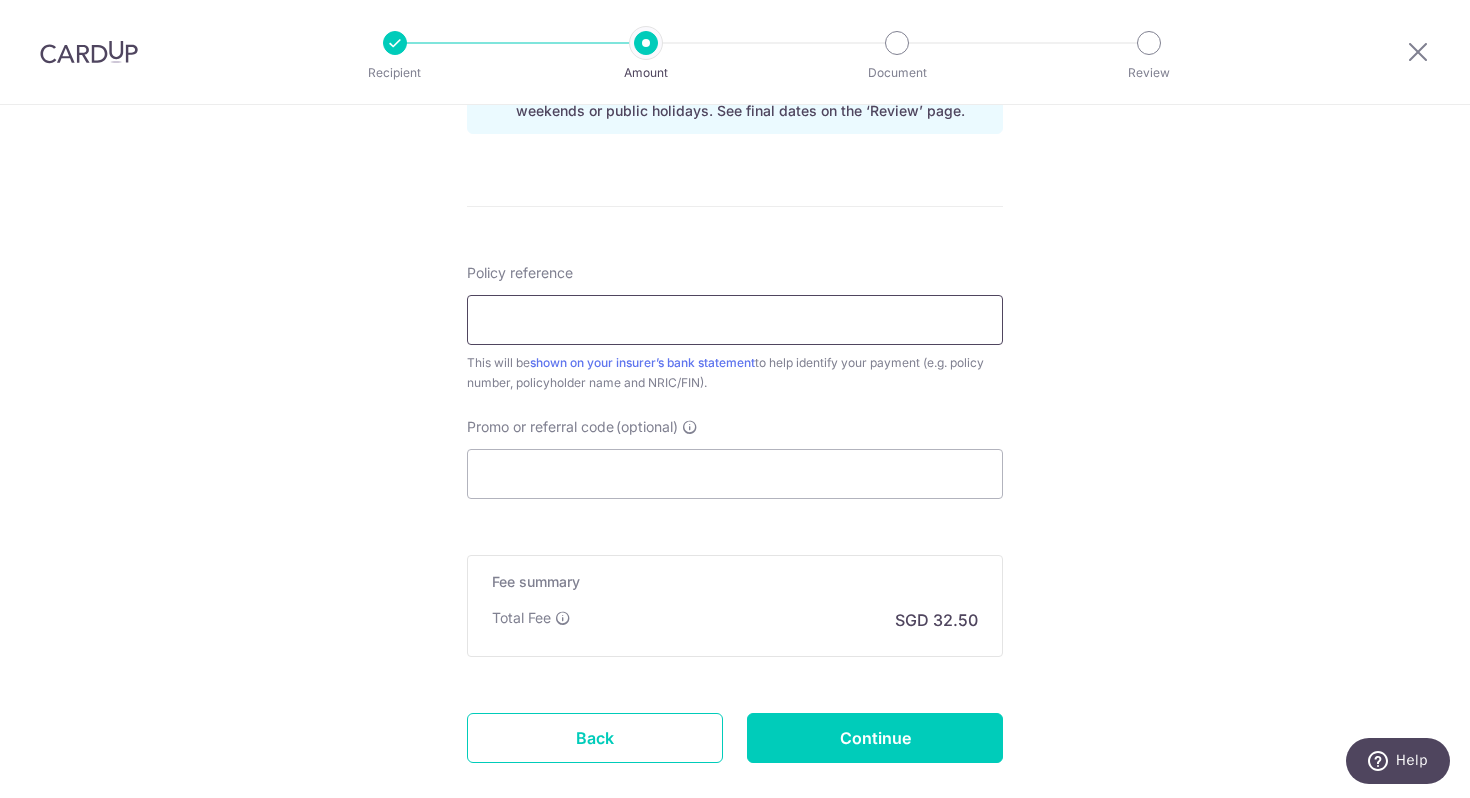paste on "L540019959" 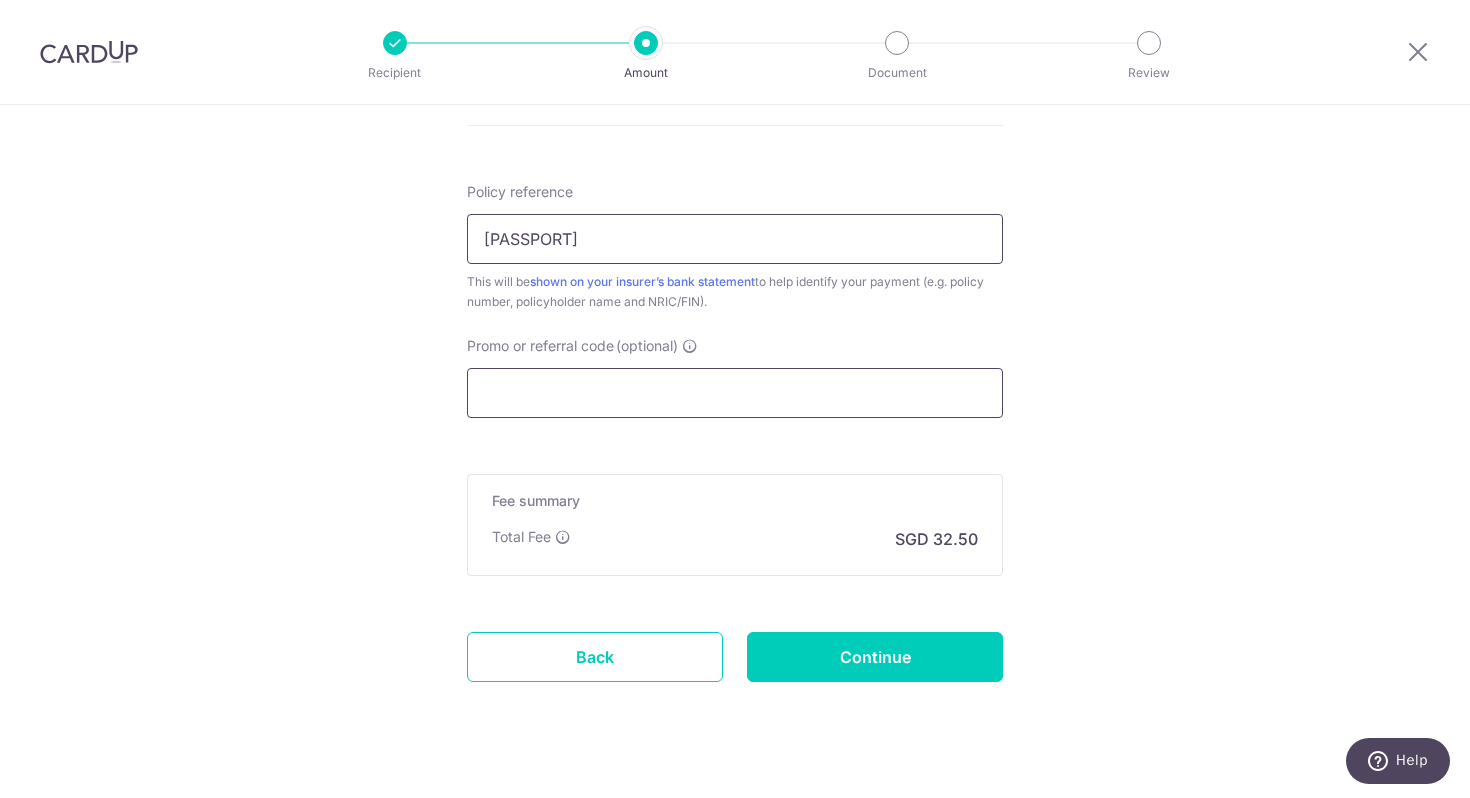 scroll, scrollTop: 1218, scrollLeft: 0, axis: vertical 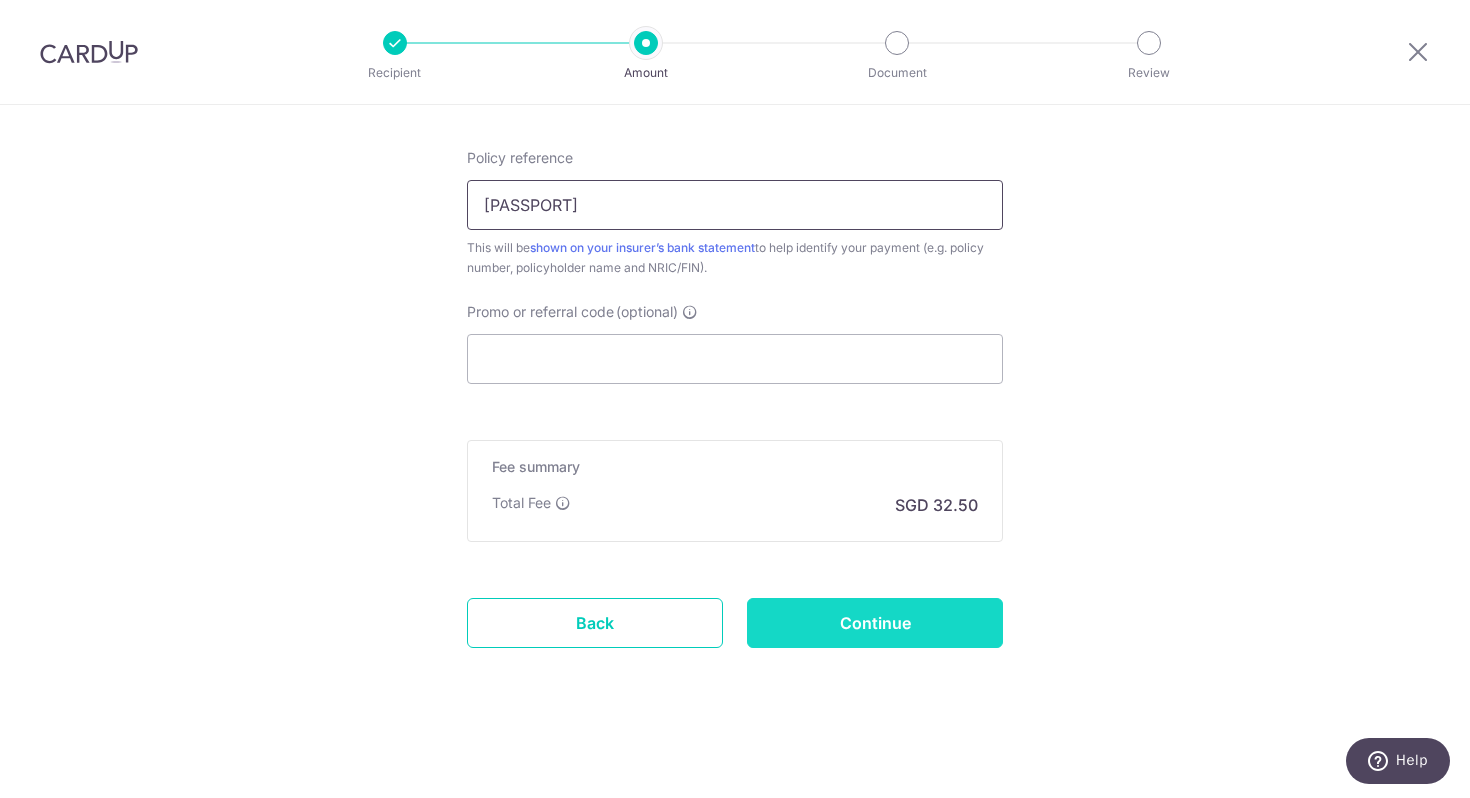 type on "L540019959" 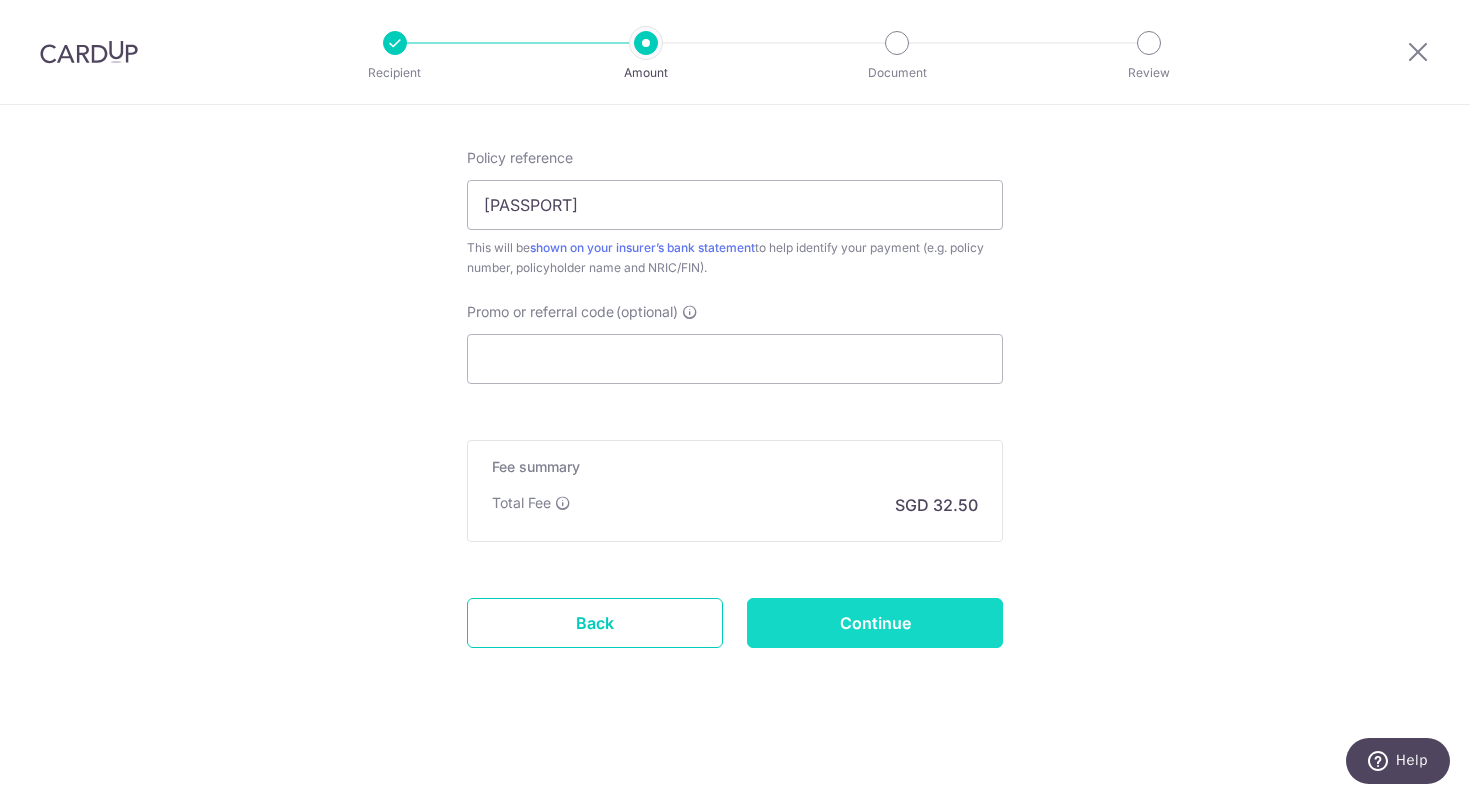 click on "Continue" at bounding box center (875, 623) 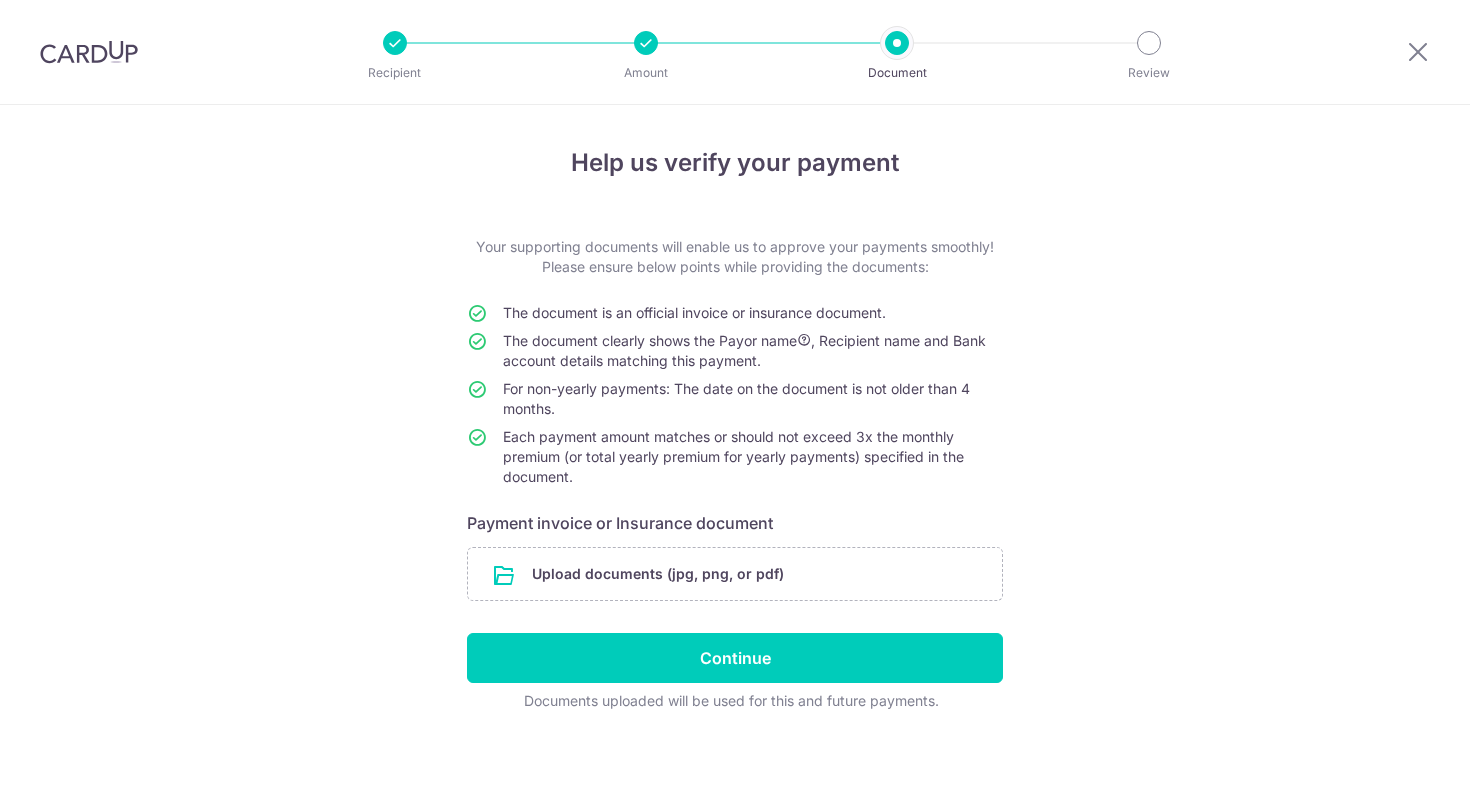 scroll, scrollTop: 0, scrollLeft: 0, axis: both 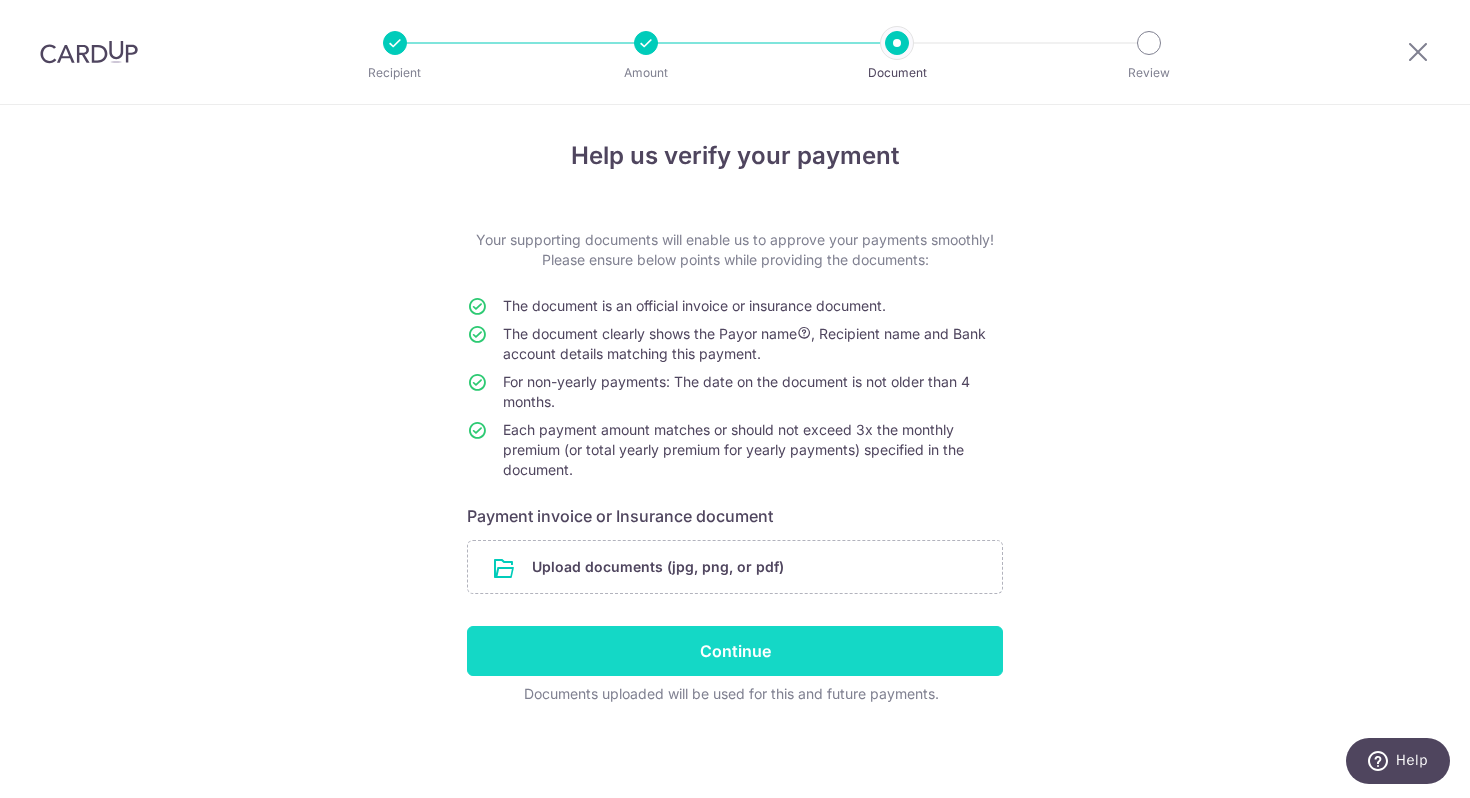 click on "Continue" at bounding box center [735, 651] 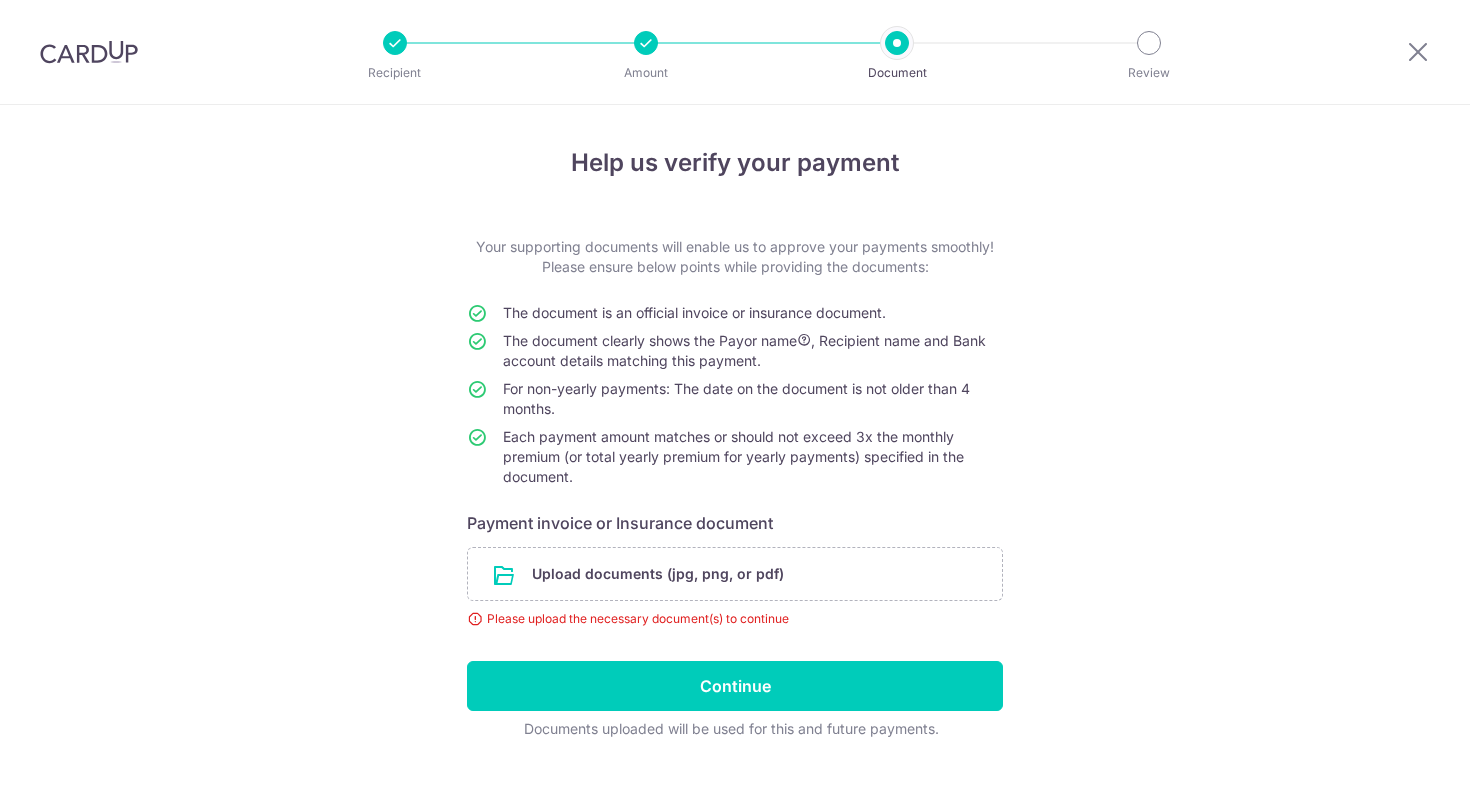 scroll, scrollTop: 0, scrollLeft: 0, axis: both 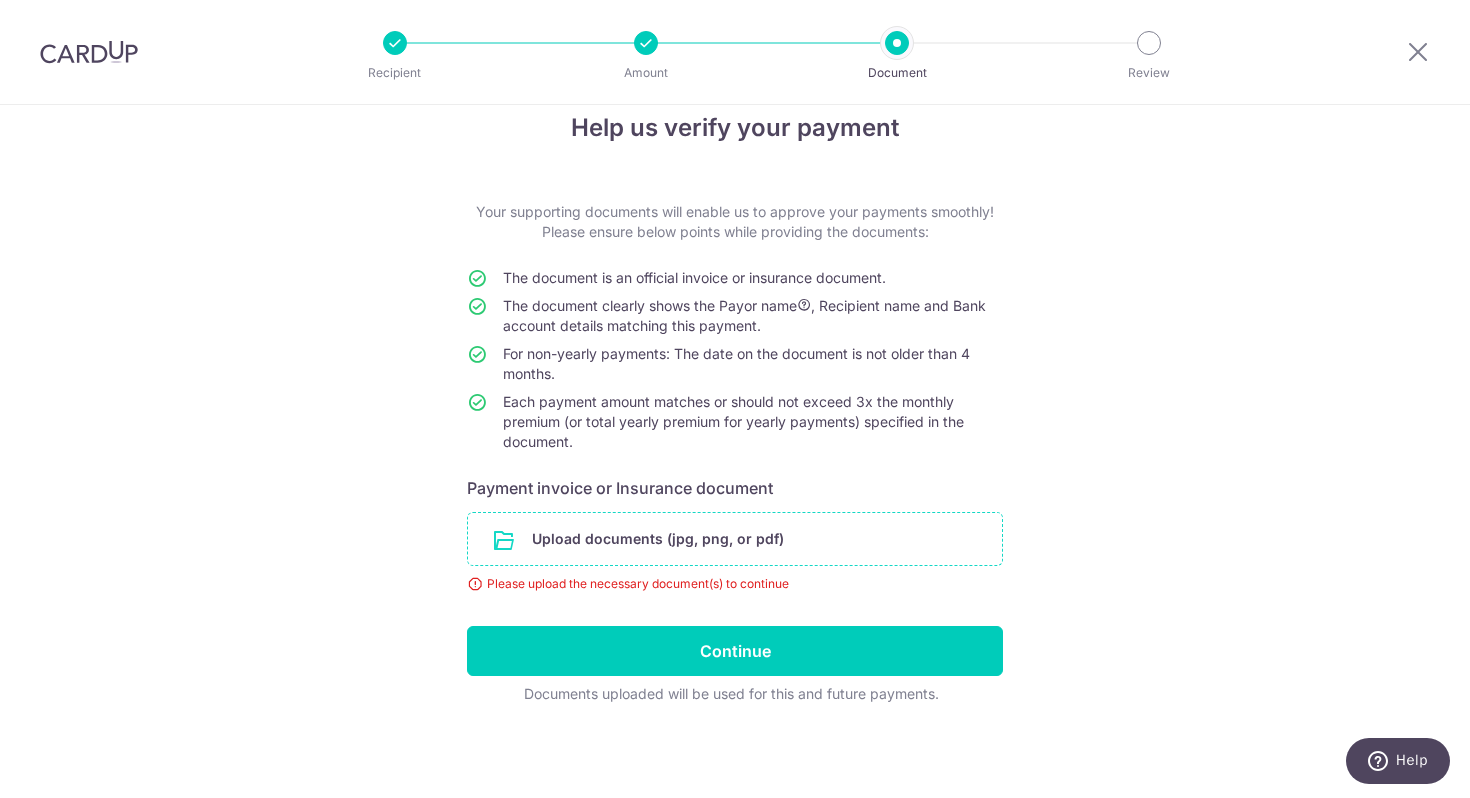 click at bounding box center [735, 539] 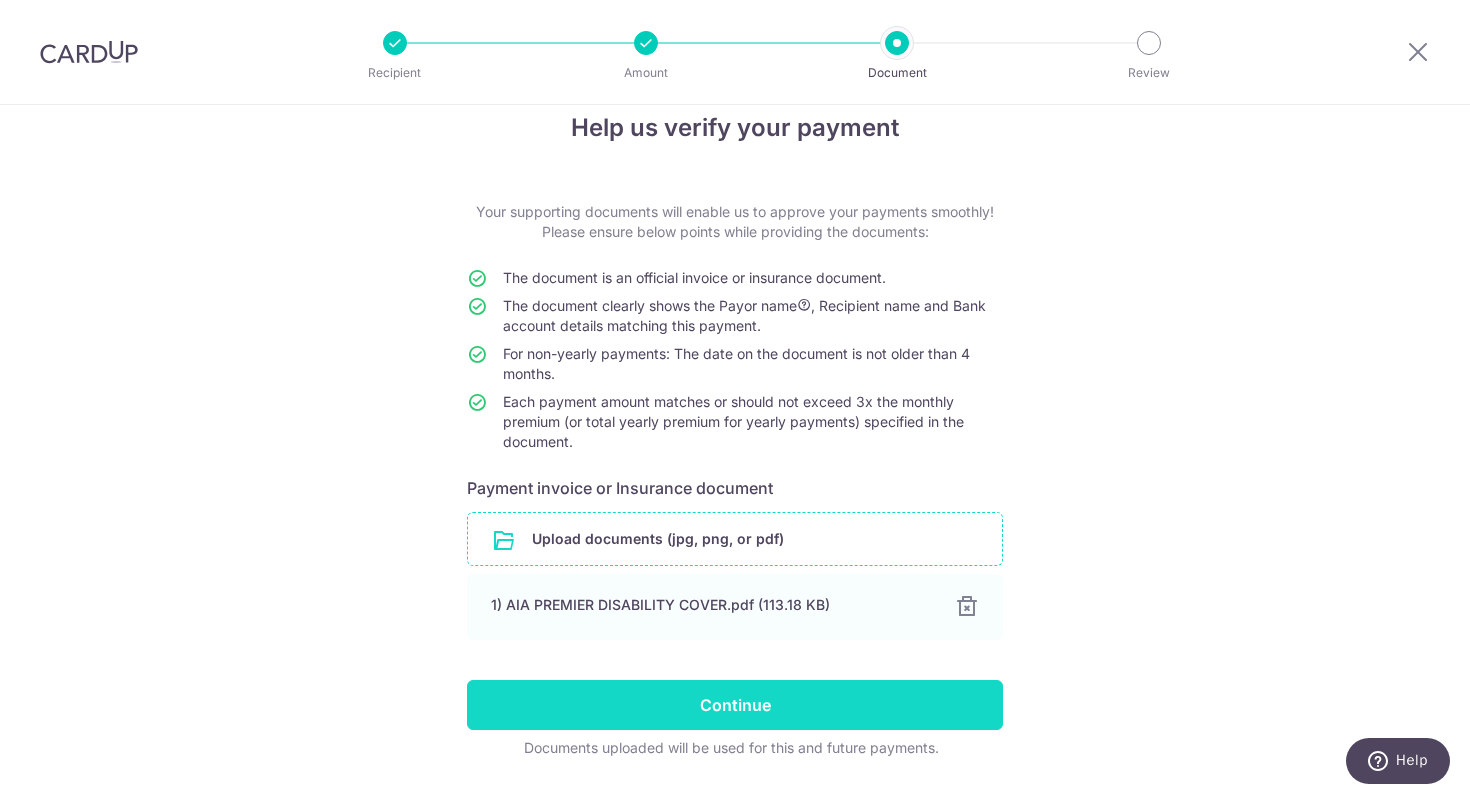 click on "Continue" at bounding box center [735, 705] 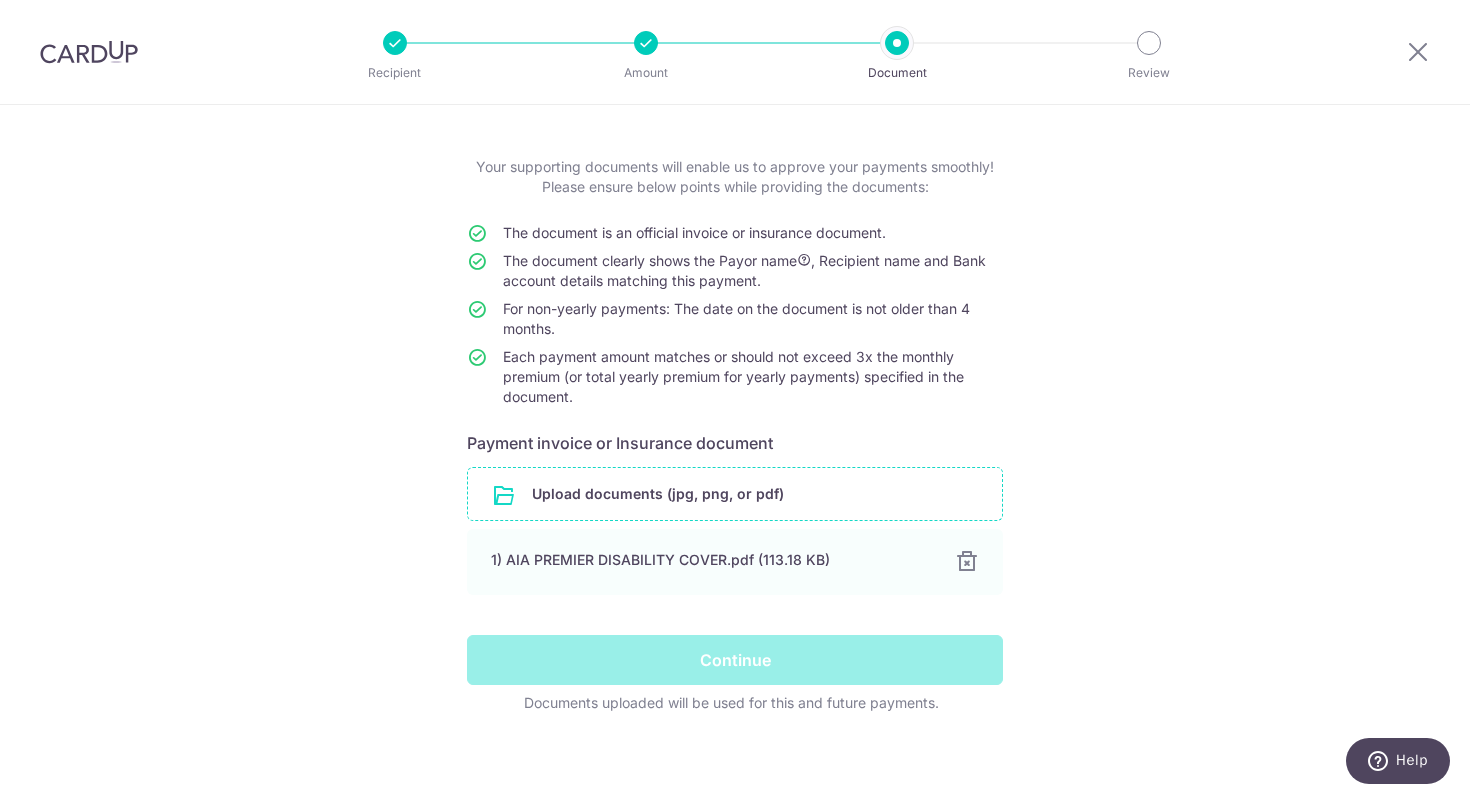scroll, scrollTop: 89, scrollLeft: 0, axis: vertical 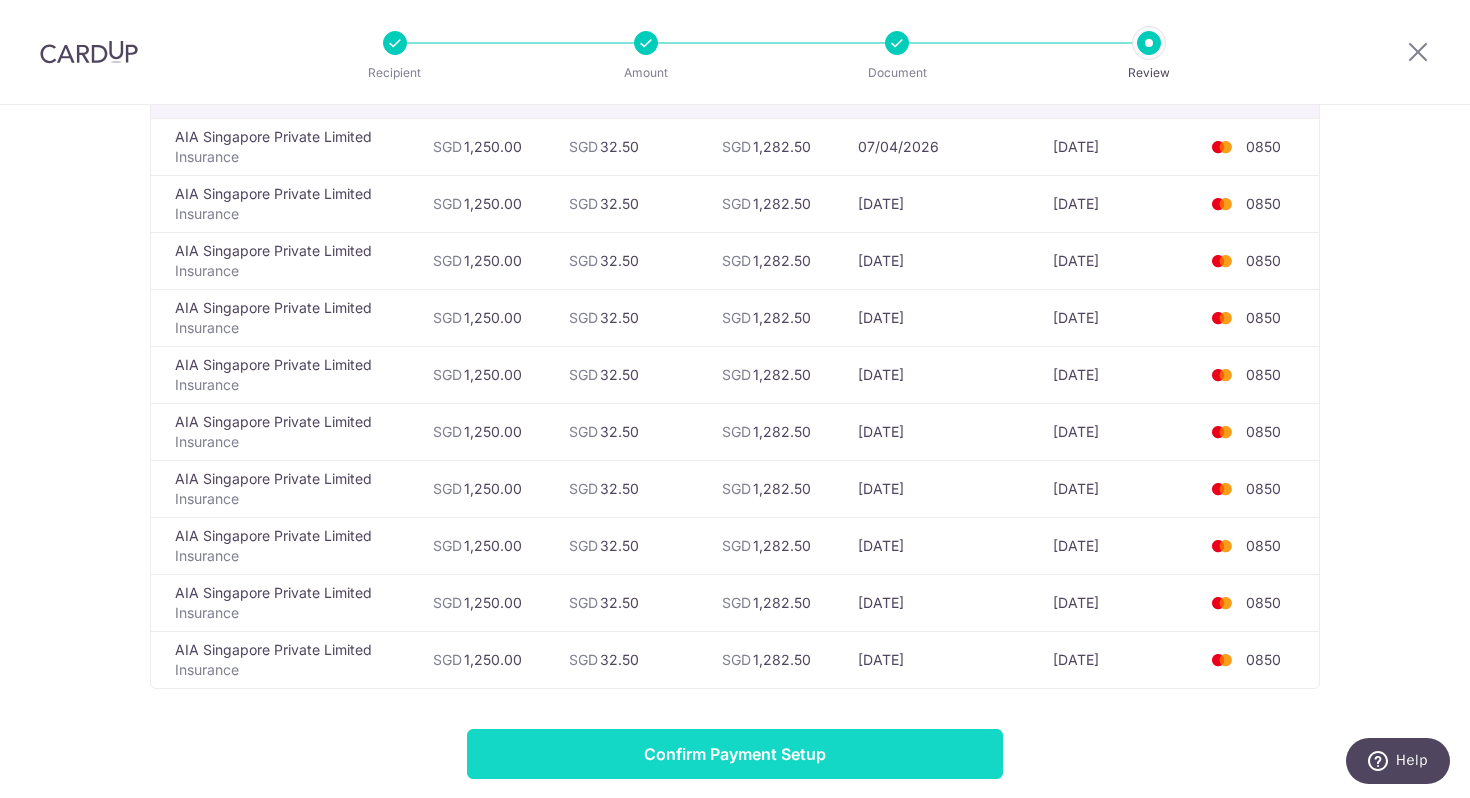click on "Confirm Payment Setup" at bounding box center [735, 754] 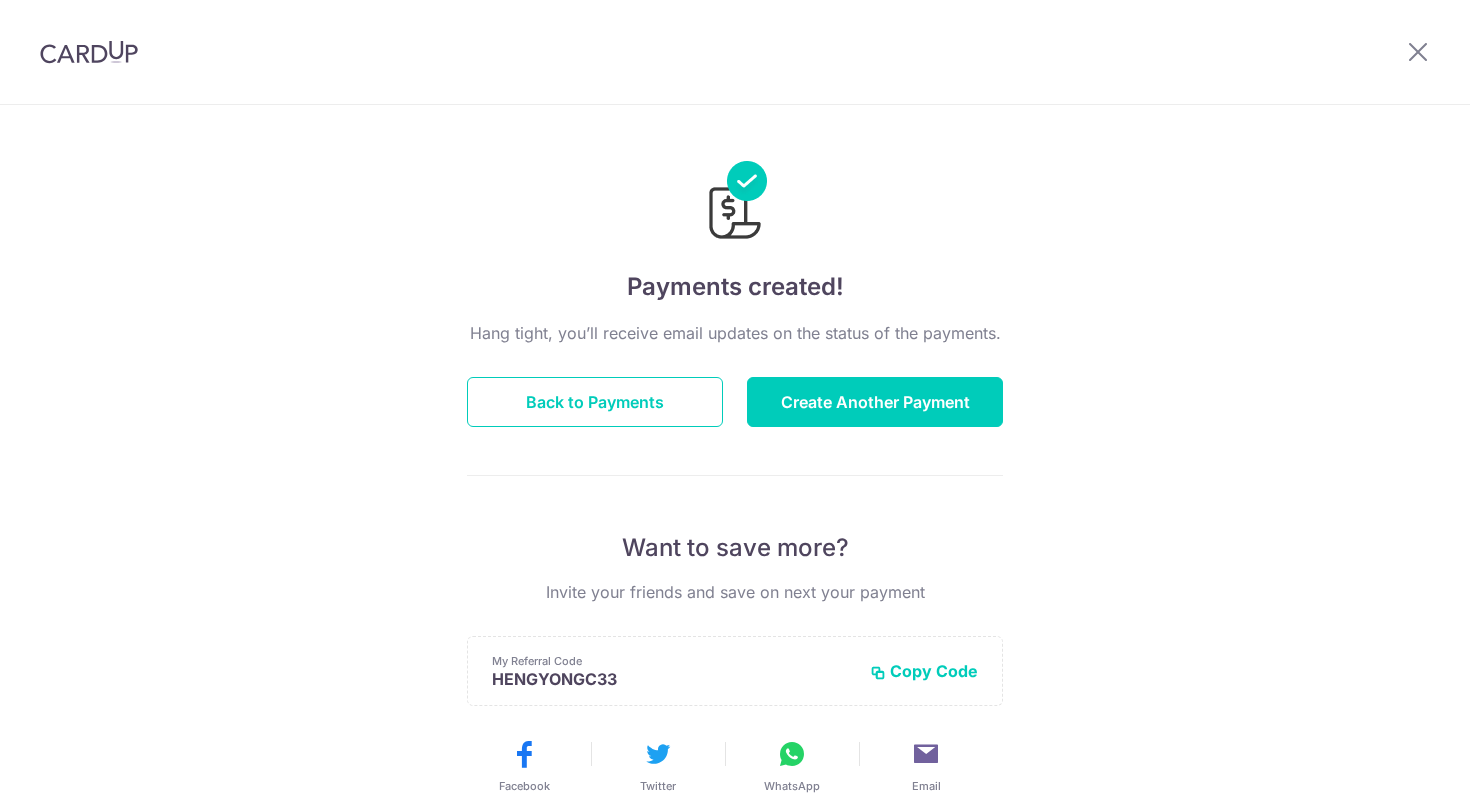 scroll, scrollTop: 0, scrollLeft: 0, axis: both 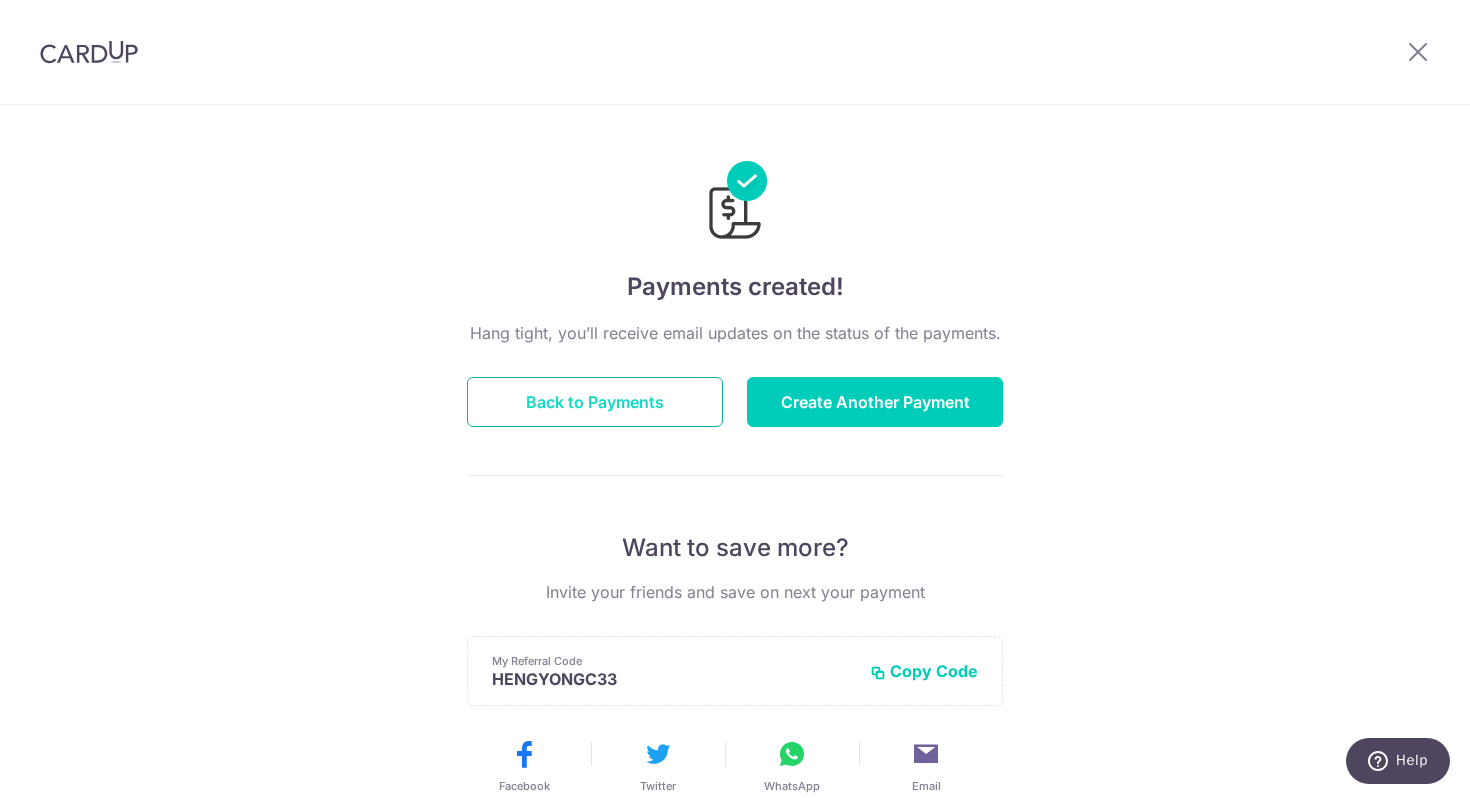 click on "Back to Payments" at bounding box center [595, 402] 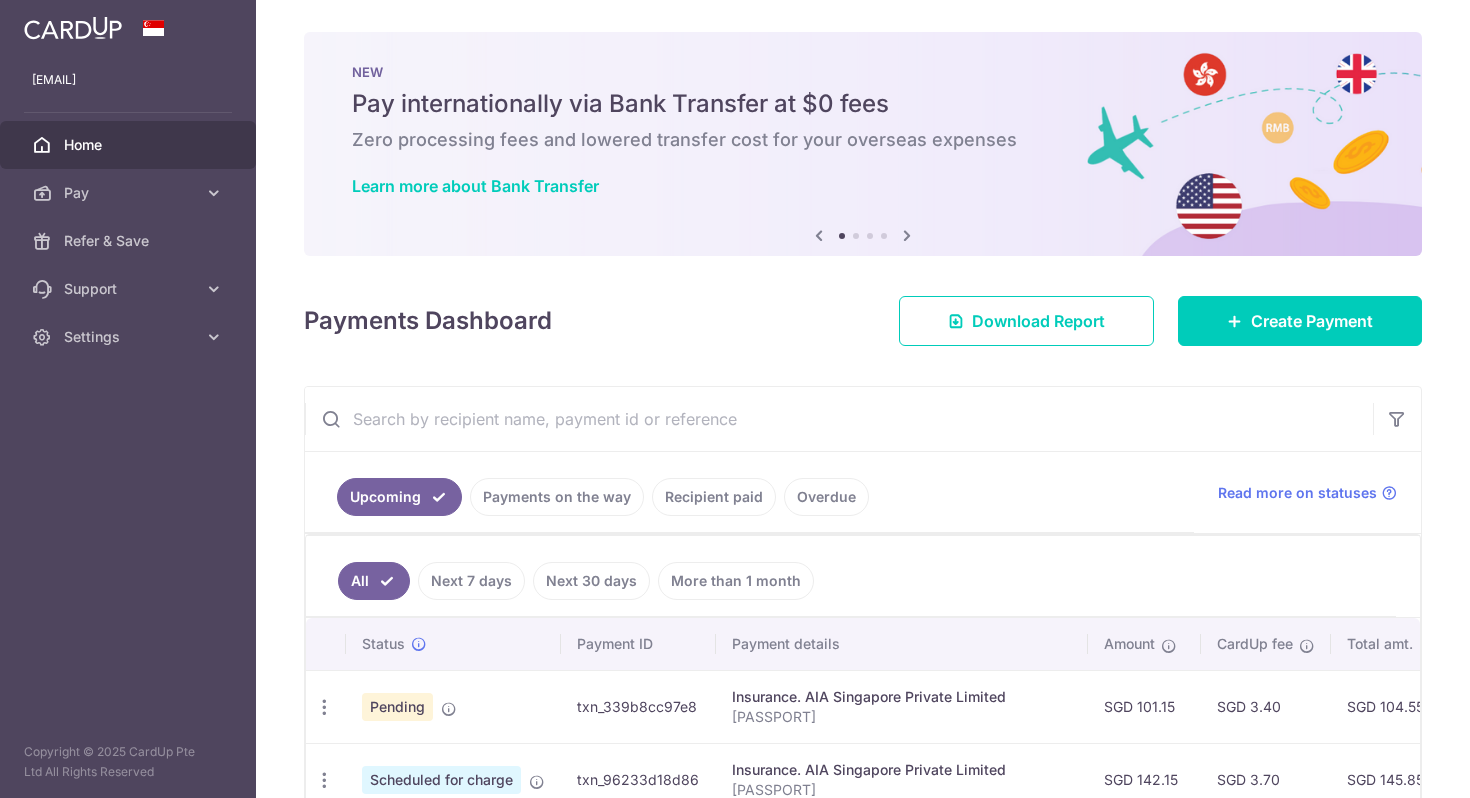 scroll, scrollTop: 0, scrollLeft: 0, axis: both 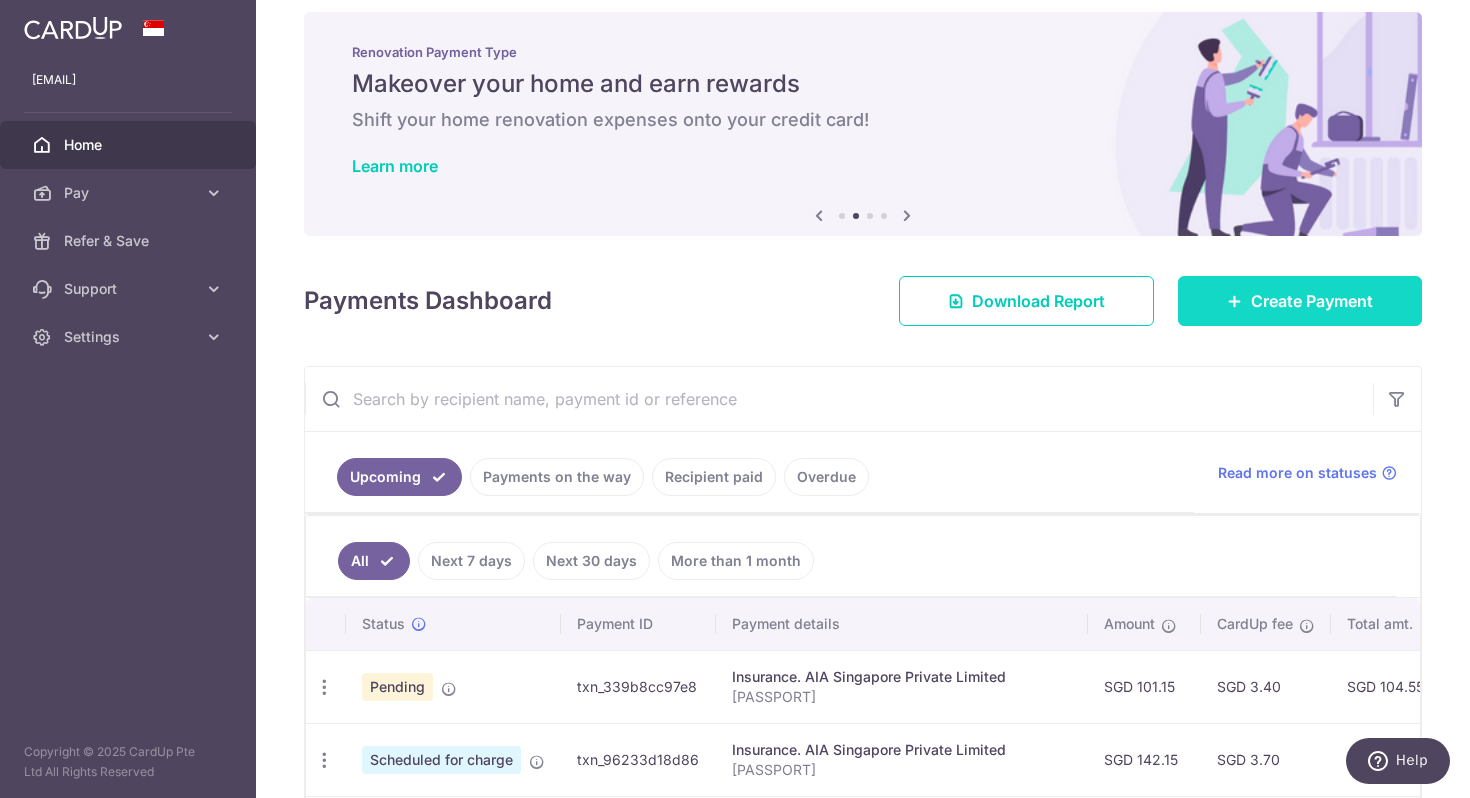 click at bounding box center [1235, 301] 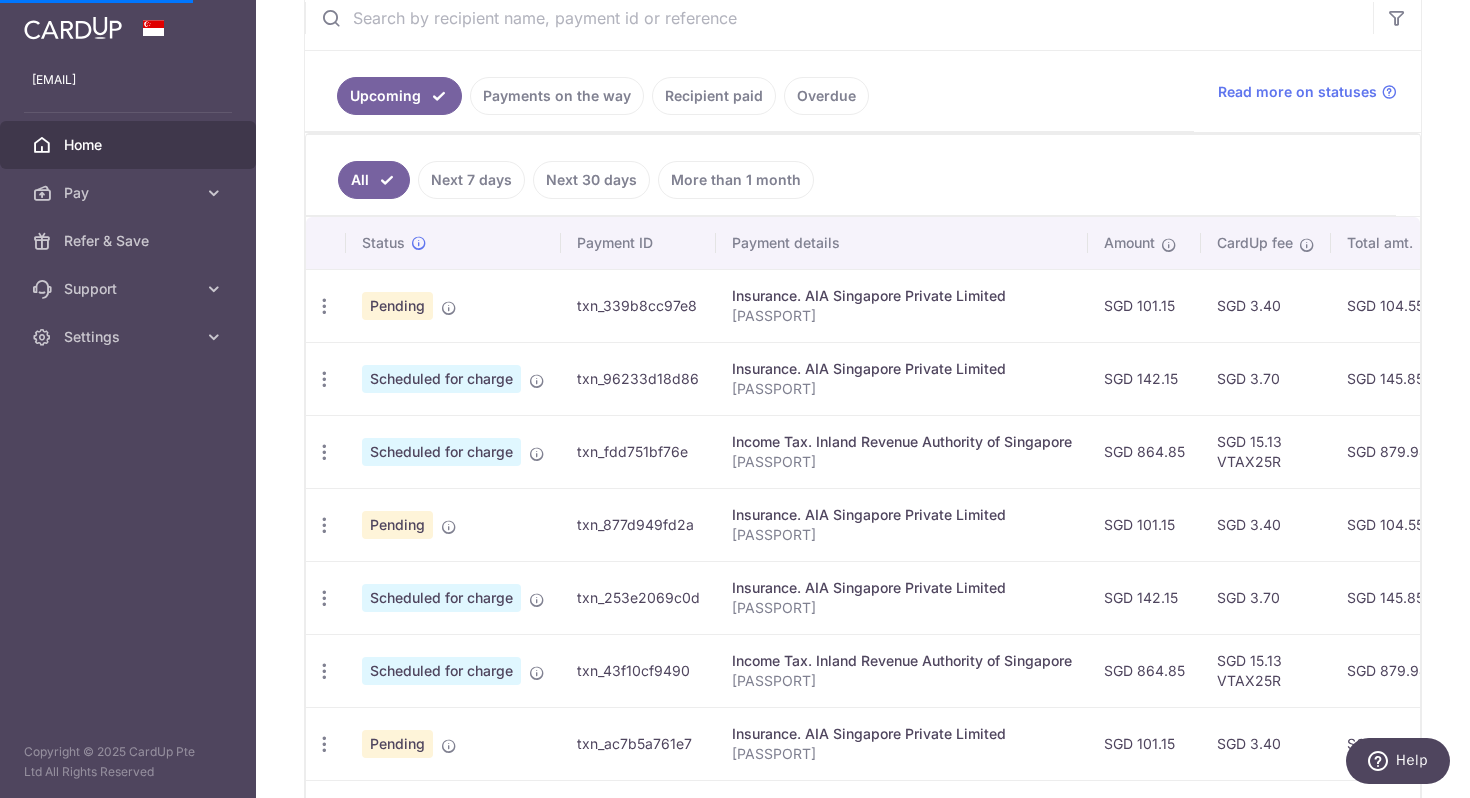 scroll, scrollTop: 0, scrollLeft: 0, axis: both 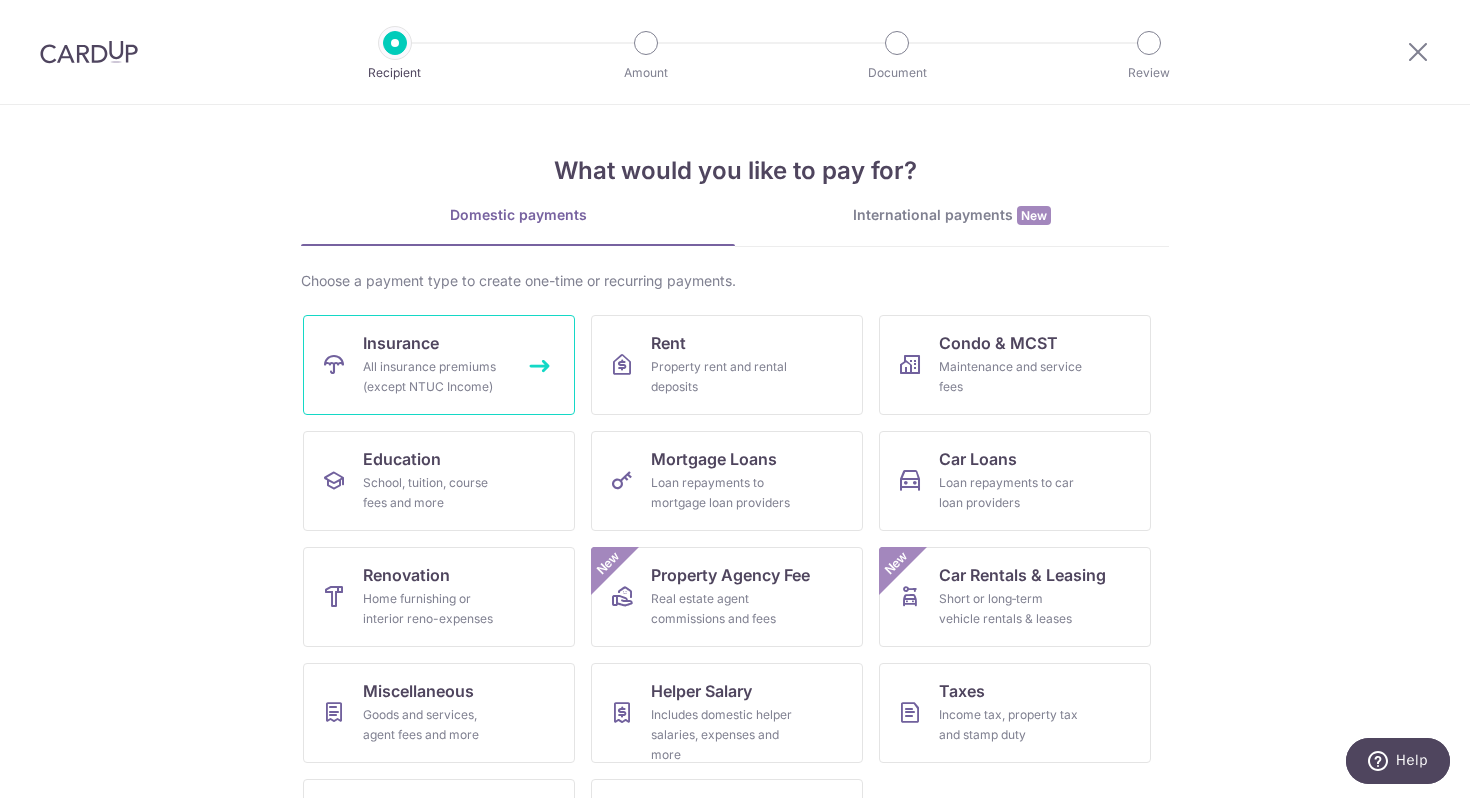 click on "All insurance premiums (except NTUC Income)" at bounding box center [435, 377] 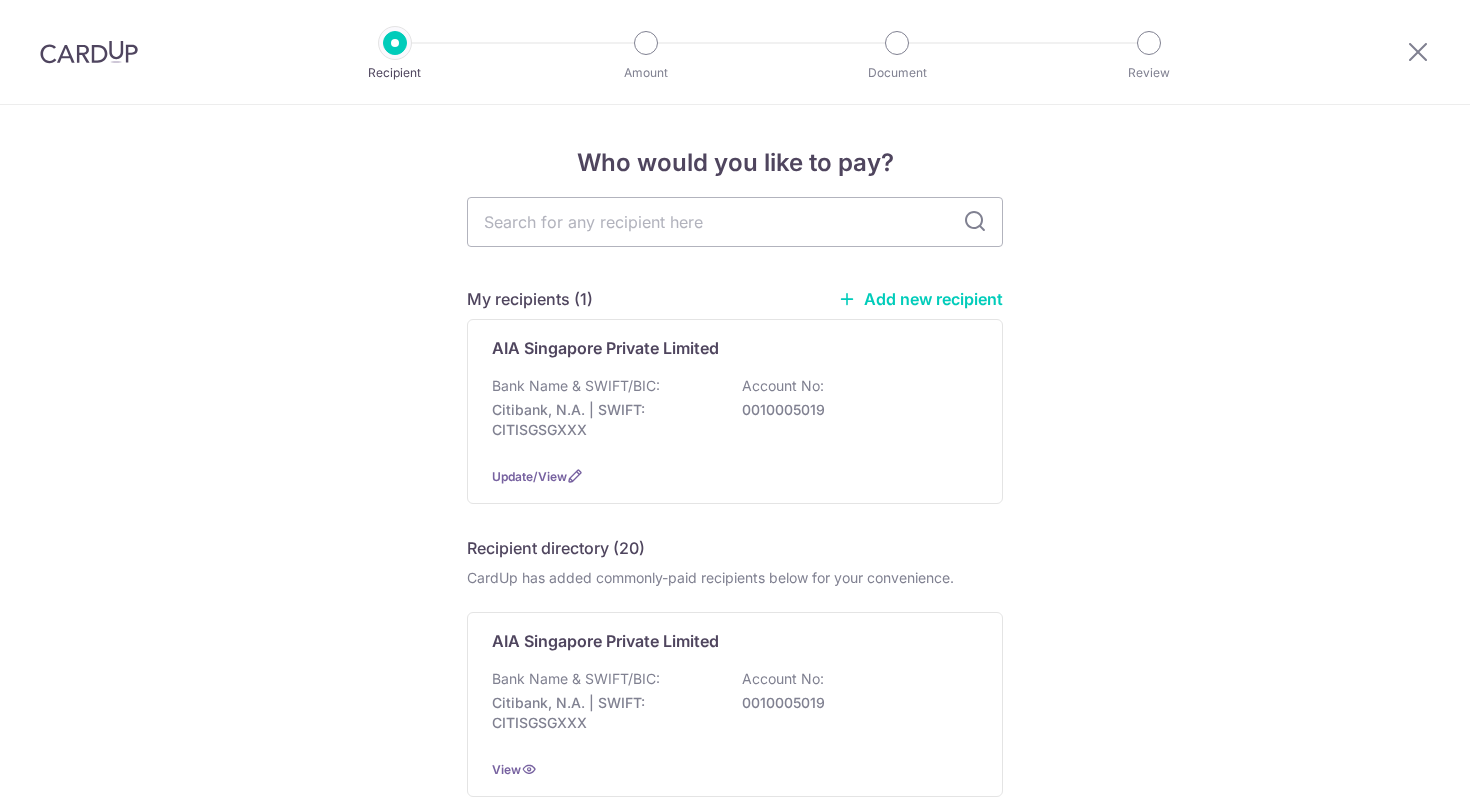 scroll, scrollTop: 0, scrollLeft: 0, axis: both 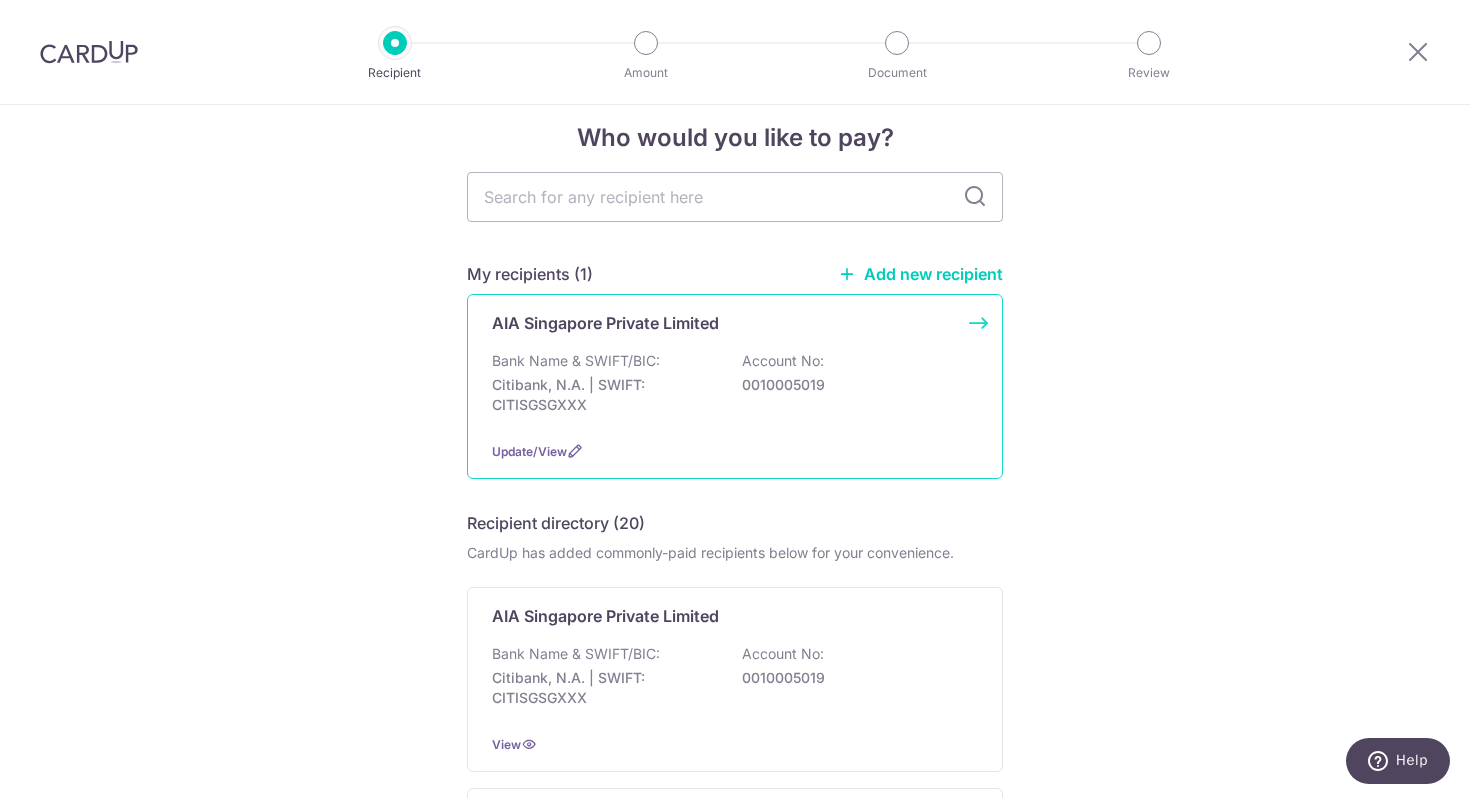 click on "AIA Singapore Private Limited
Bank Name & SWIFT/BIC:
Citibank, N.A. | SWIFT: CITISGSGXXX
Account No:
[ACCOUNT_NUMBER]
Update/View" at bounding box center (735, 386) 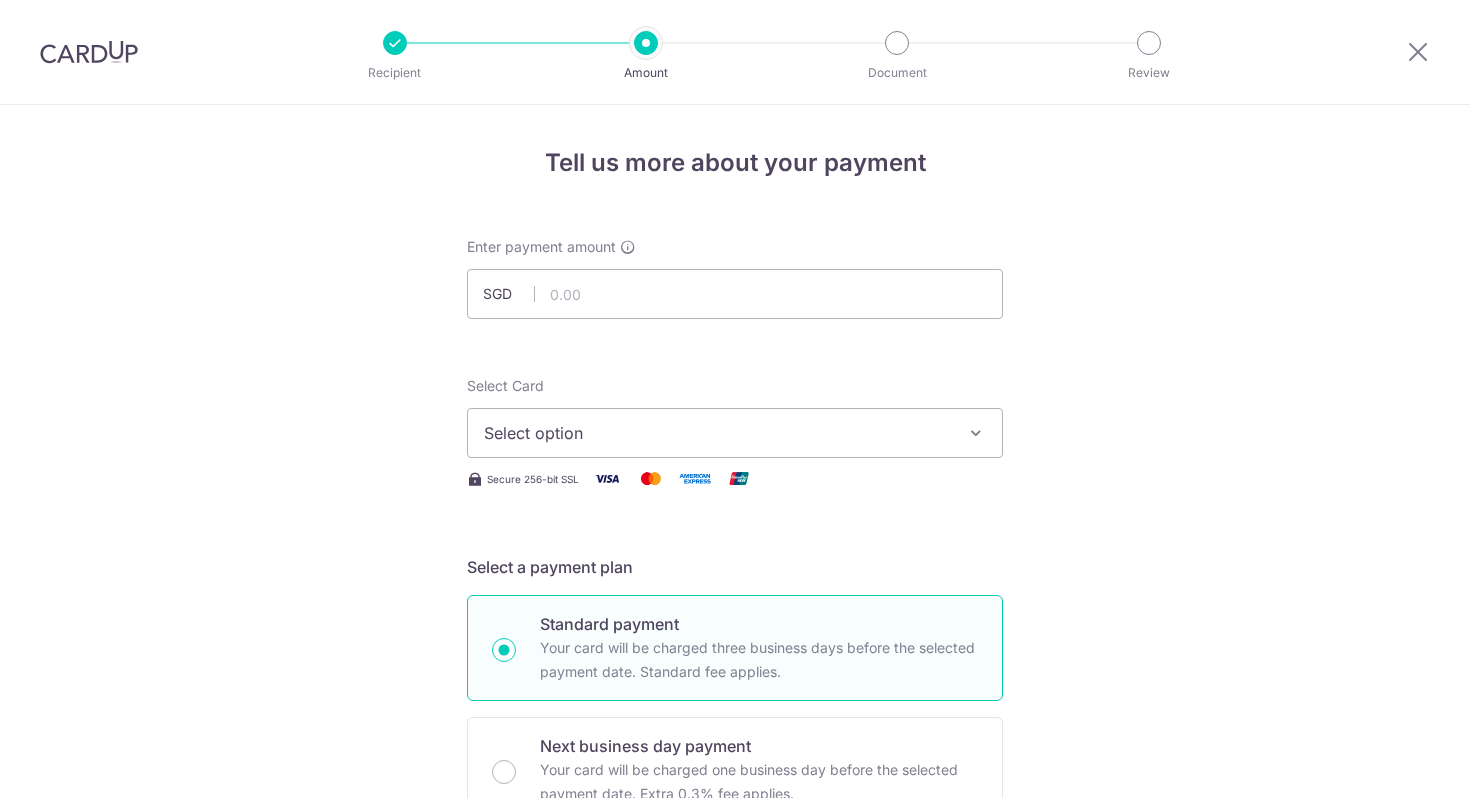 scroll, scrollTop: 0, scrollLeft: 0, axis: both 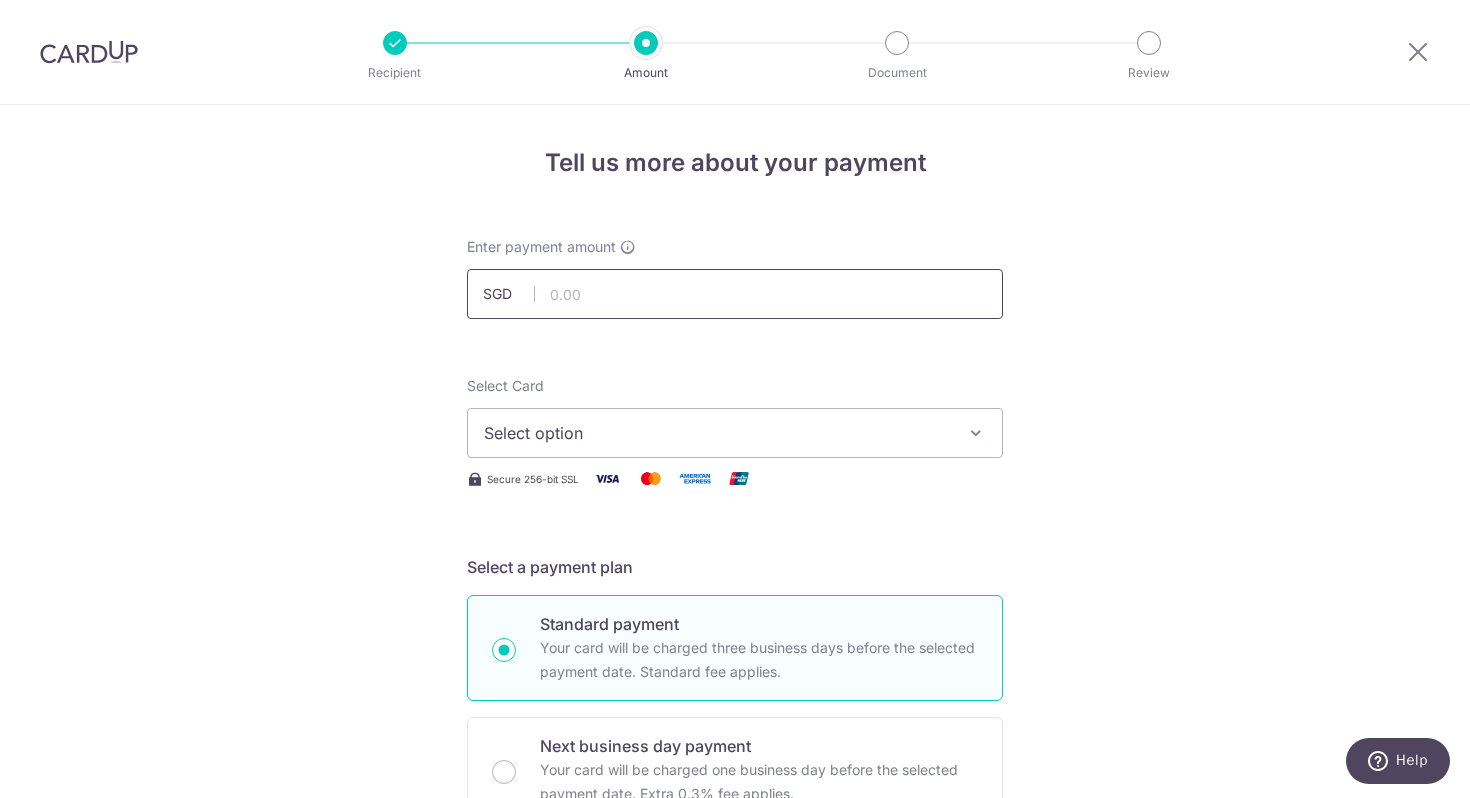 click at bounding box center (735, 294) 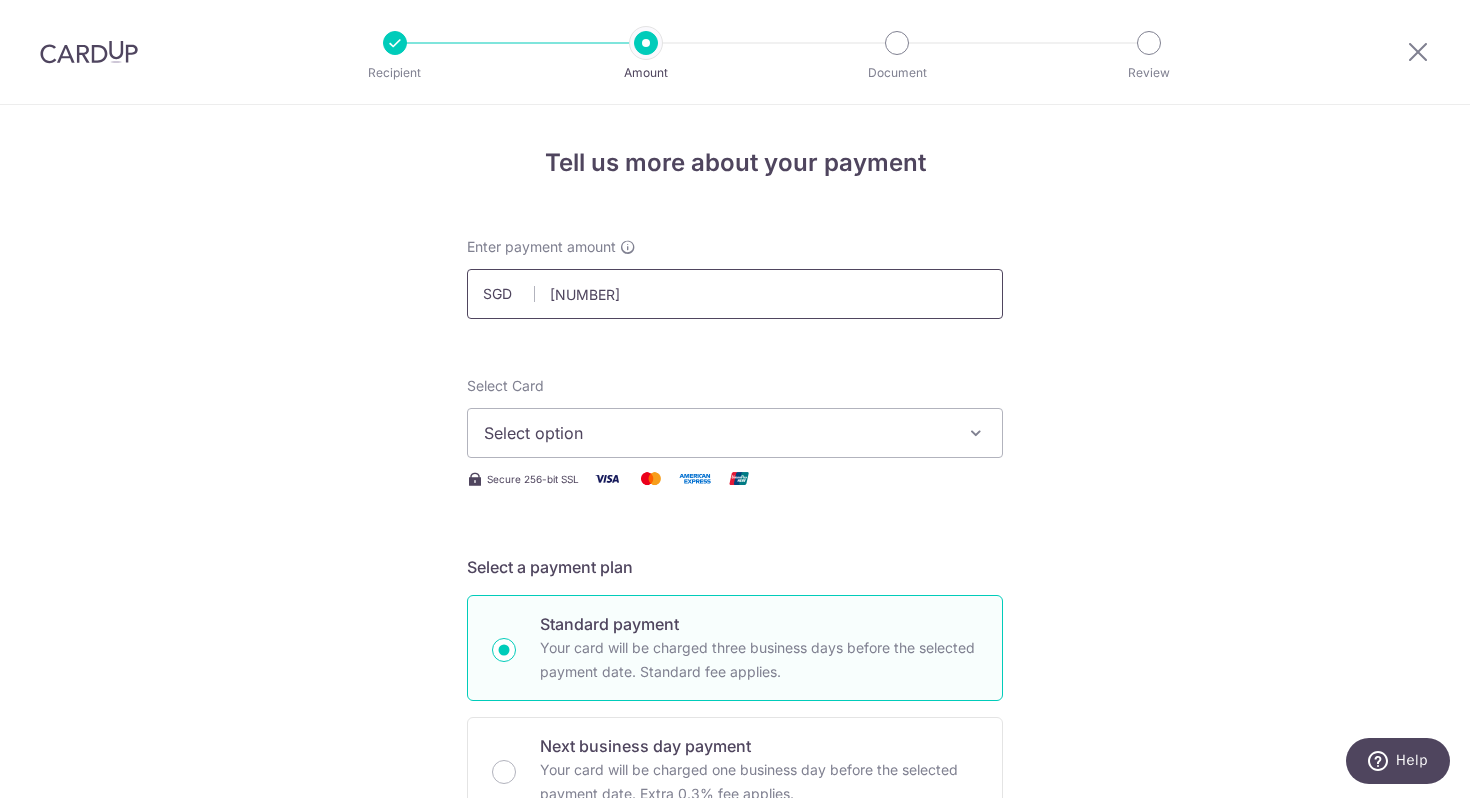 type on "[NUMBER]" 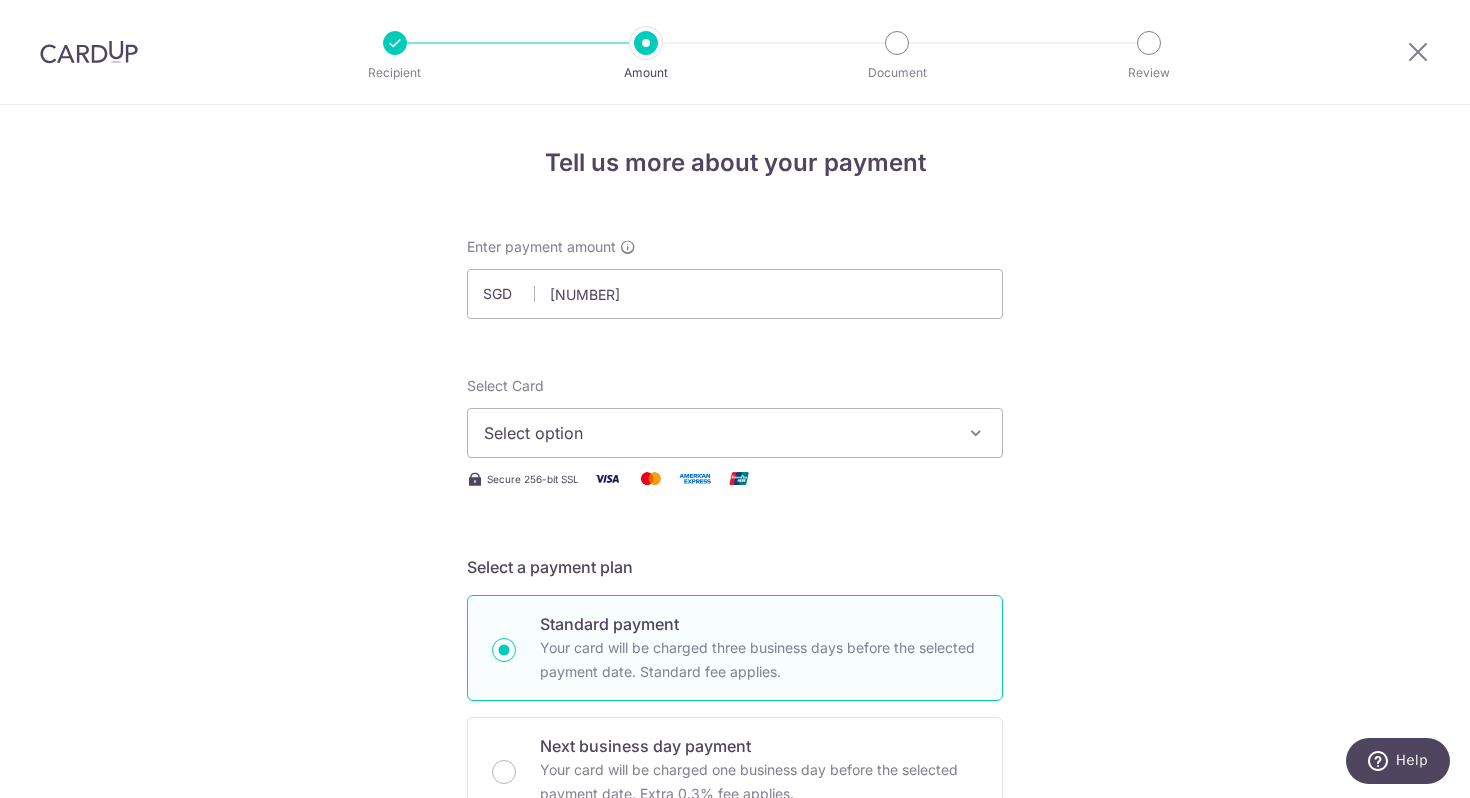 click on "Select option" at bounding box center (717, 433) 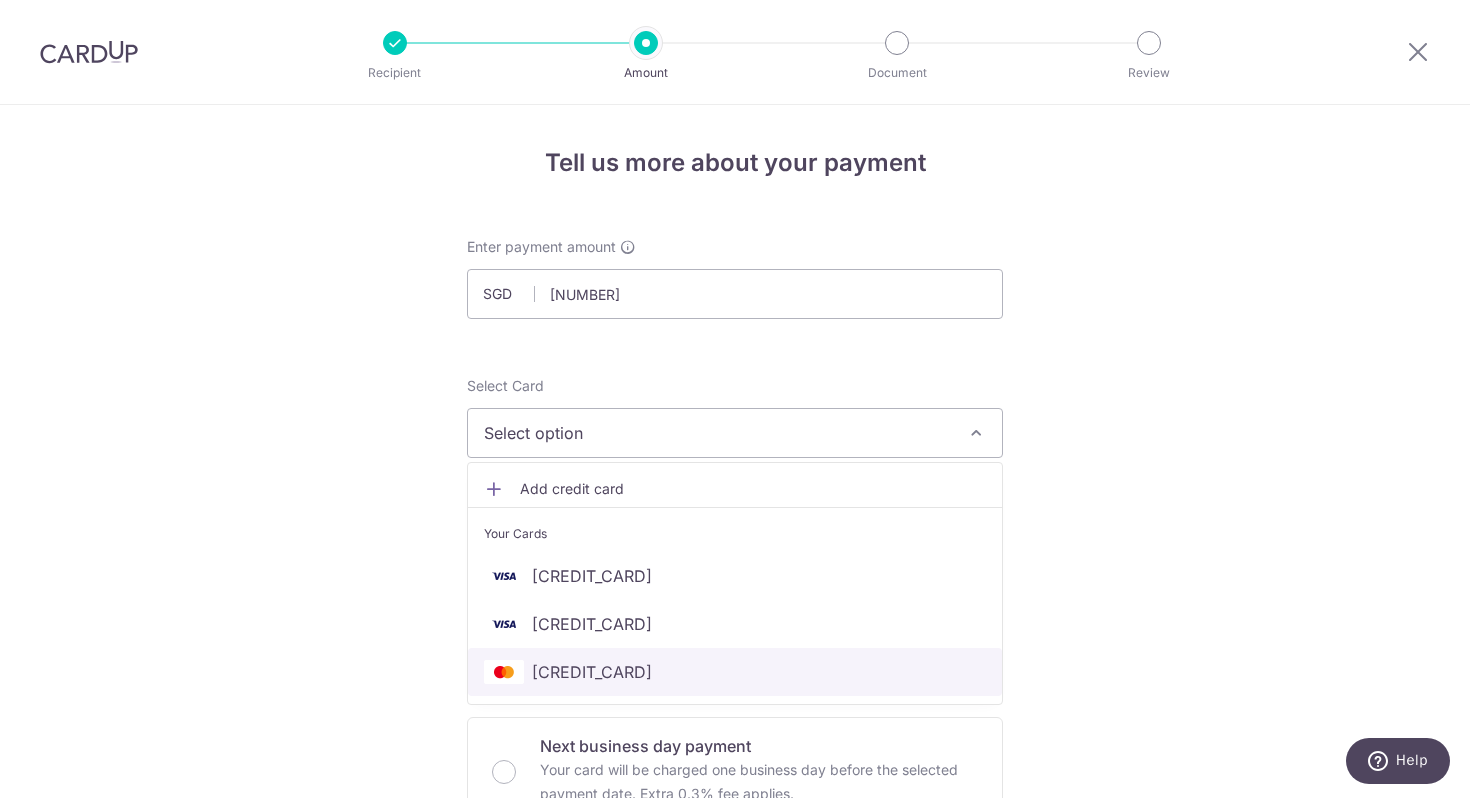 click on "**** 0850" at bounding box center [735, 672] 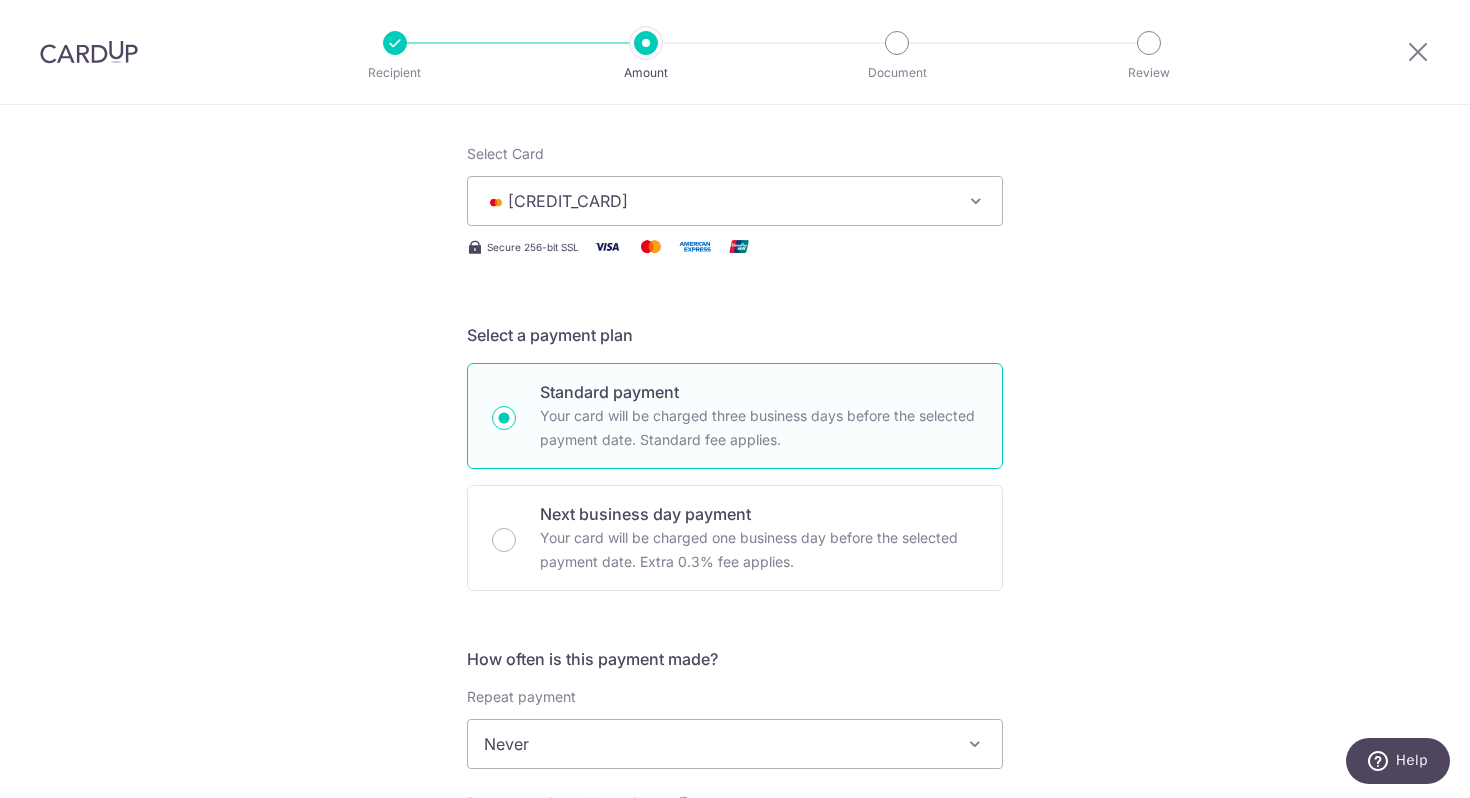 scroll, scrollTop: 264, scrollLeft: 0, axis: vertical 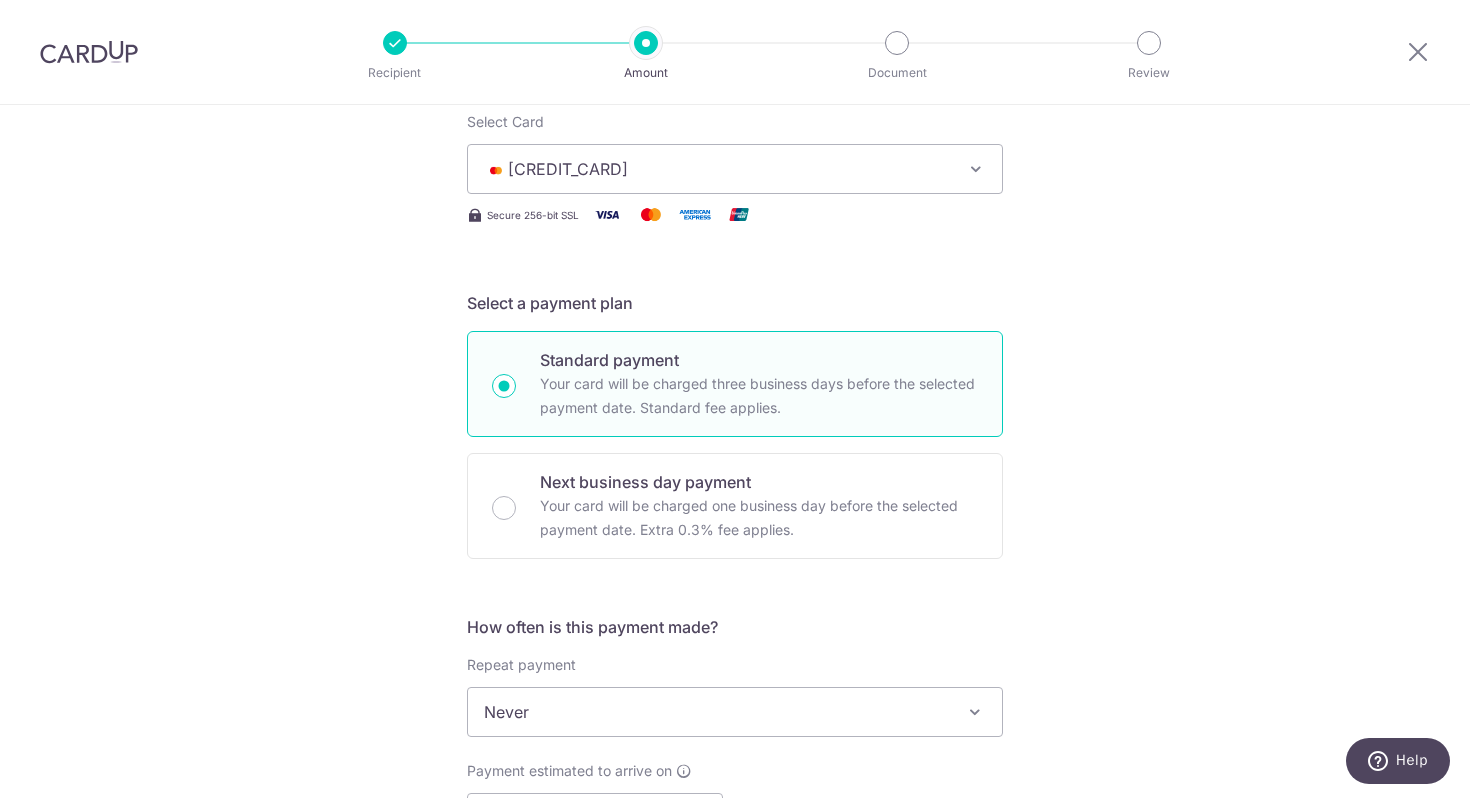 click on "Never" at bounding box center [735, 712] 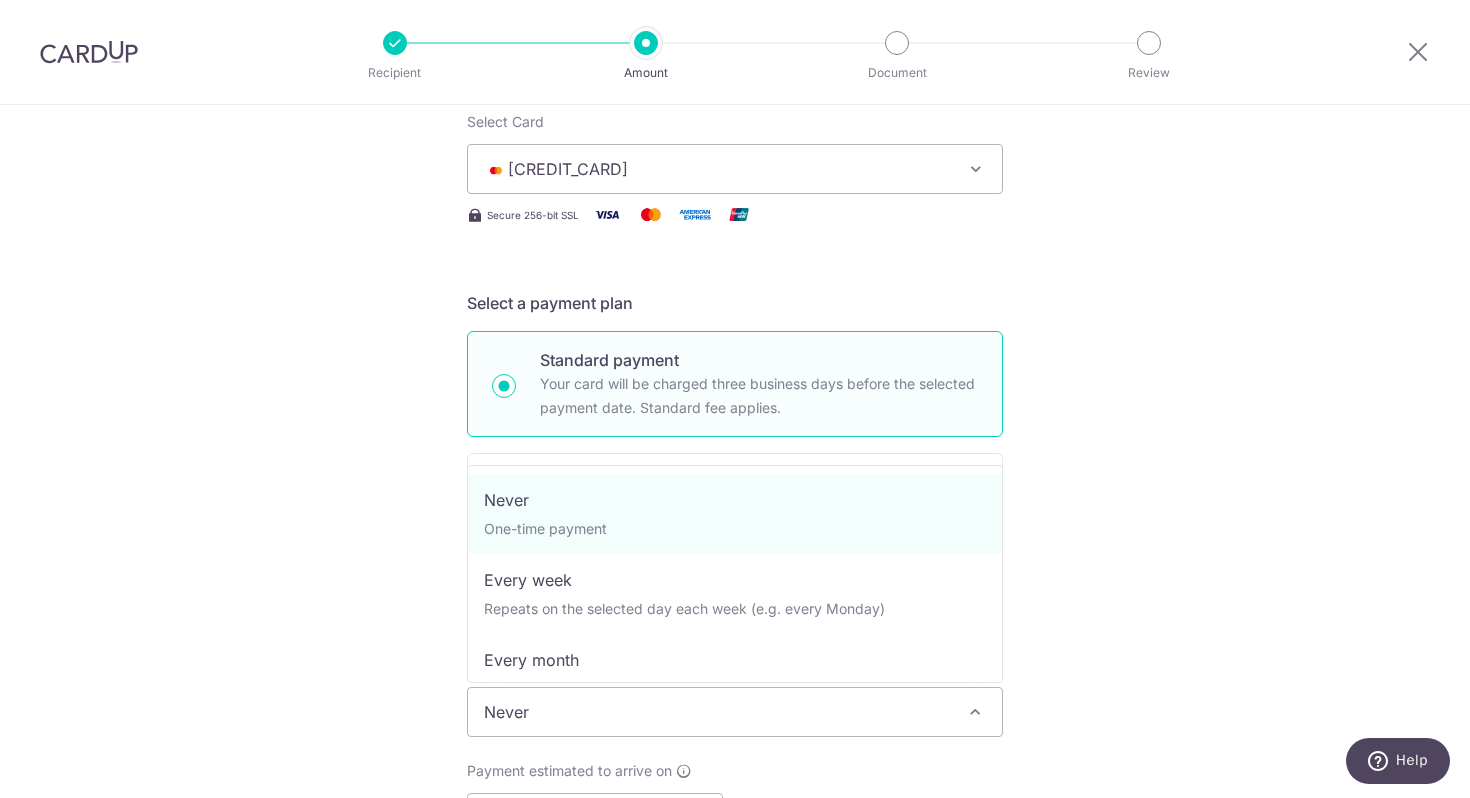 scroll, scrollTop: 264, scrollLeft: 0, axis: vertical 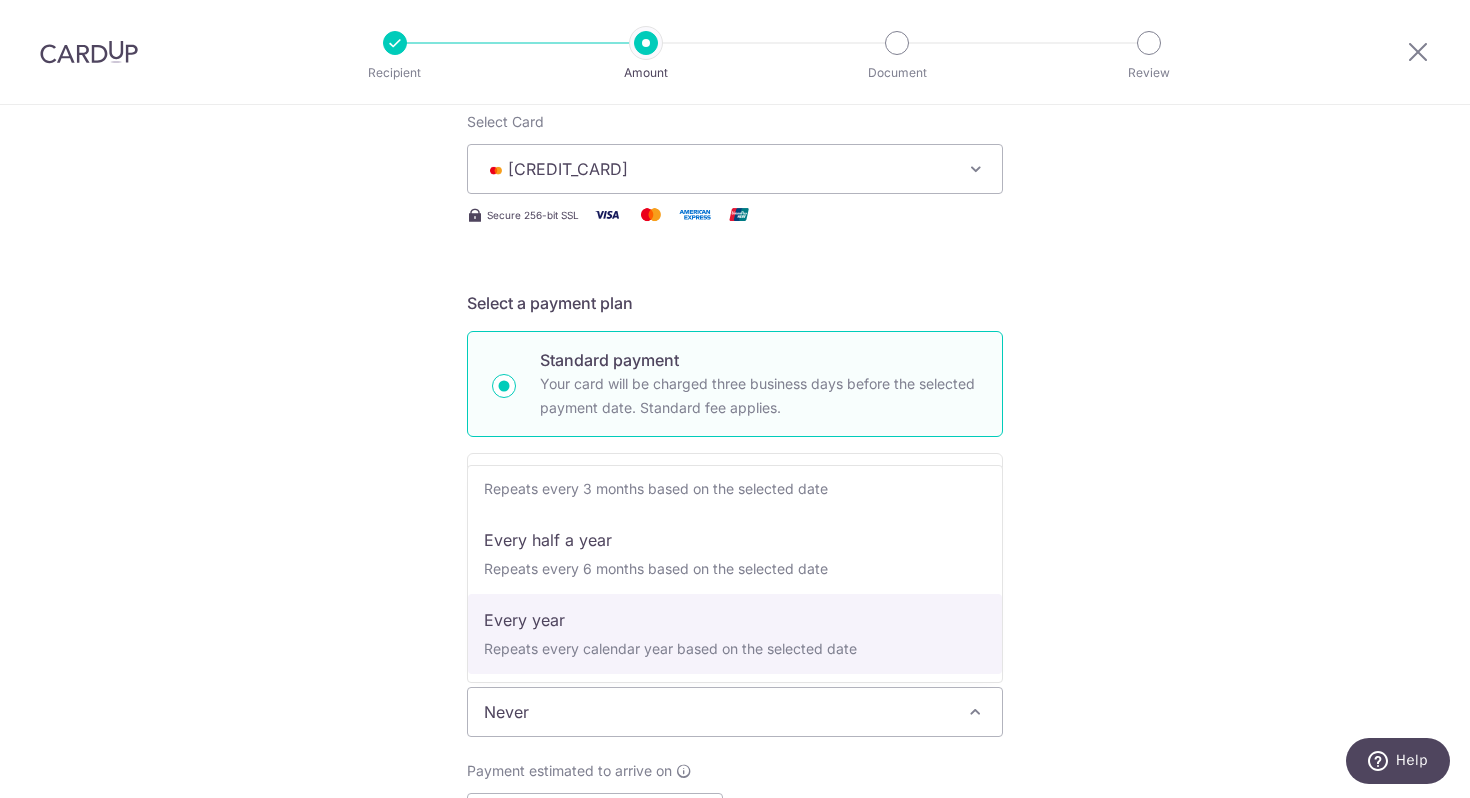 select on "6" 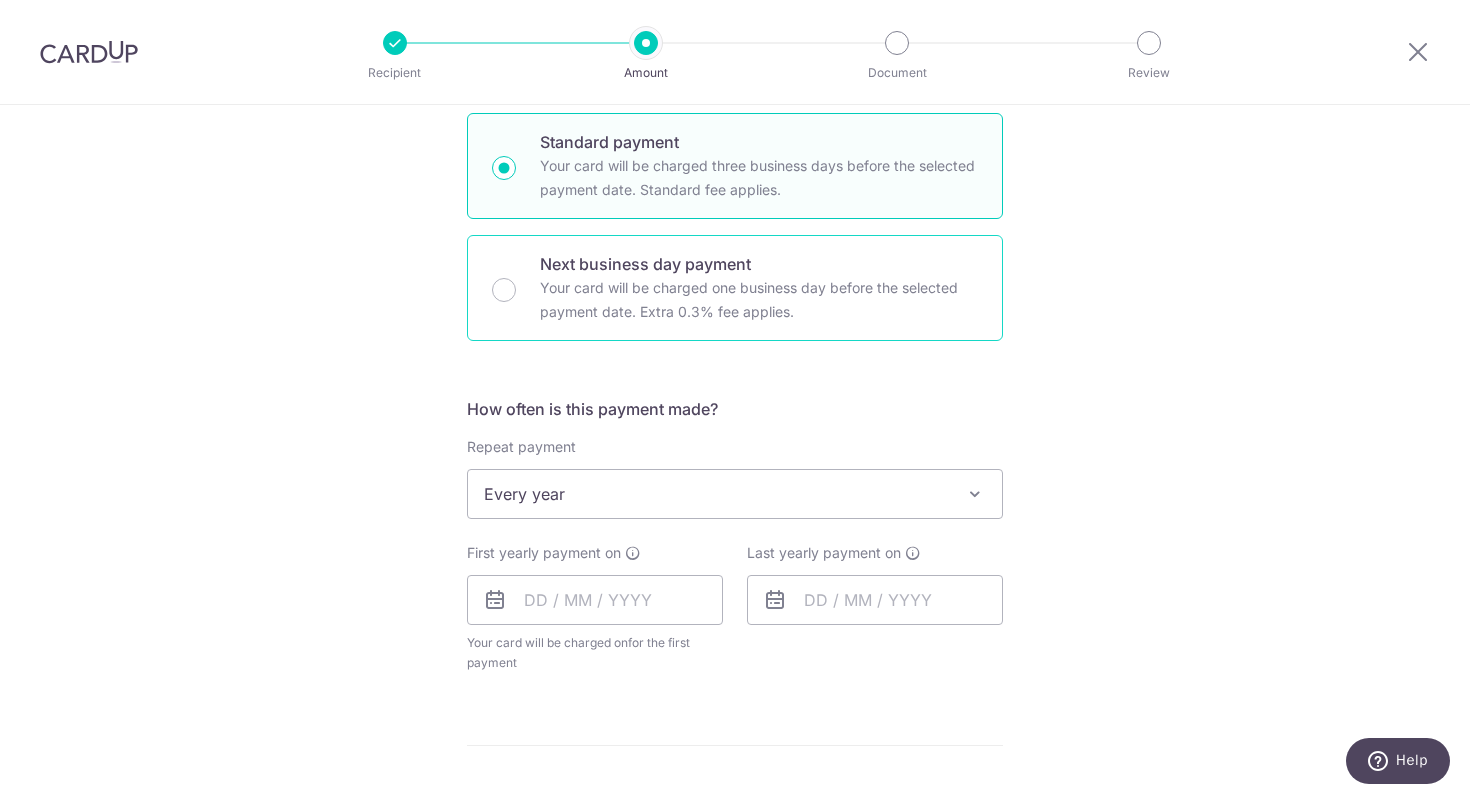 scroll, scrollTop: 503, scrollLeft: 0, axis: vertical 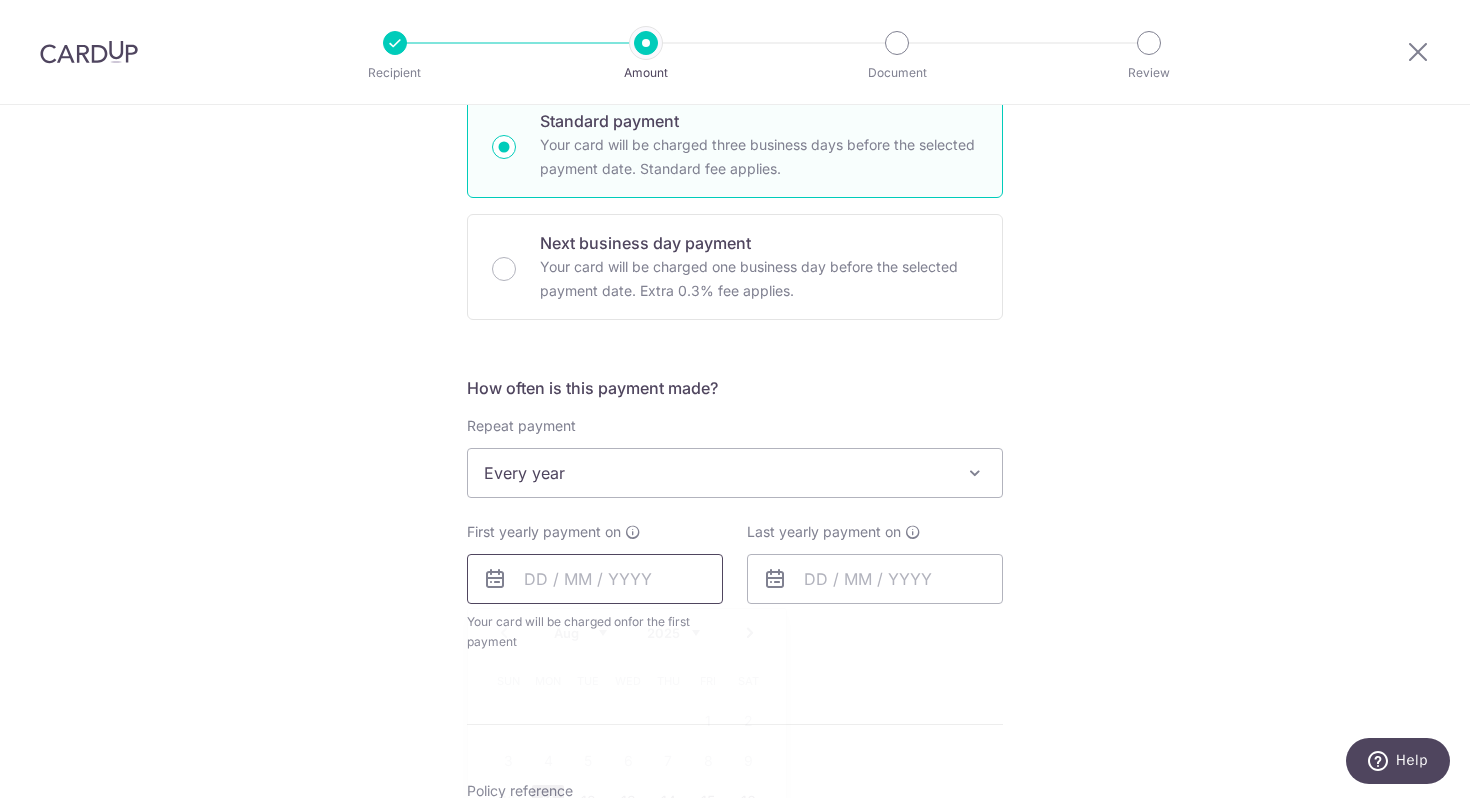 click at bounding box center (595, 579) 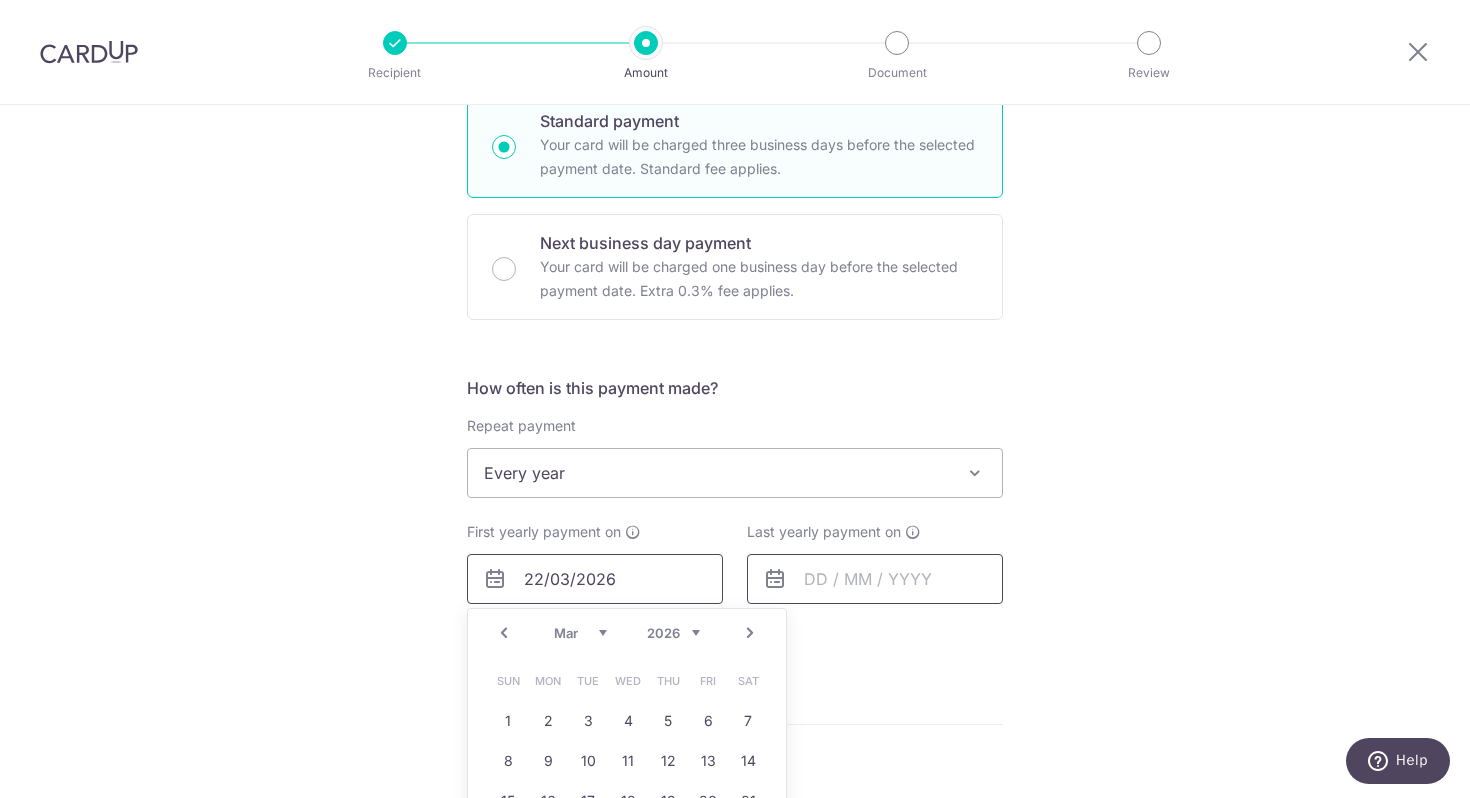 type on "22/03/2026" 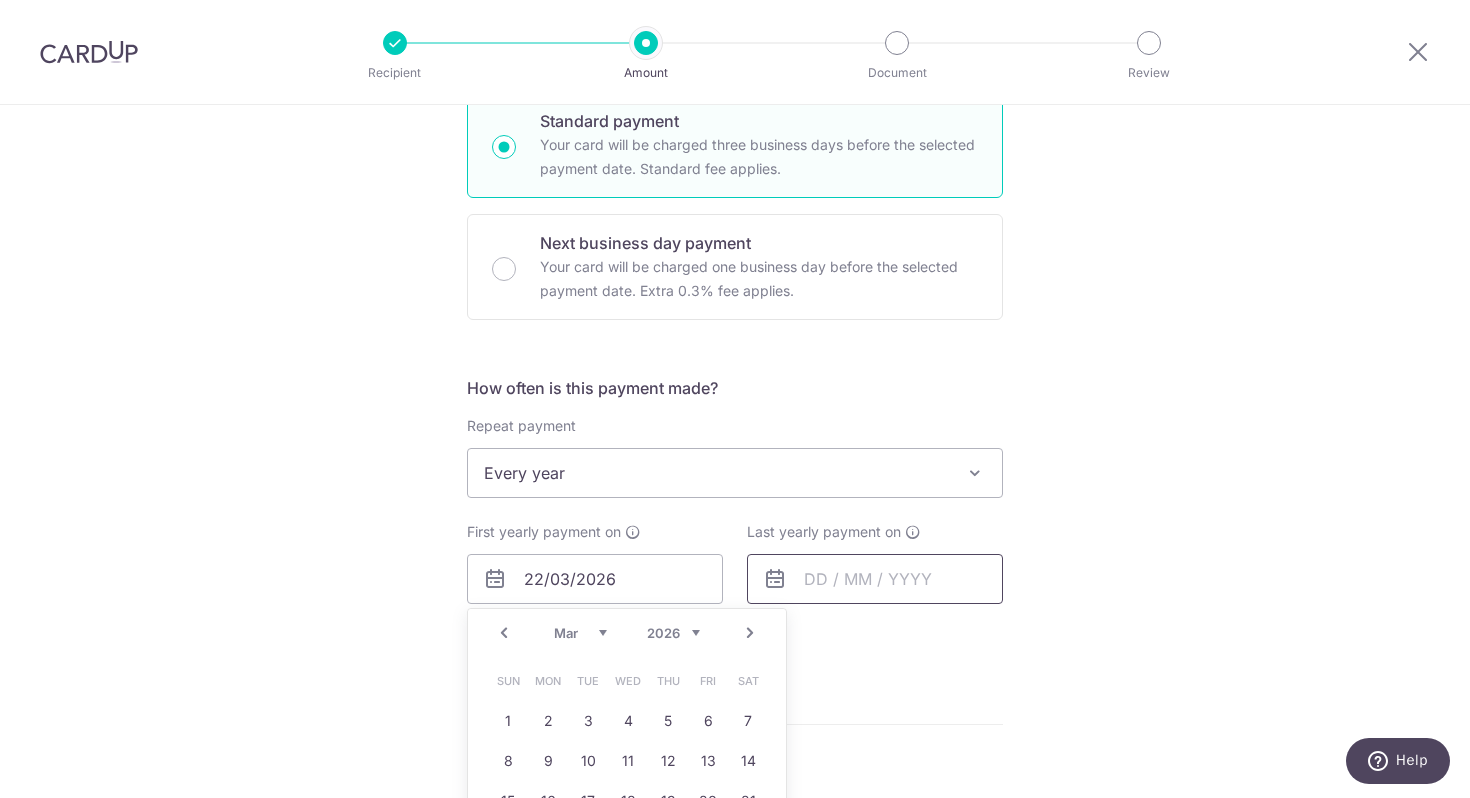 click at bounding box center (875, 579) 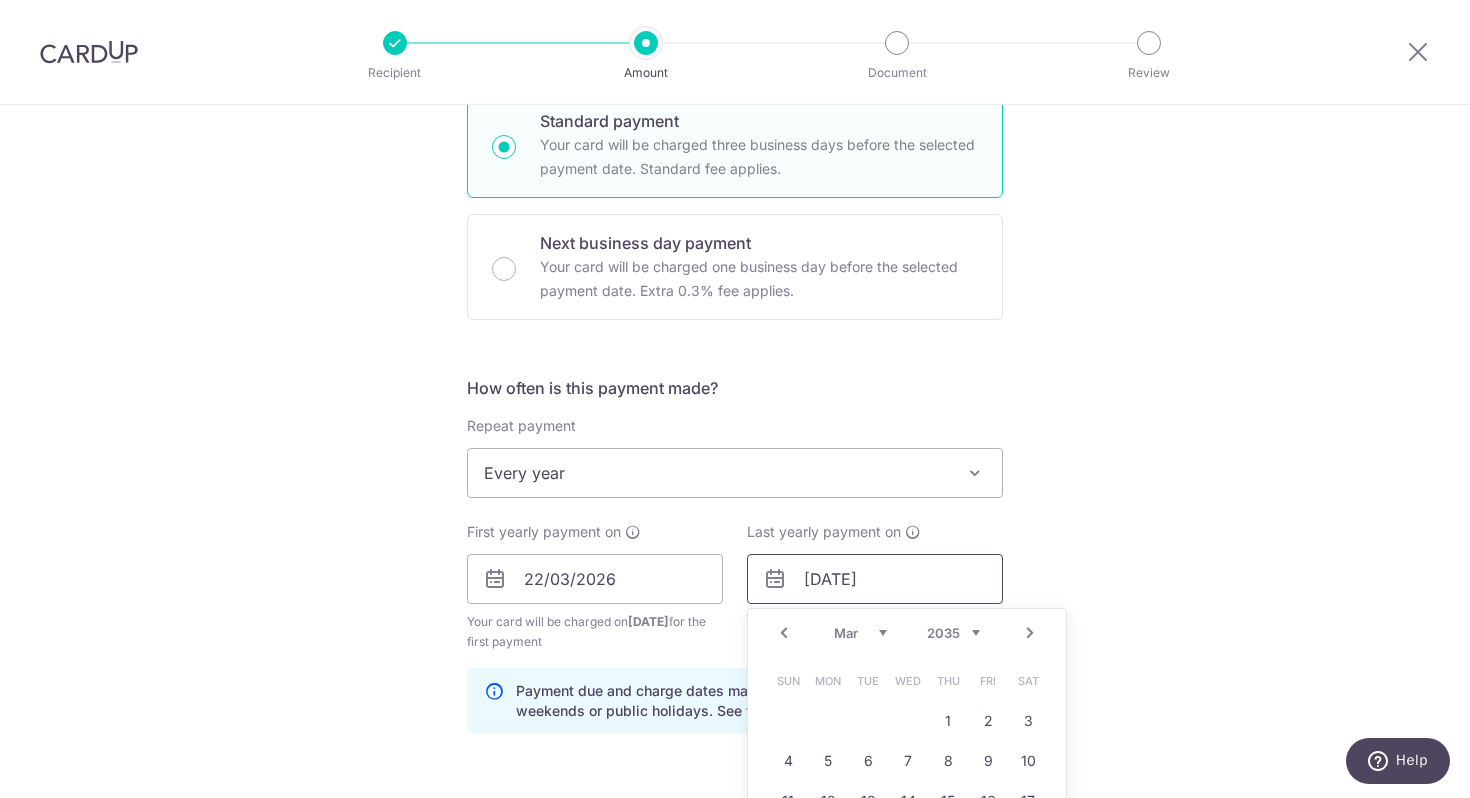 type on "22/03/2035" 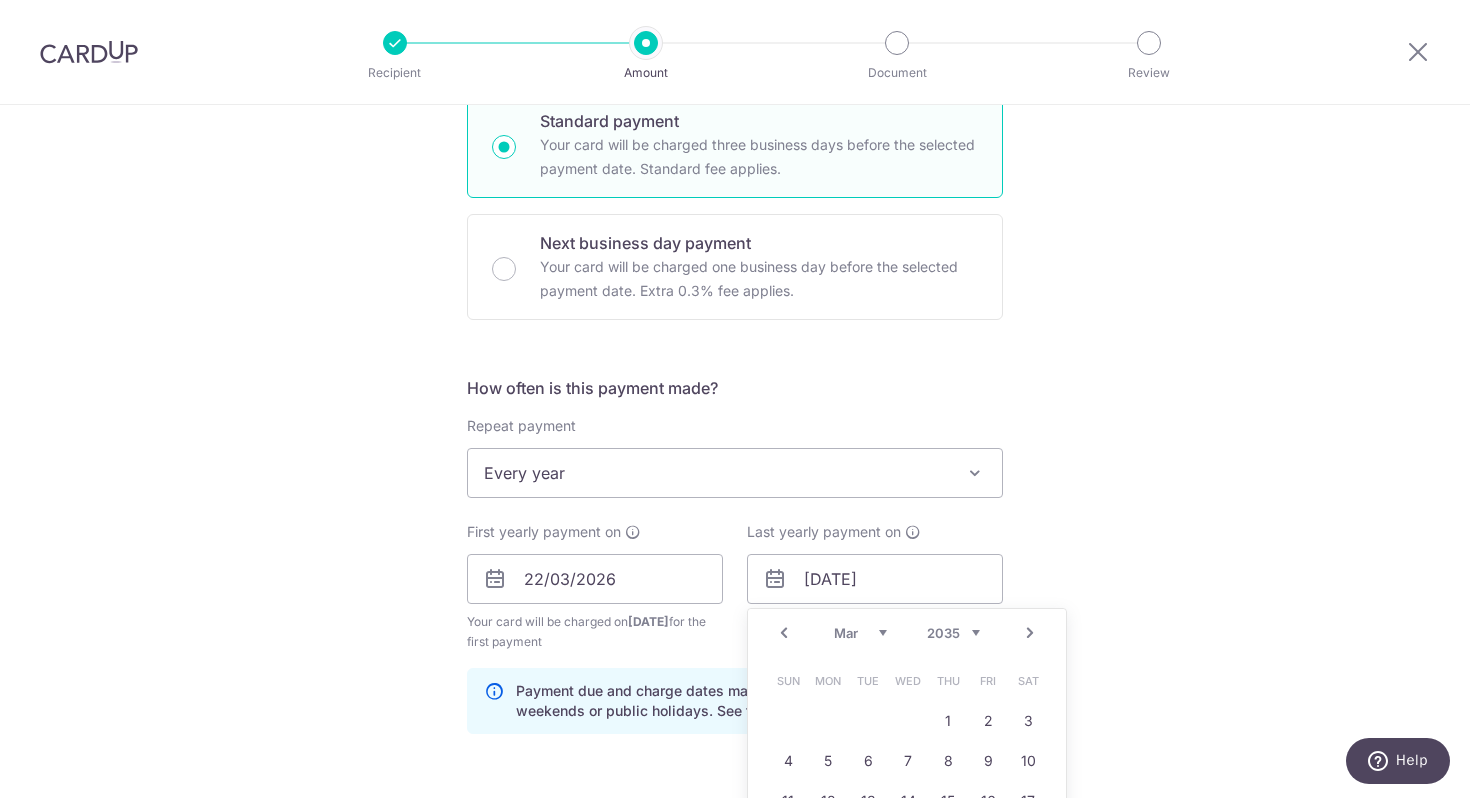 click on "Tell us more about your payment
Enter payment amount
SGD
202.19
202.19
Select Card
**** 0850
Add credit card
Your Cards
**** 6215
**** 5080
**** 0850
Secure 256-bit SSL
Text
New card details
Card" at bounding box center [735, 557] 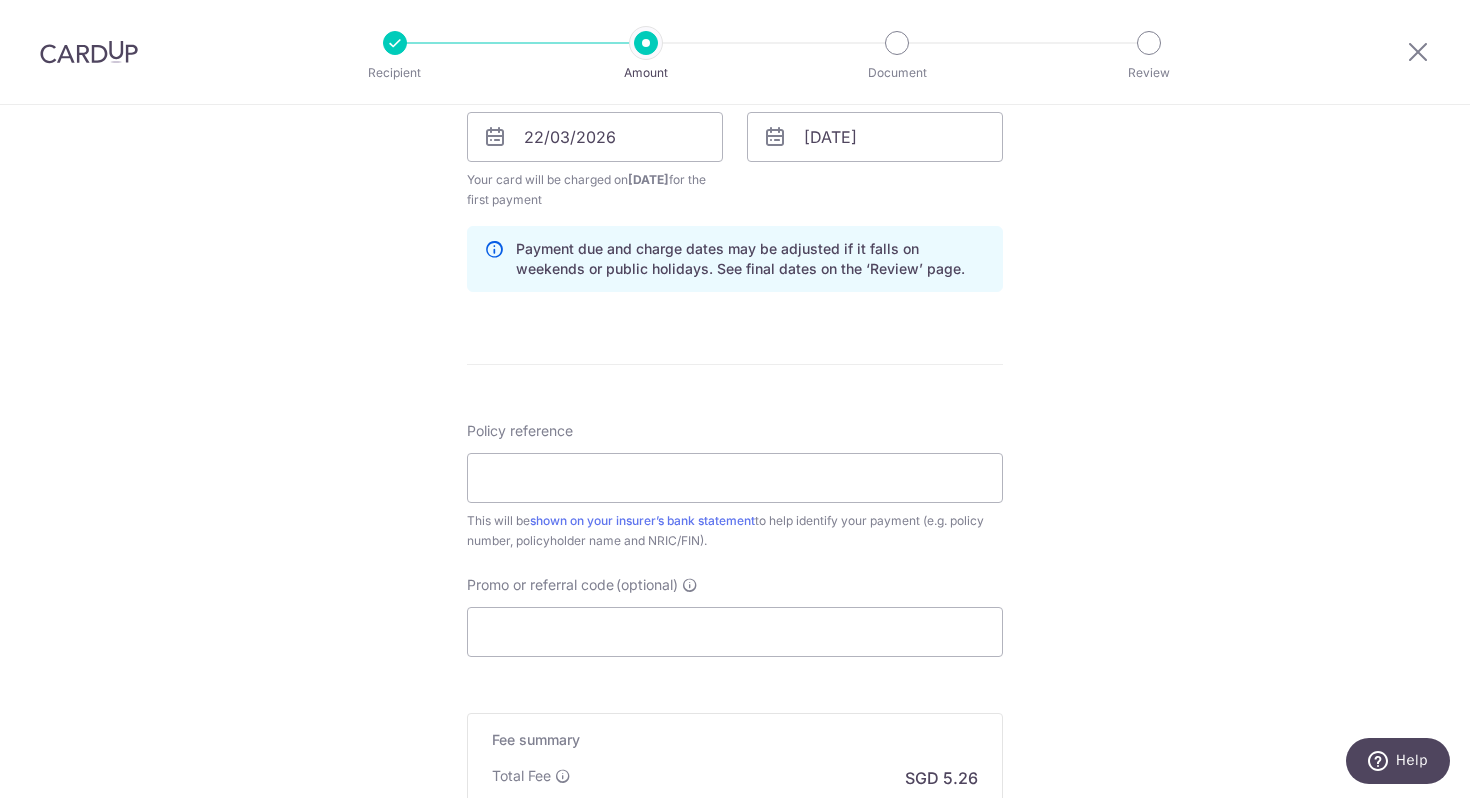 scroll, scrollTop: 968, scrollLeft: 0, axis: vertical 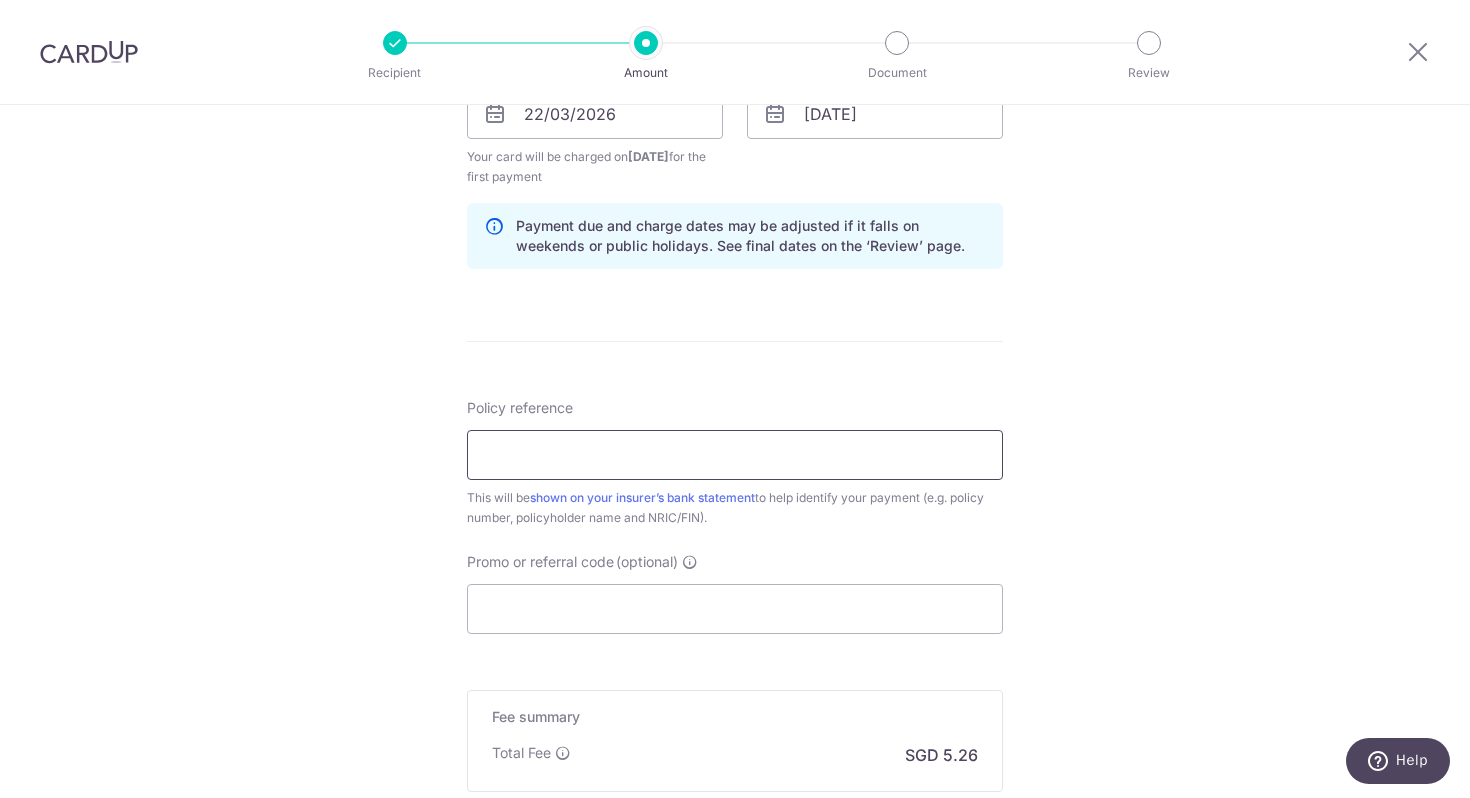 click on "Policy reference" at bounding box center (735, 455) 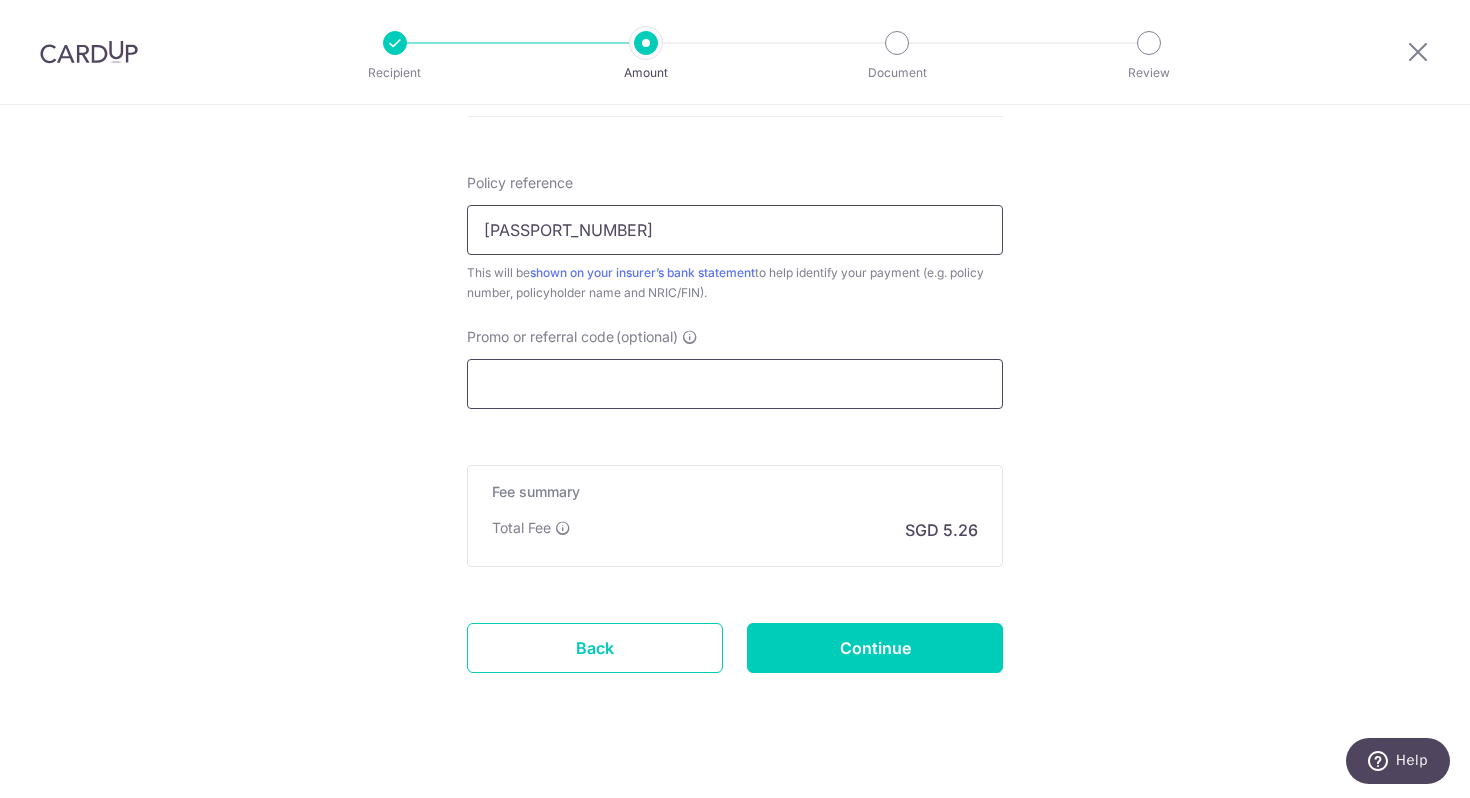 scroll, scrollTop: 1218, scrollLeft: 0, axis: vertical 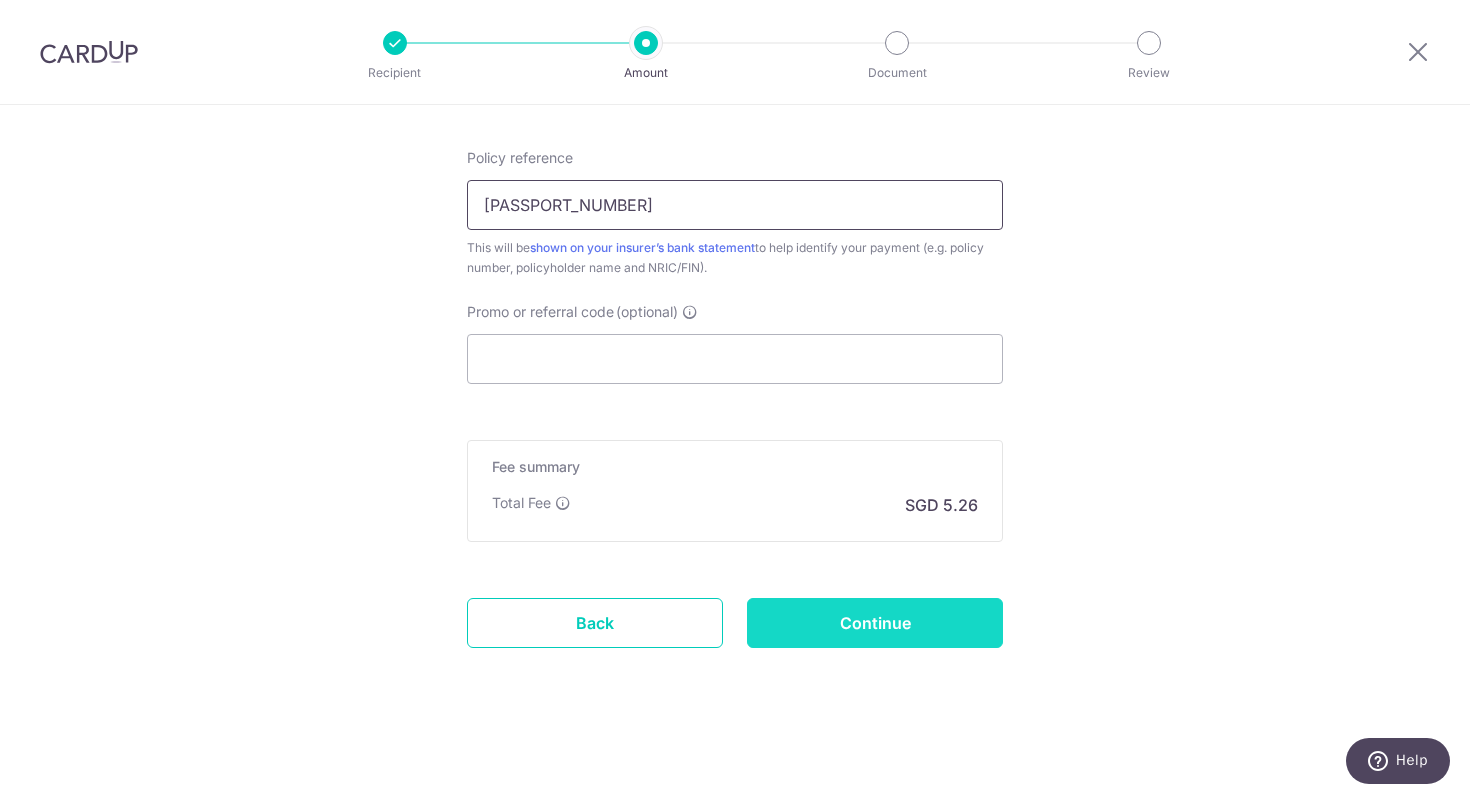 type on "P521515388" 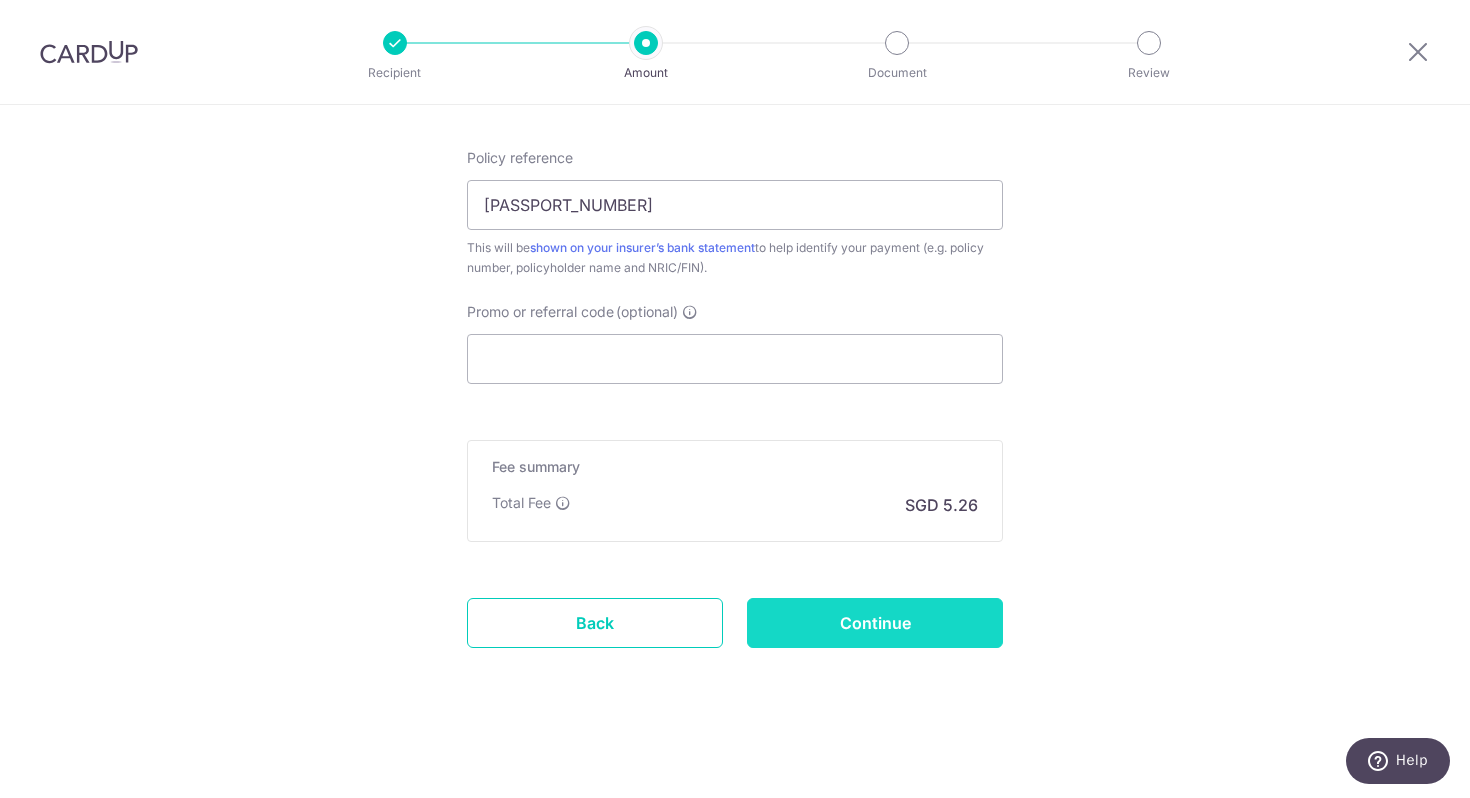 click on "Continue" at bounding box center [875, 623] 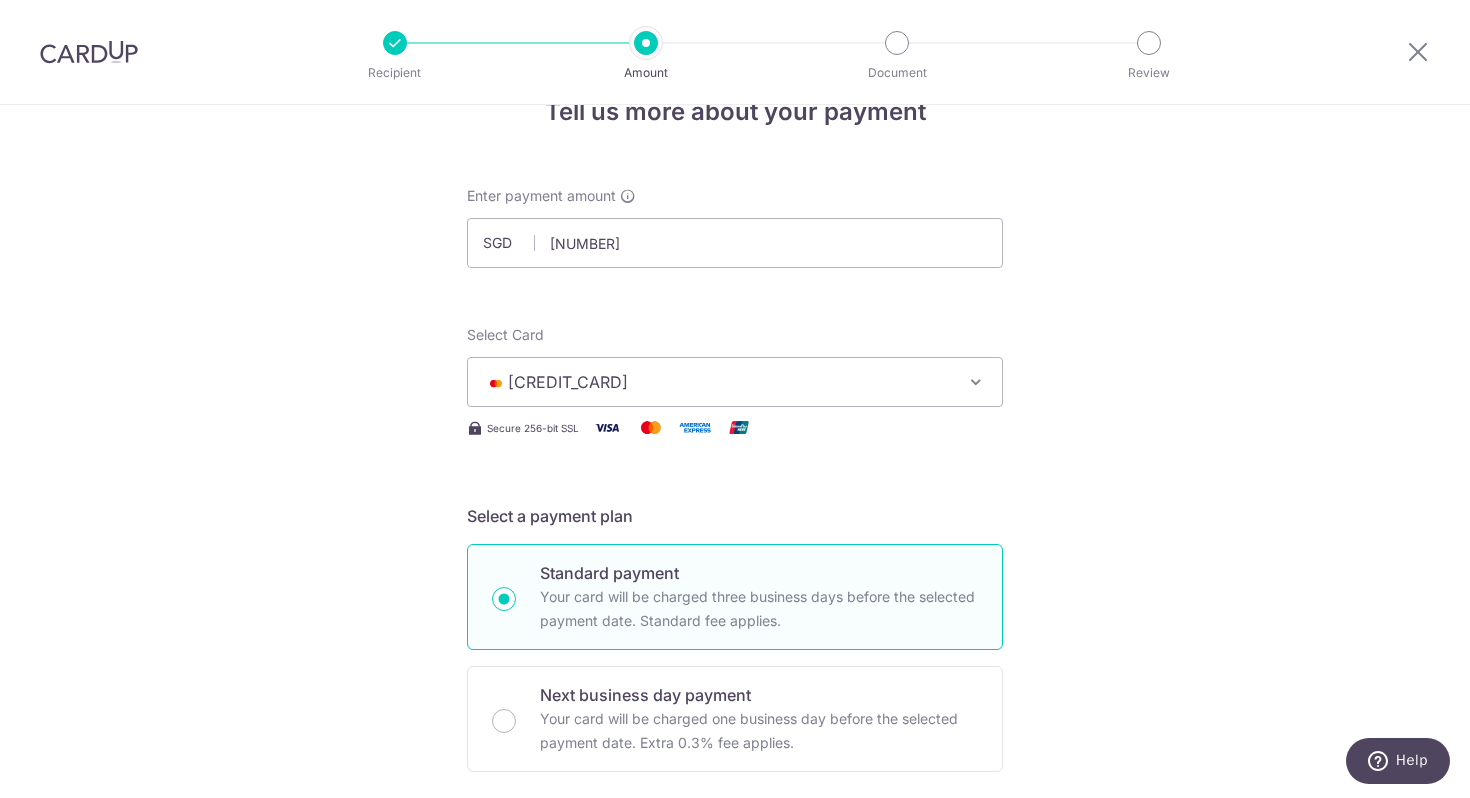scroll, scrollTop: 63, scrollLeft: 0, axis: vertical 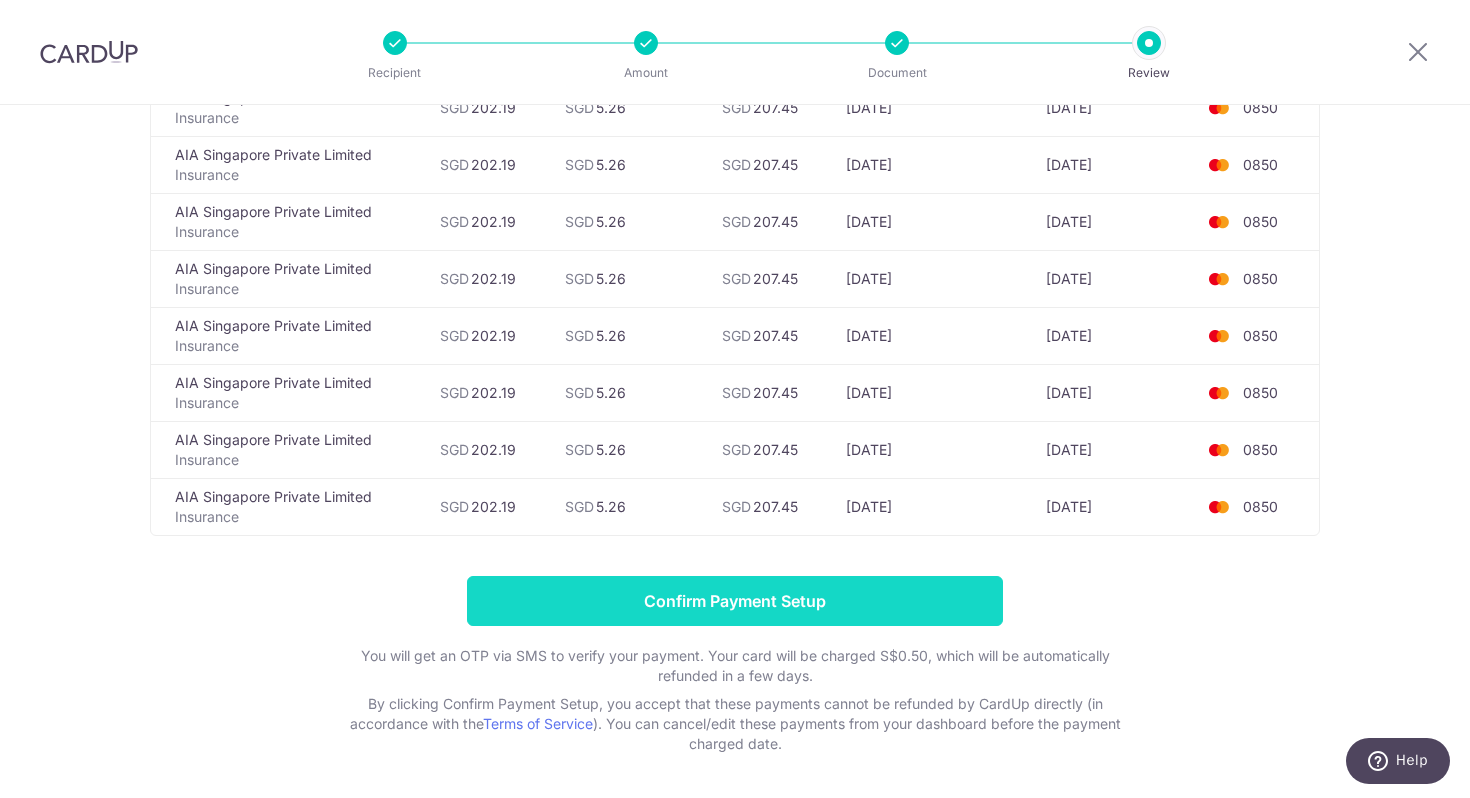 click on "Confirm Payment Setup" at bounding box center (735, 601) 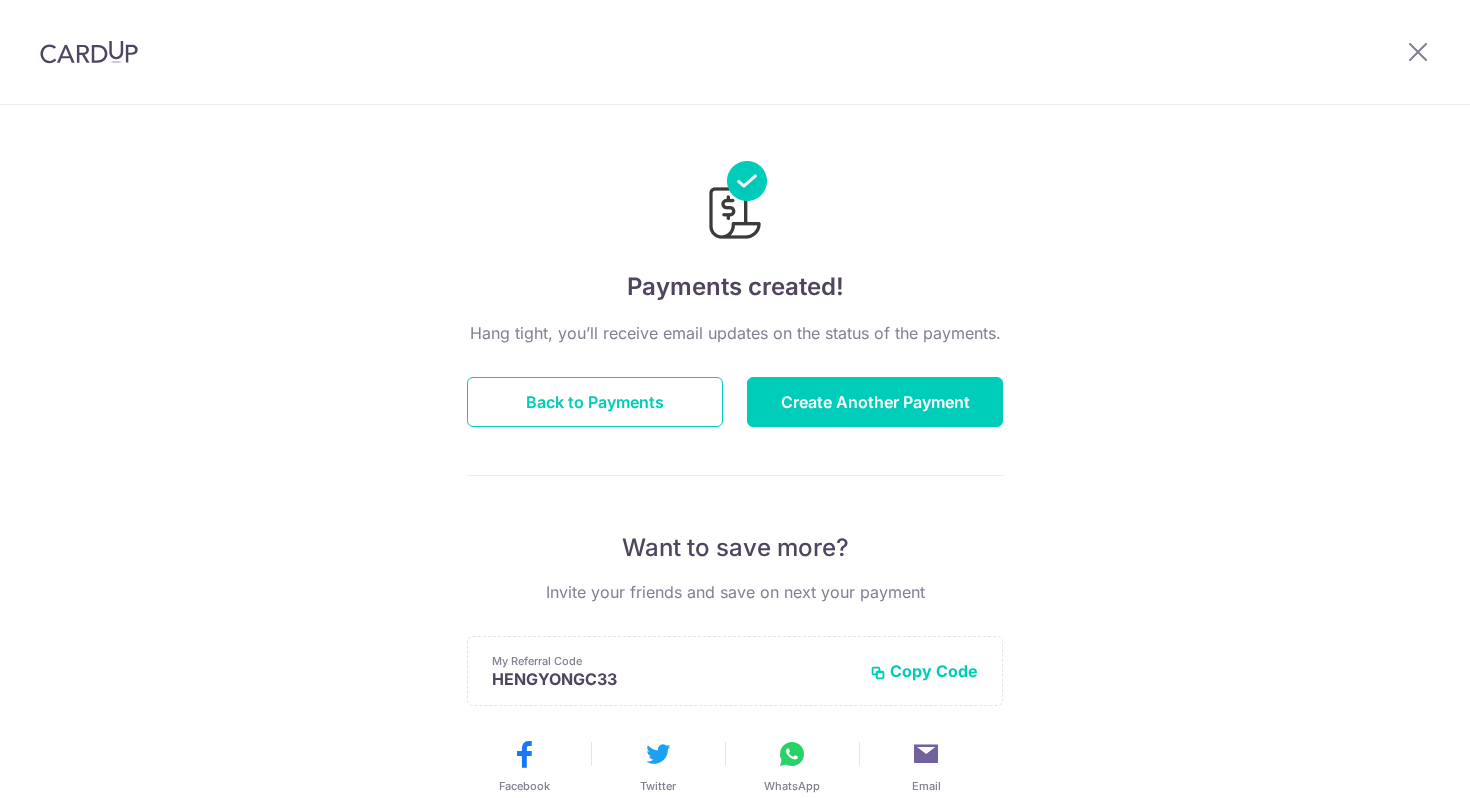 scroll, scrollTop: 0, scrollLeft: 0, axis: both 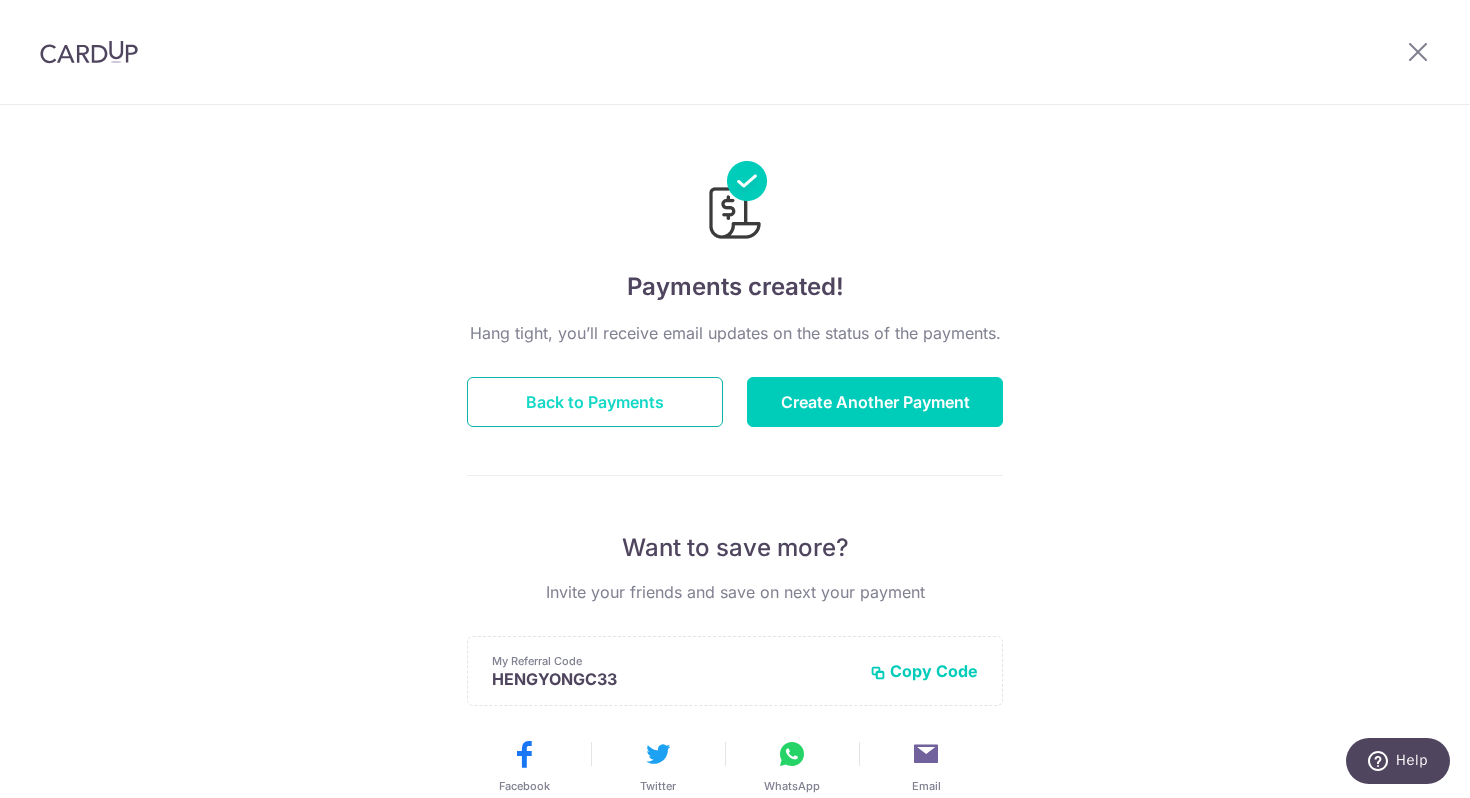 click on "Back to Payments" at bounding box center [595, 402] 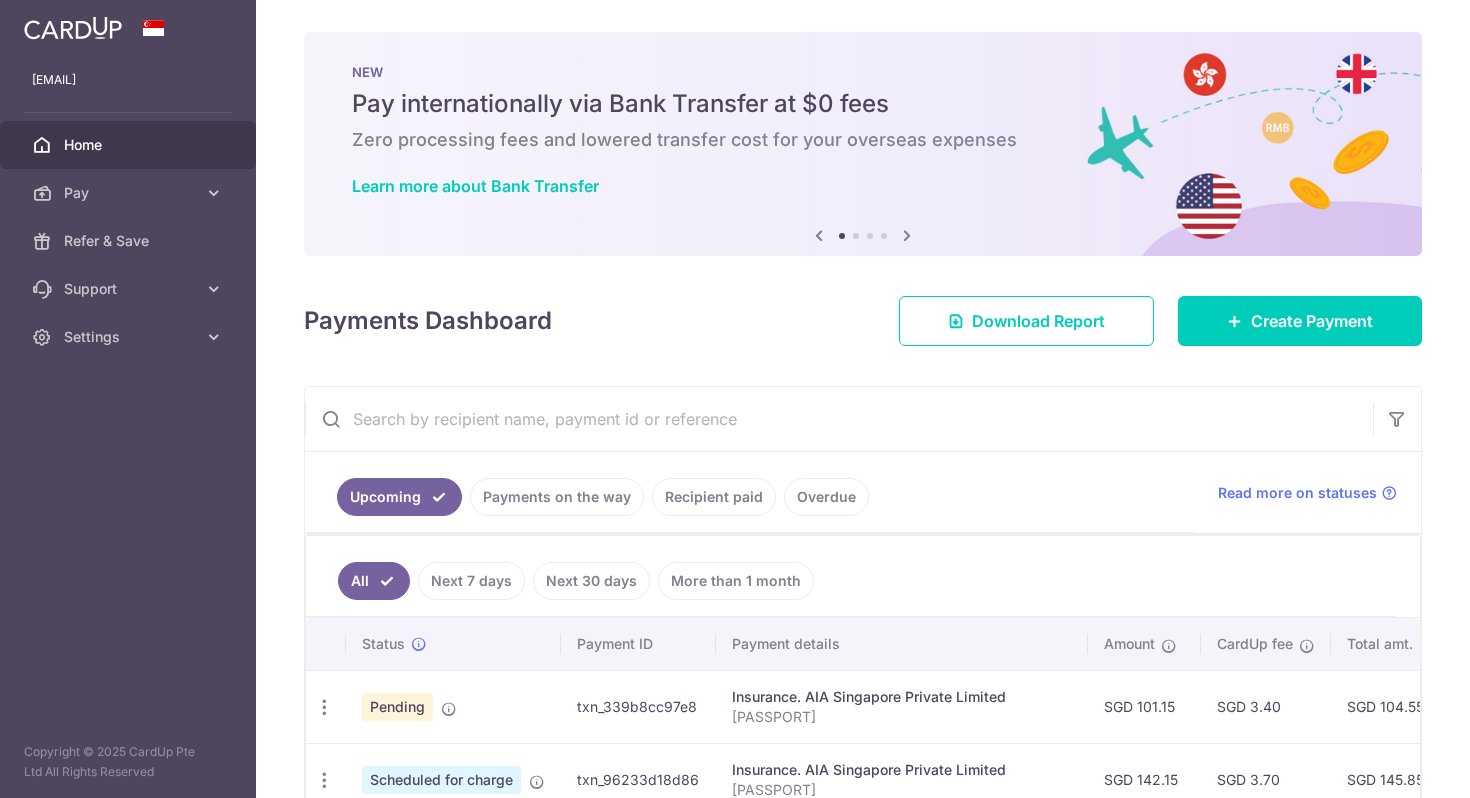 scroll, scrollTop: 0, scrollLeft: 0, axis: both 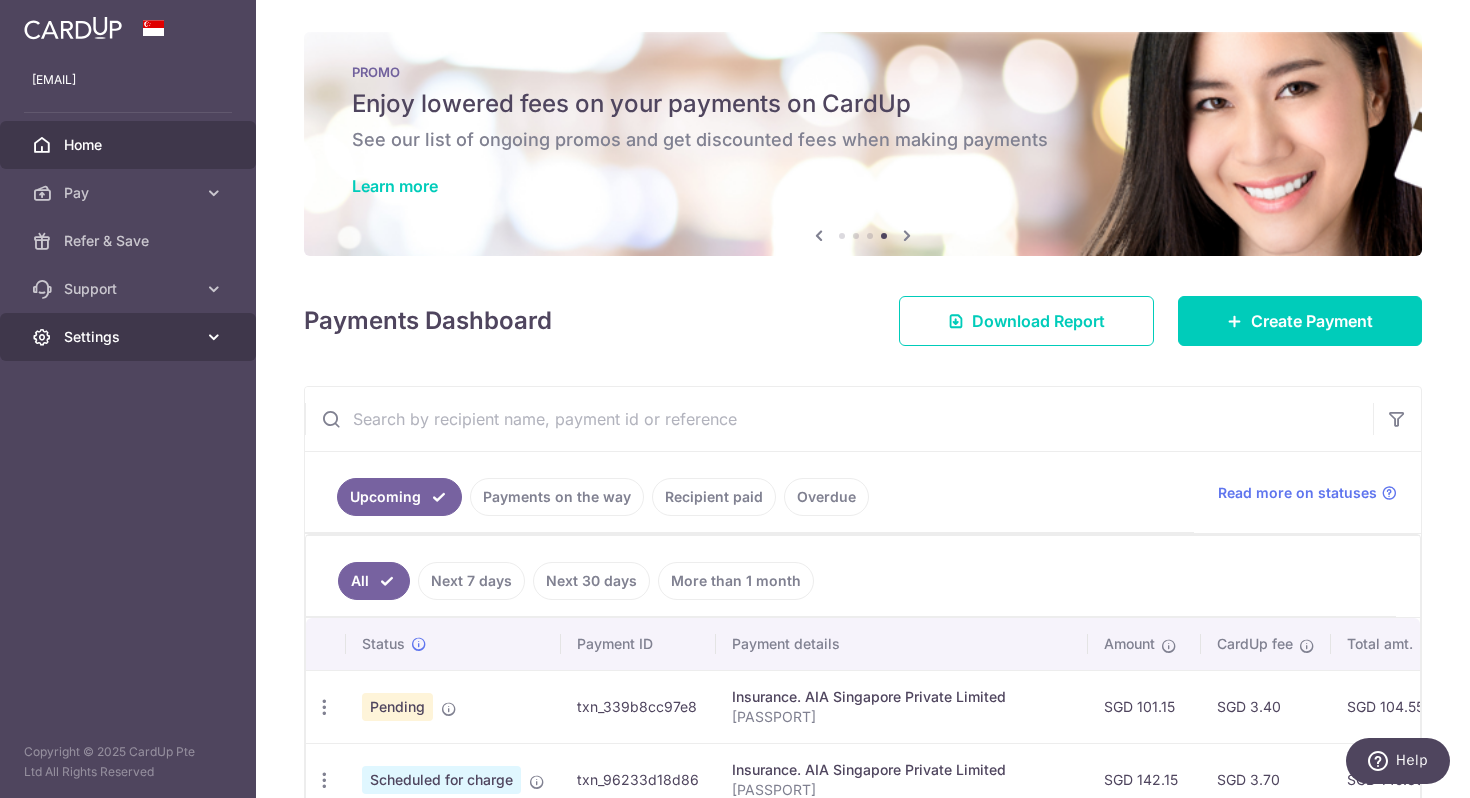 click at bounding box center (214, 337) 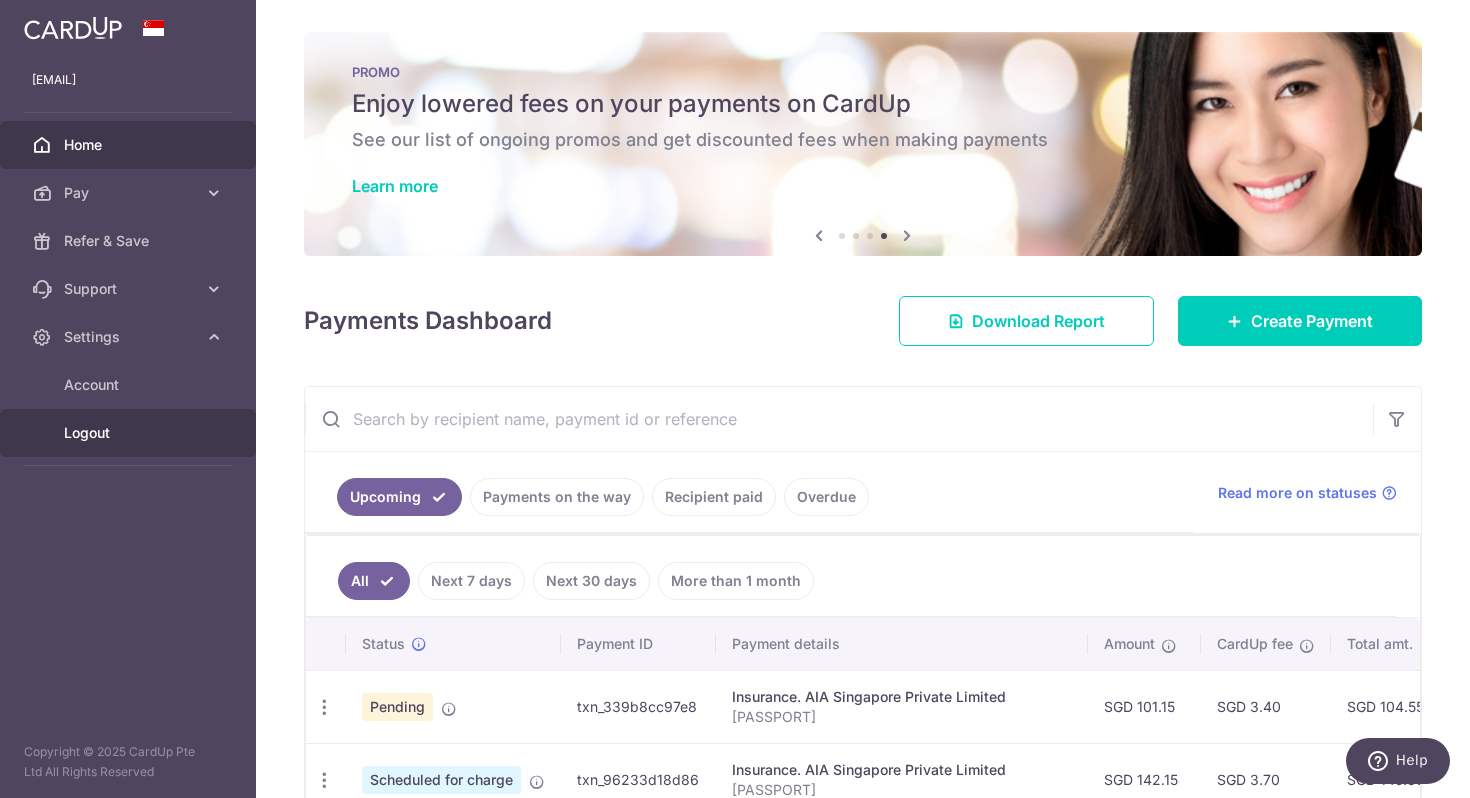 click on "Logout" at bounding box center [130, 433] 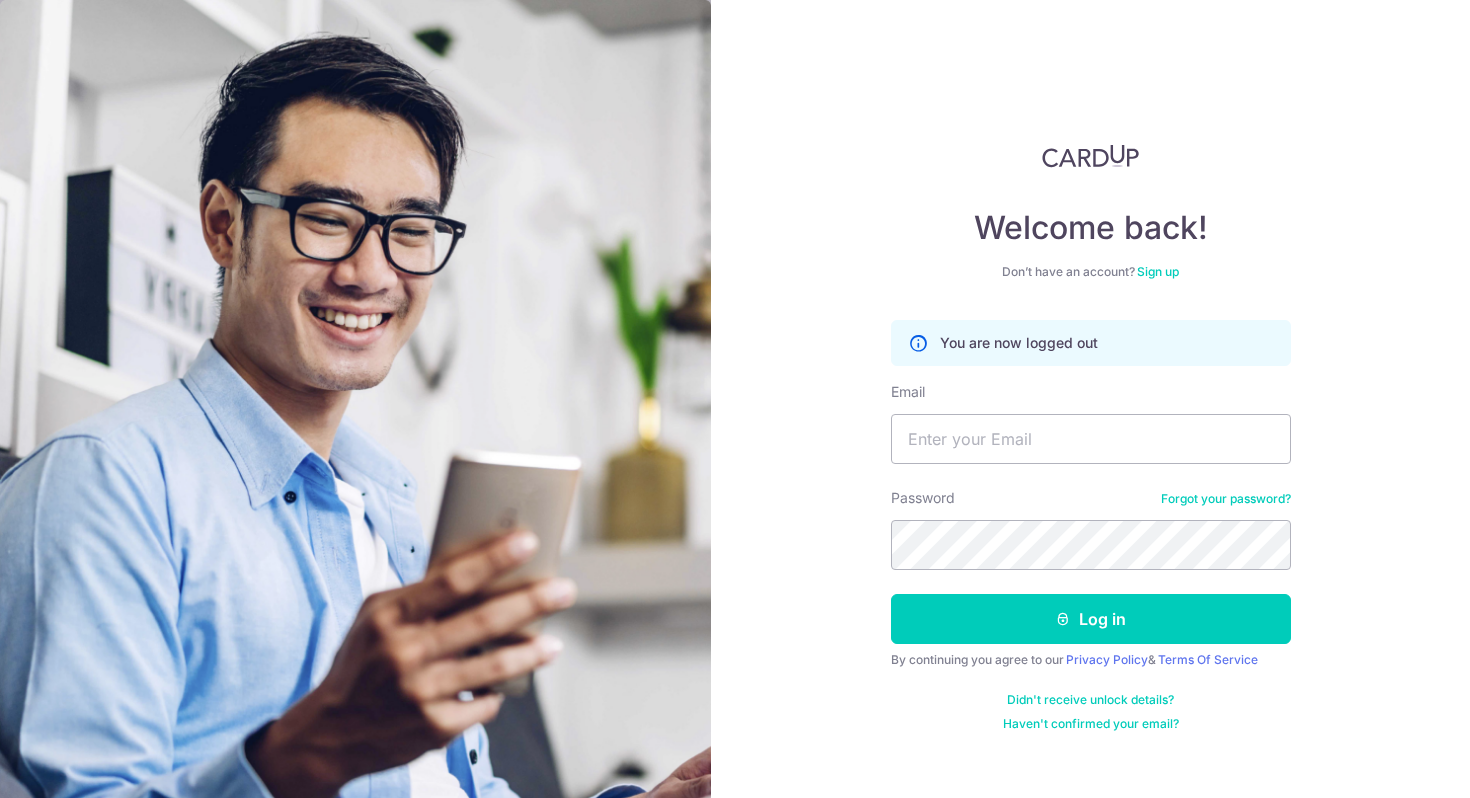 scroll, scrollTop: 0, scrollLeft: 0, axis: both 